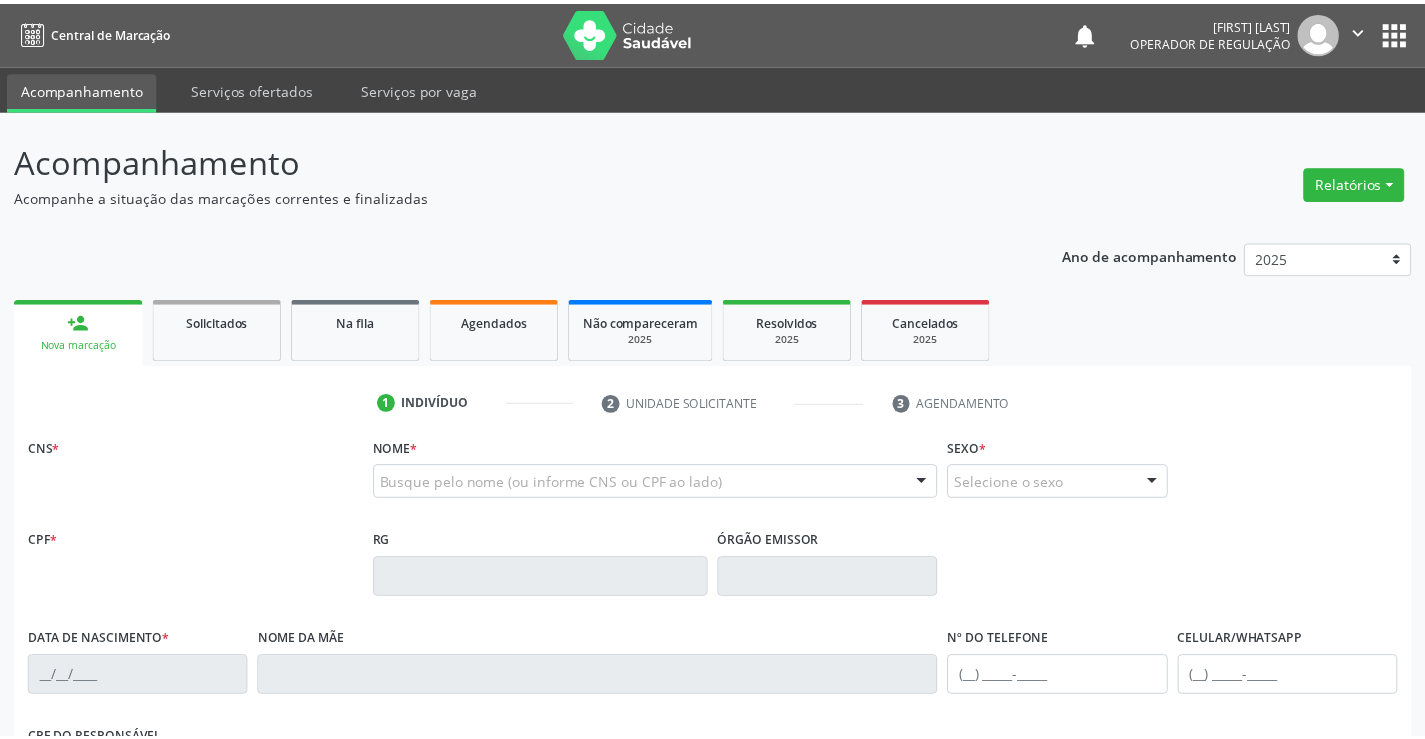 scroll, scrollTop: 0, scrollLeft: 0, axis: both 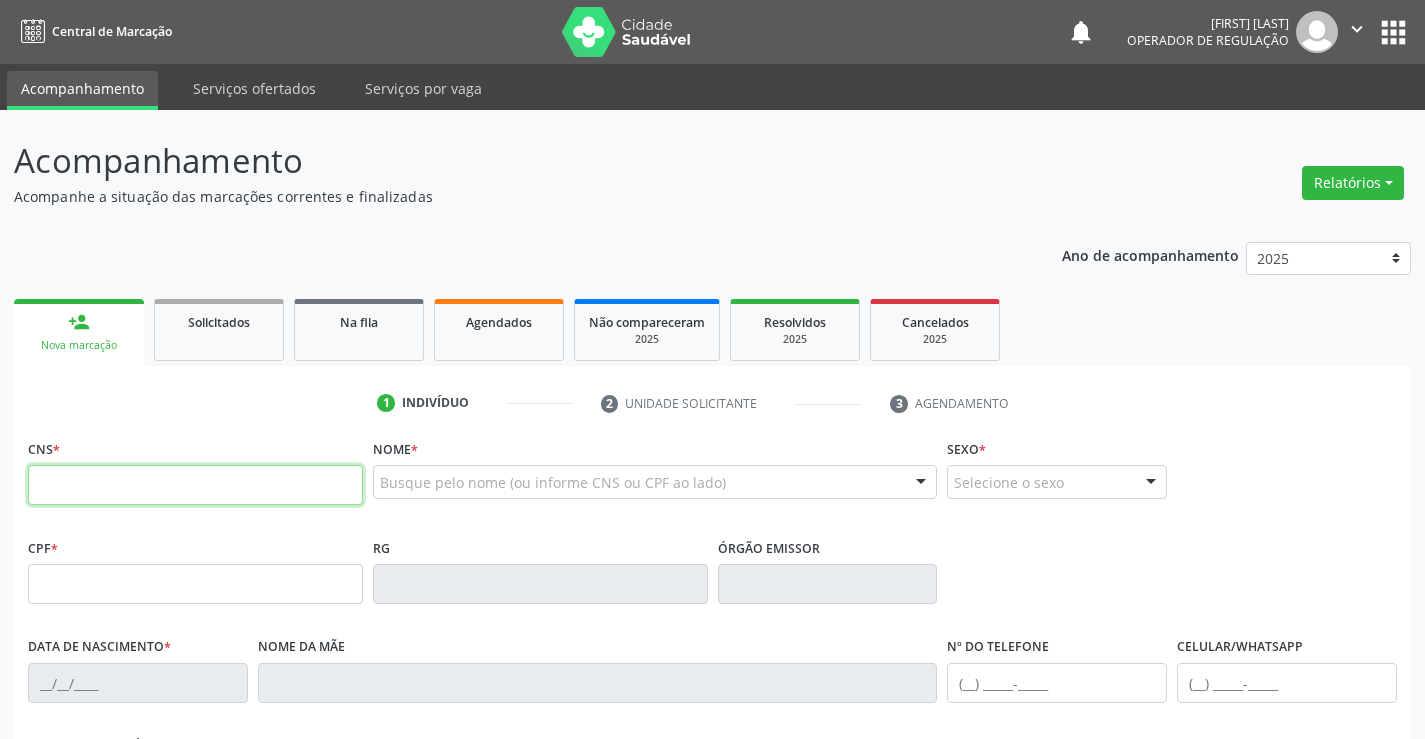 click at bounding box center [195, 485] 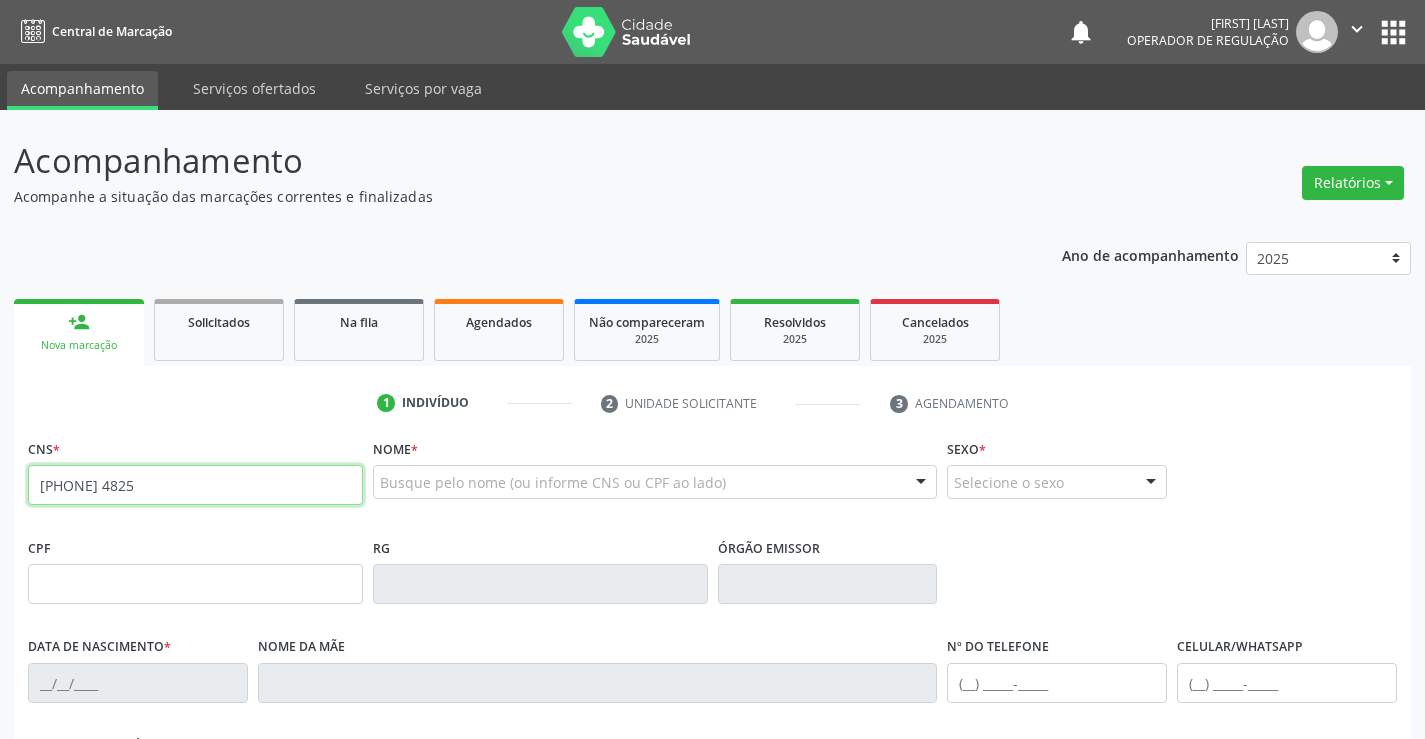 type on "706 8092 8661 4825" 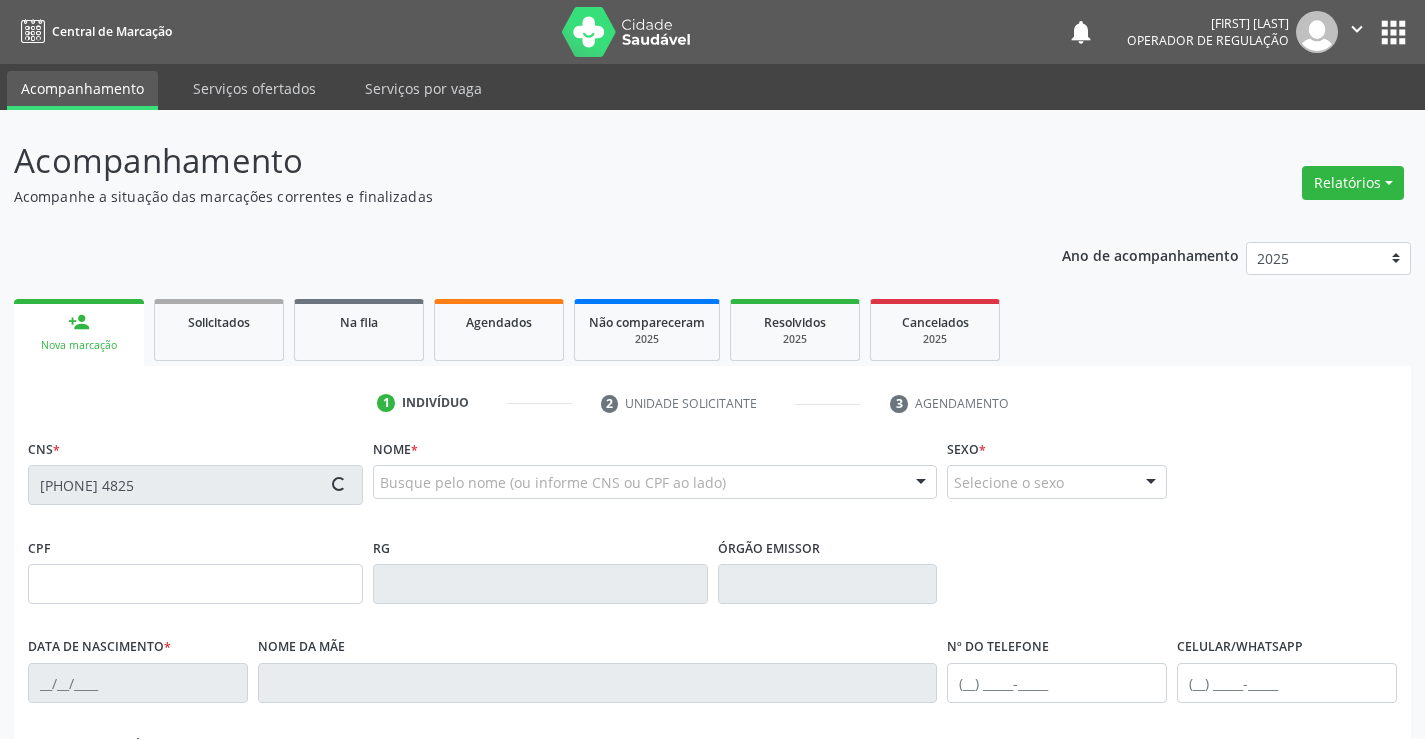 type on "23/02/1986" 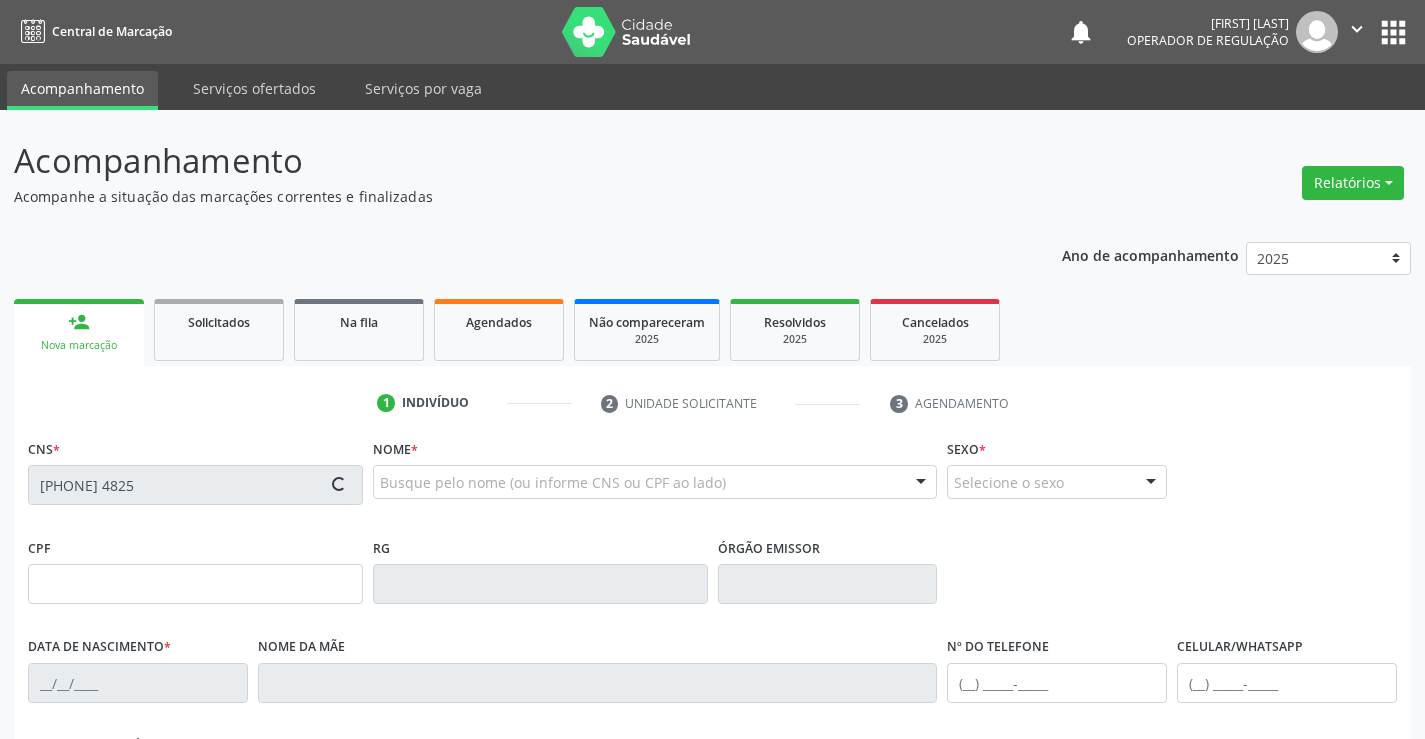 type on "Maria Lindalci Cruz" 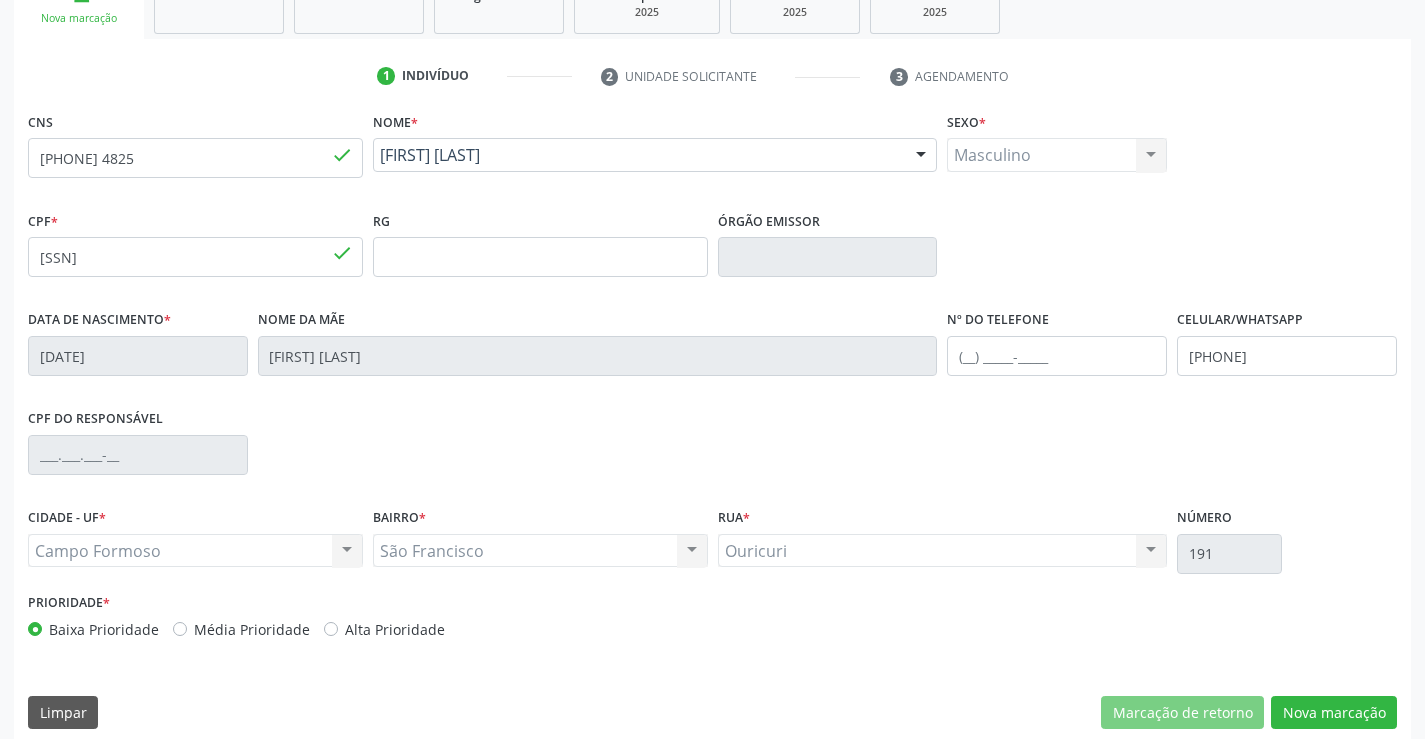 scroll, scrollTop: 345, scrollLeft: 0, axis: vertical 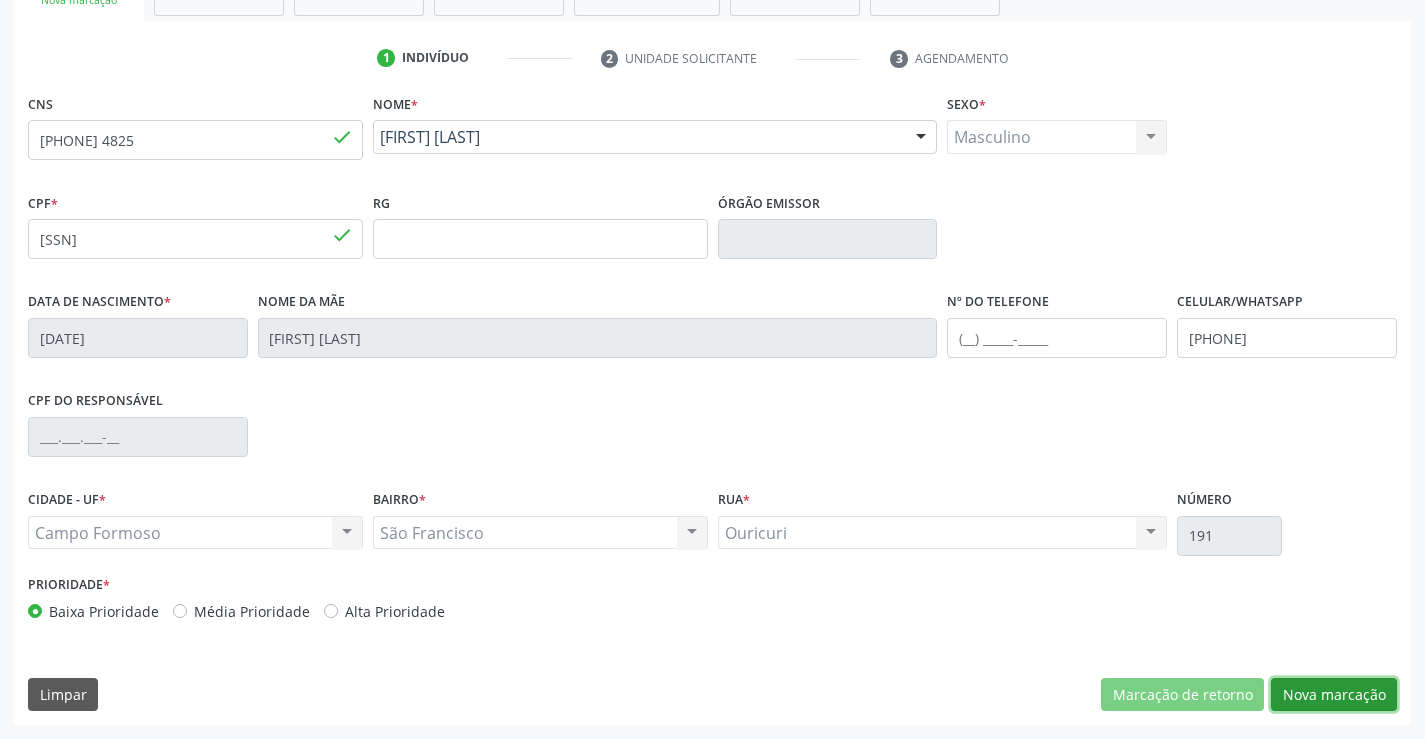 click on "Nova marcação" at bounding box center [1334, 695] 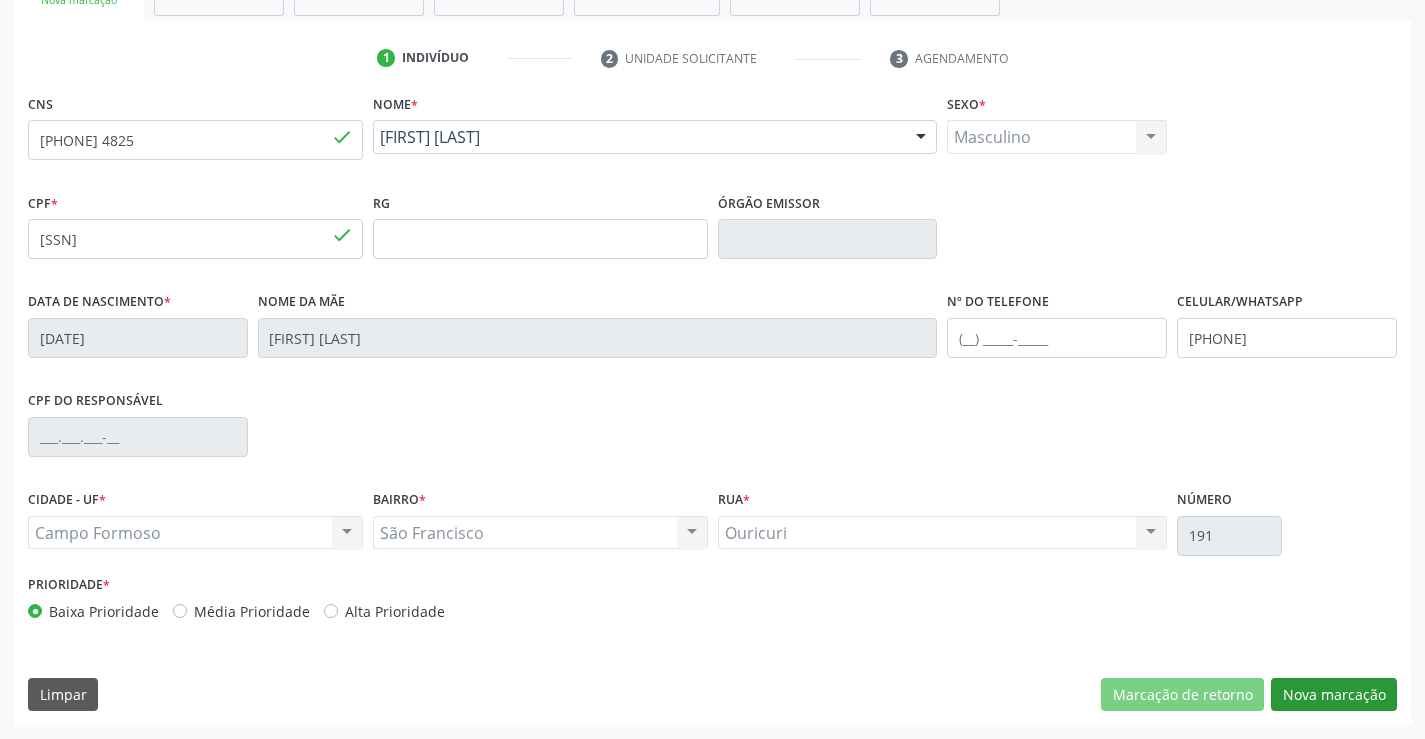 click on "Próximo" at bounding box center (0, 0) 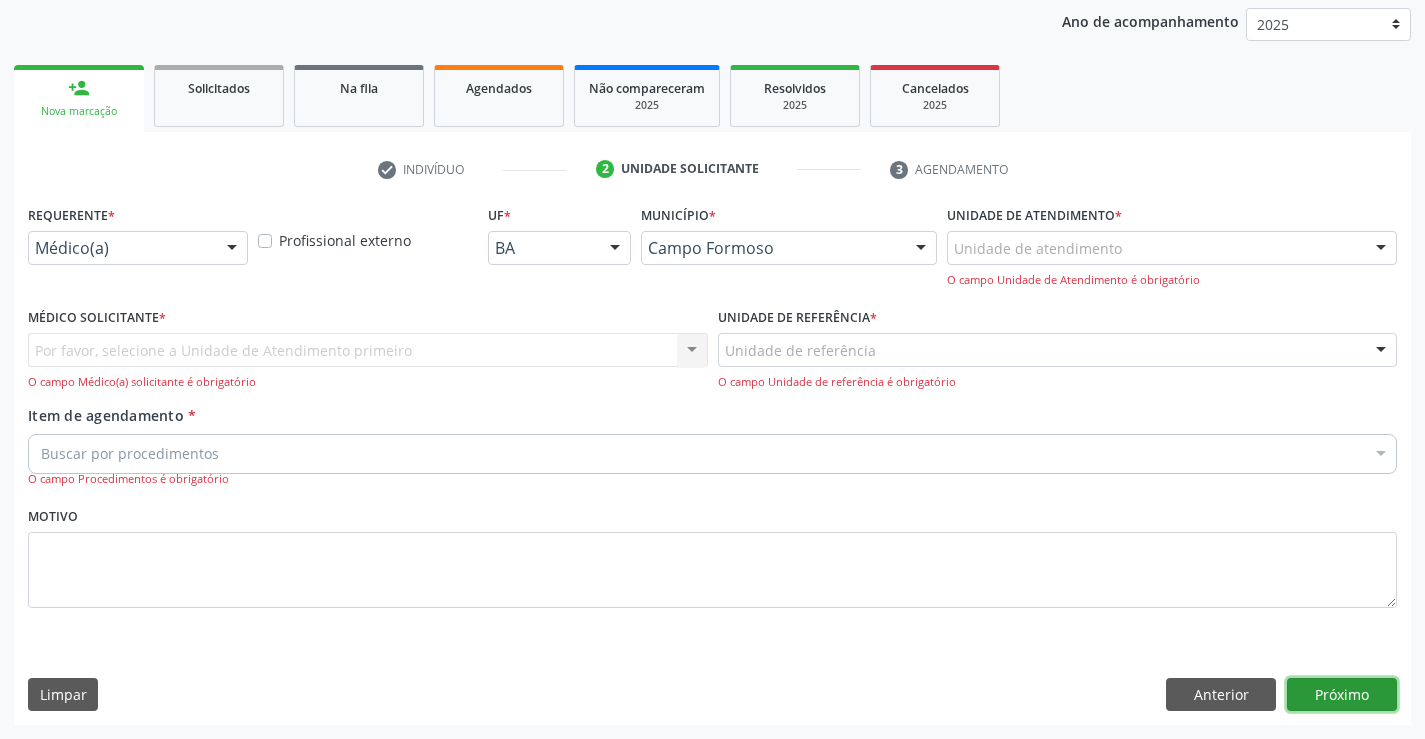 scroll, scrollTop: 167, scrollLeft: 0, axis: vertical 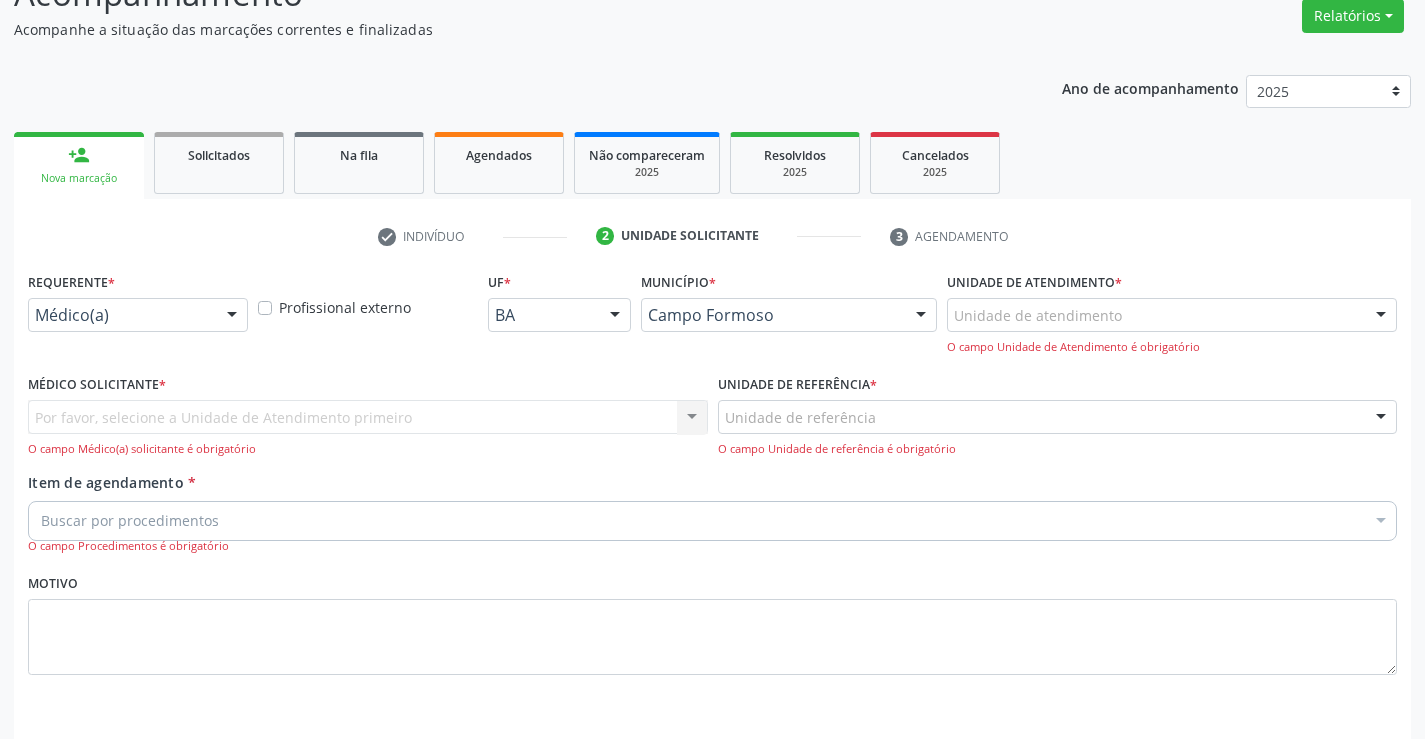 click at bounding box center [35, 325] 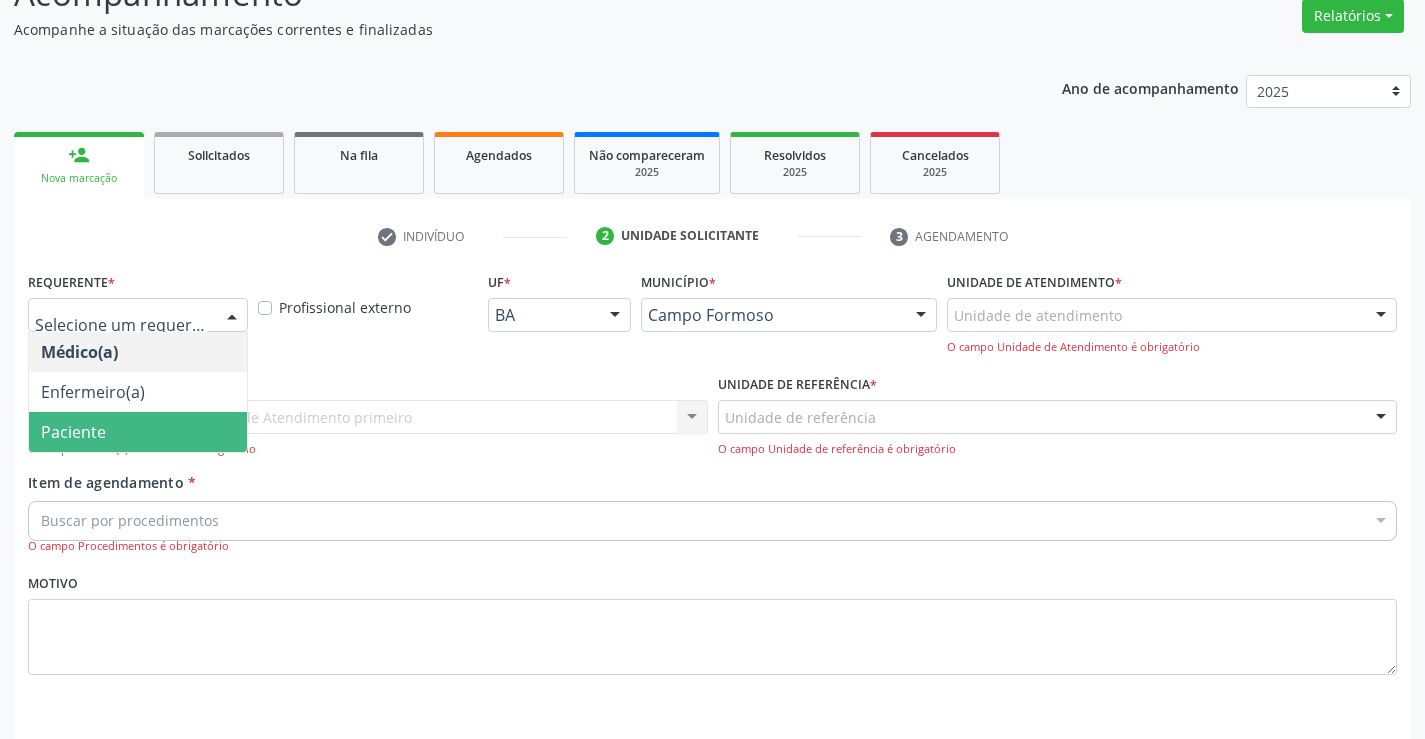 click on "Paciente" at bounding box center [138, 432] 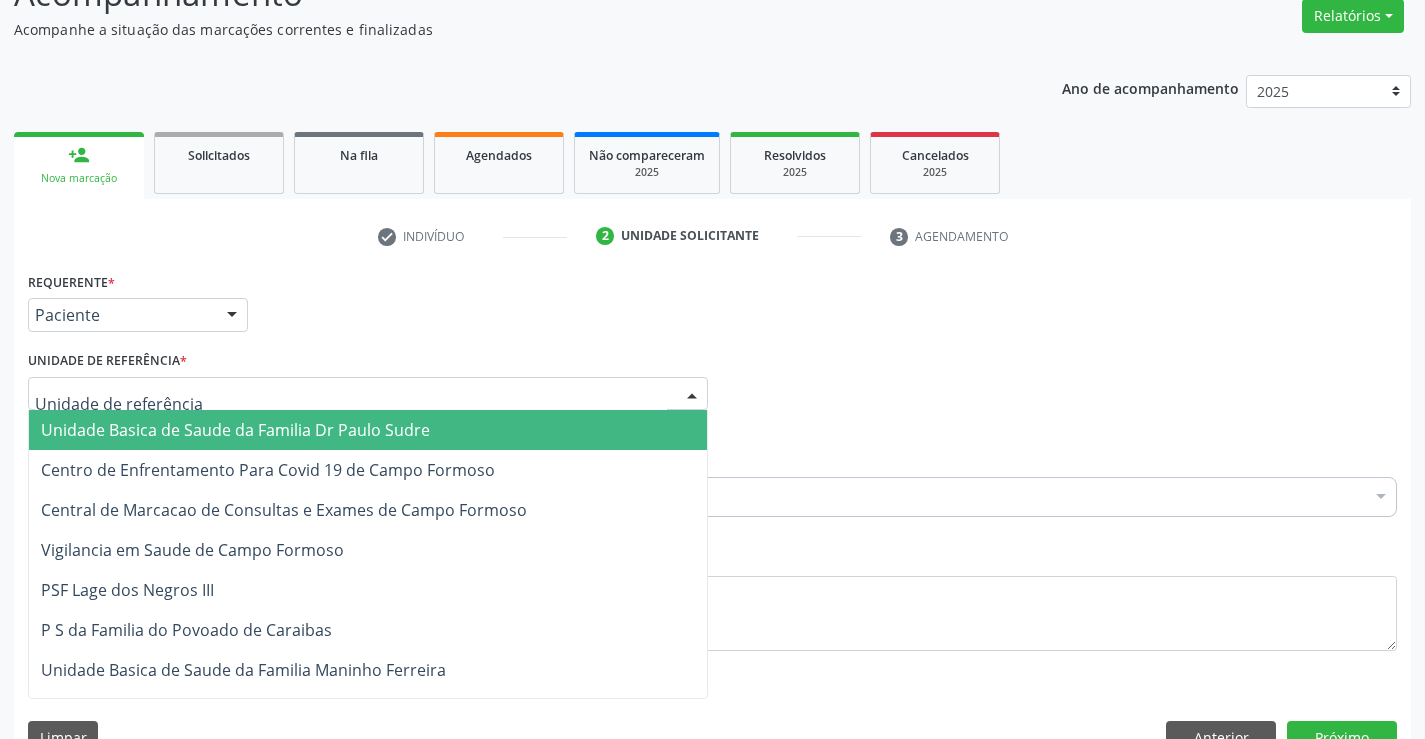 click on "Unidade Basica de Saude da Familia Dr Paulo Sudre" at bounding box center [235, 430] 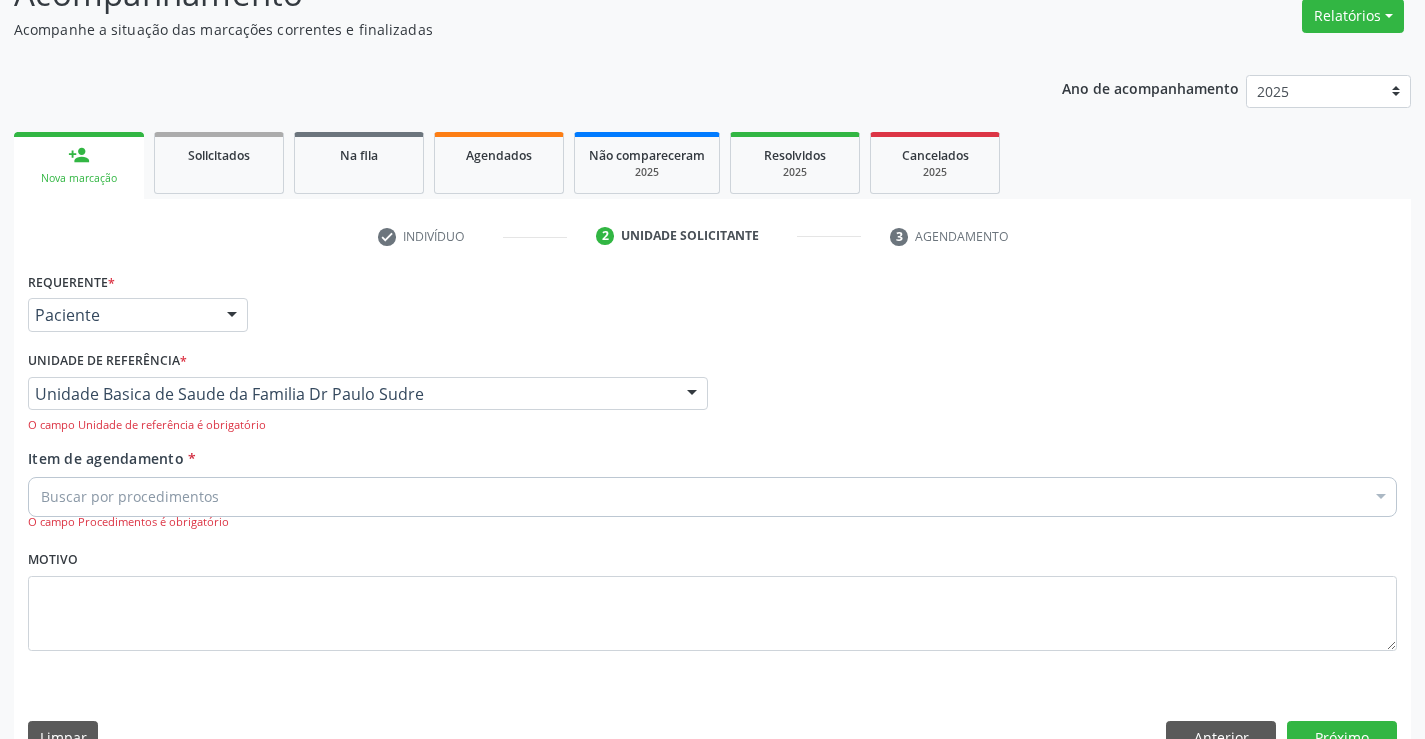 click on "Item de agendamento
*" at bounding box center [41, 497] 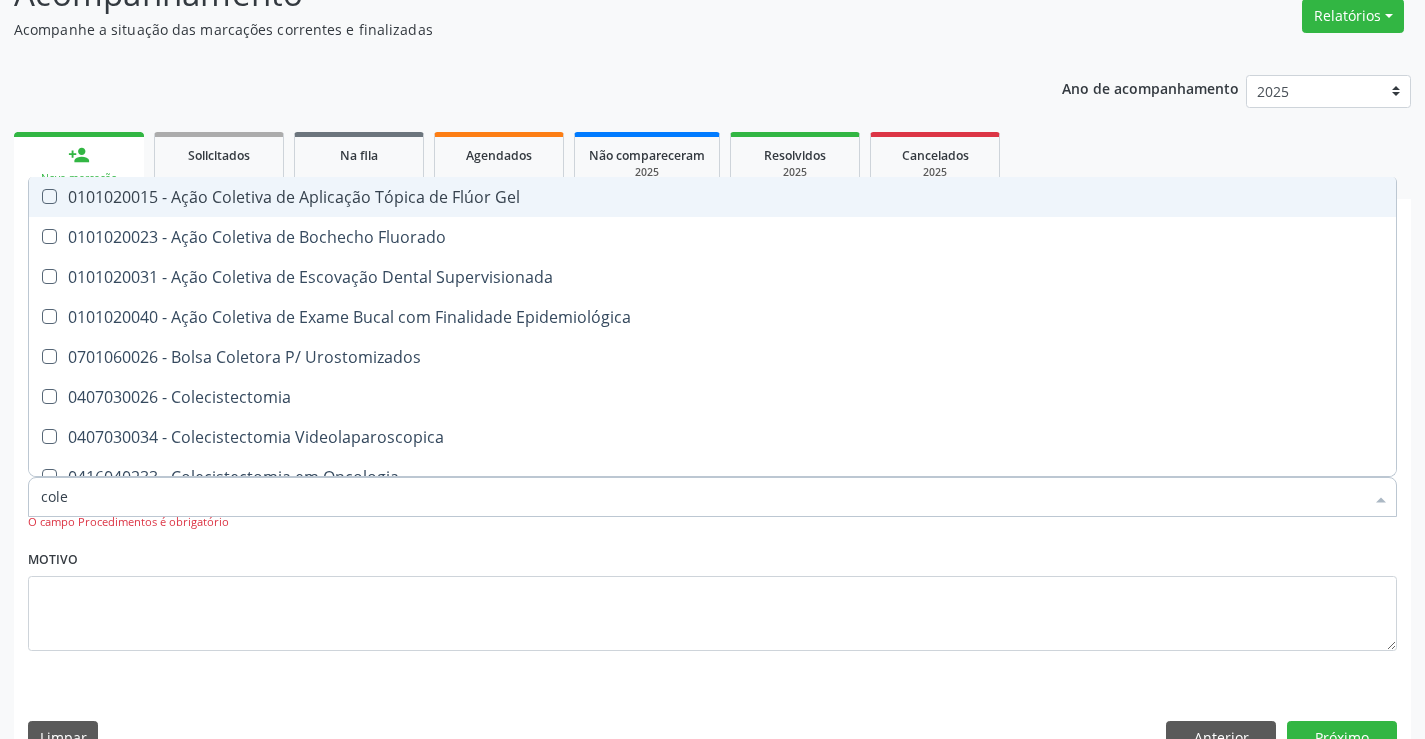 type on "coles" 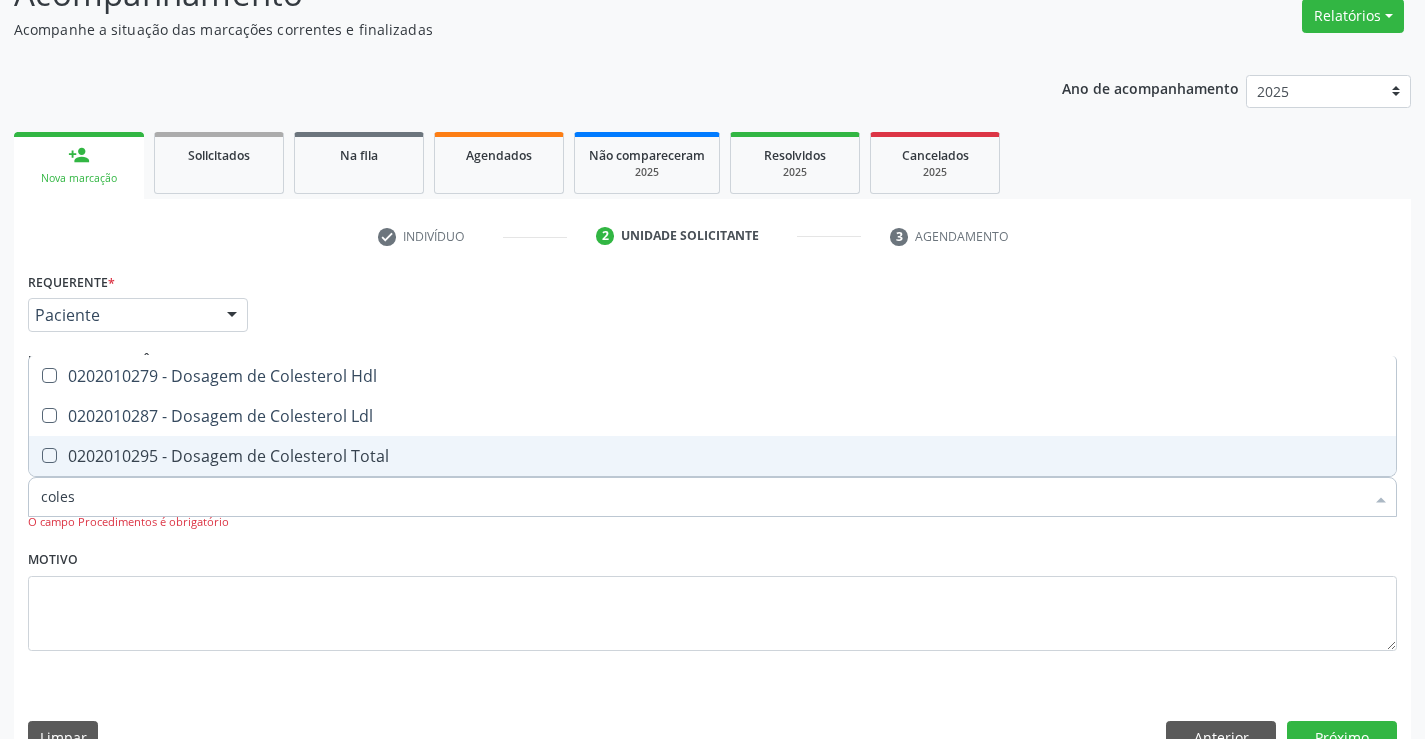 click on "0202010295 - Dosagem de Colesterol Total" at bounding box center (712, 456) 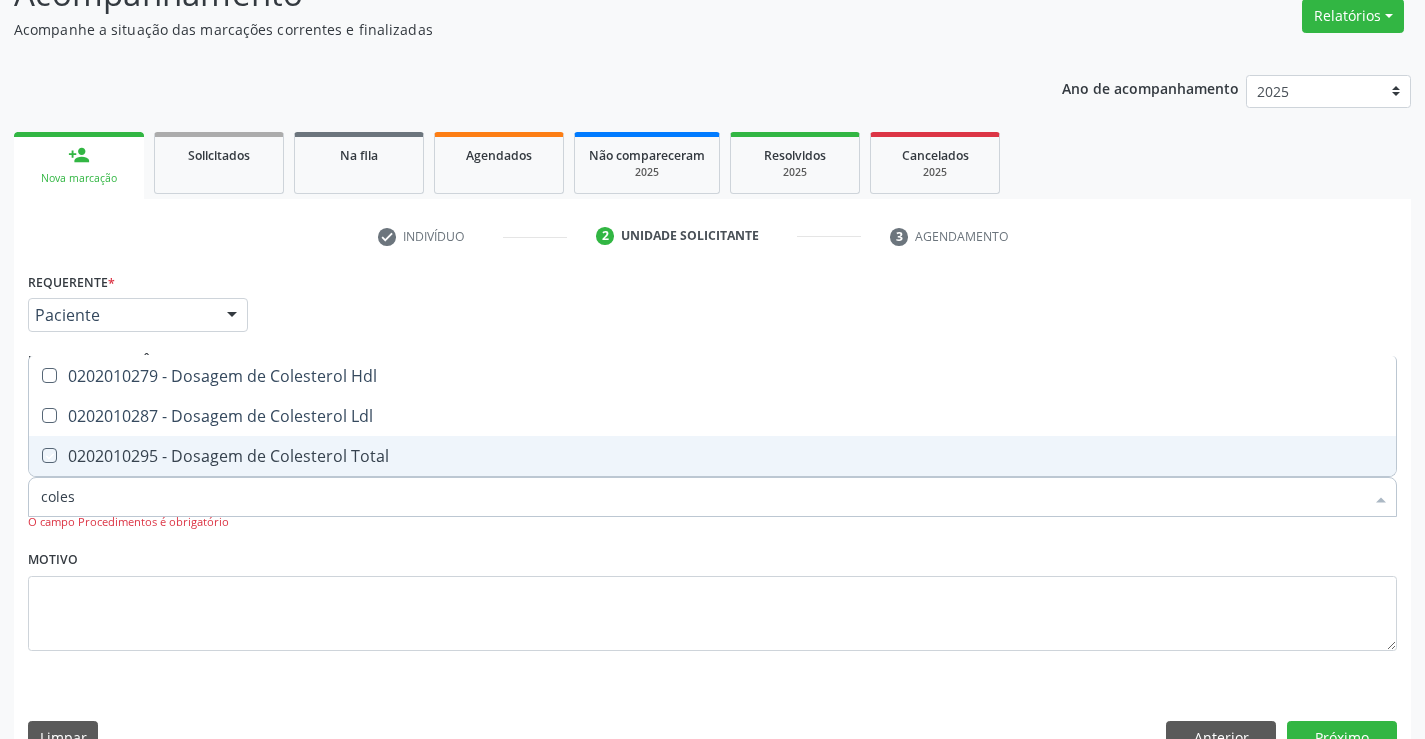 checkbox on "true" 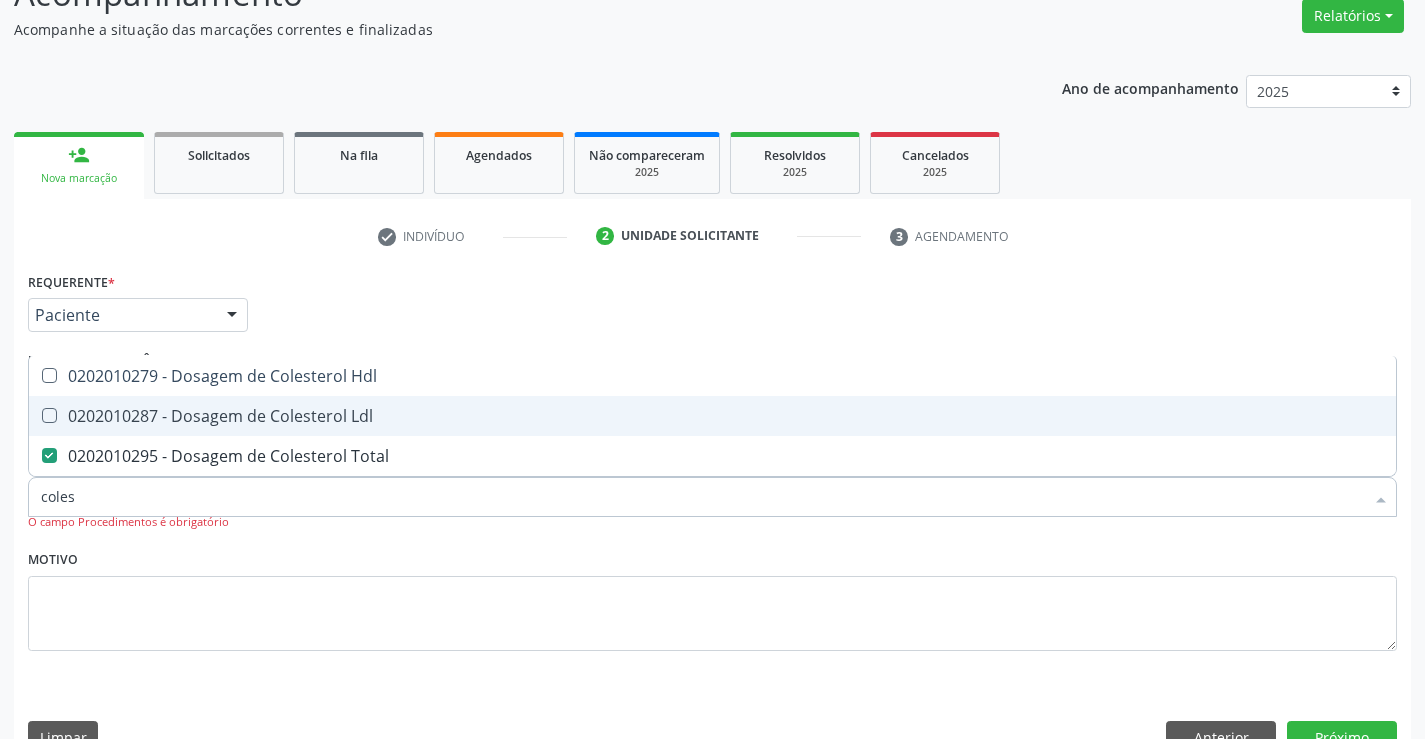 click on "0202010287 - Dosagem de Colesterol Ldl" at bounding box center [712, 416] 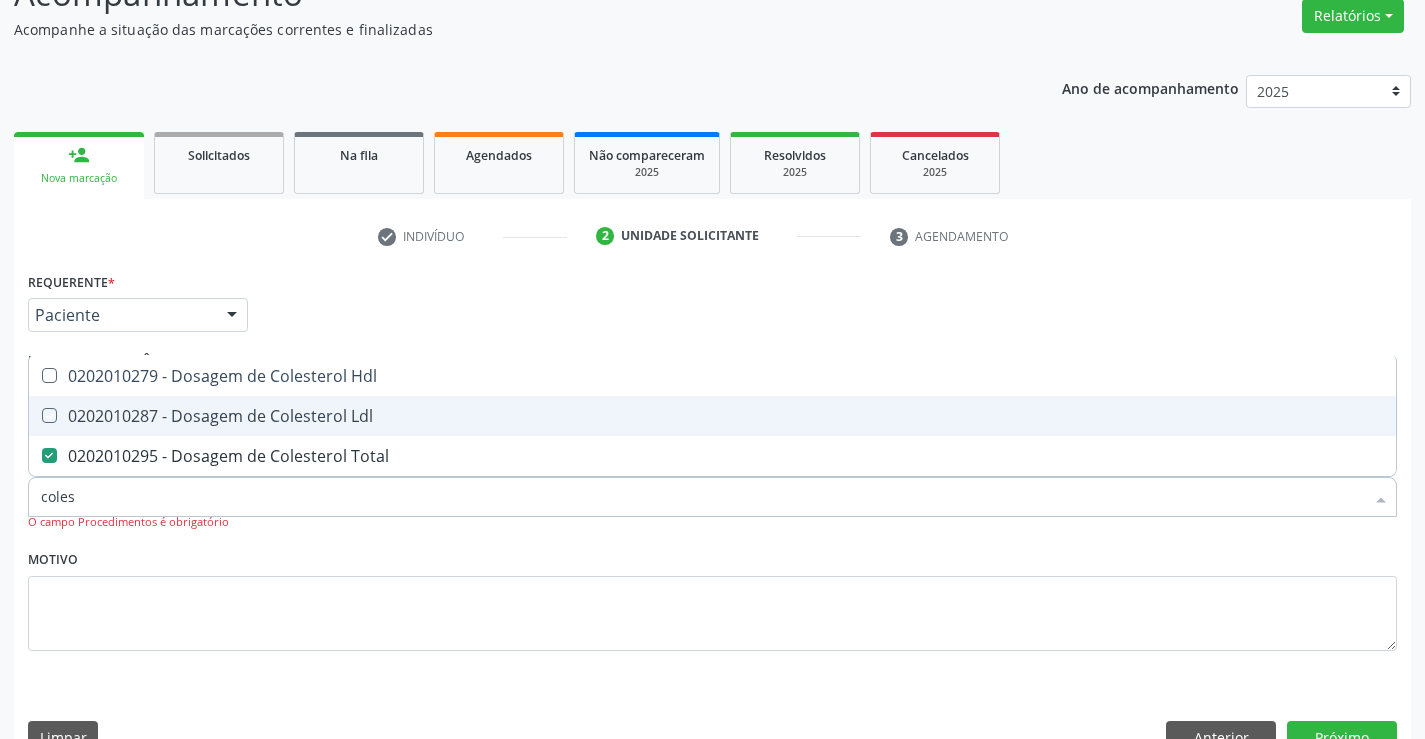 checkbox on "true" 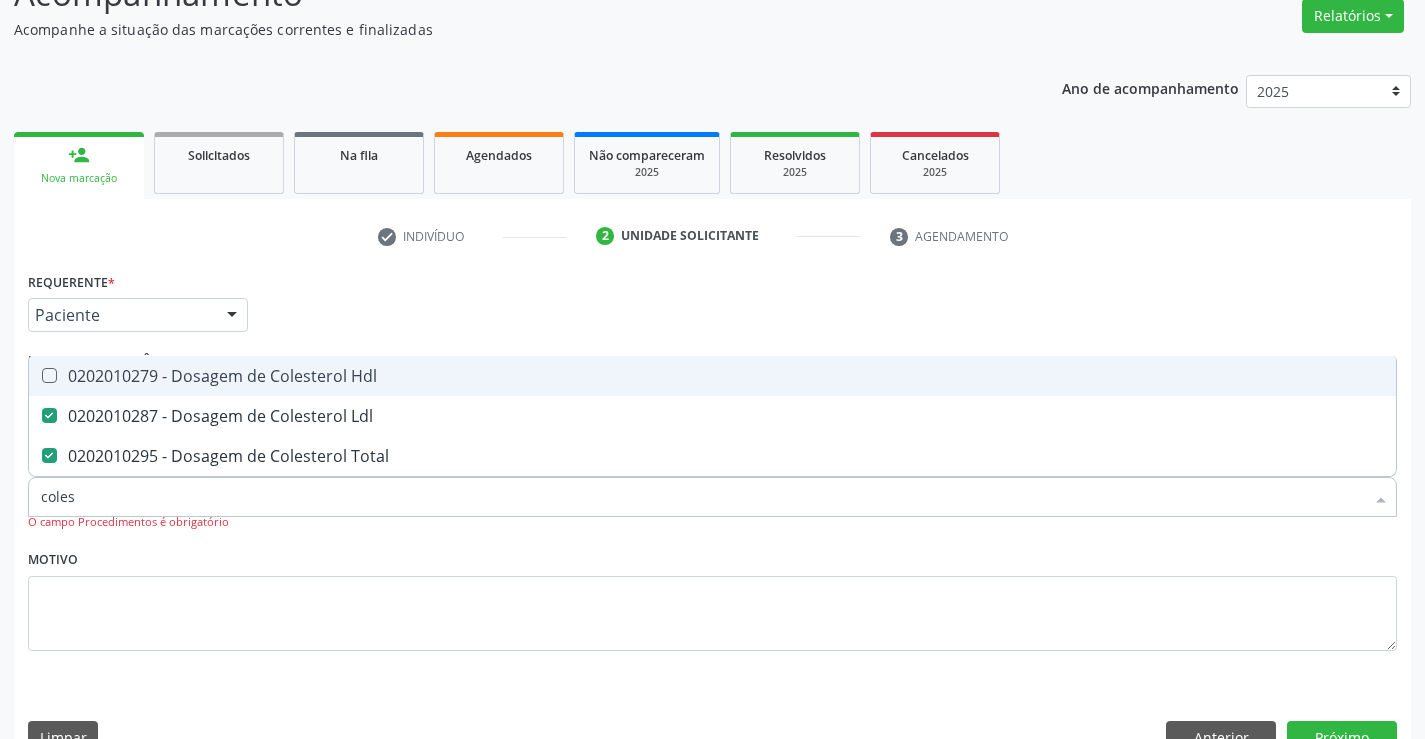 click on "0202010279 - Dosagem de Colesterol Hdl" at bounding box center [712, 376] 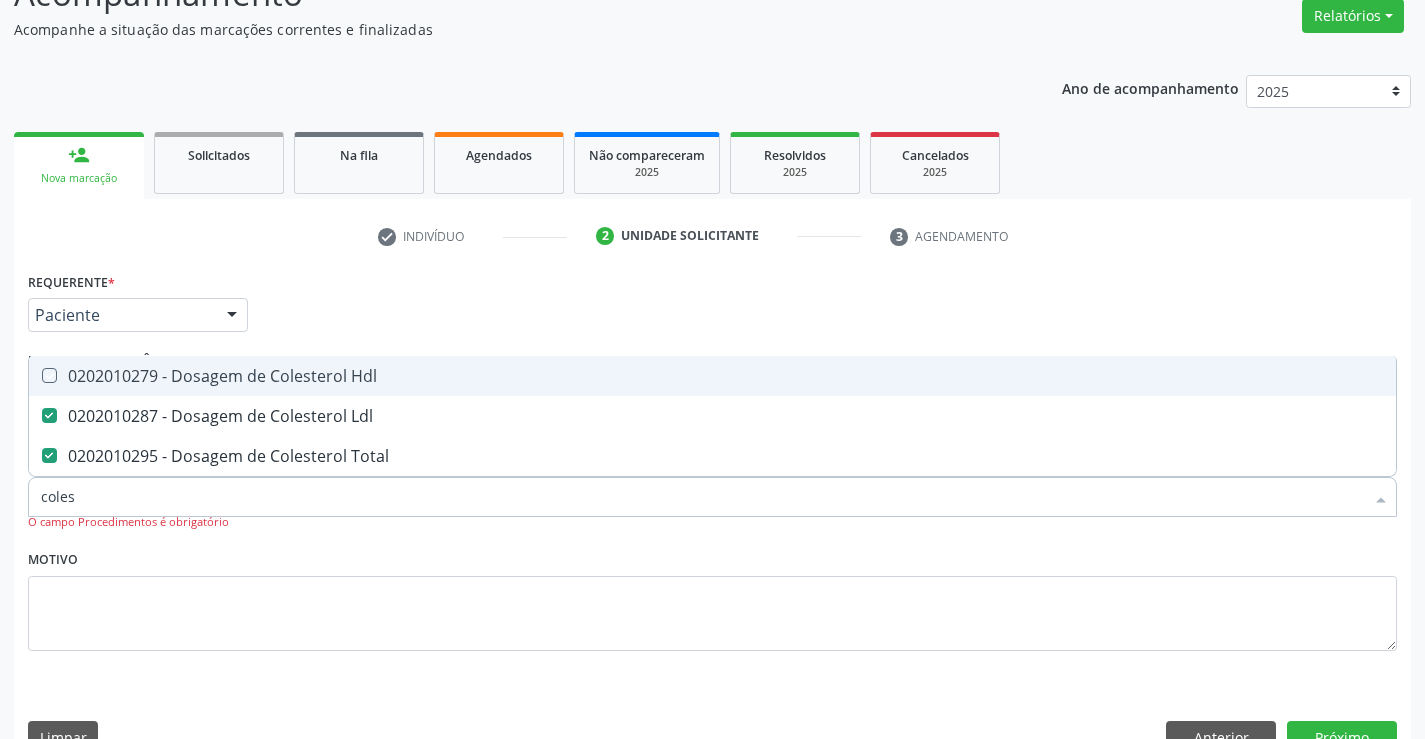 click on "0202010279 - Dosagem de Colesterol Hdl" at bounding box center [712, 376] 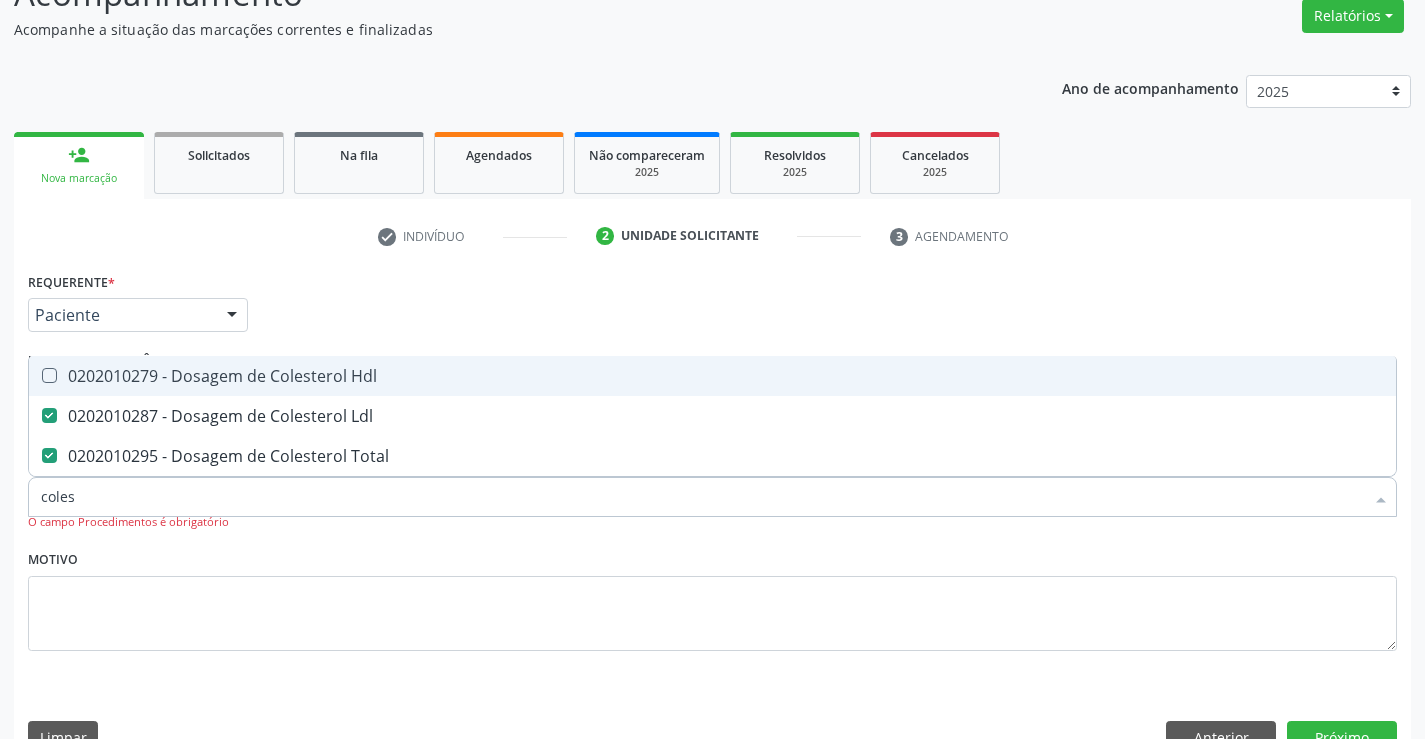 click on "0202010279 - Dosagem de Colesterol Hdl" at bounding box center (712, 376) 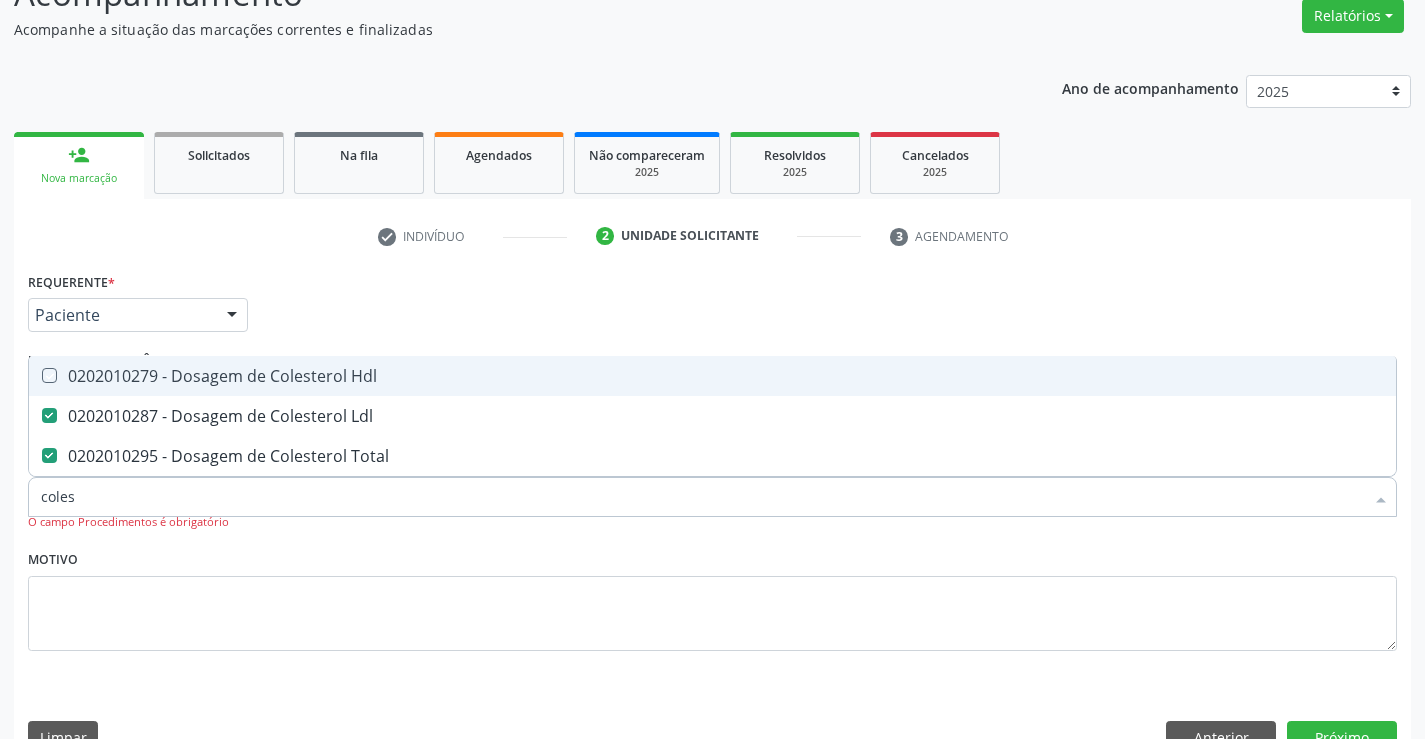 checkbox on "true" 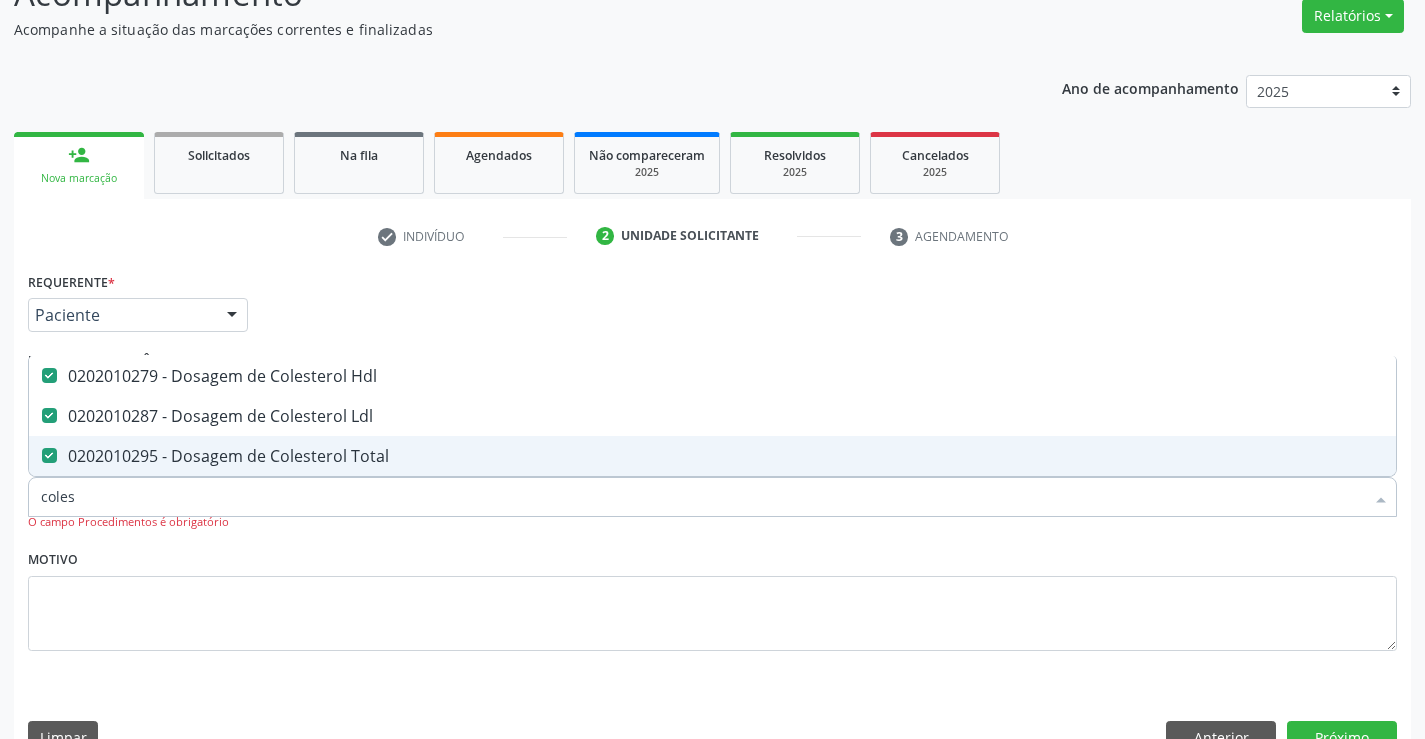 type on "coles" 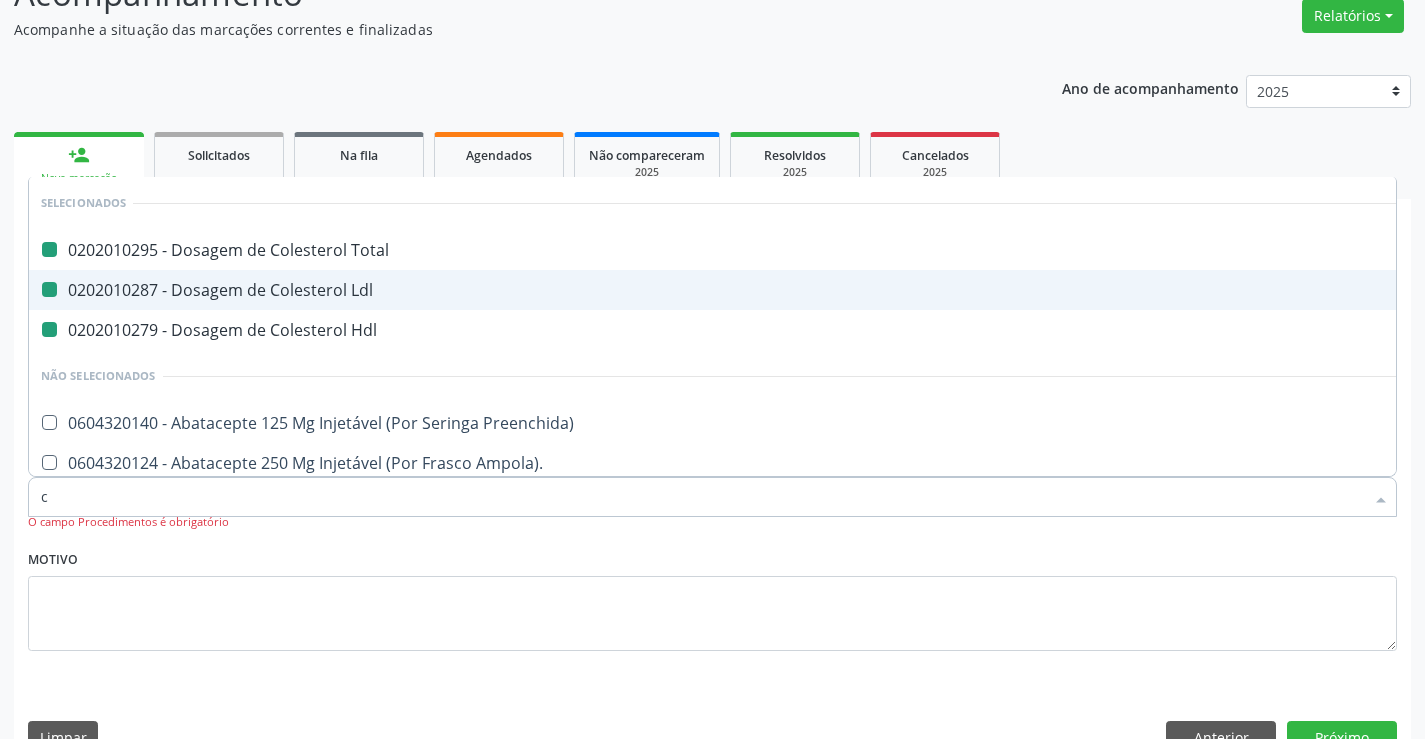 type on "cr" 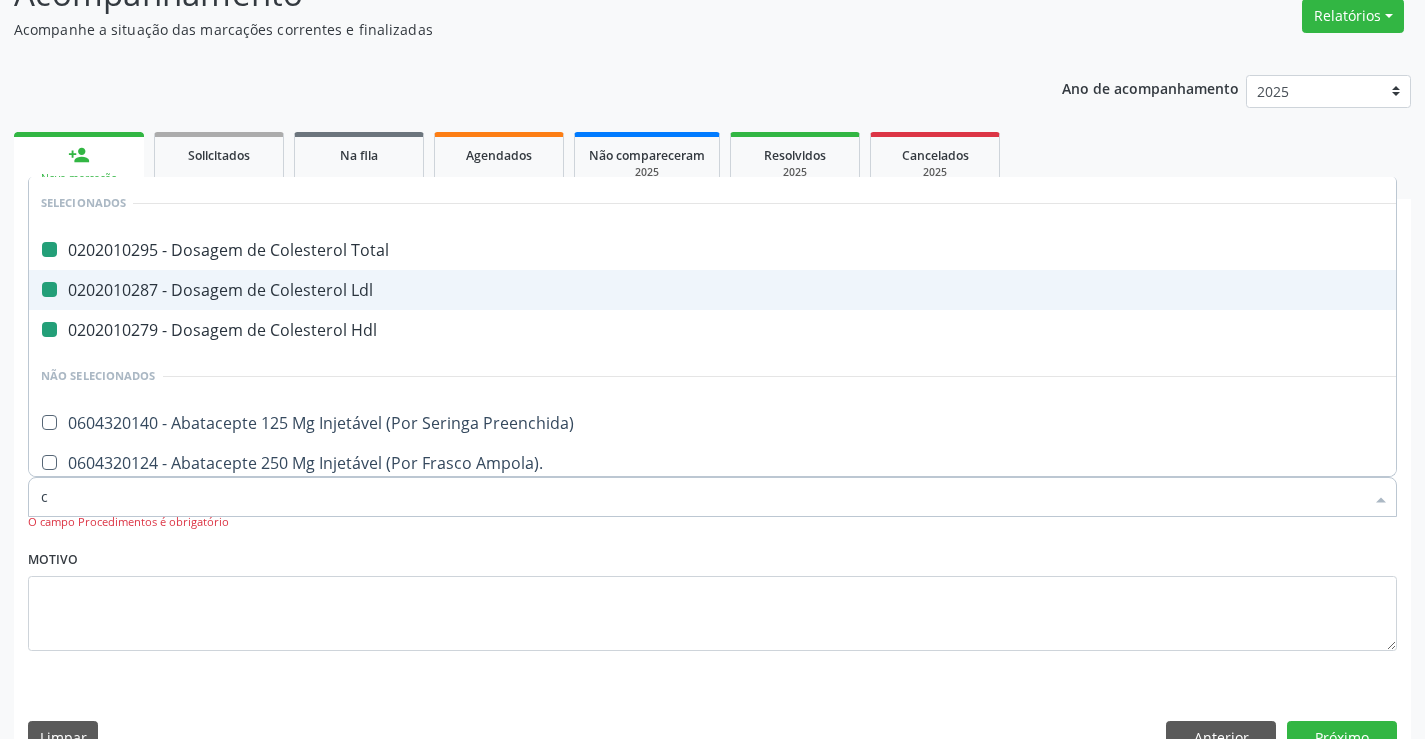 checkbox on "false" 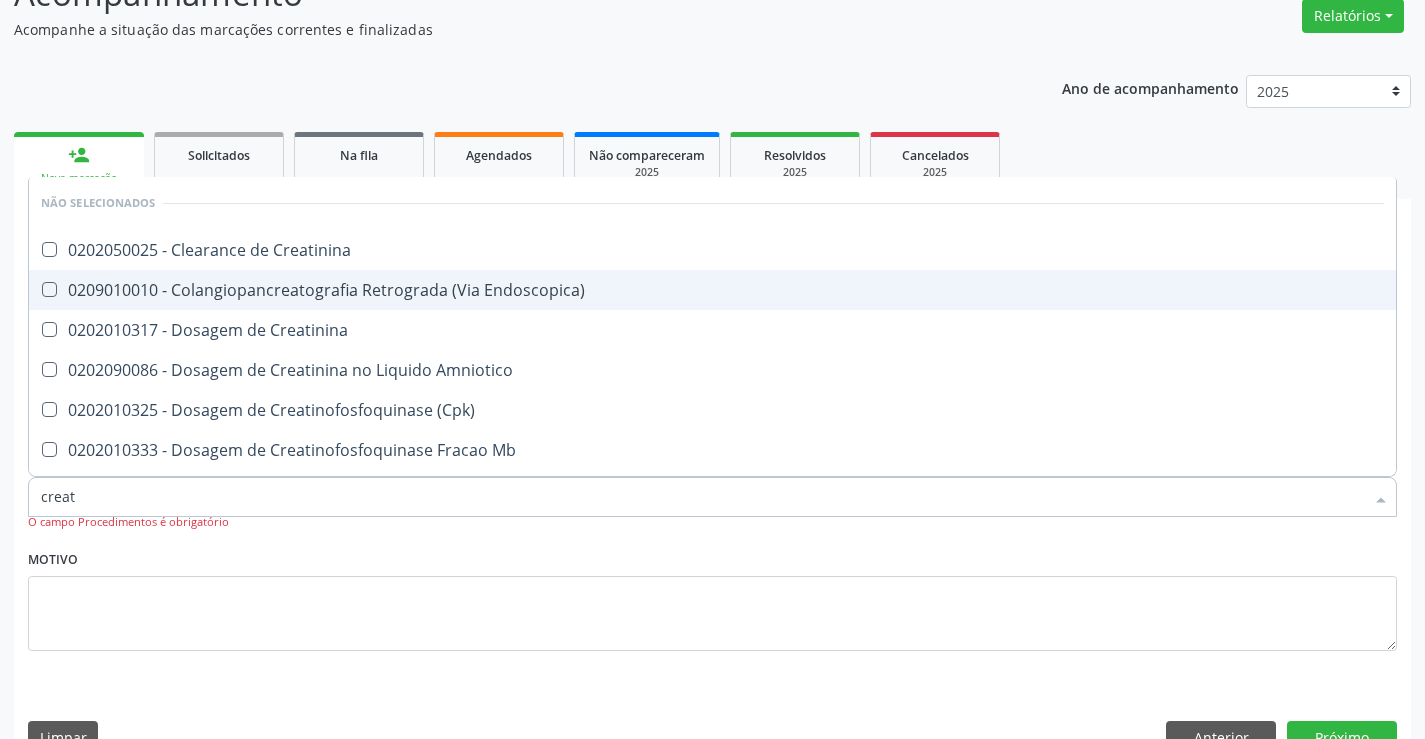 type on "creati" 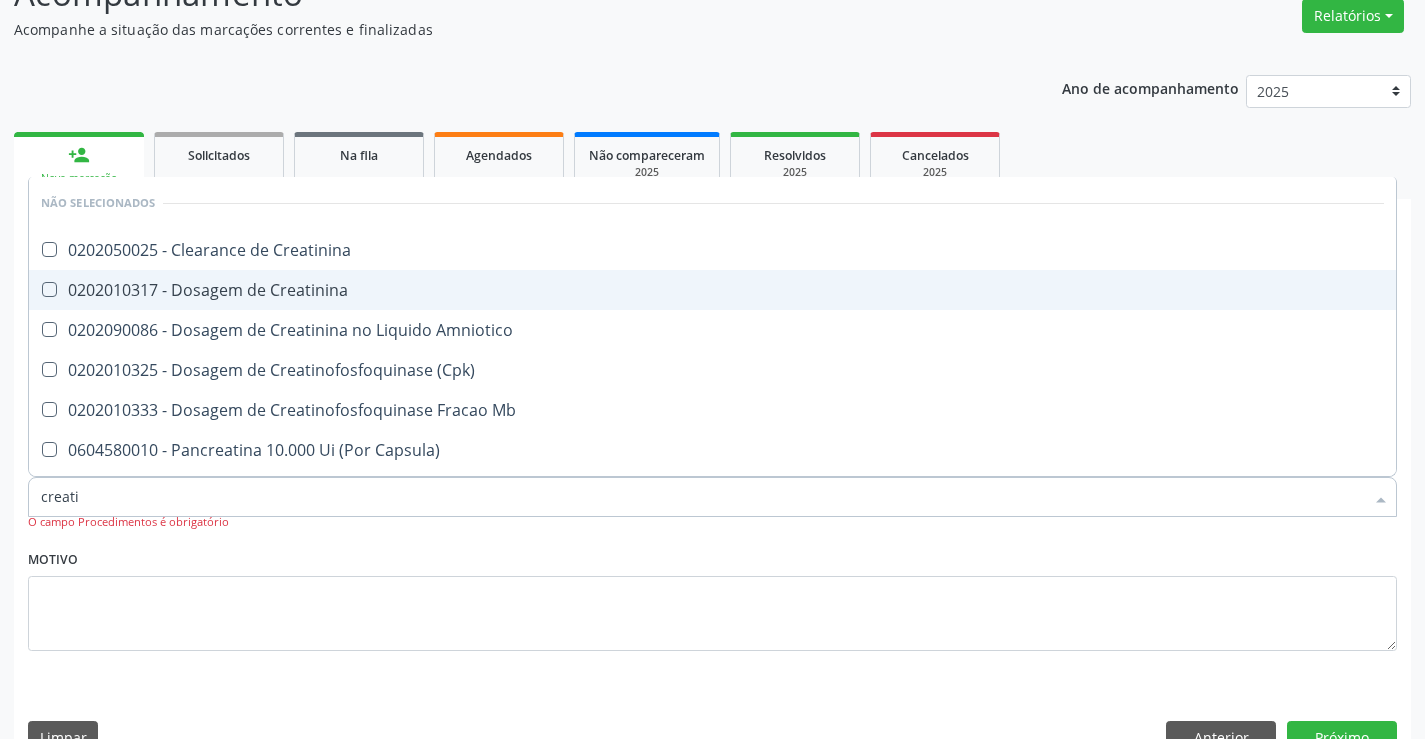 click on "0202010317 - Dosagem de Creatinina" at bounding box center (712, 290) 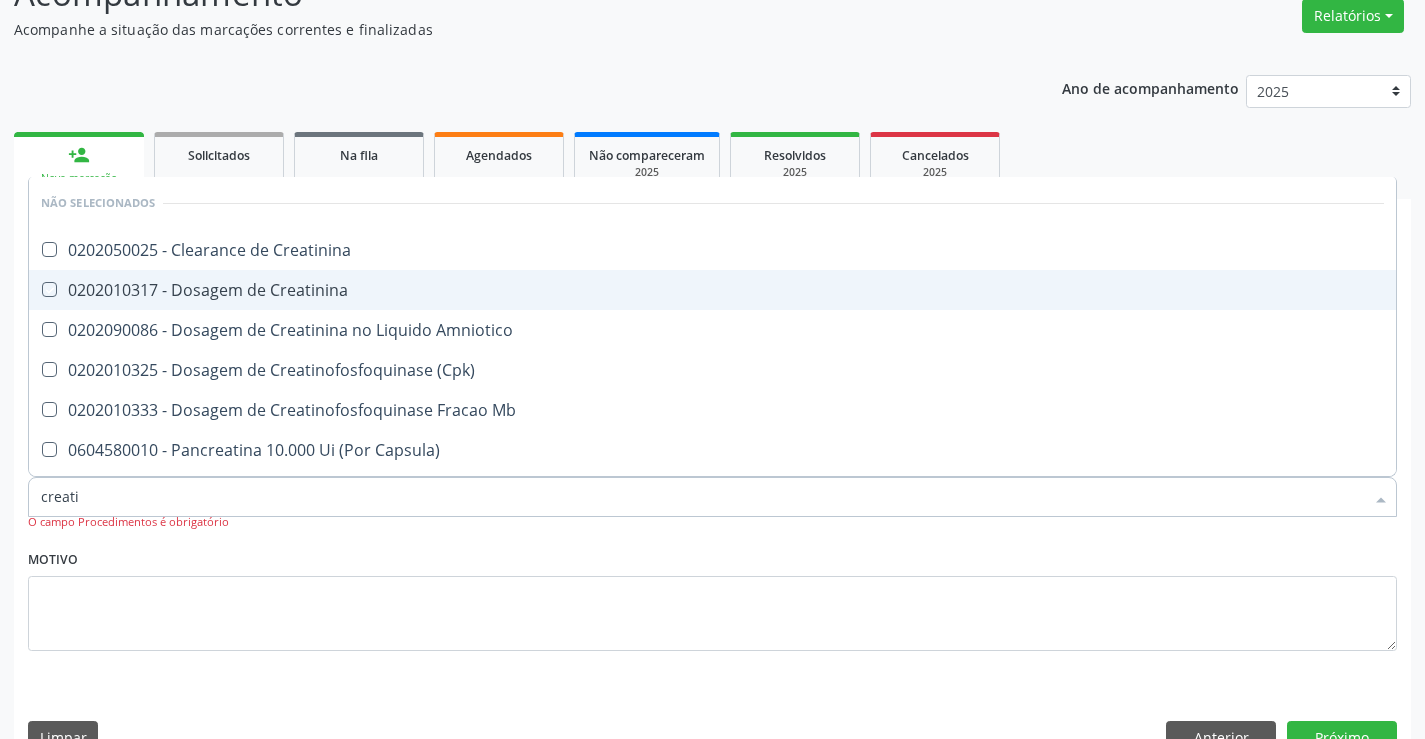 checkbox on "true" 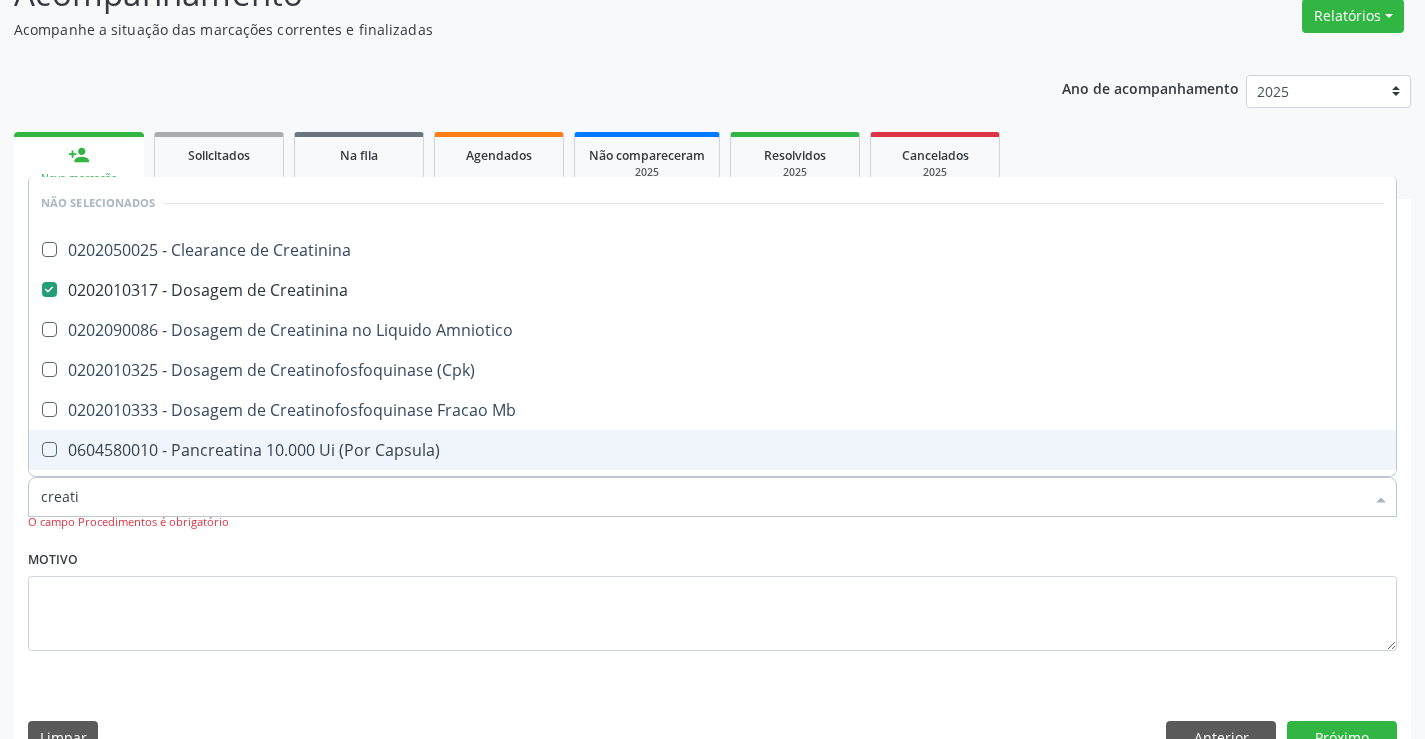 type on "creati" 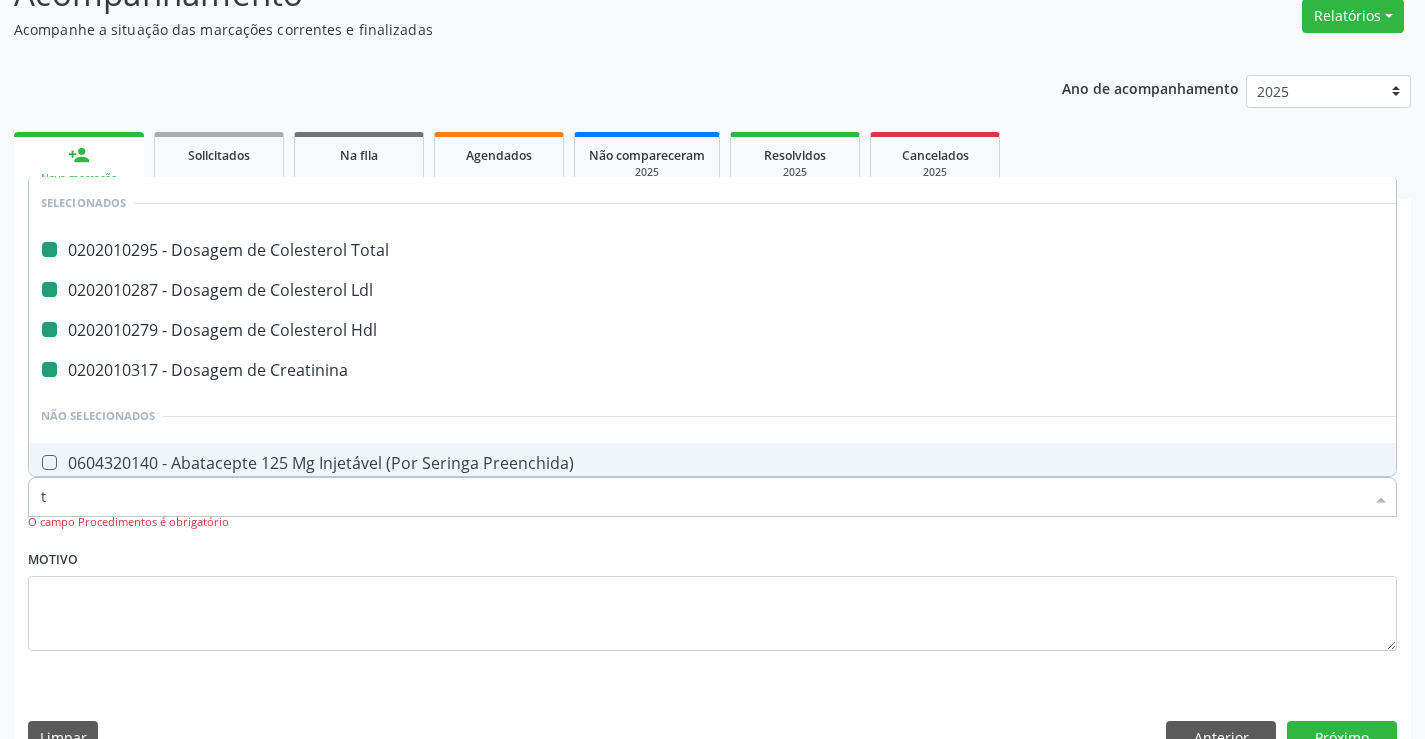 type on "tr" 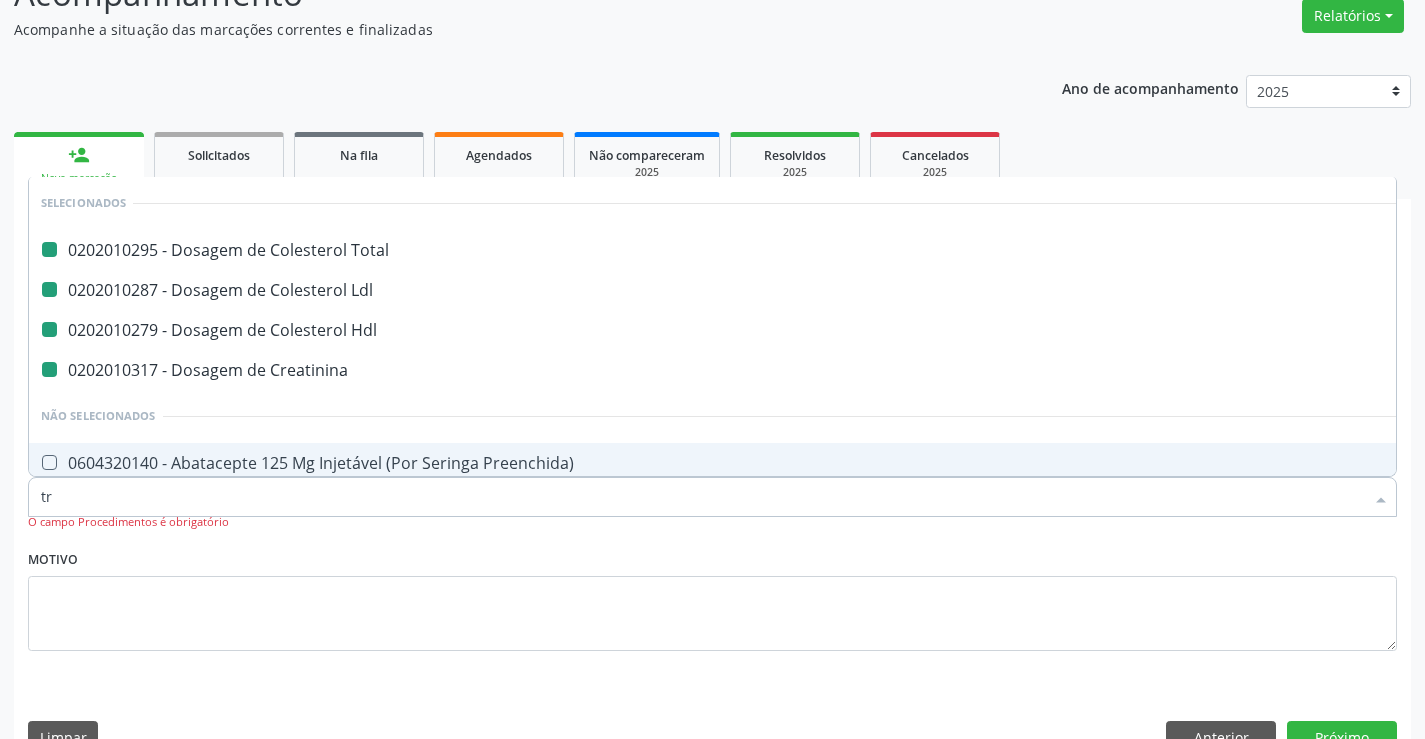 checkbox on "false" 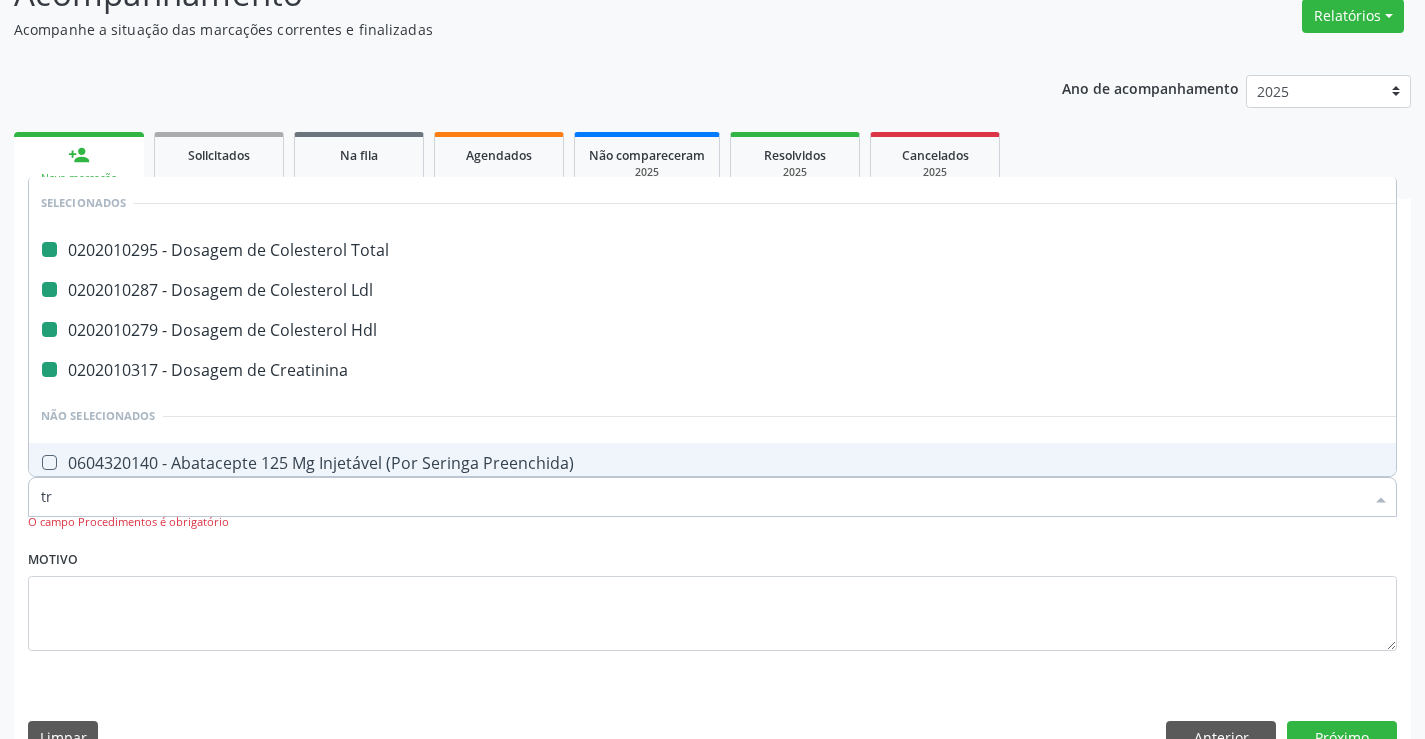 checkbox on "false" 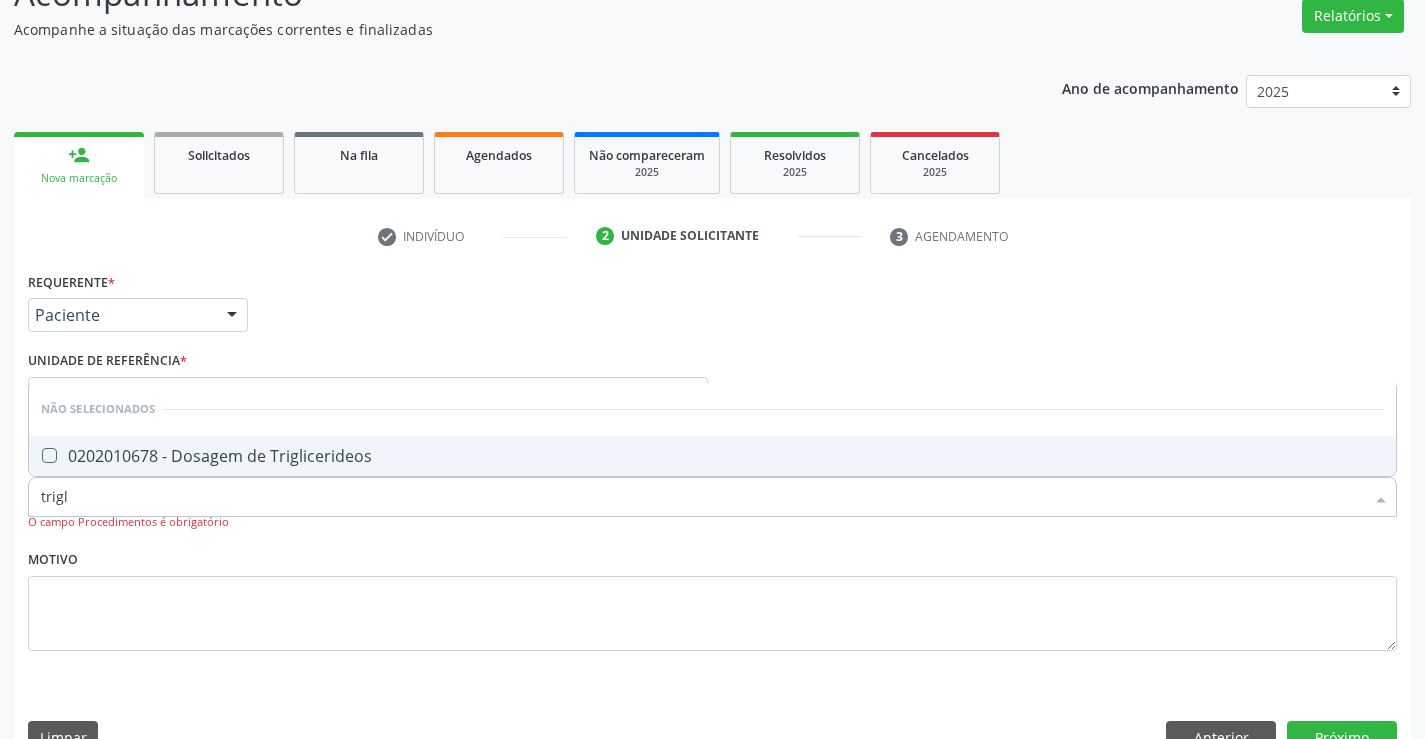 type on "trigli" 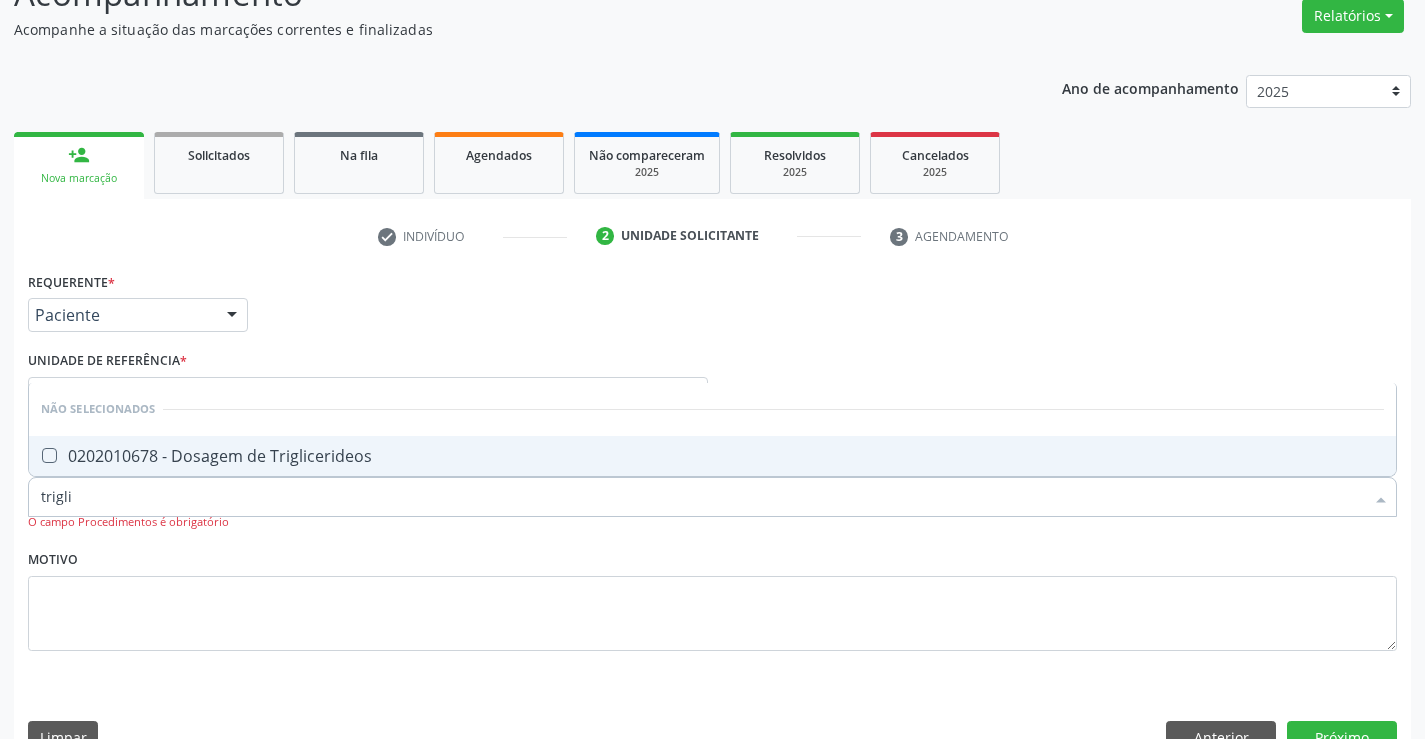 click on "0202010678 - Dosagem de Triglicerideos" at bounding box center (712, 456) 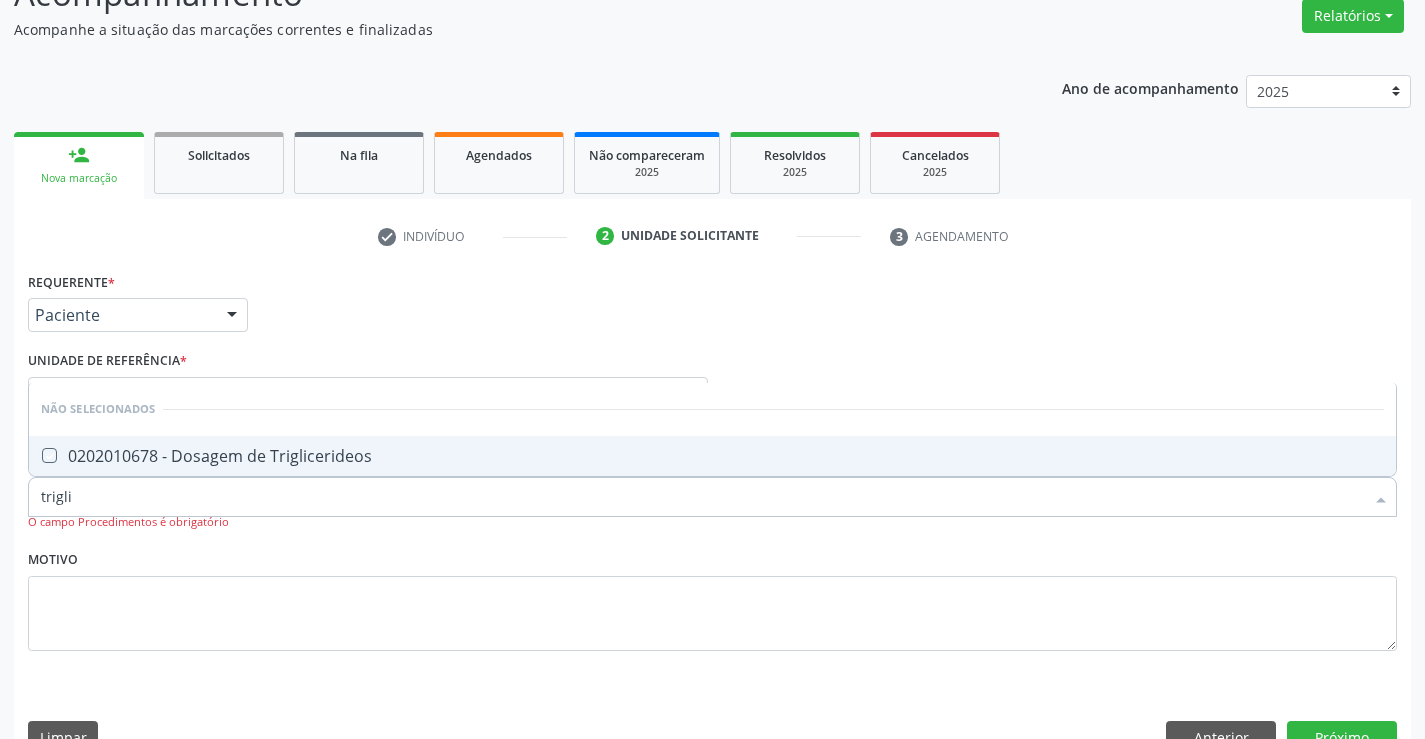 checkbox on "true" 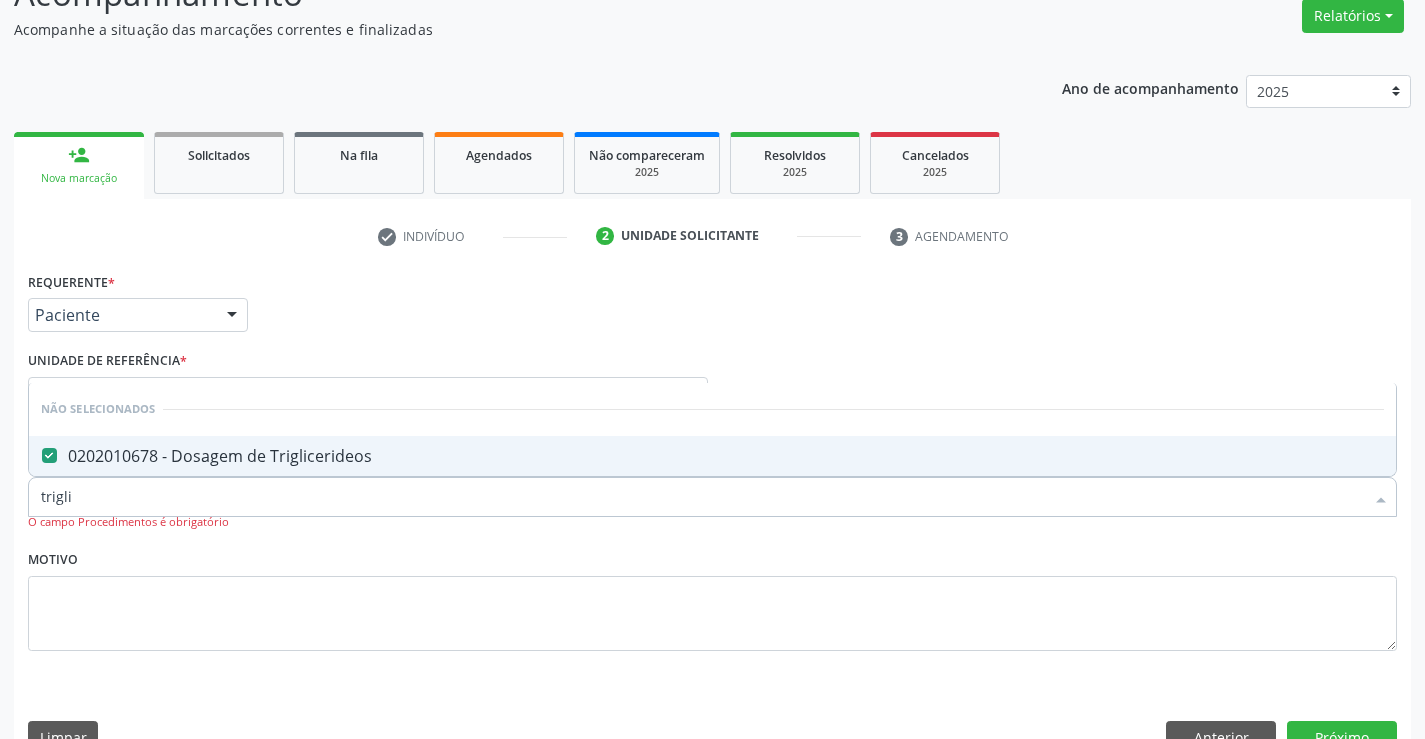click on "Item de agendamento
*
trigli
Desfazer seleção
Não selecionados
0202010678 - Dosagem de Triglicerideos
Nenhum resultado encontrado para: " trigli  "
Não há nenhuma opção para ser exibida.
O campo Procedimentos é obrigatório" at bounding box center [712, 496] 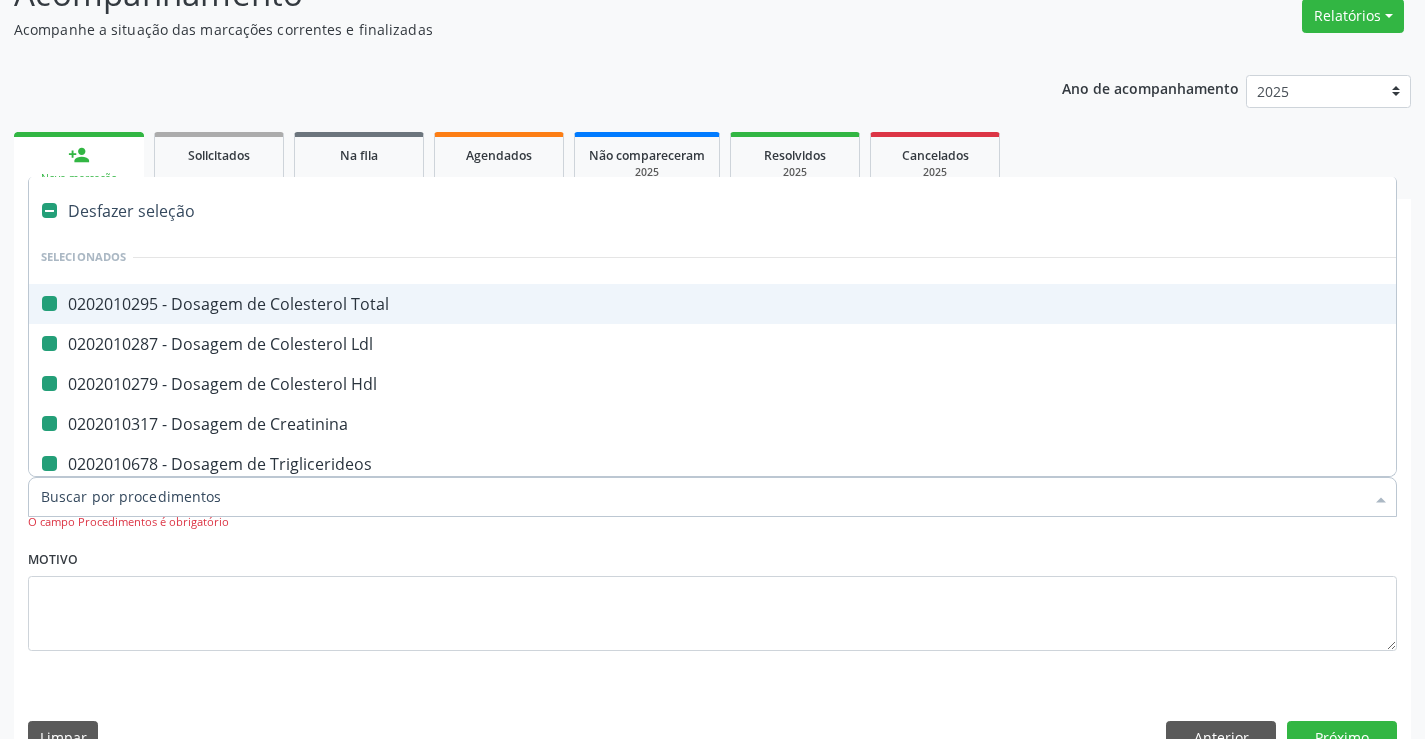 type on "u" 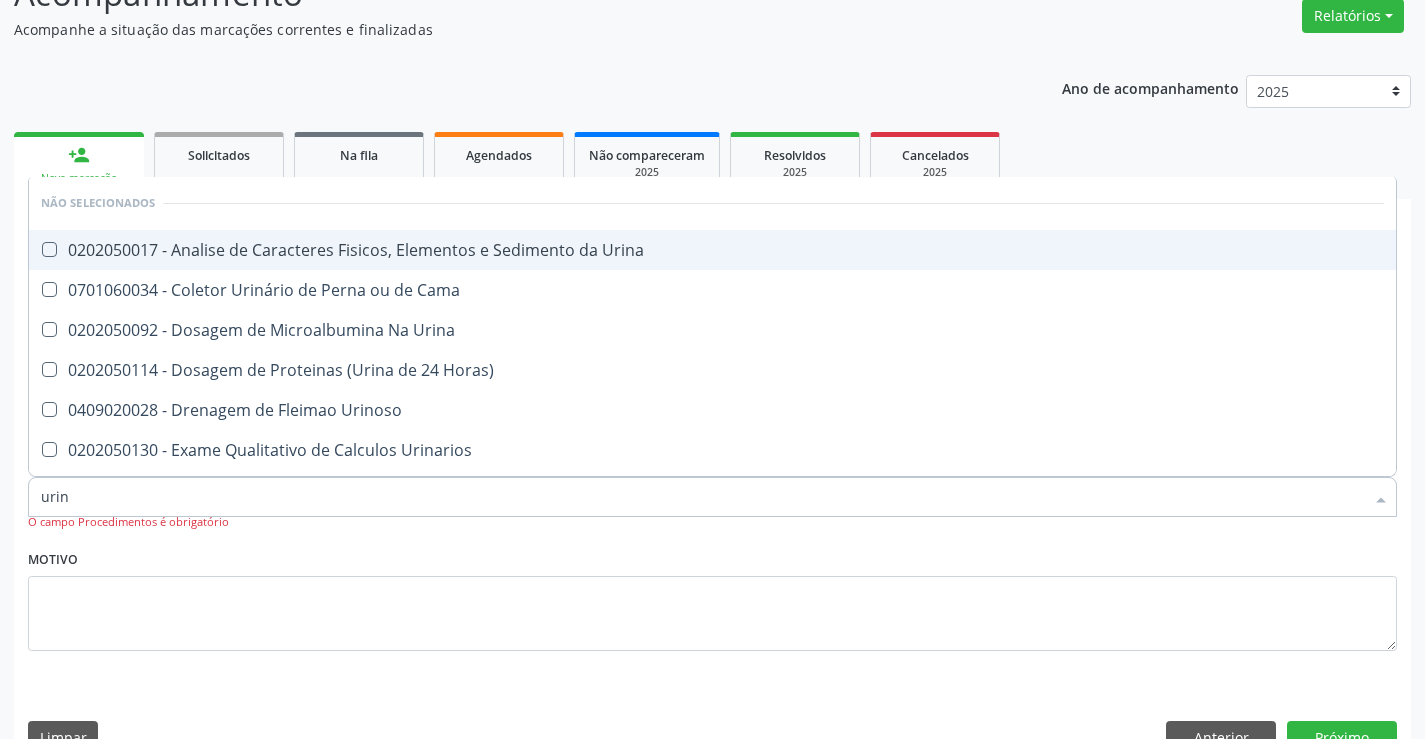 type on "urina" 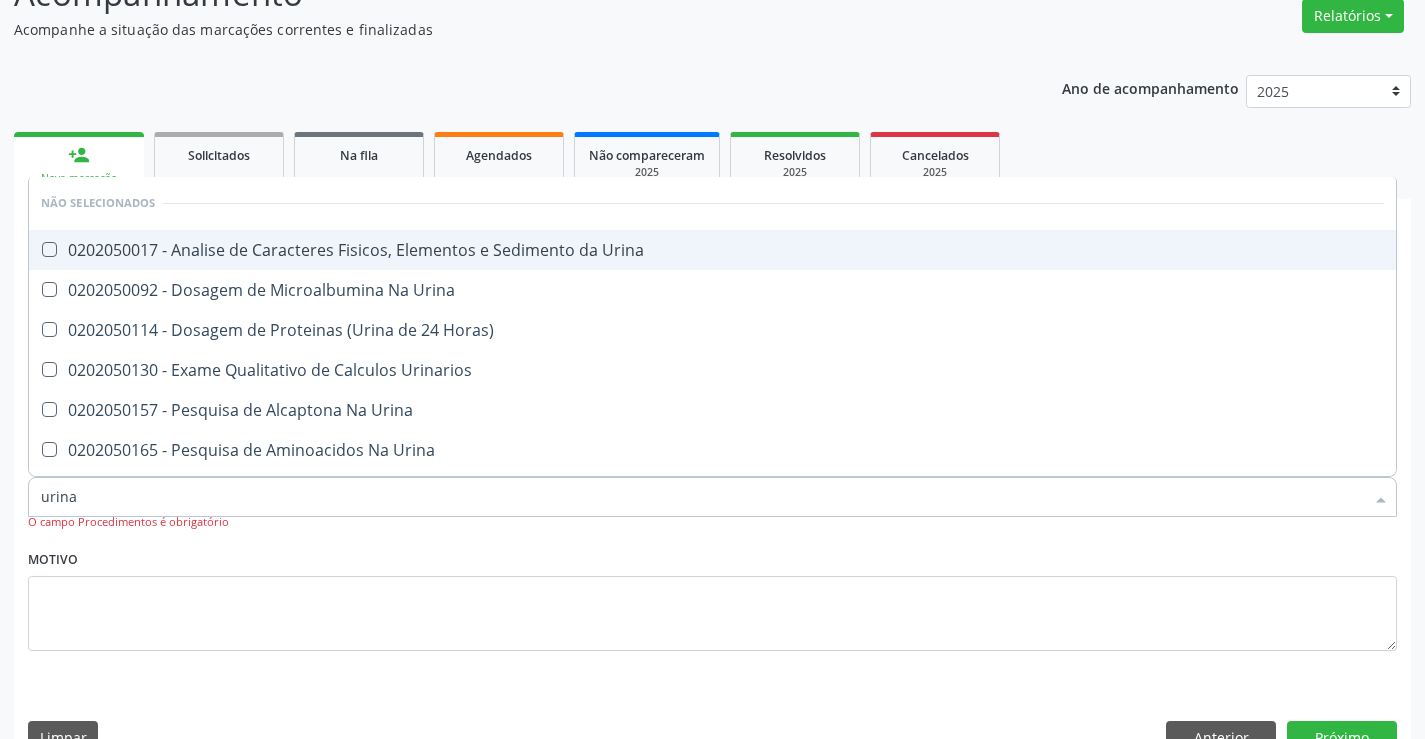 click on "0202050017 - Analise de Caracteres Fisicos, Elementos e Sedimento da Urina" at bounding box center (712, 250) 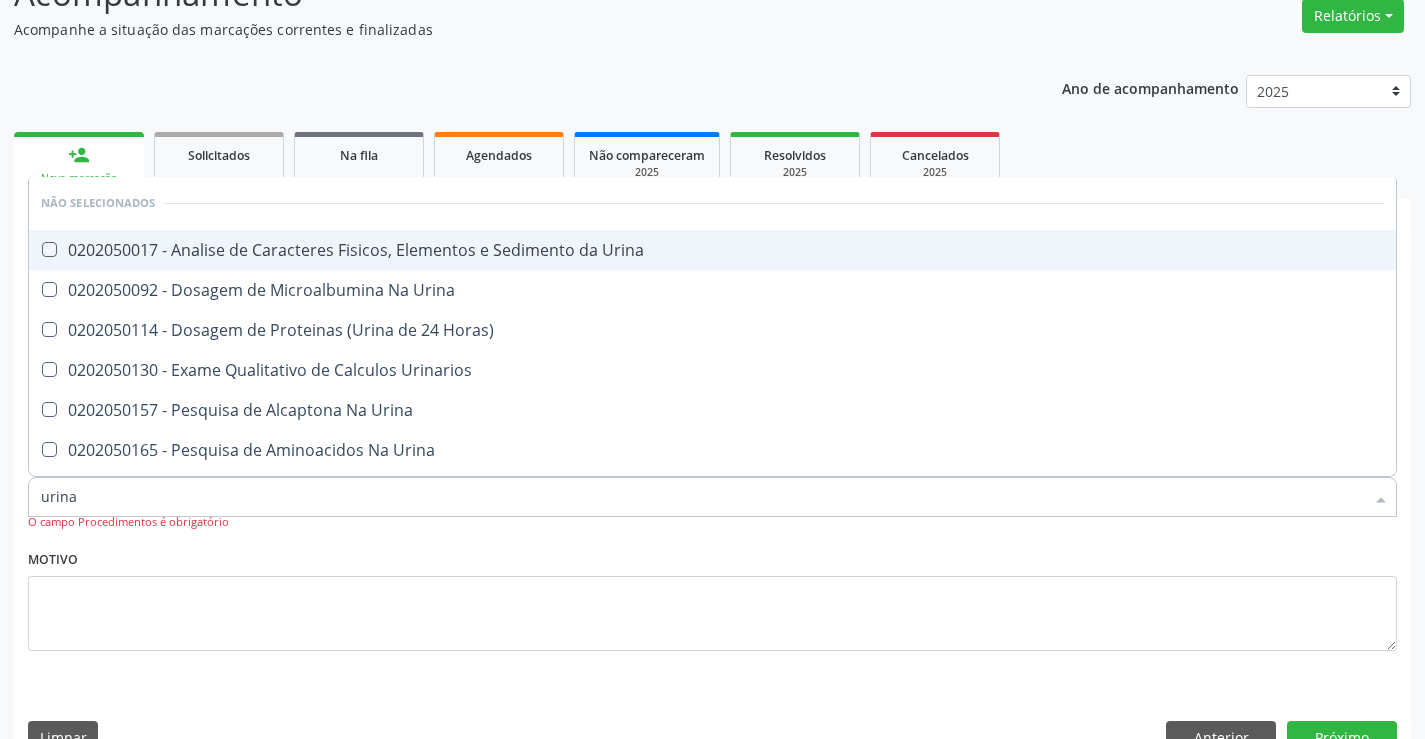 checkbox on "true" 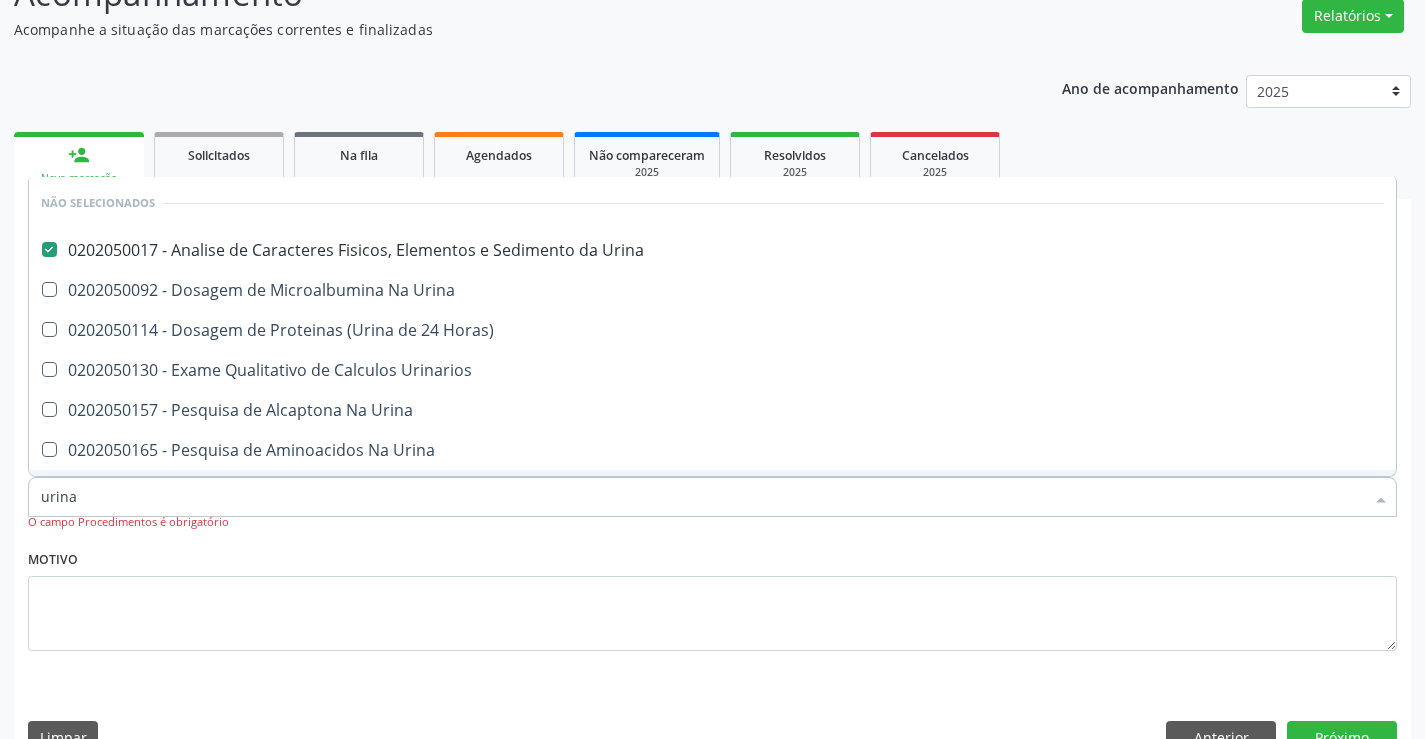 click on "Item de agendamento
*
urina
Desfazer seleção
Não selecionados
0202050017 - Analise de Caracteres Fisicos, Elementos e Sedimento da Urina
0202050092 - Dosagem de Microalbumina Na Urina
0202050114 - Dosagem de Proteinas (Urina de 24 Horas)
0202050130 - Exame Qualitativo de Calculos Urinarios
0202050157 - Pesquisa de Alcaptona Na Urina
0202050165 - Pesquisa de Aminoacidos Na Urina
0202050190 - Pesquisa de Cistina Na Urina
0202050203 - Pesquisa de Coproporfirina Na Urina
0214010023 - Pesquisa de Corpos Cetonicos Na Urina
0202050211 - Pesquisa de Erros Inatos do Metabolismo Na Urina
0202050220 - Pesquisa de Fenil-Cetona Na Urina
0202050238 - Pesquisa de Frutose Na Urina
0202050246 - Pesquisa de Galactose Na Urina
0214010031 - Pesquisa de Glicose Na Urina" at bounding box center [712, 496] 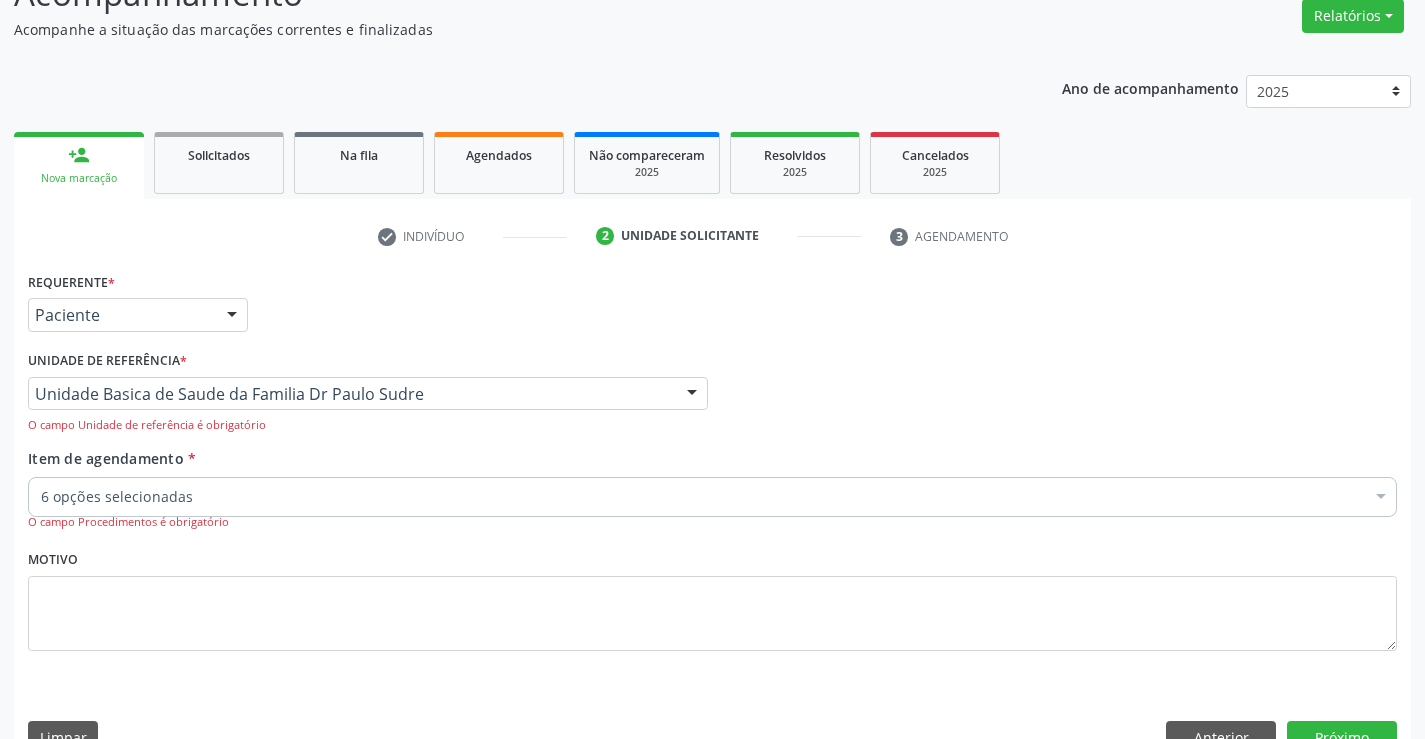 scroll, scrollTop: 114, scrollLeft: 0, axis: vertical 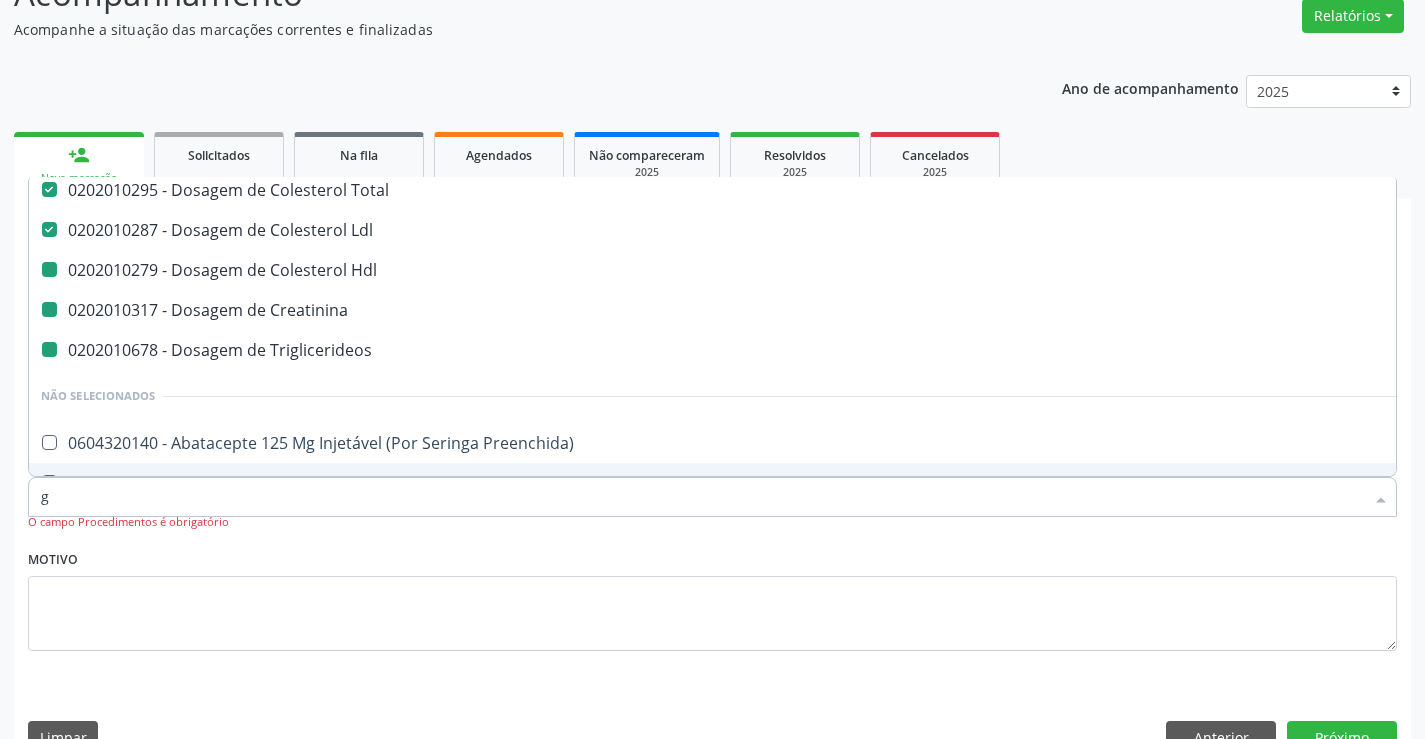 type on "gl" 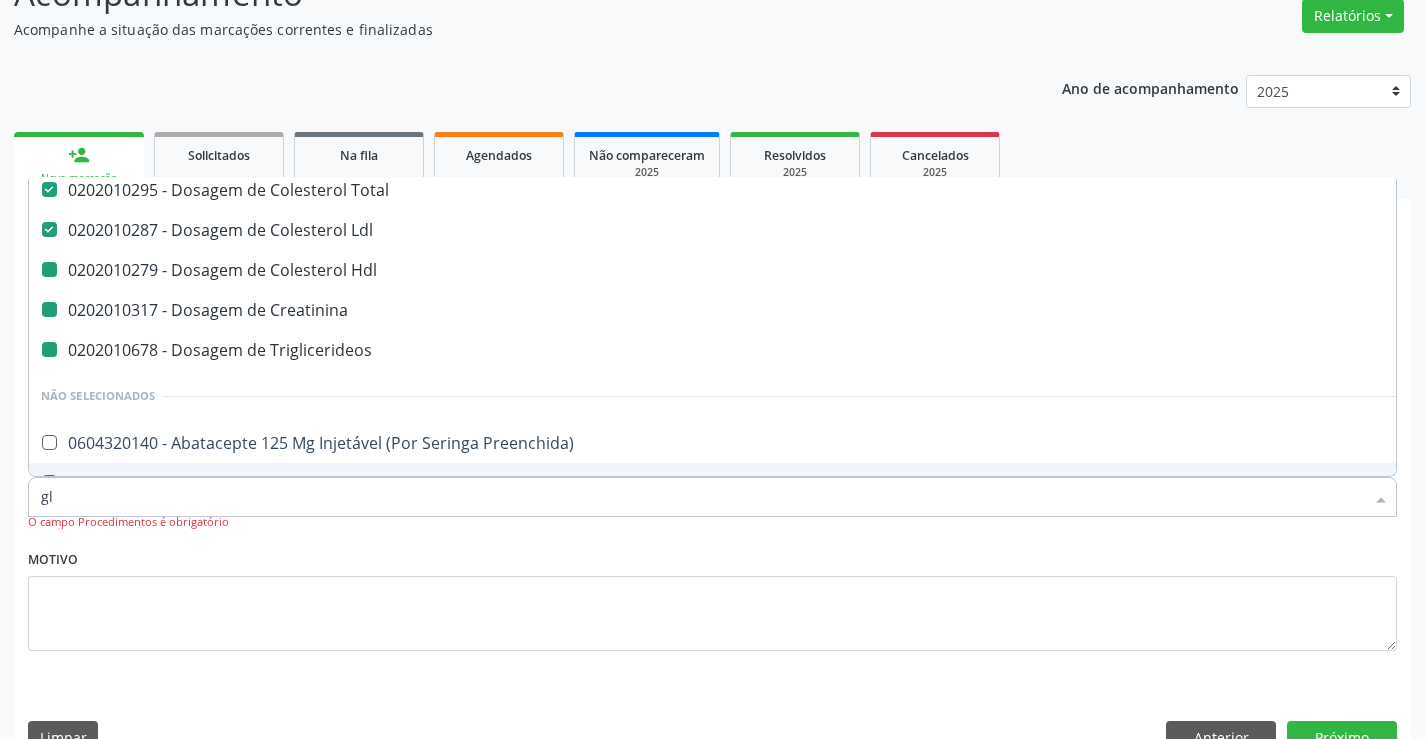 checkbox on "false" 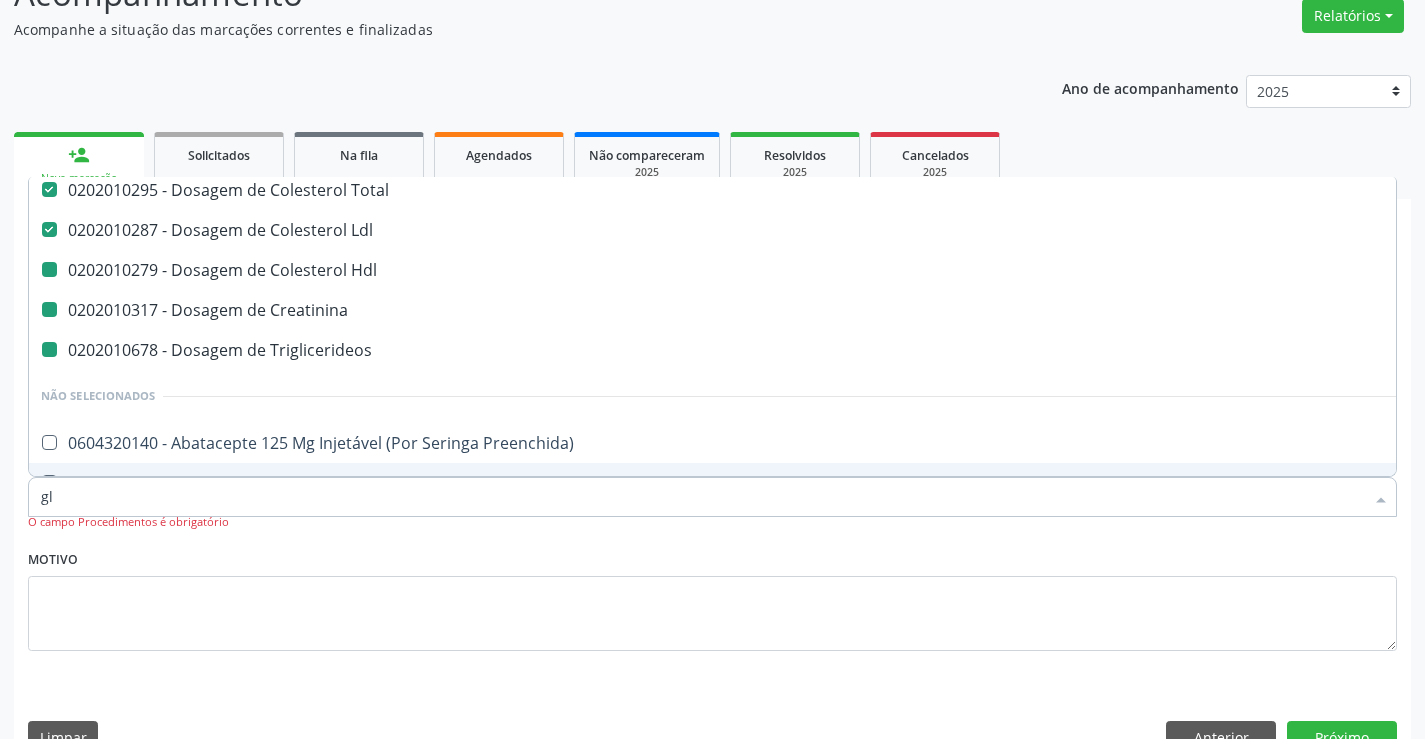 checkbox on "false" 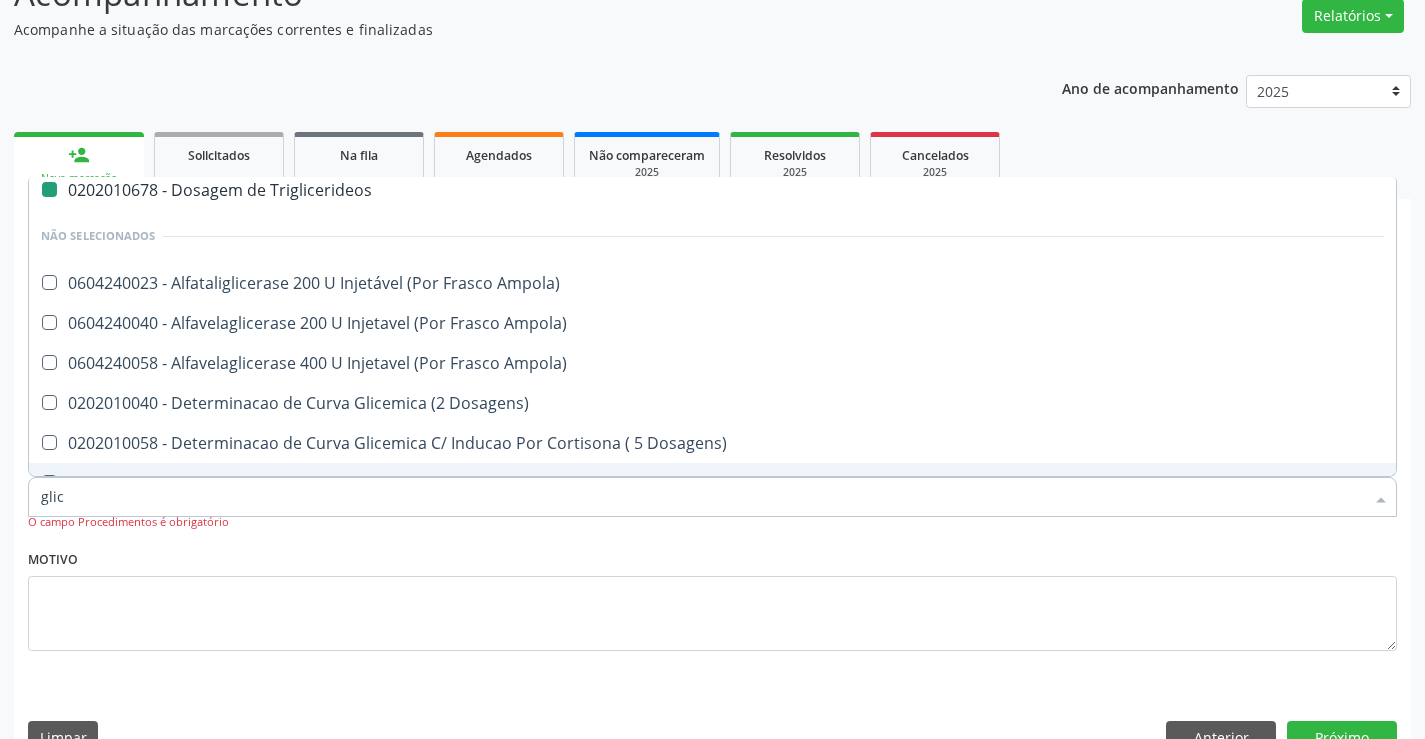 type on "glico" 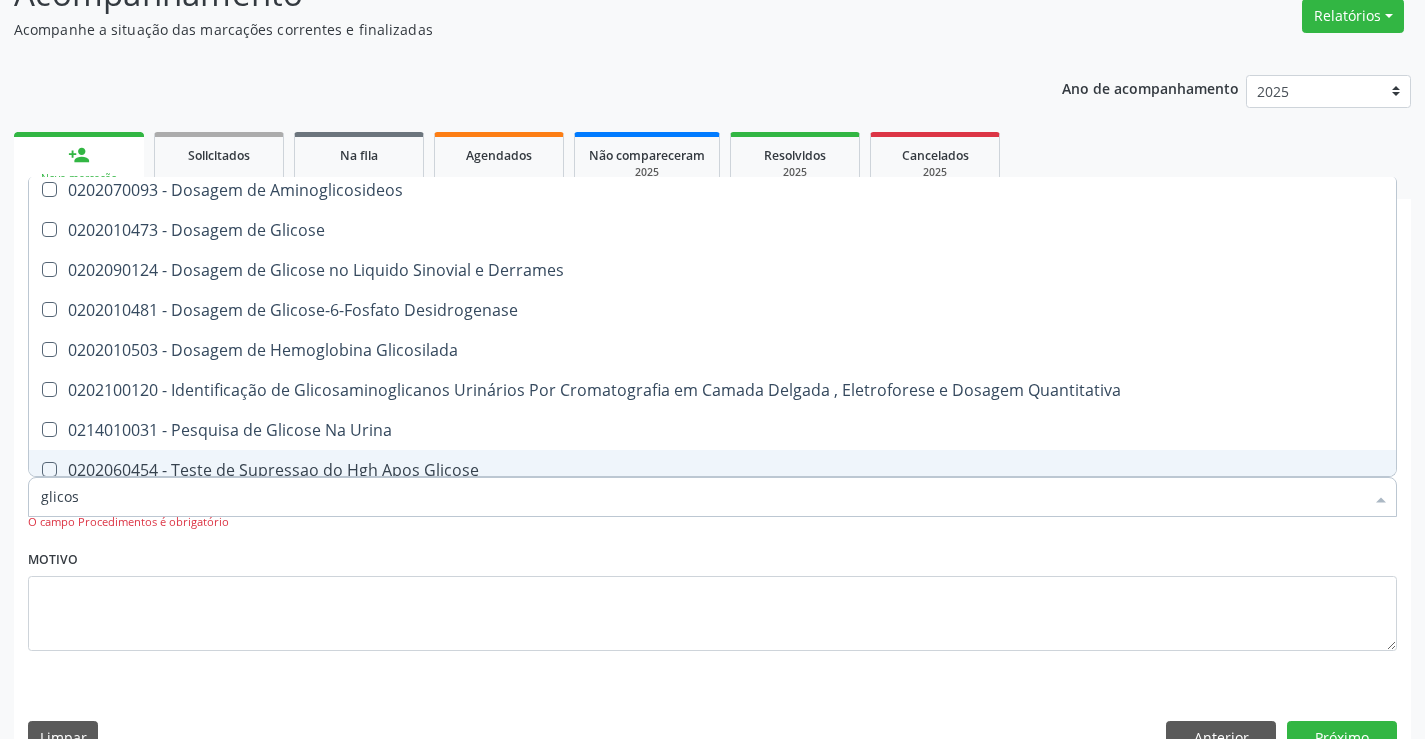 type on "glicose" 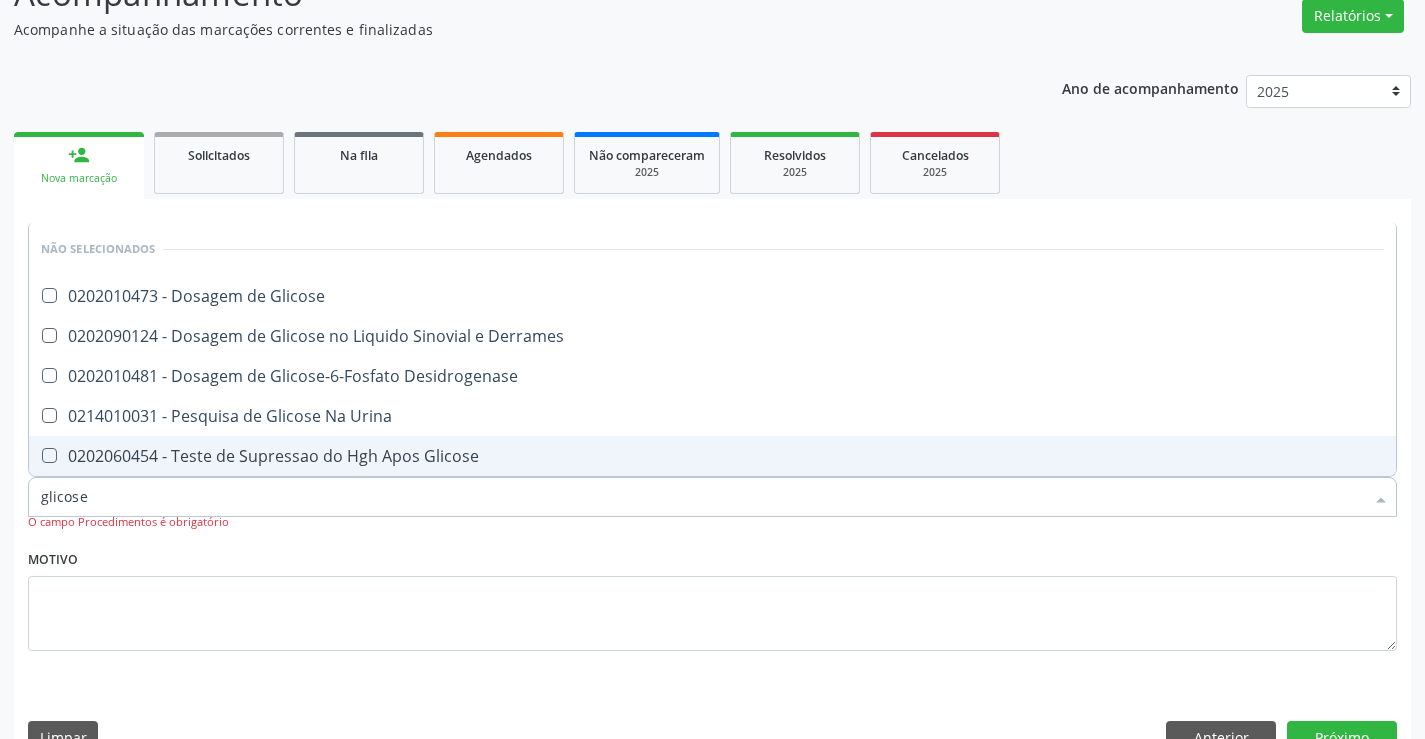scroll, scrollTop: 0, scrollLeft: 0, axis: both 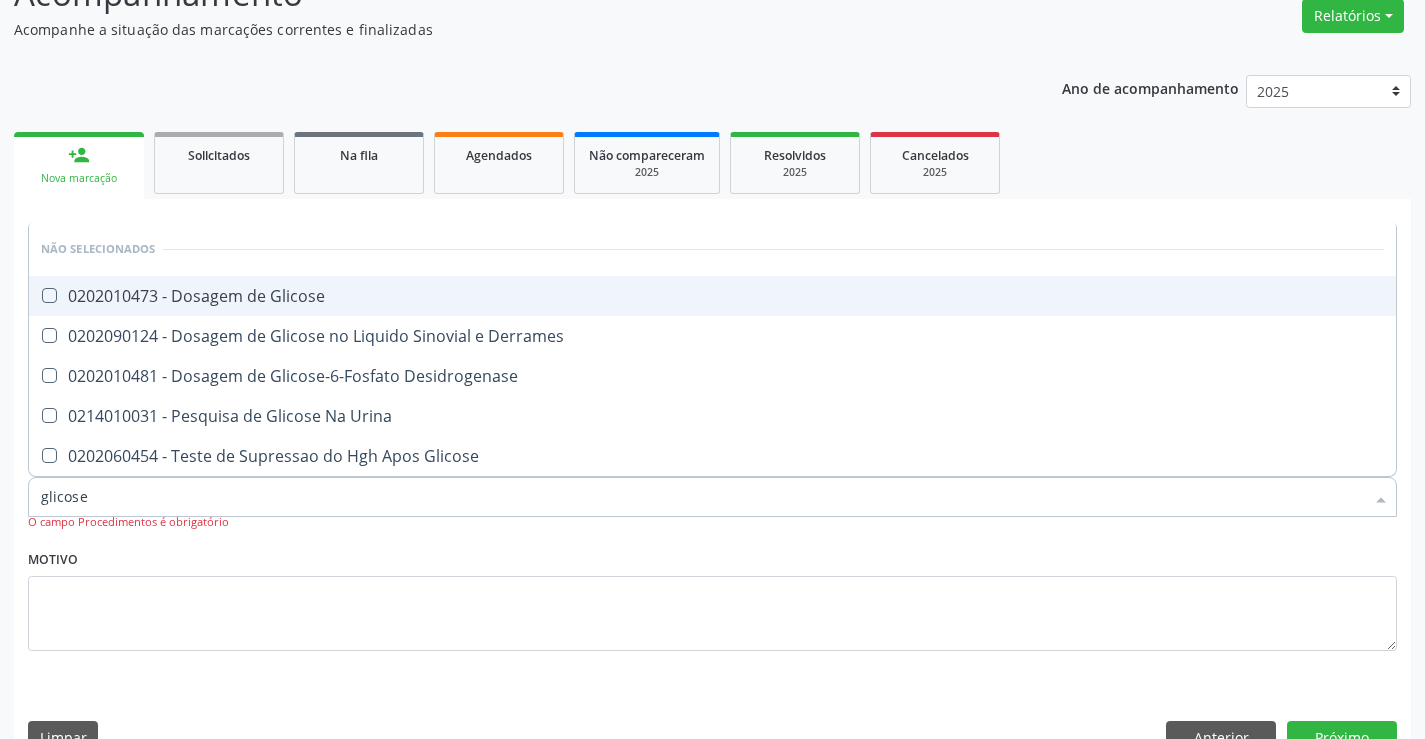click on "0202010473 - Dosagem de Glicose" at bounding box center (712, 296) 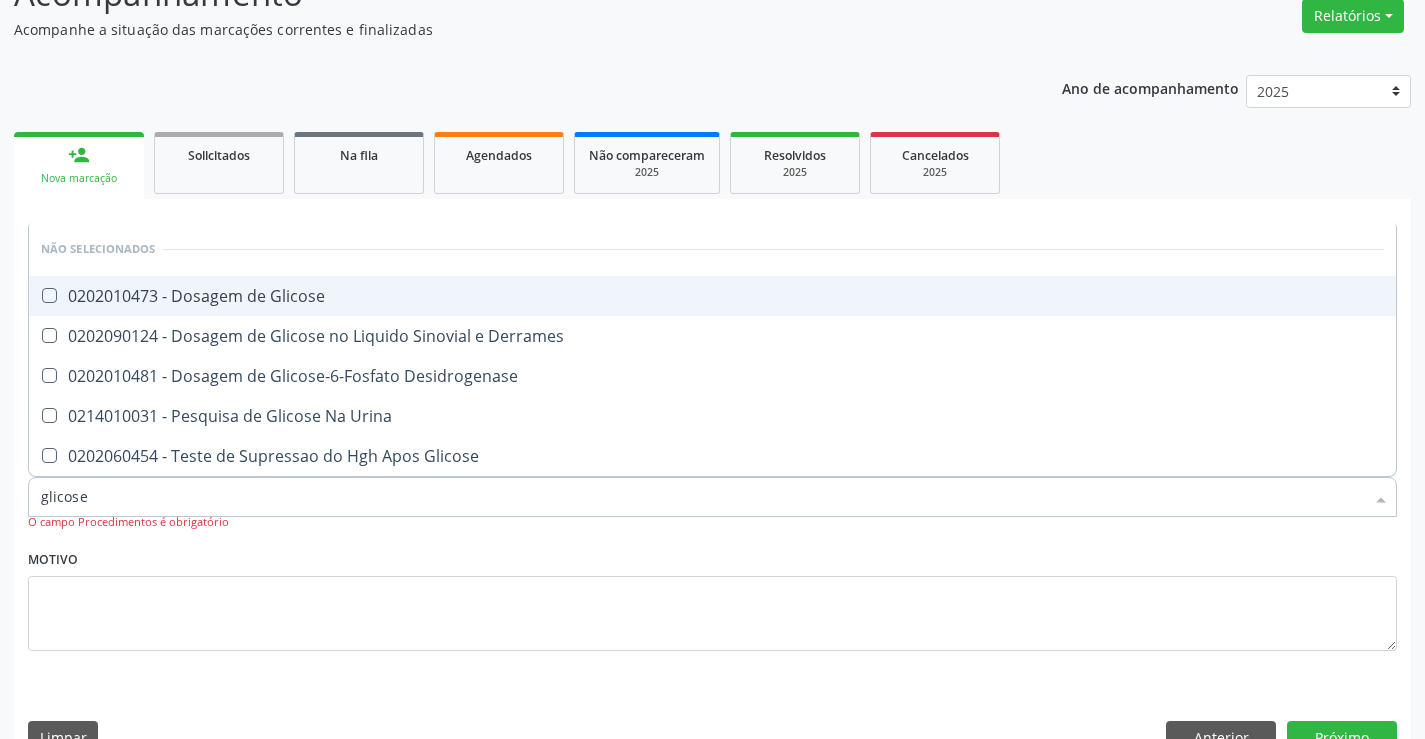 checkbox on "true" 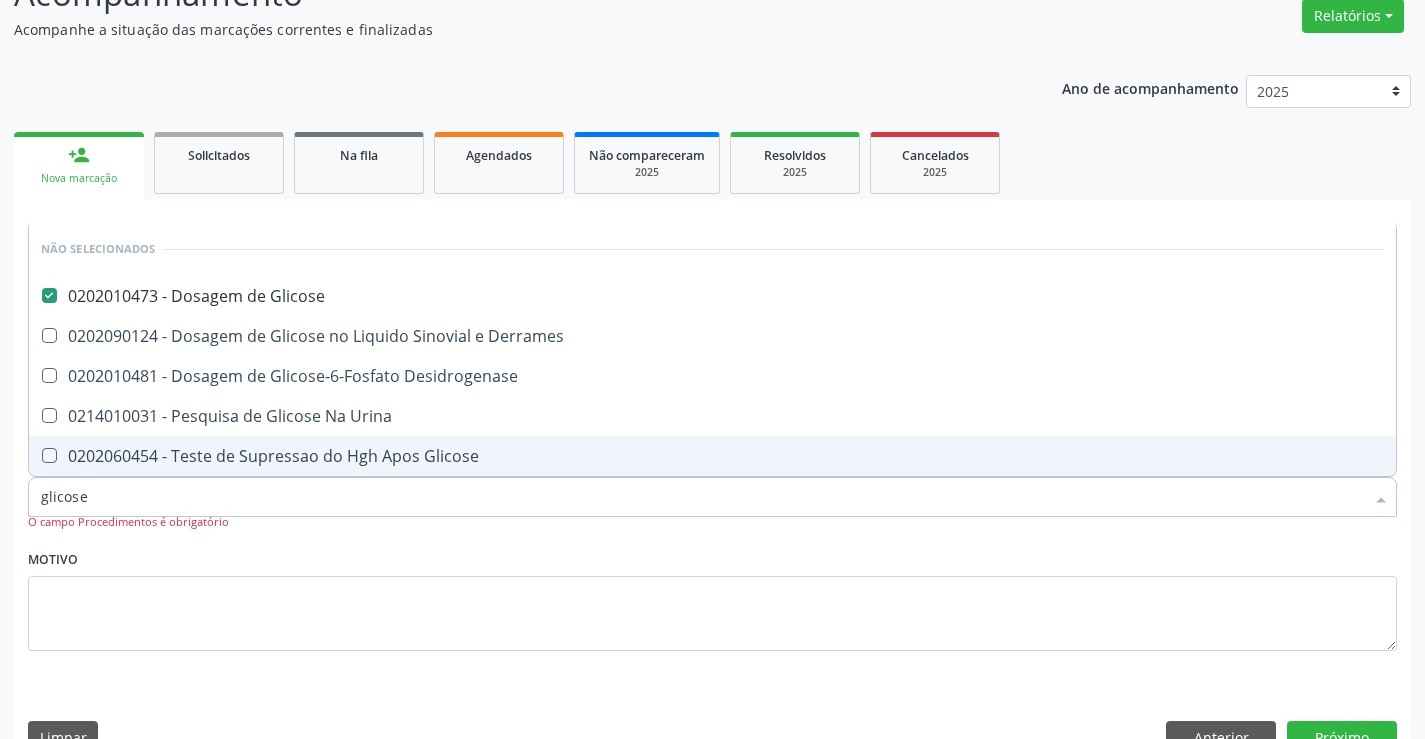 click on "Item de agendamento
*
glicose
Desfazer seleção
Não selecionados
0202010473 - Dosagem de Glicose
0202090124 - Dosagem de Glicose no Liquido Sinovial e Derrames
0202010481 - Dosagem de Glicose-6-Fosfato Desidrogenase
0214010031 - Pesquisa de Glicose Na Urina
0202060454 - Teste de Supressao do Hgh Apos Glicose
Nenhum resultado encontrado para: " glicose  "
Não há nenhuma opção para ser exibida.
O campo Procedimentos é obrigatório" at bounding box center [712, 496] 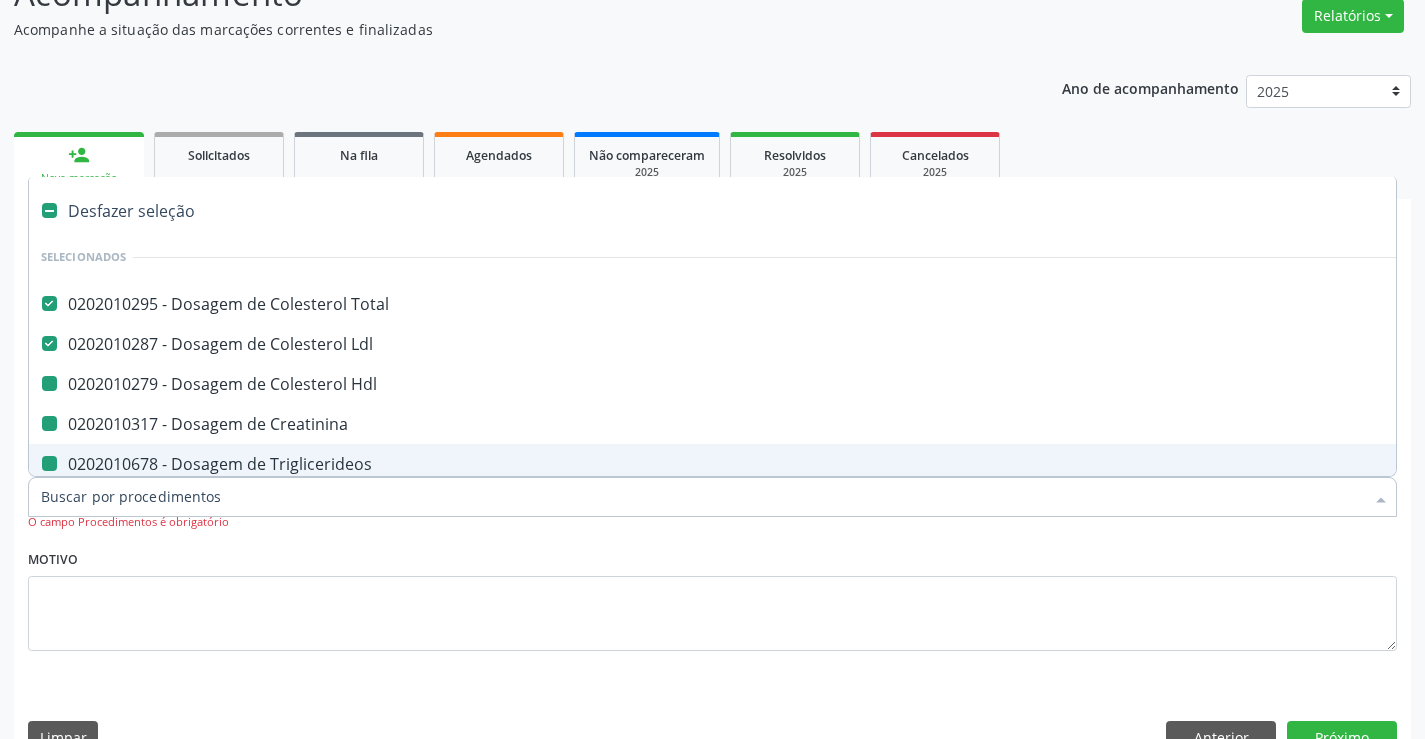 type on "h" 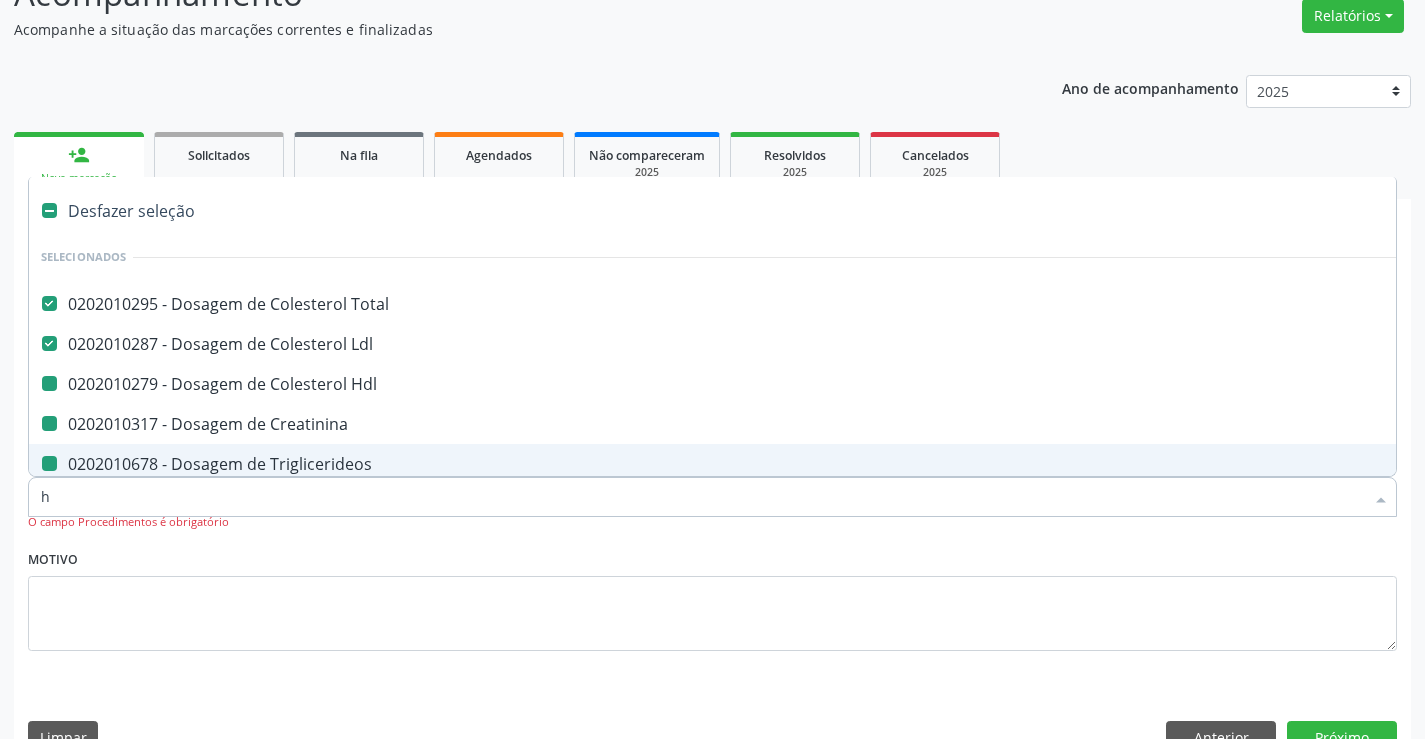 checkbox on "false" 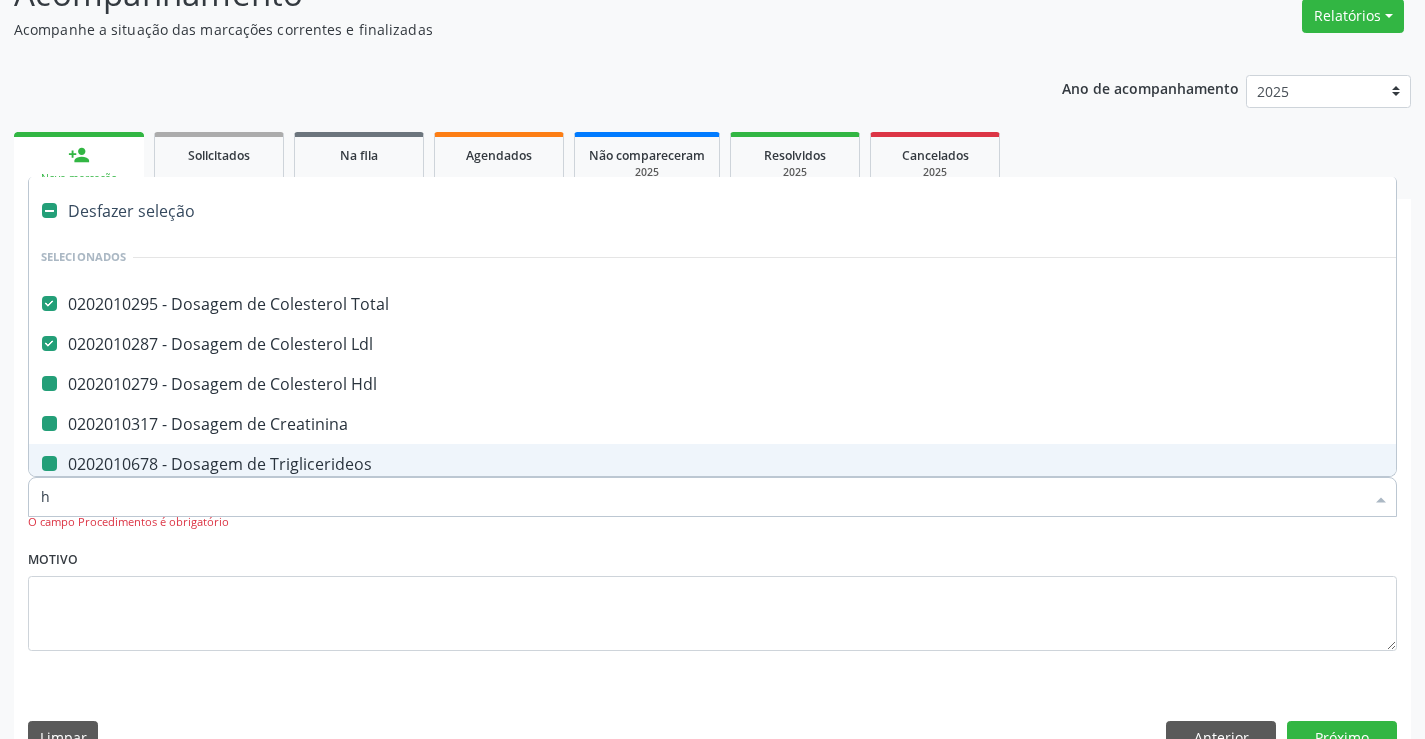 checkbox on "false" 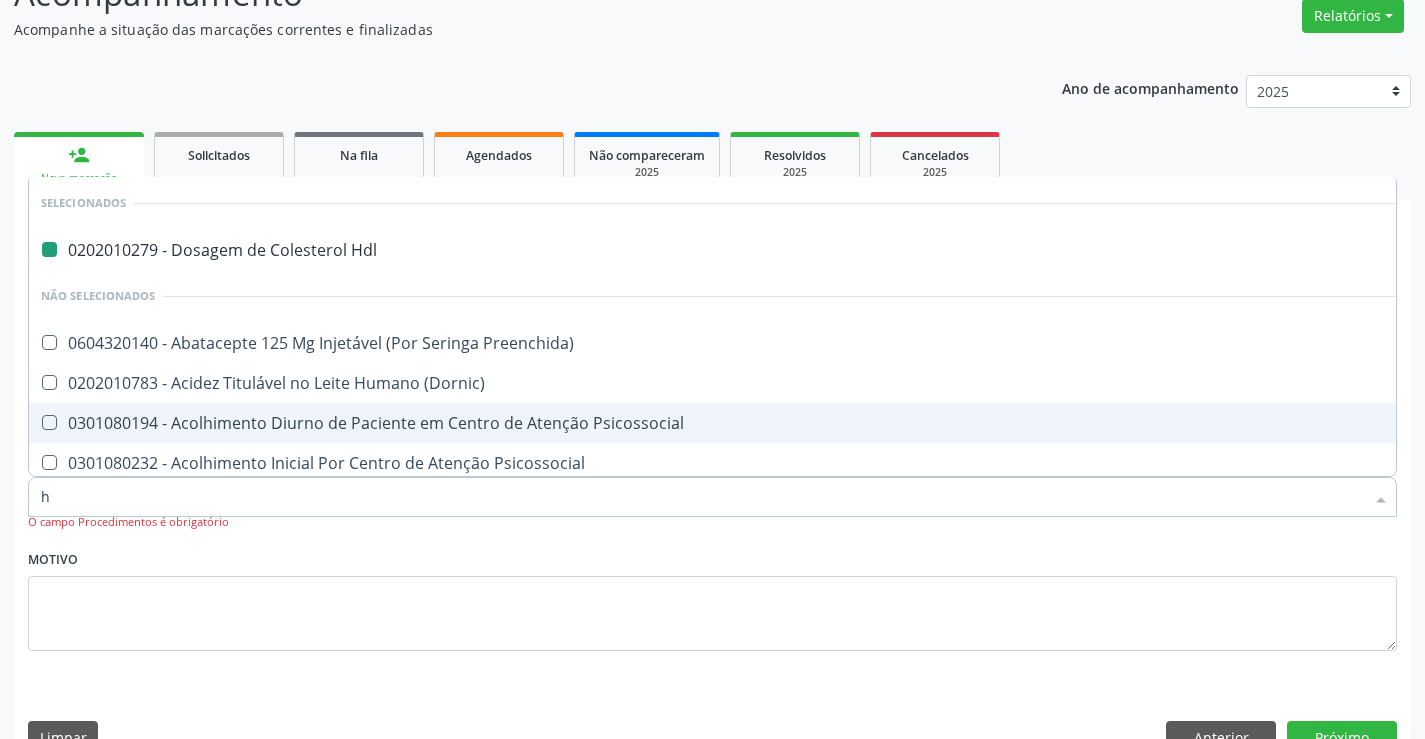 type on "he" 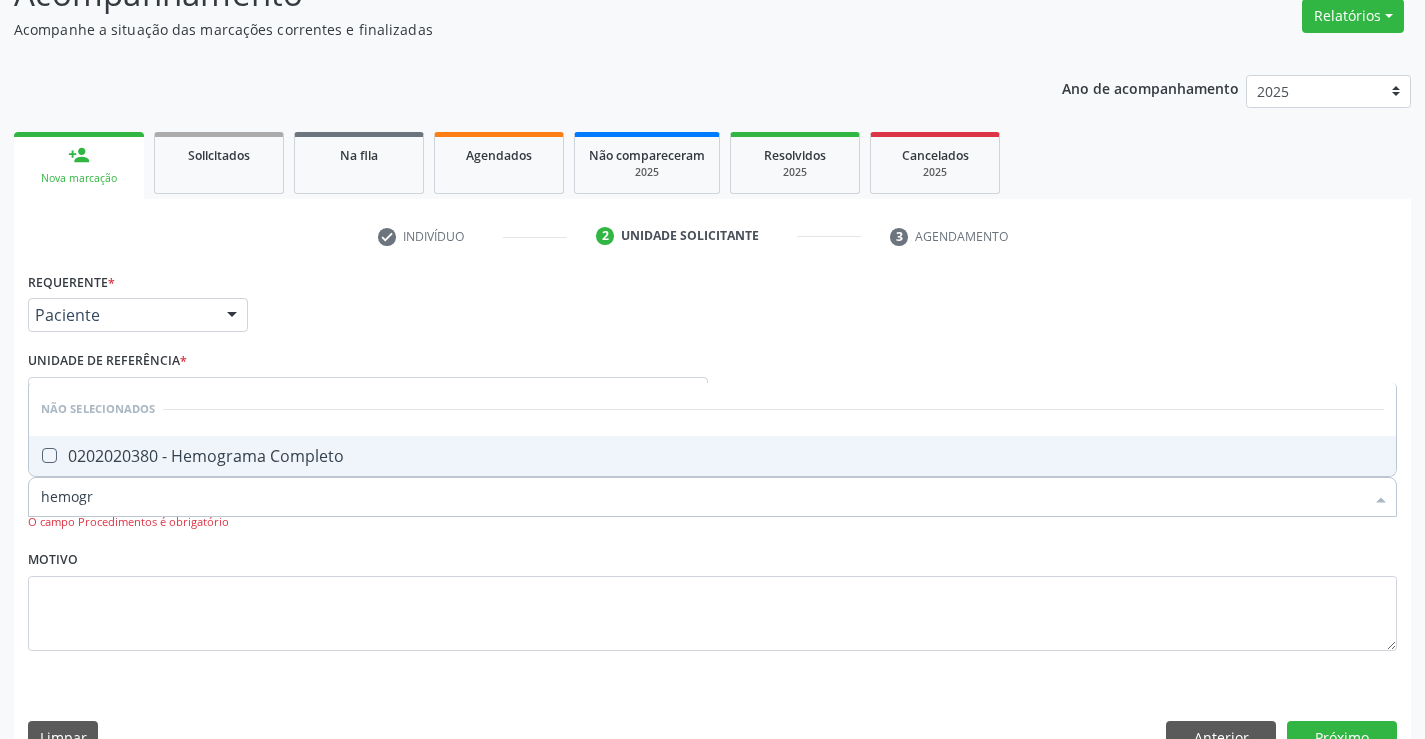type on "hemogra" 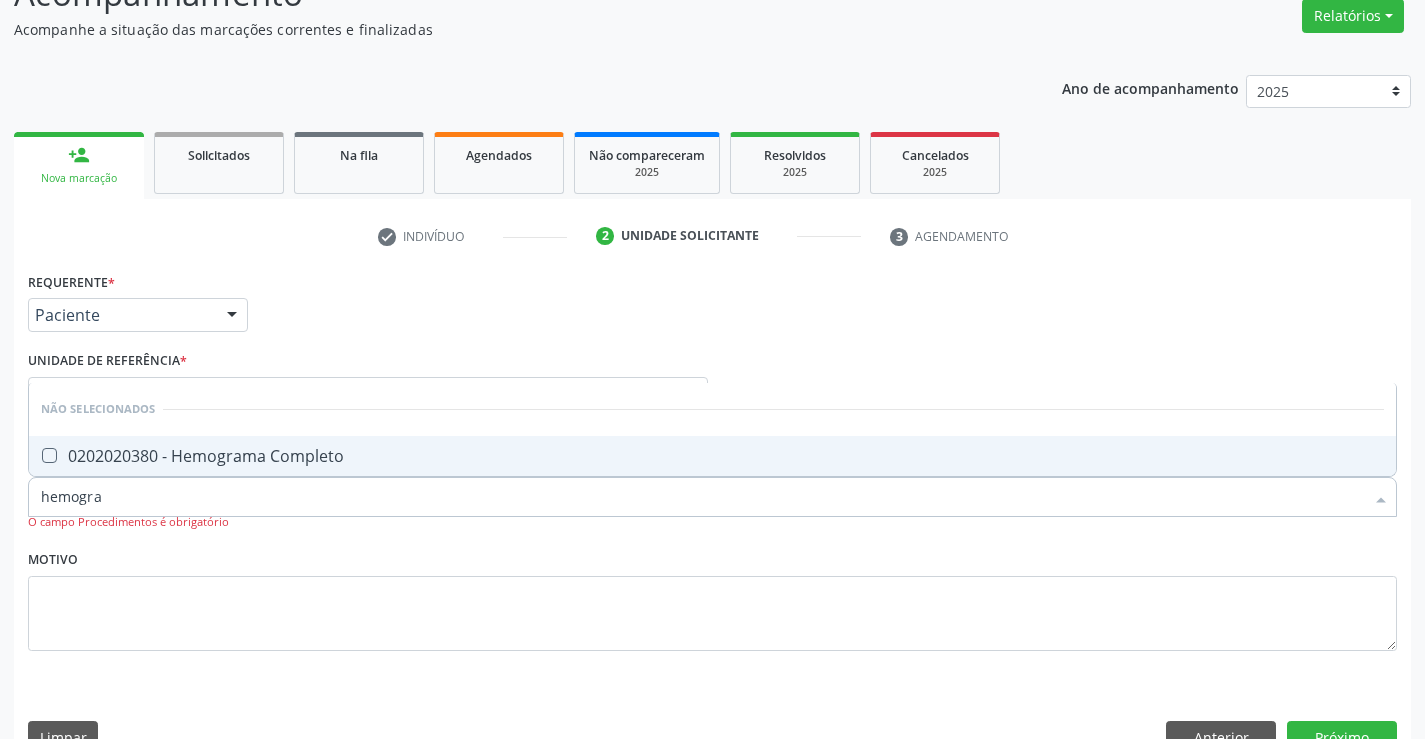 click on "0202020380 - Hemograma Completo" at bounding box center [712, 456] 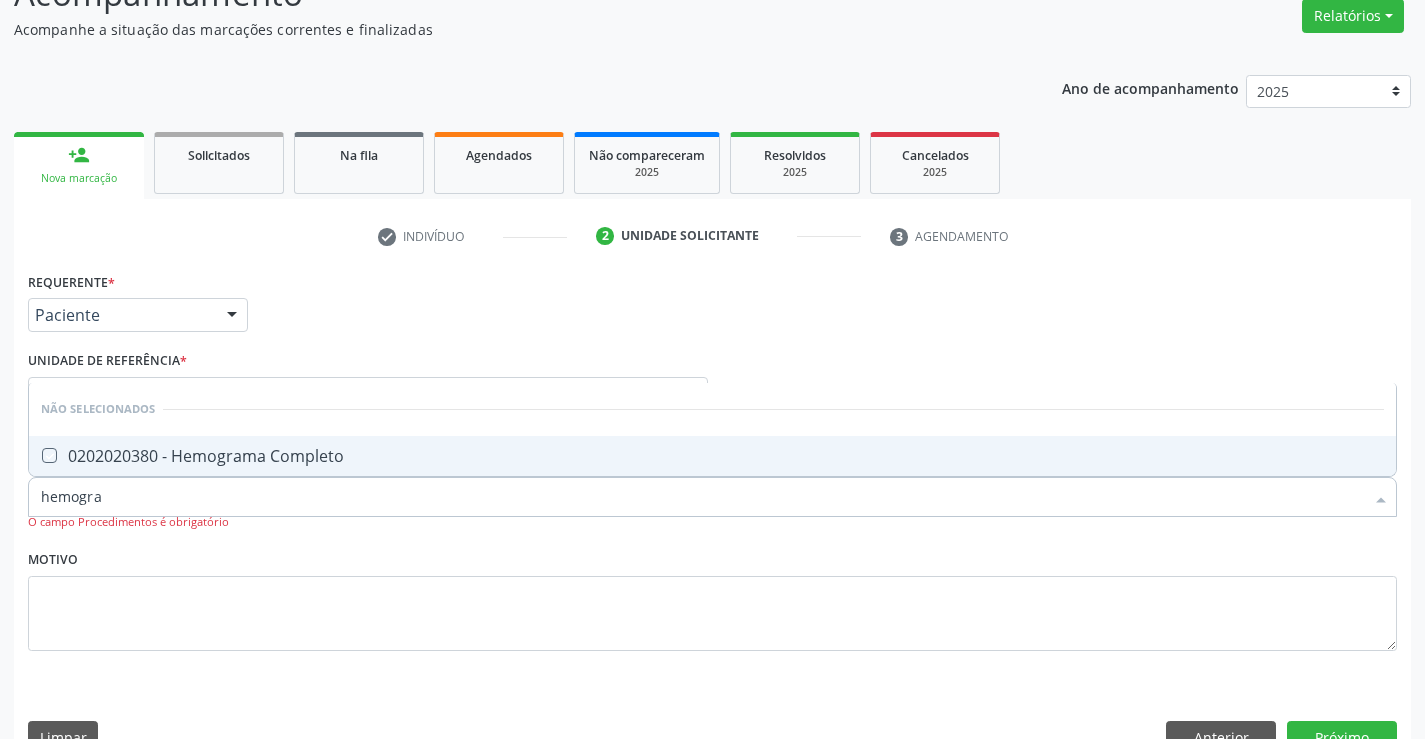 checkbox on "true" 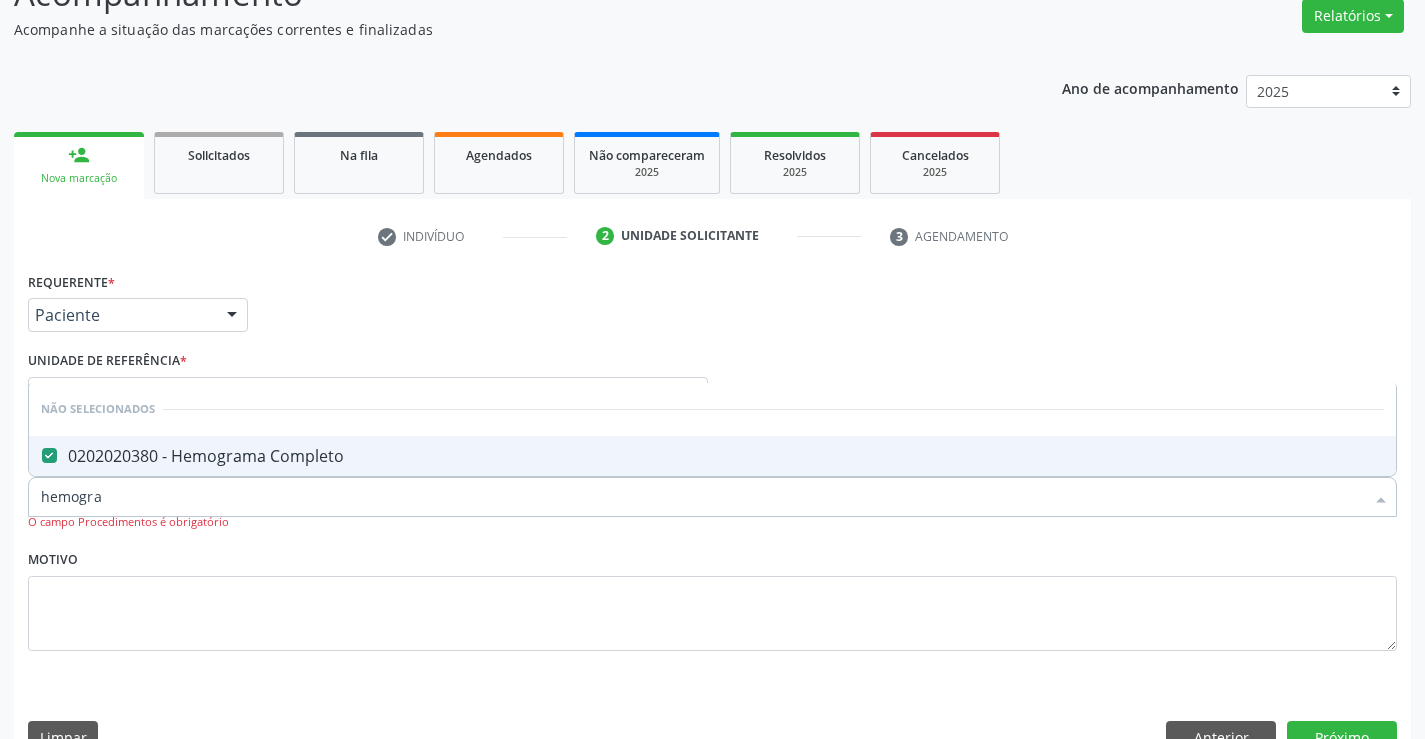 click on "Item de agendamento
*
hemogra
Desfazer seleção
Não selecionados
0202020380 - Hemograma Completo
Nenhum resultado encontrado para: " hemogra  "
Não há nenhuma opção para ser exibida.
O campo Procedimentos é obrigatório" at bounding box center [712, 496] 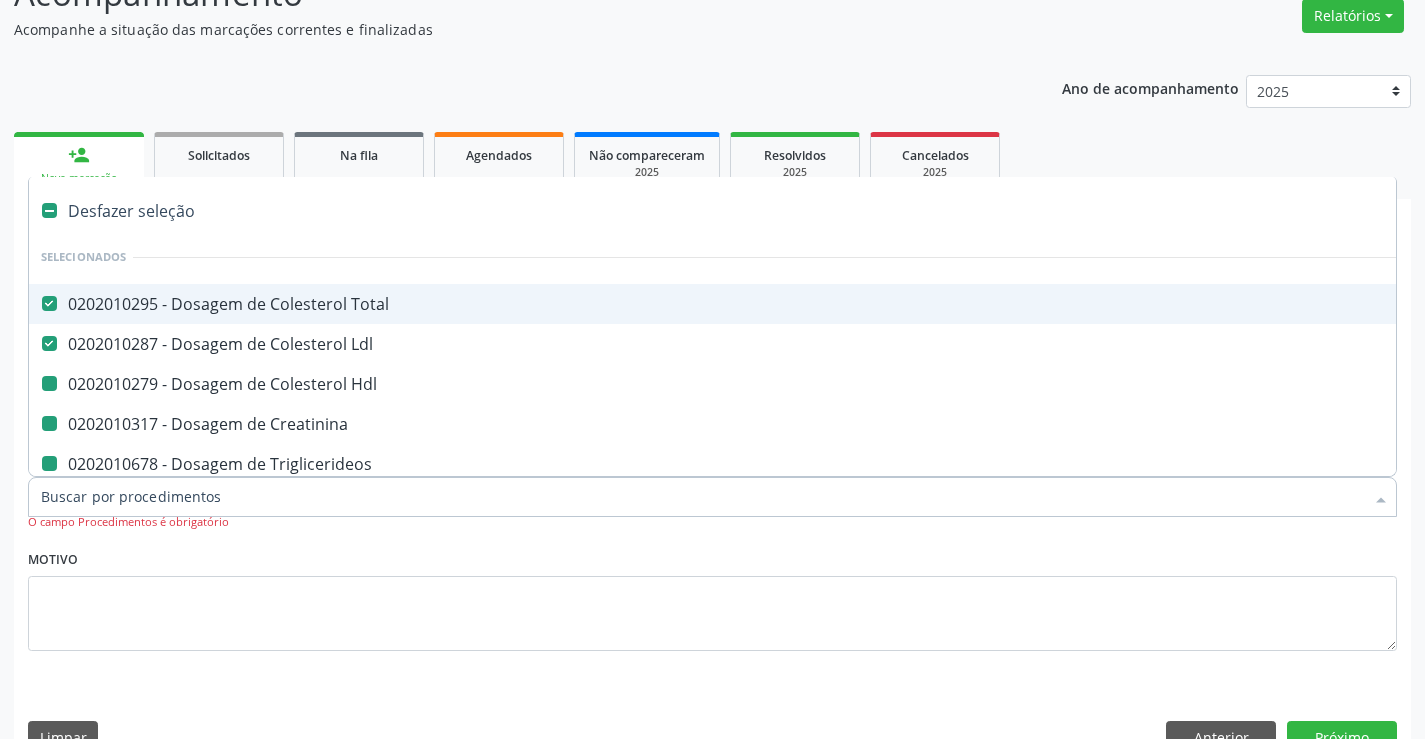 type on "f" 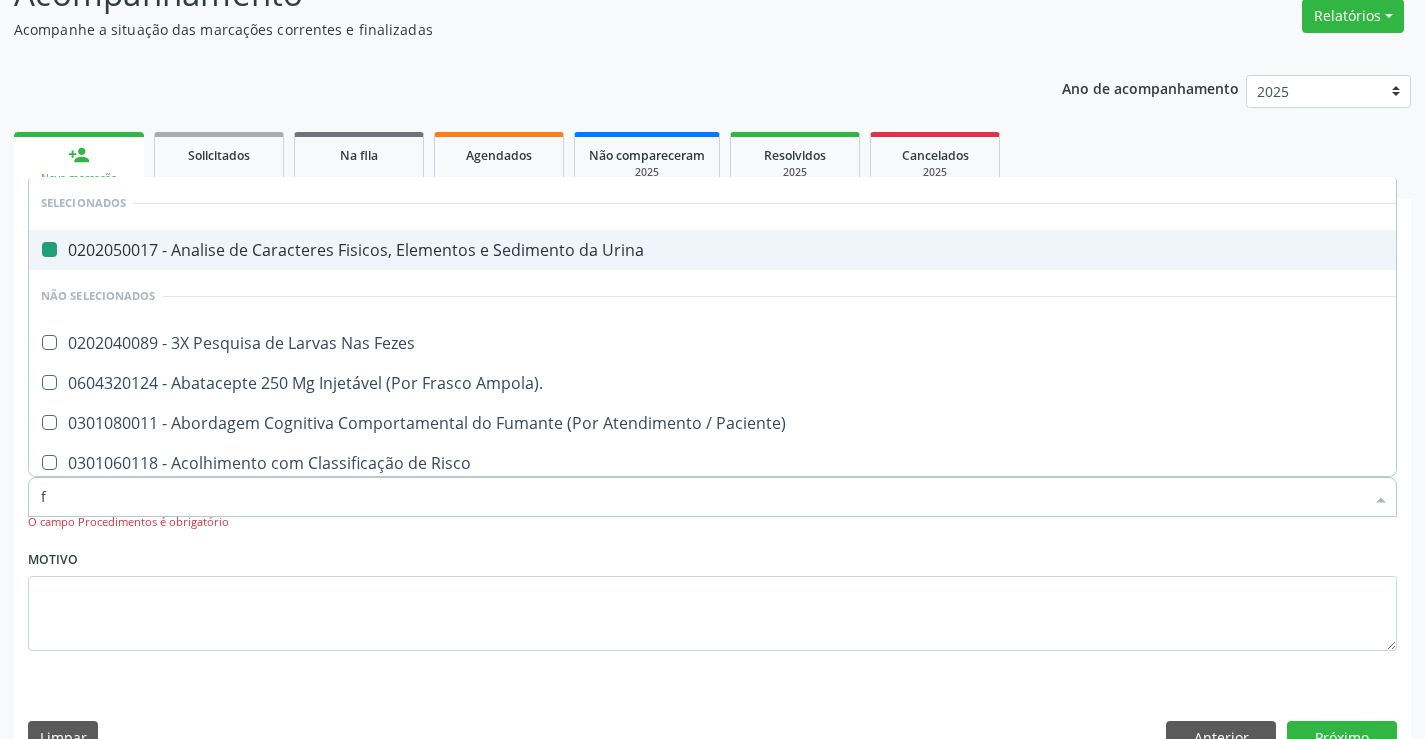 type on "fe" 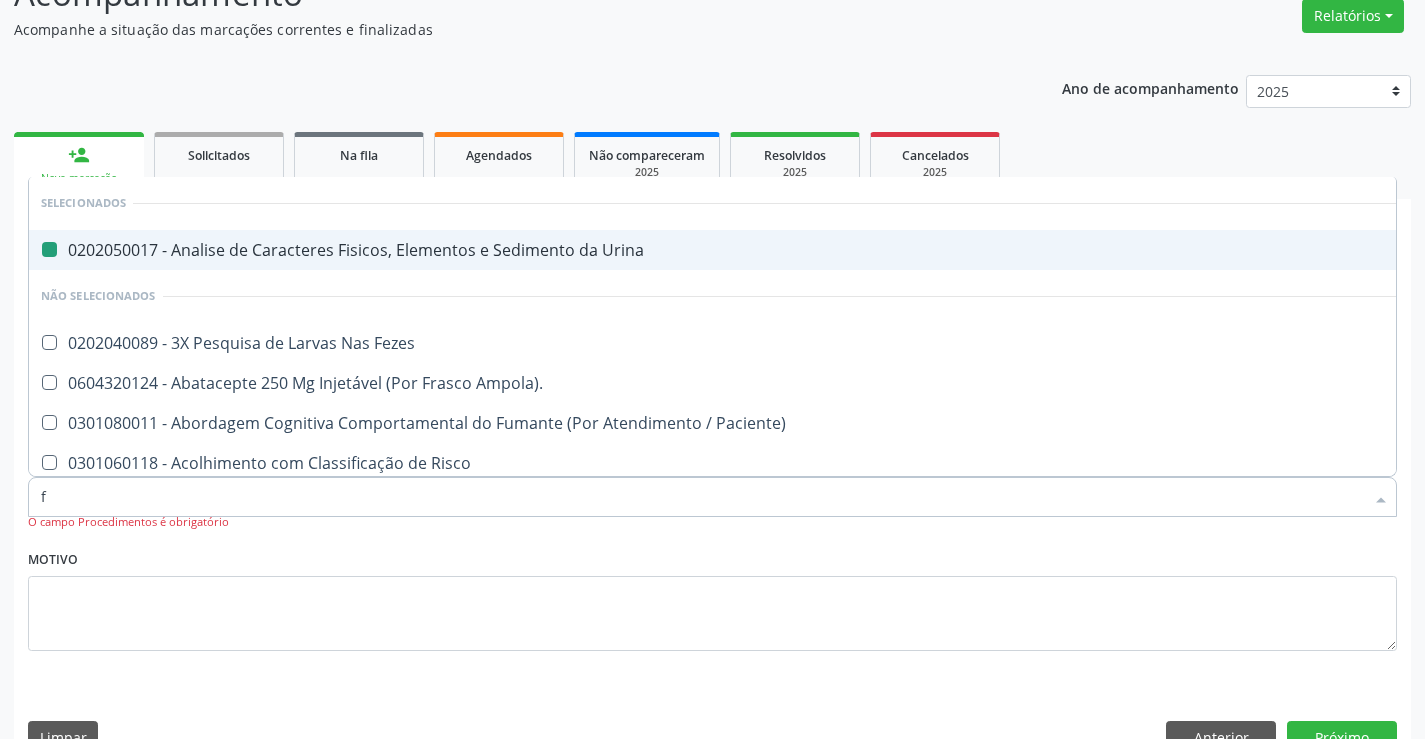 checkbox on "false" 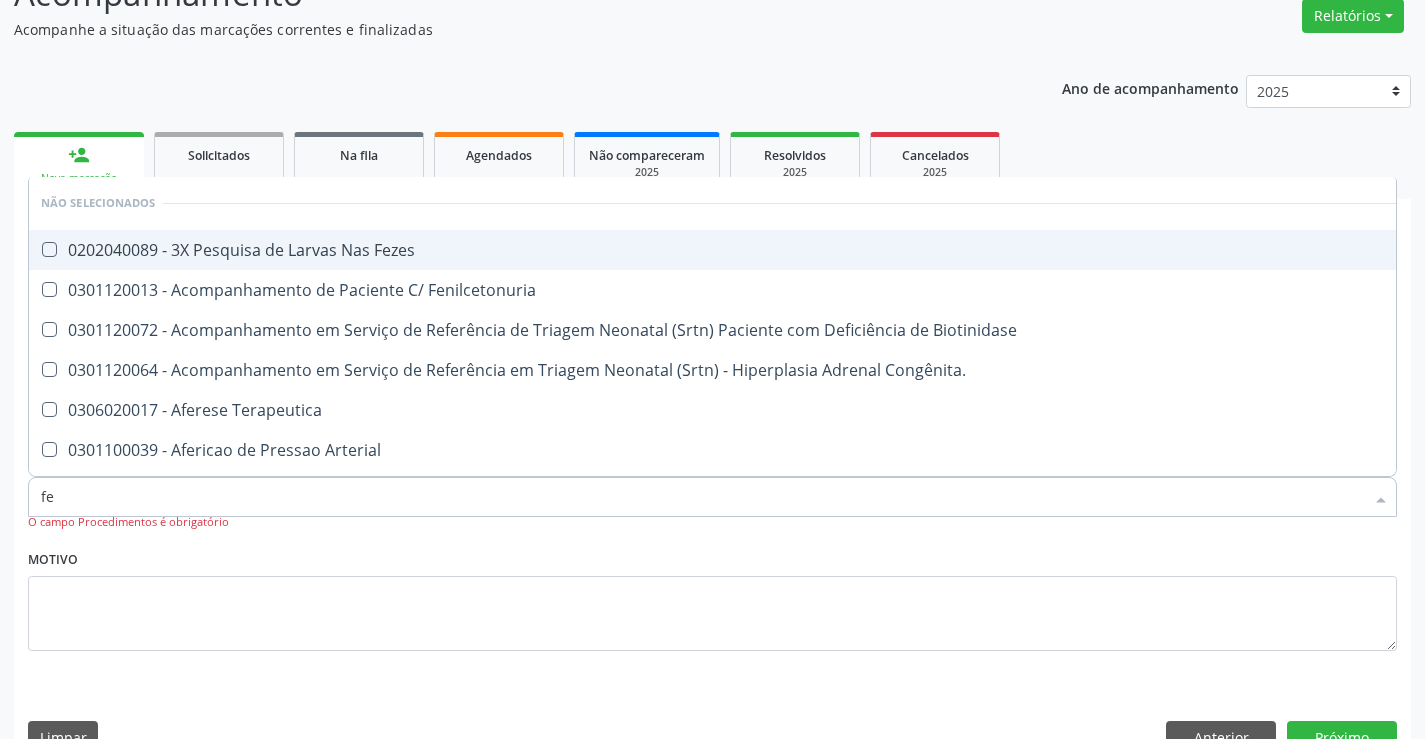type on "fez" 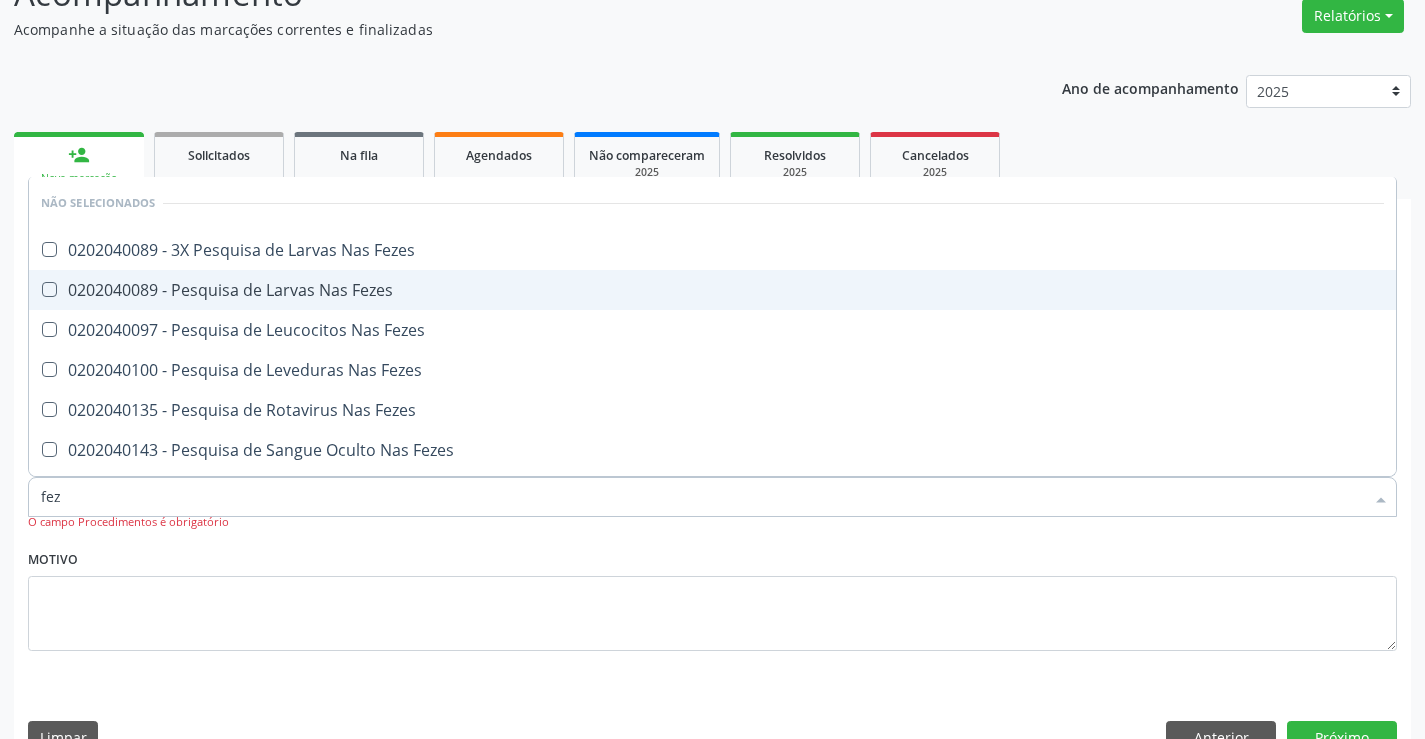 click on "0202040089 - Pesquisa de Larvas Nas Fezes" at bounding box center [712, 290] 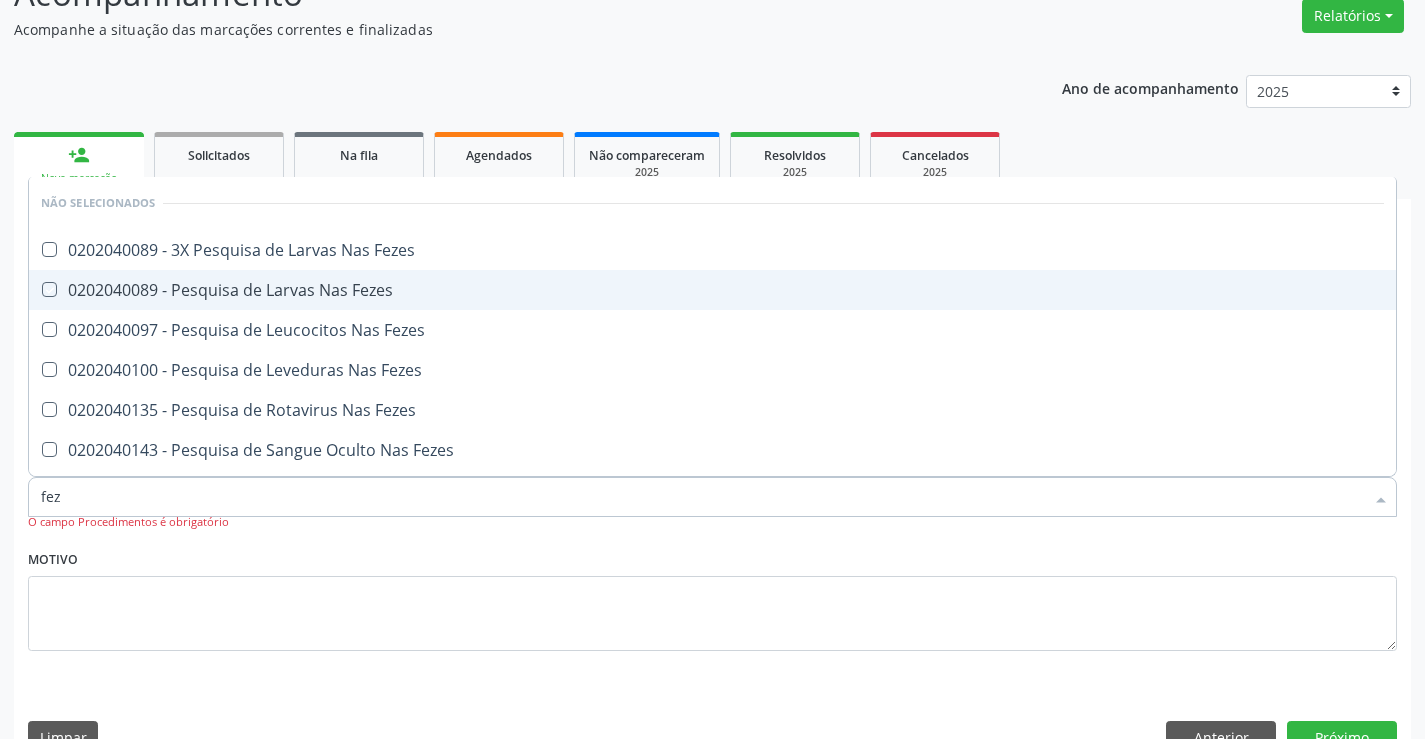 checkbox on "true" 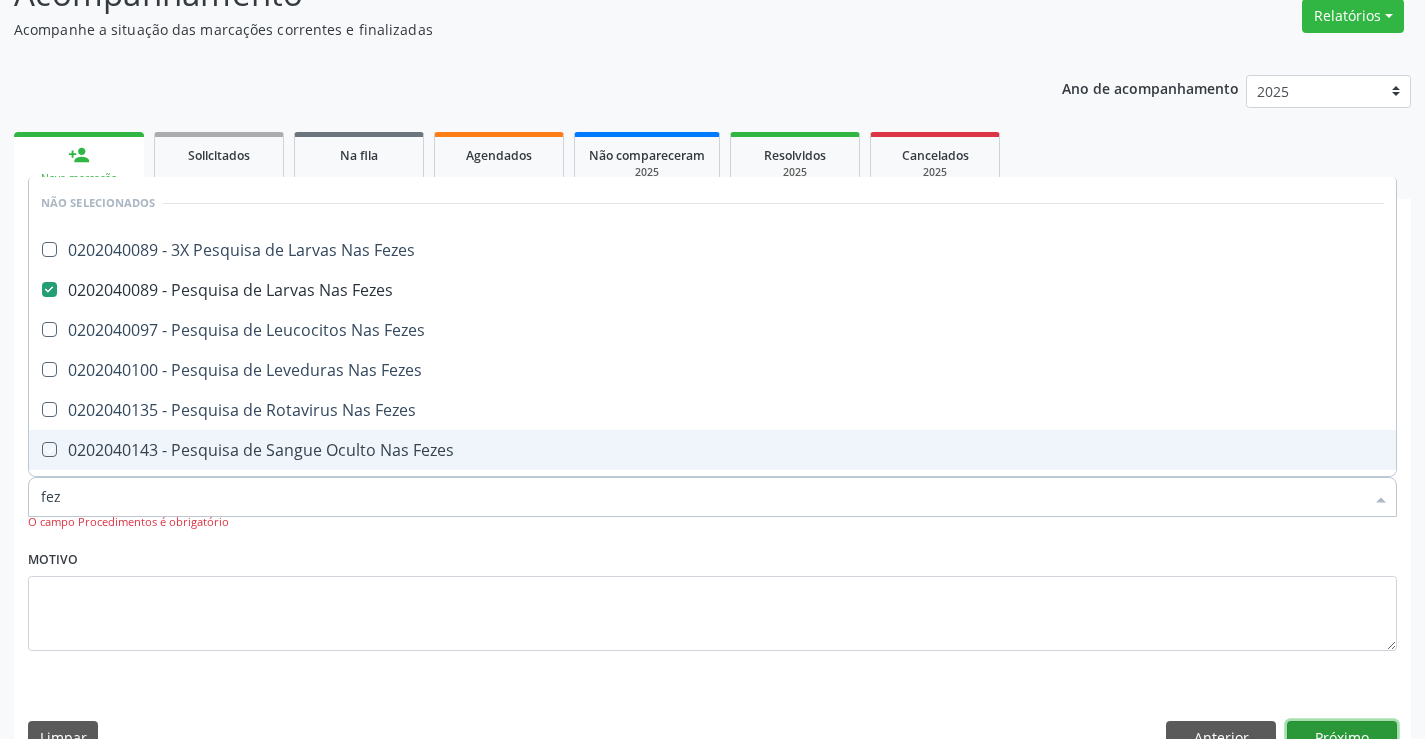 click on "Próximo" at bounding box center [1342, 738] 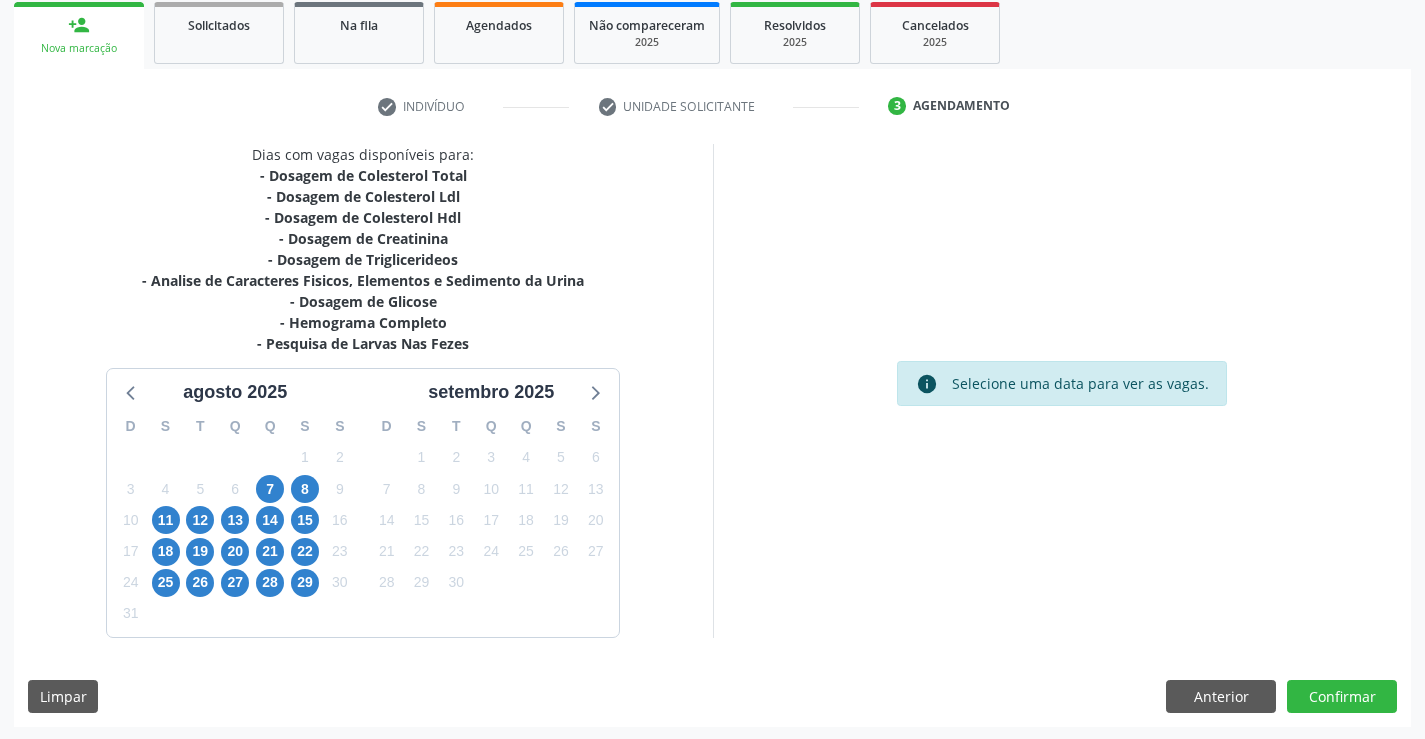 scroll, scrollTop: 299, scrollLeft: 0, axis: vertical 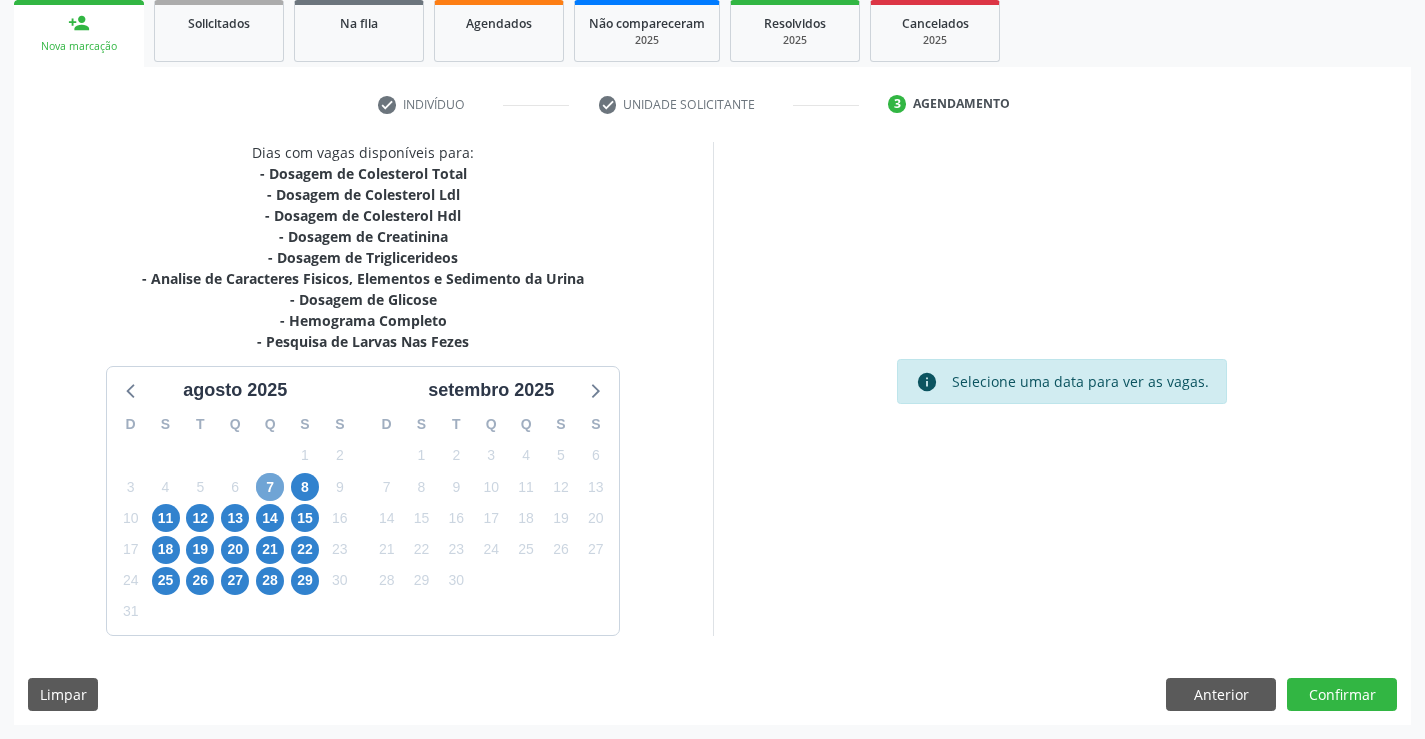 click on "7" at bounding box center (270, 487) 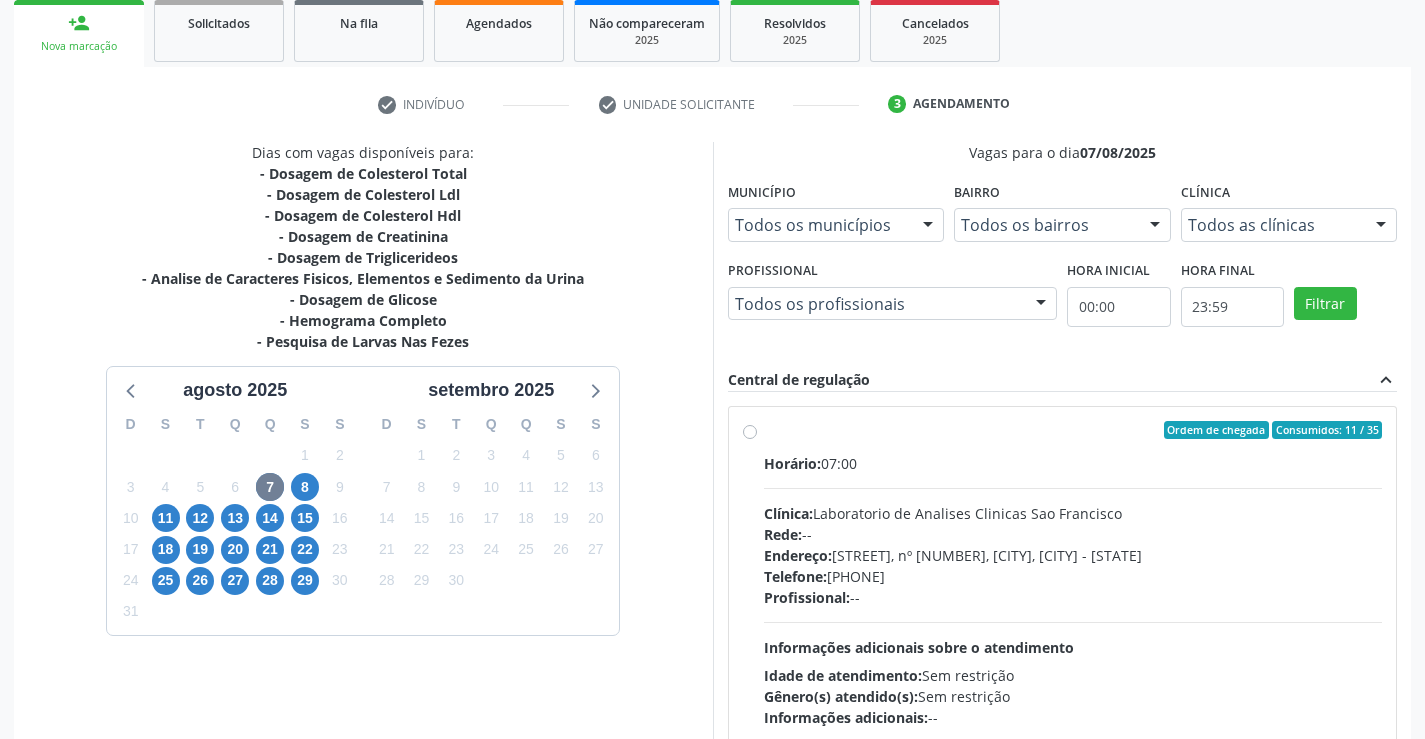 click on "Ordem de chegada
Consumidos: 11 / 35
Horário:   07:00
Clínica:  Laboratorio de Analises Clinicas Sao Francisco
Rede:
--
Endereço:   Terreo, nº 258, Centro, Campo Formoso - BA
Telefone:   (74) 36453588
Profissional:
--
Informações adicionais sobre o atendimento
Idade de atendimento:
Sem restrição
Gênero(s) atendido(s):
Sem restrição
Informações adicionais:
--" at bounding box center (1073, 574) 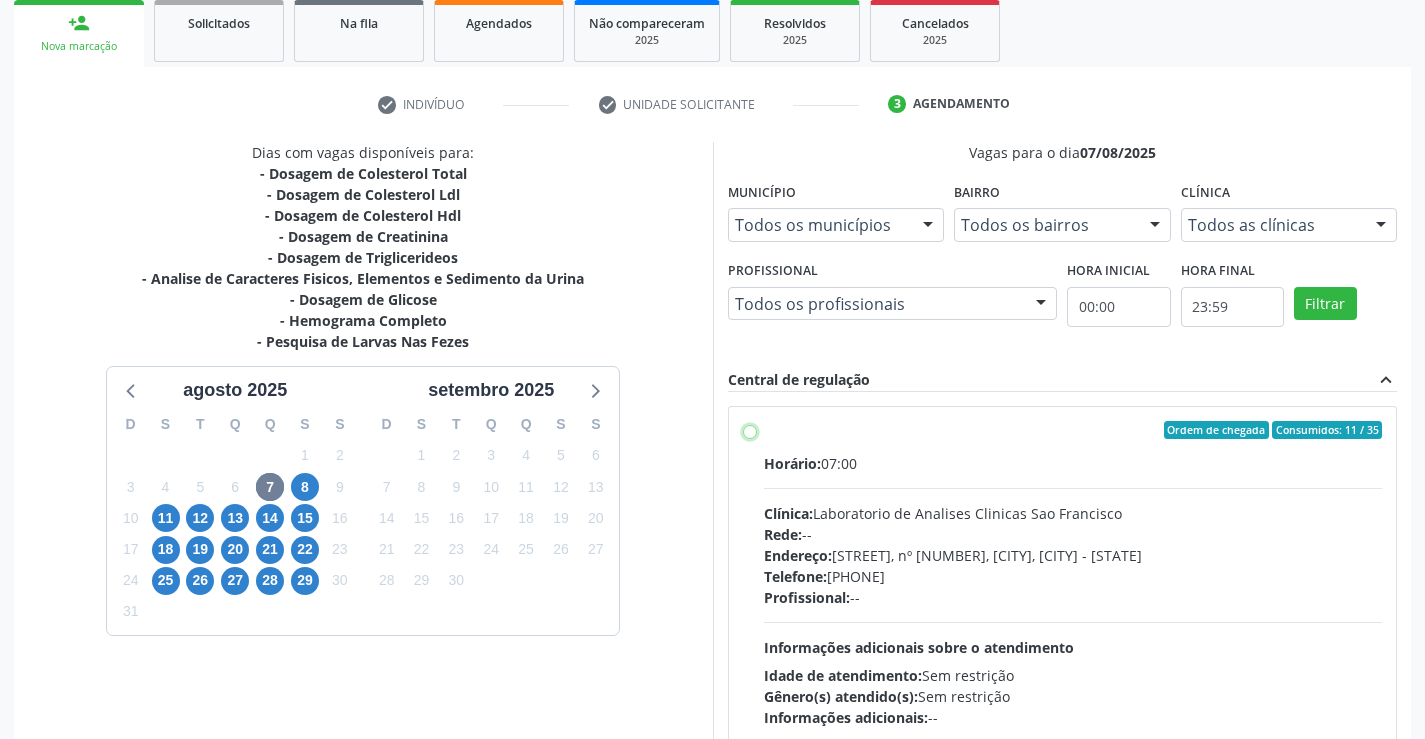click on "Ordem de chegada
Consumidos: 11 / 35
Horário:   07:00
Clínica:  Laboratorio de Analises Clinicas Sao Francisco
Rede:
--
Endereço:   Terreo, nº 258, Centro, Campo Formoso - BA
Telefone:   (74) 36453588
Profissional:
--
Informações adicionais sobre o atendimento
Idade de atendimento:
Sem restrição
Gênero(s) atendido(s):
Sem restrição
Informações adicionais:
--" at bounding box center (750, 430) 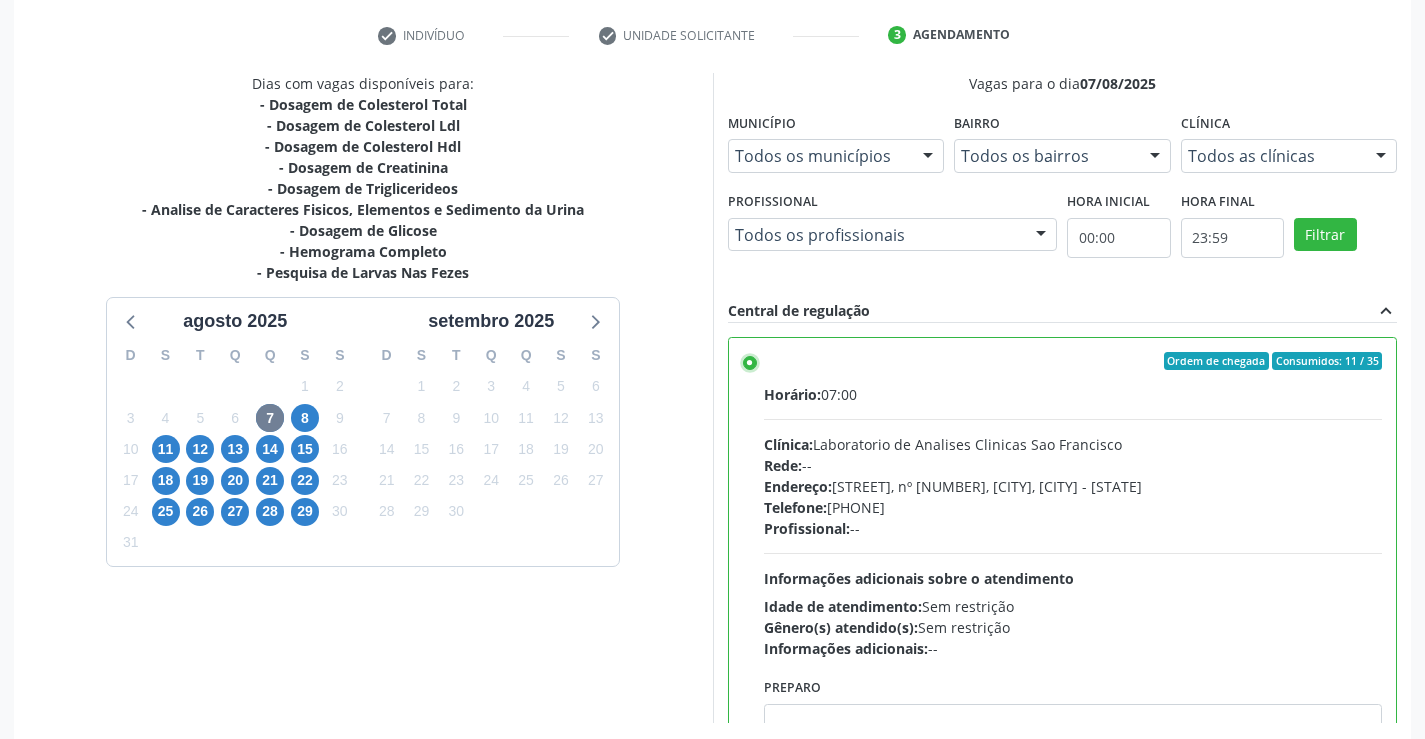 scroll, scrollTop: 456, scrollLeft: 0, axis: vertical 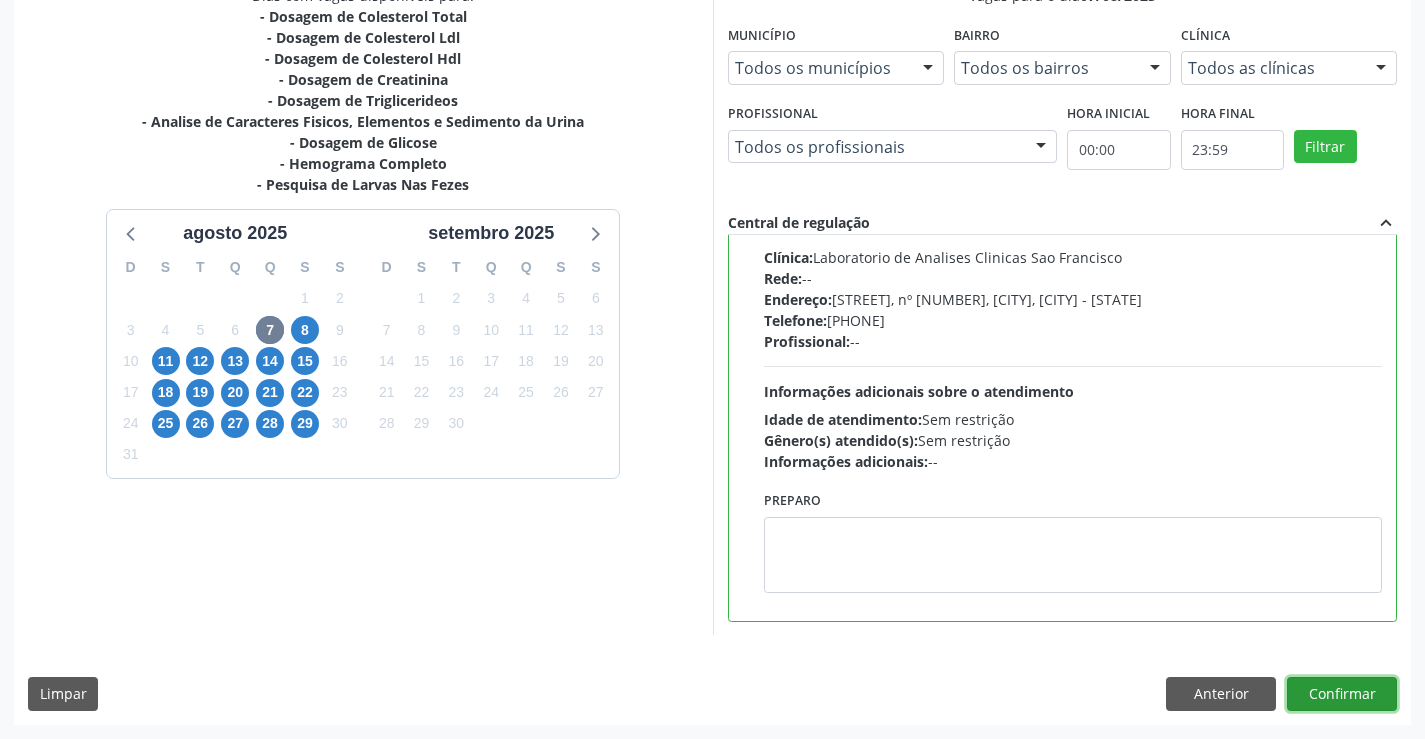 click on "Confirmar" at bounding box center [1342, 694] 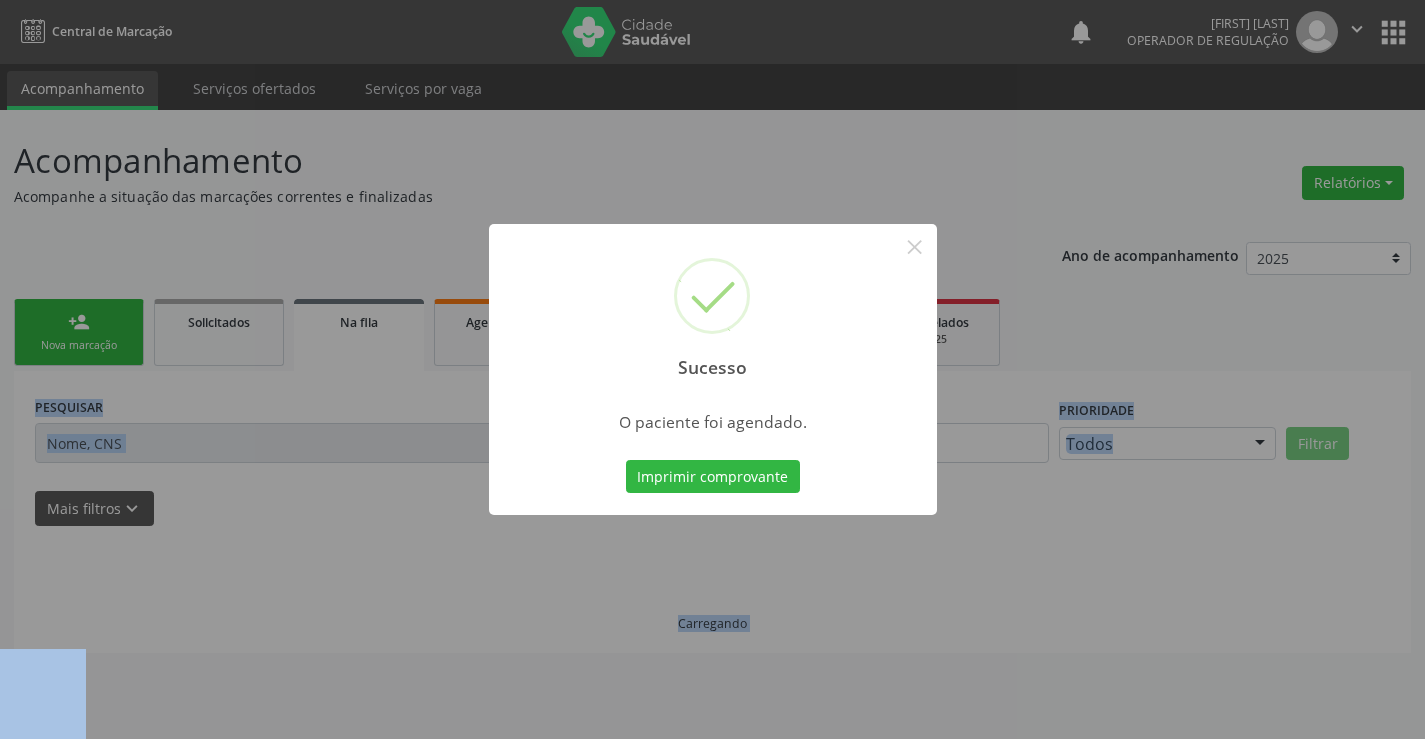 scroll, scrollTop: 0, scrollLeft: 0, axis: both 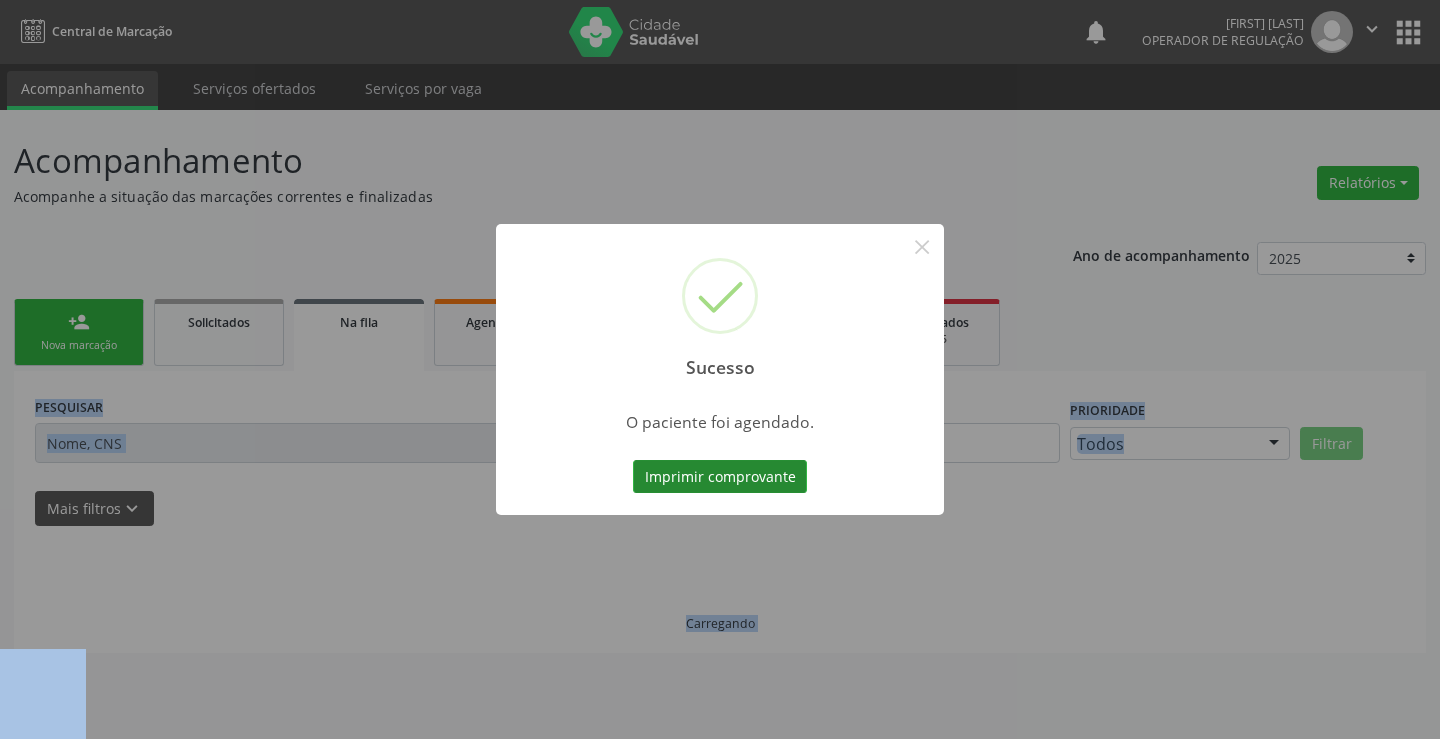 click on "Imprimir comprovante" at bounding box center [720, 477] 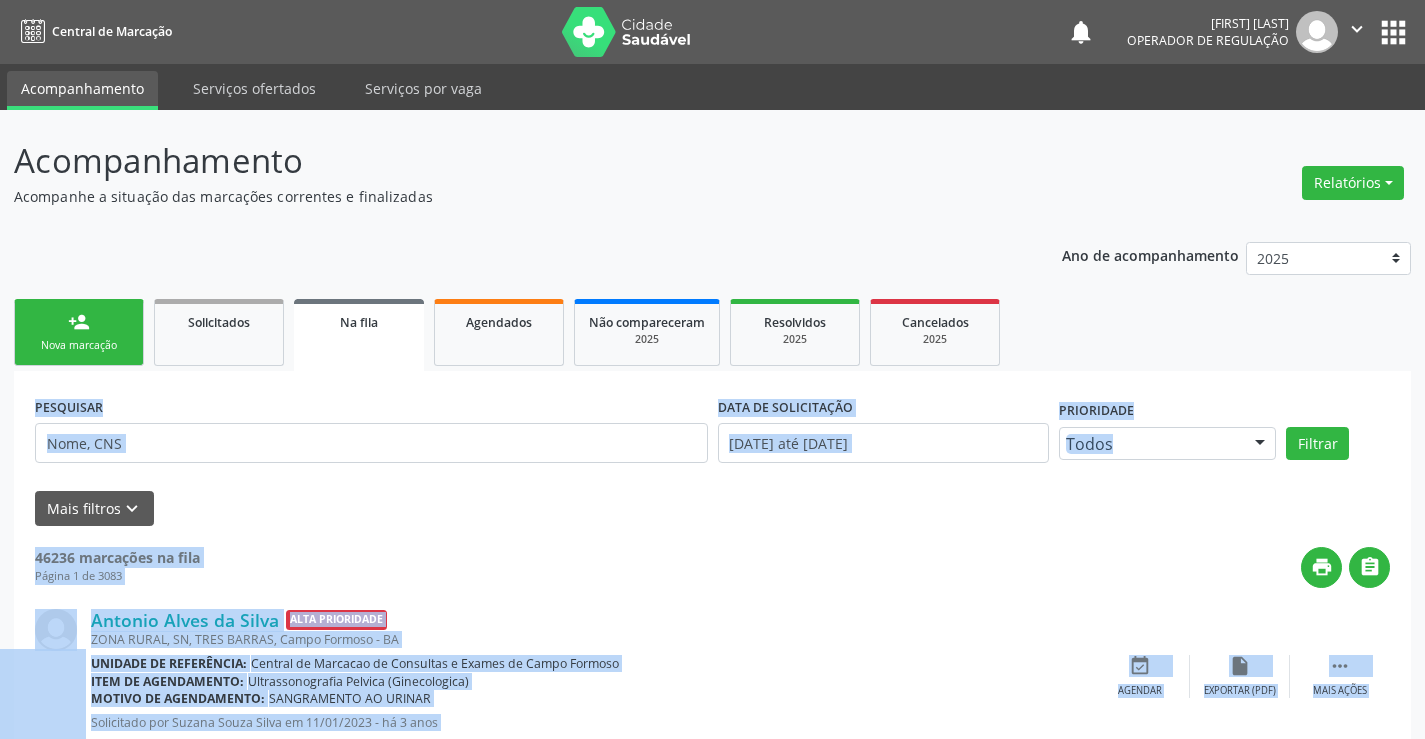 click on "person_add
Nova marcação" at bounding box center [79, 332] 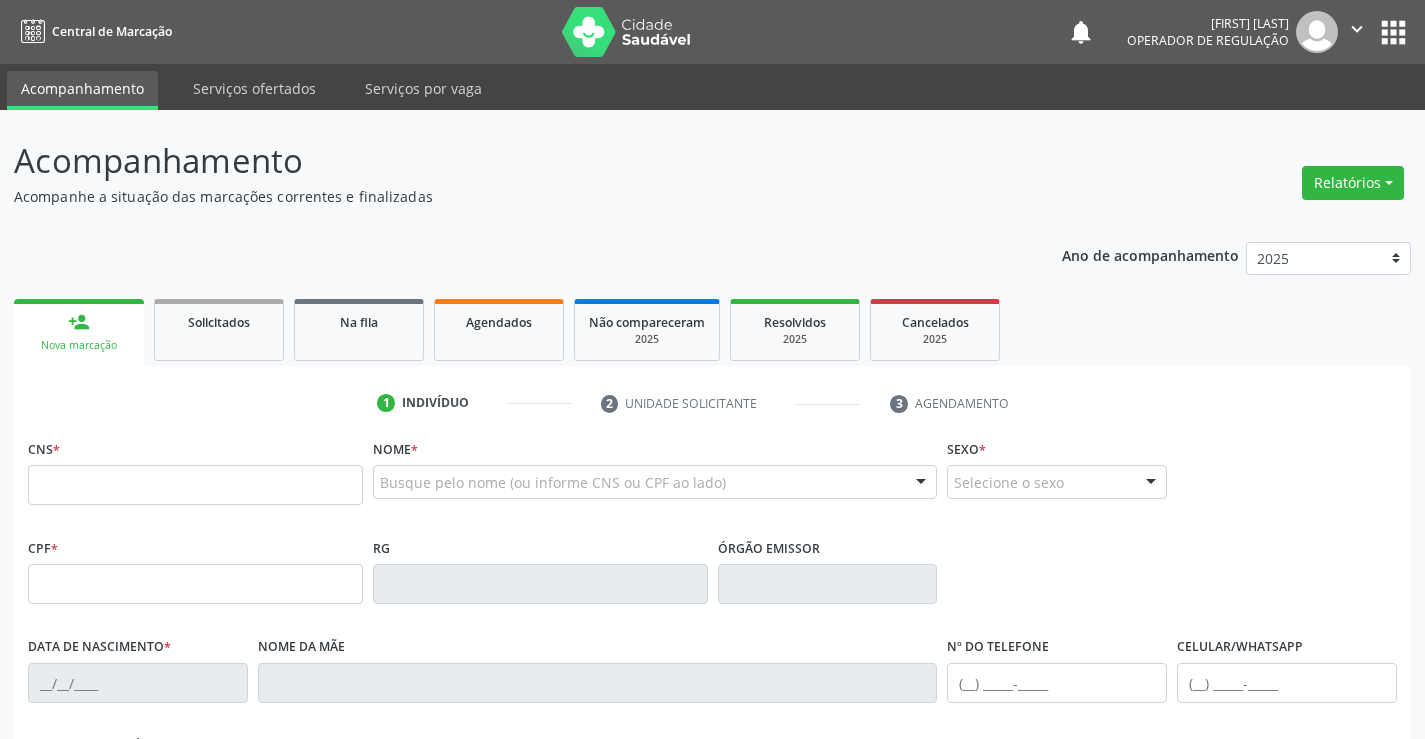 click on "Acompanhamento" at bounding box center (503, 161) 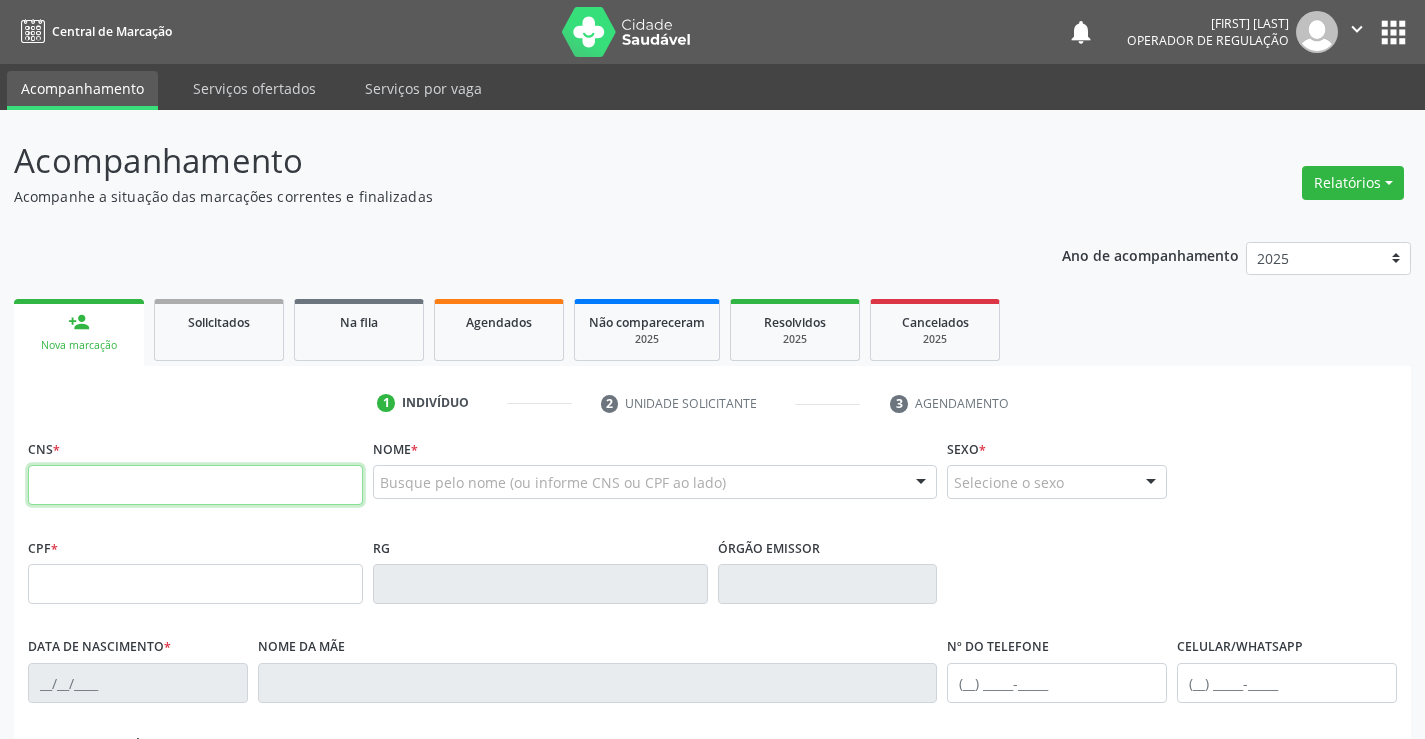 click at bounding box center [195, 485] 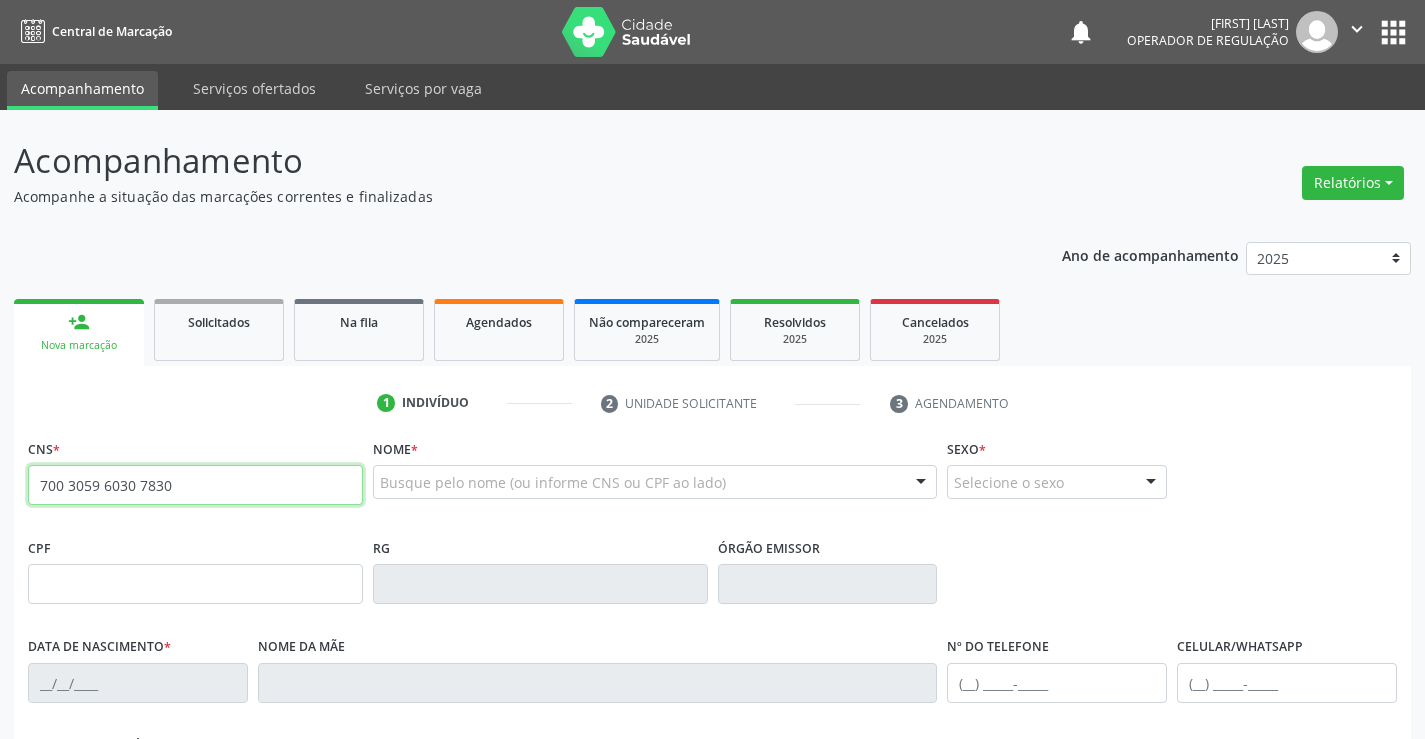 type on "700 3059 6030 7830" 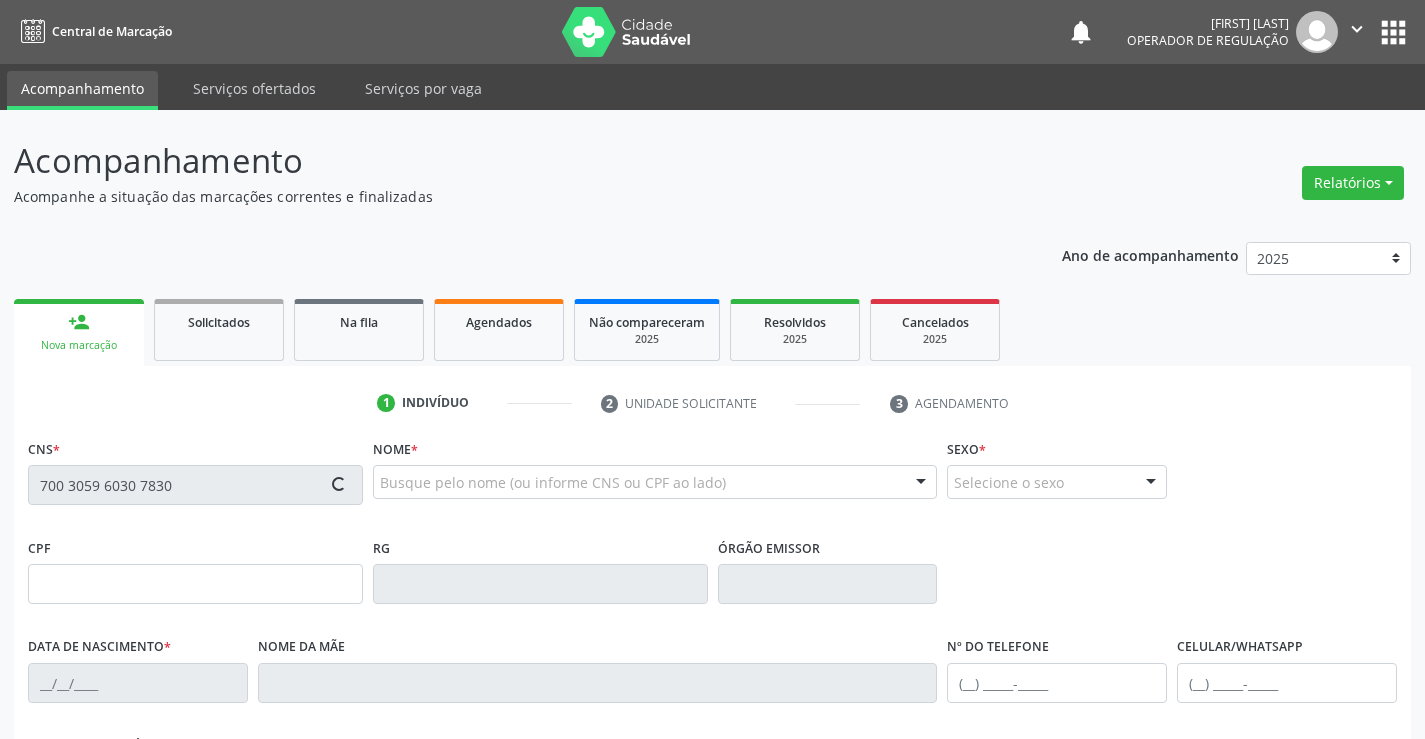 type on "2311912780" 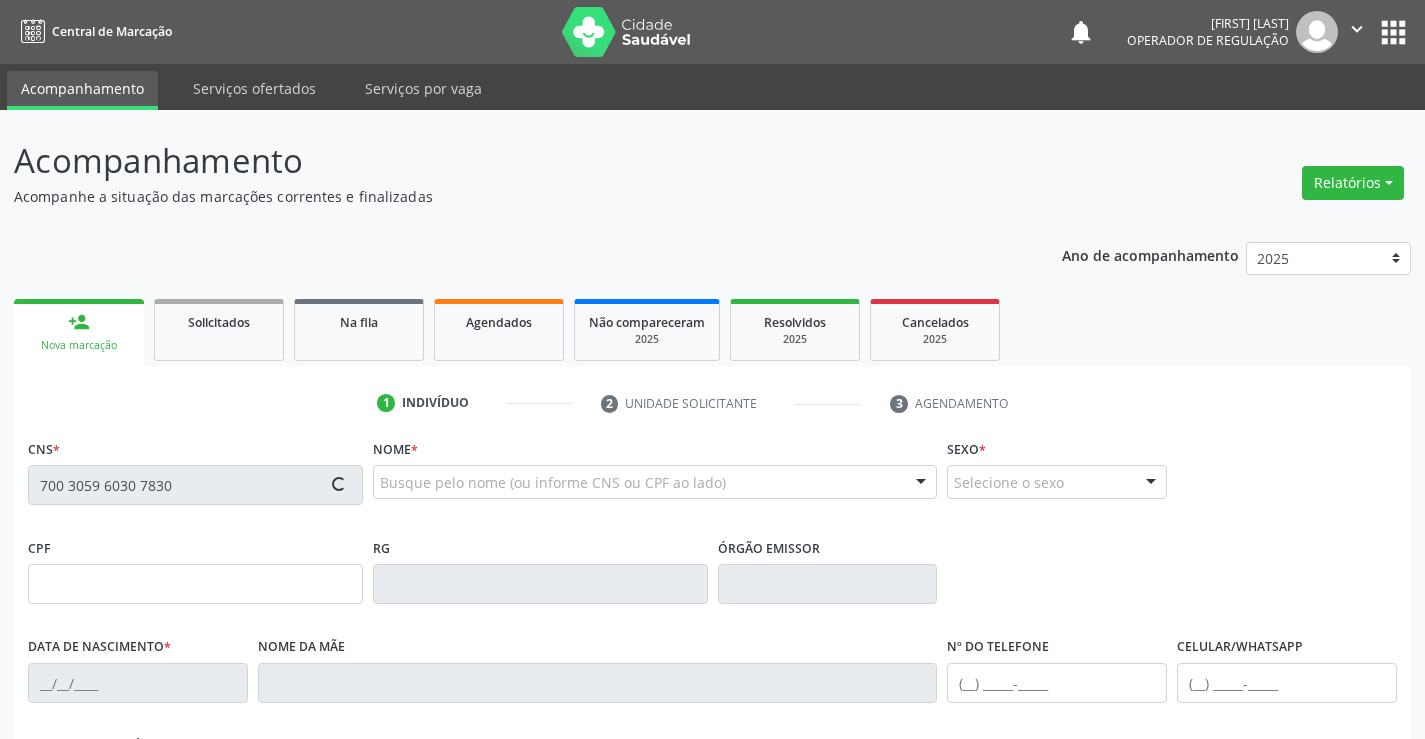 type on "[DATE]" 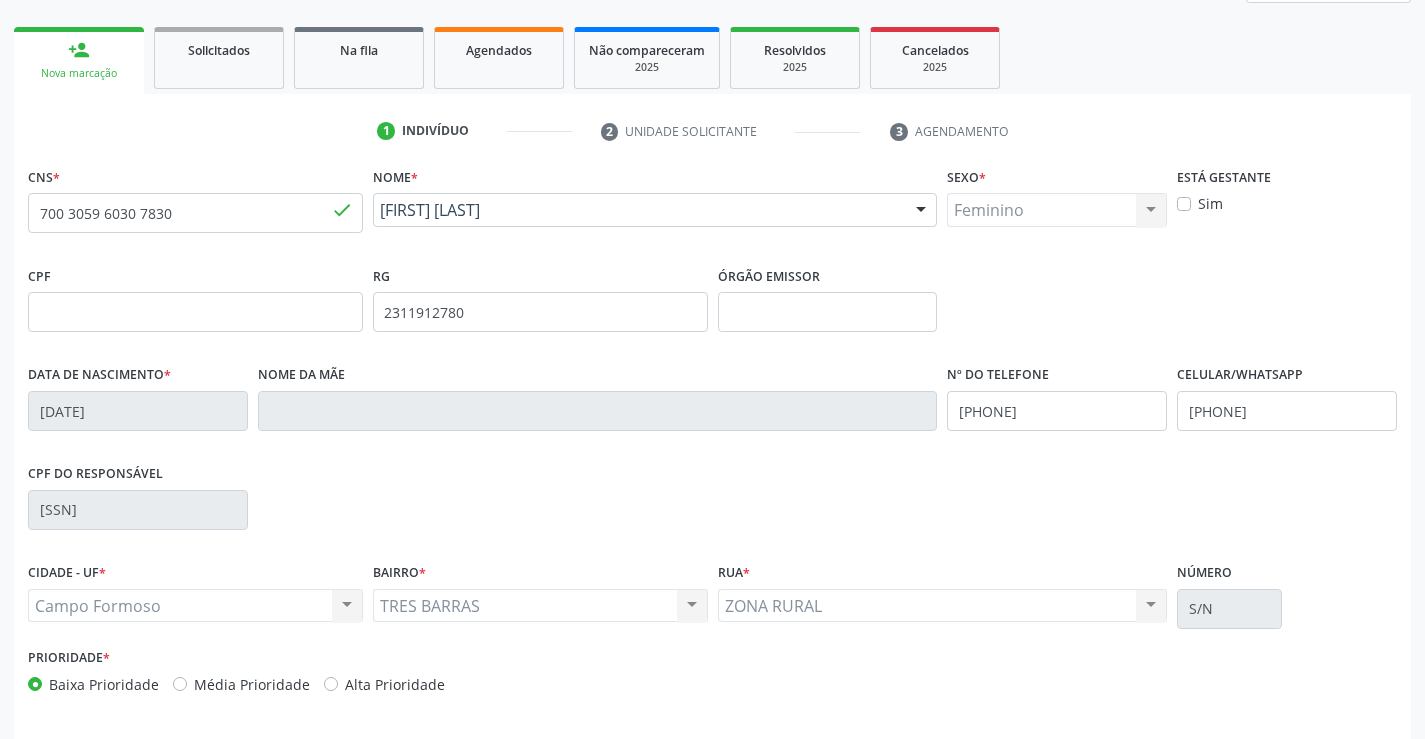 scroll, scrollTop: 345, scrollLeft: 0, axis: vertical 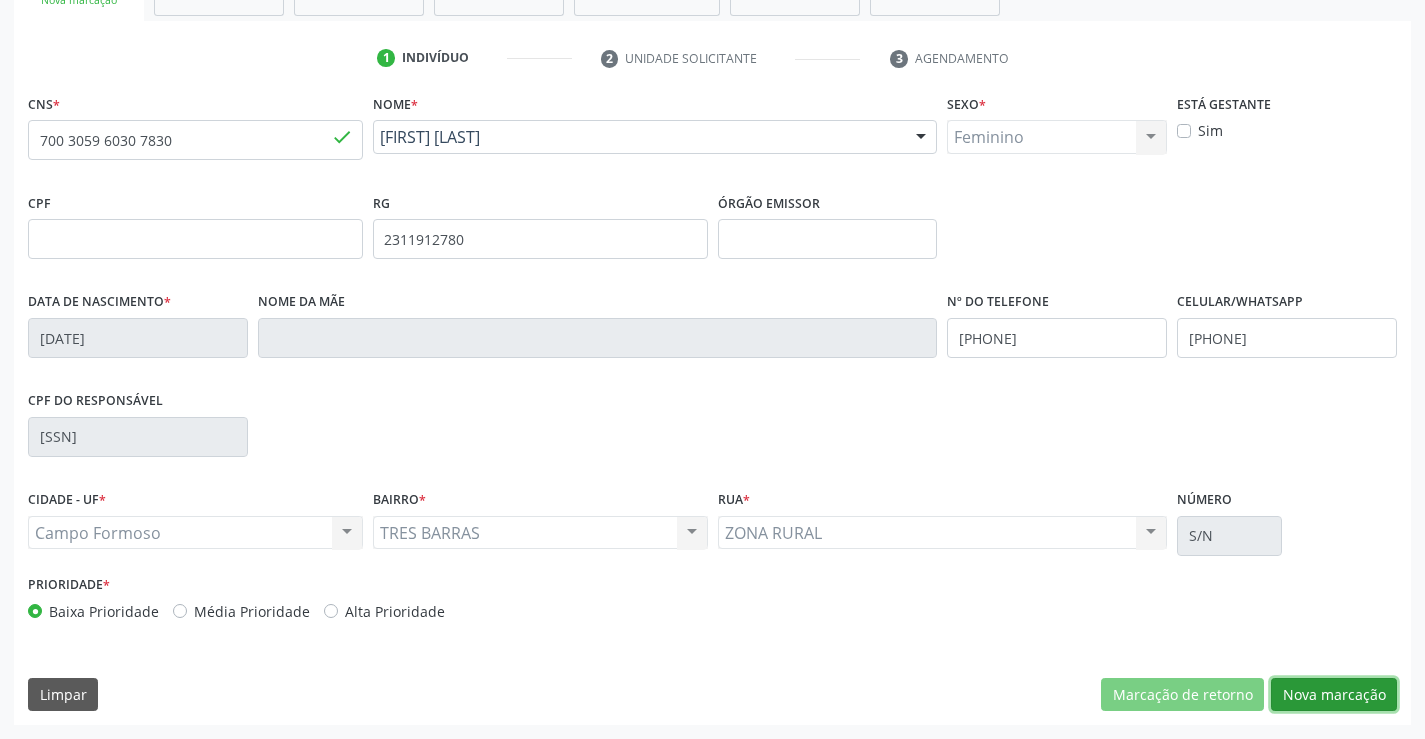 click on "Nova marcação" at bounding box center (1334, 695) 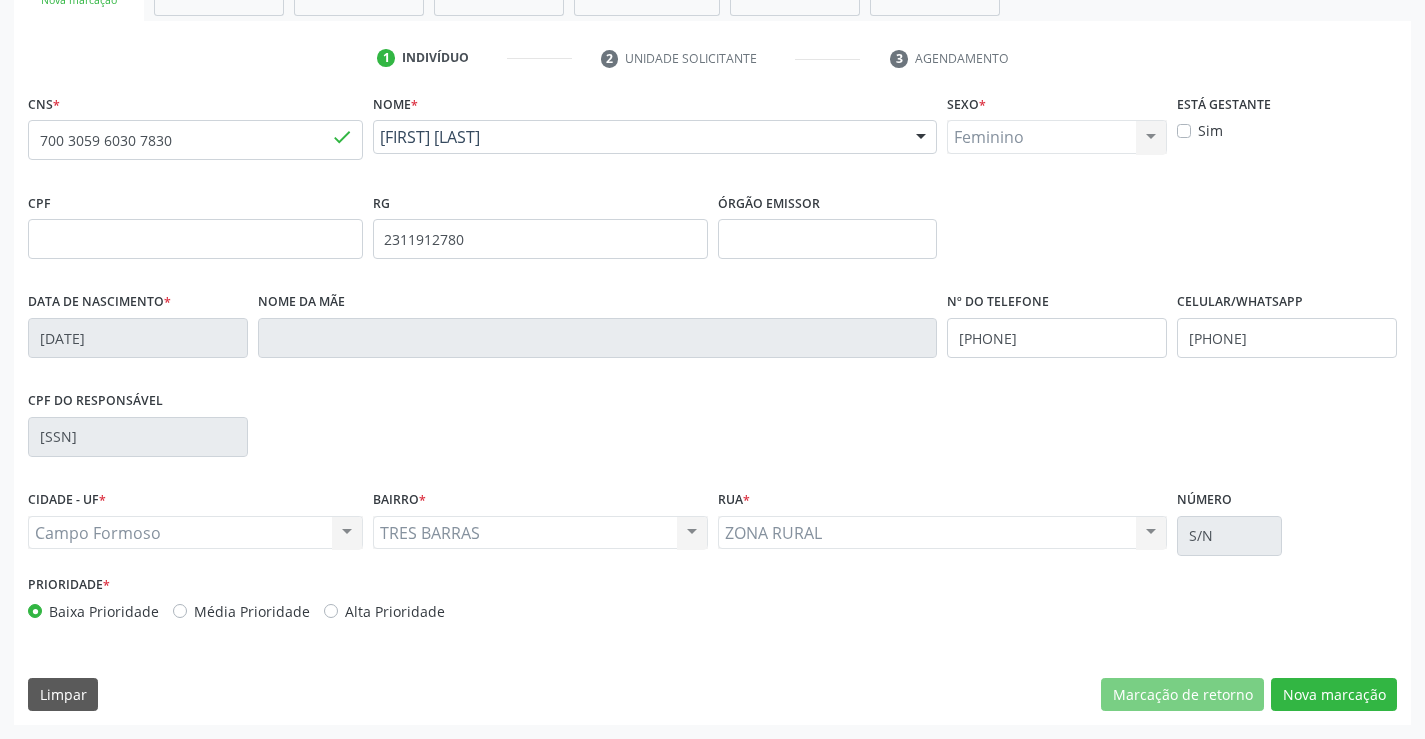 click on "Próximo" at bounding box center (0, 0) 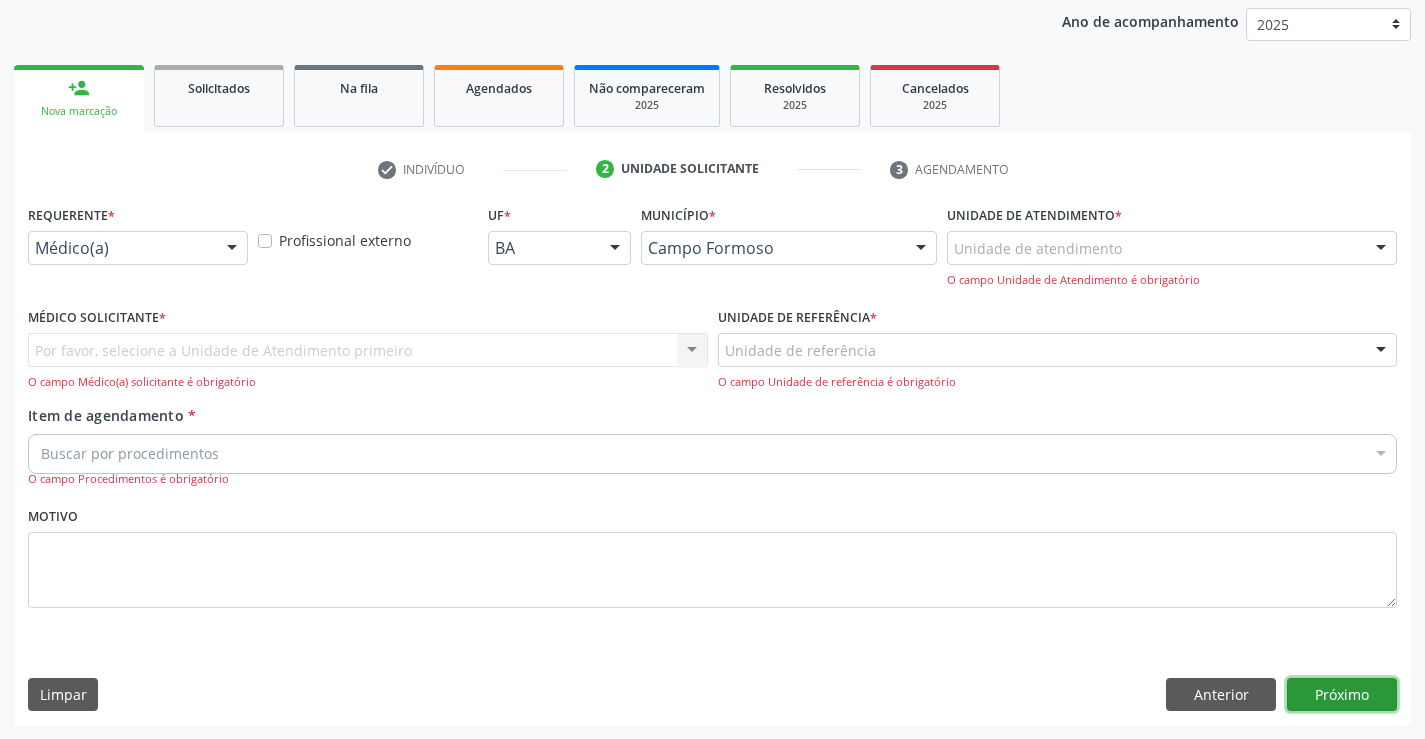 scroll, scrollTop: 167, scrollLeft: 0, axis: vertical 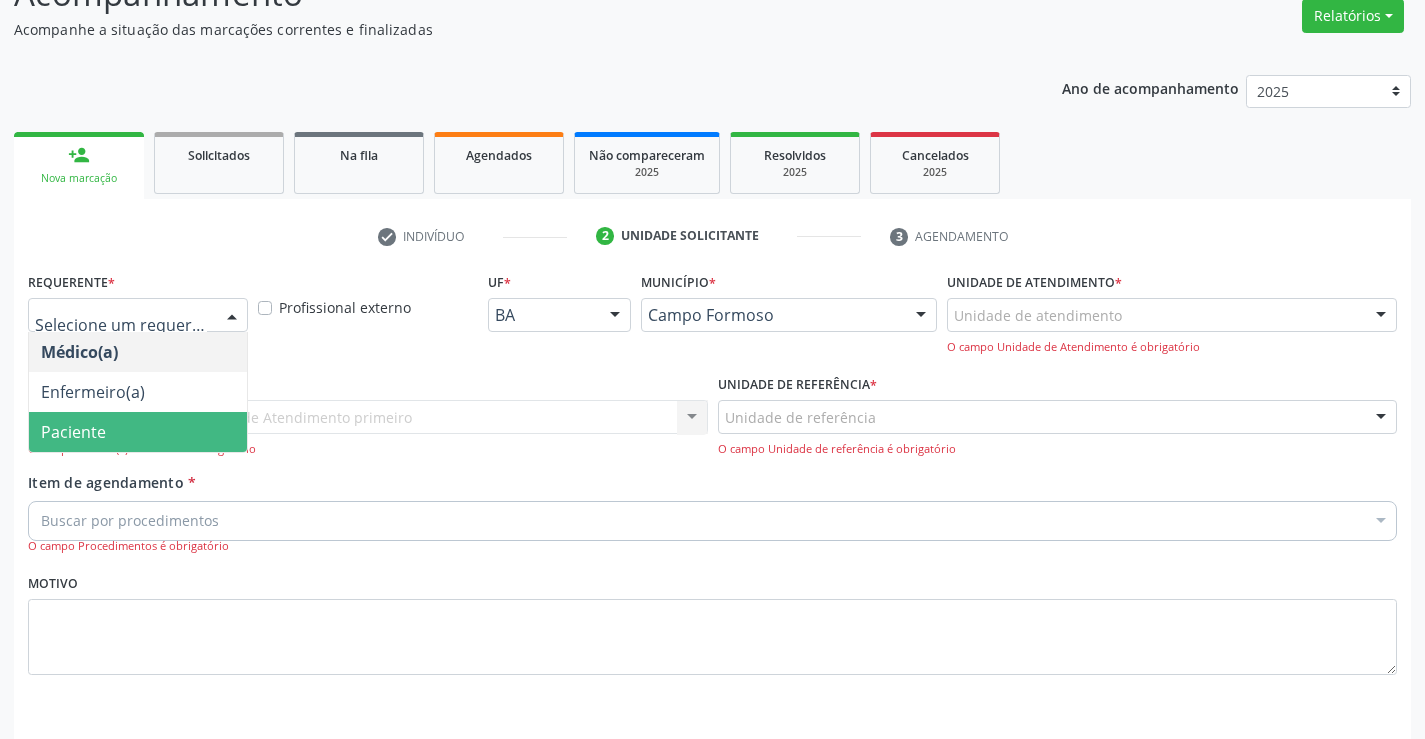 click on "Paciente" at bounding box center [138, 432] 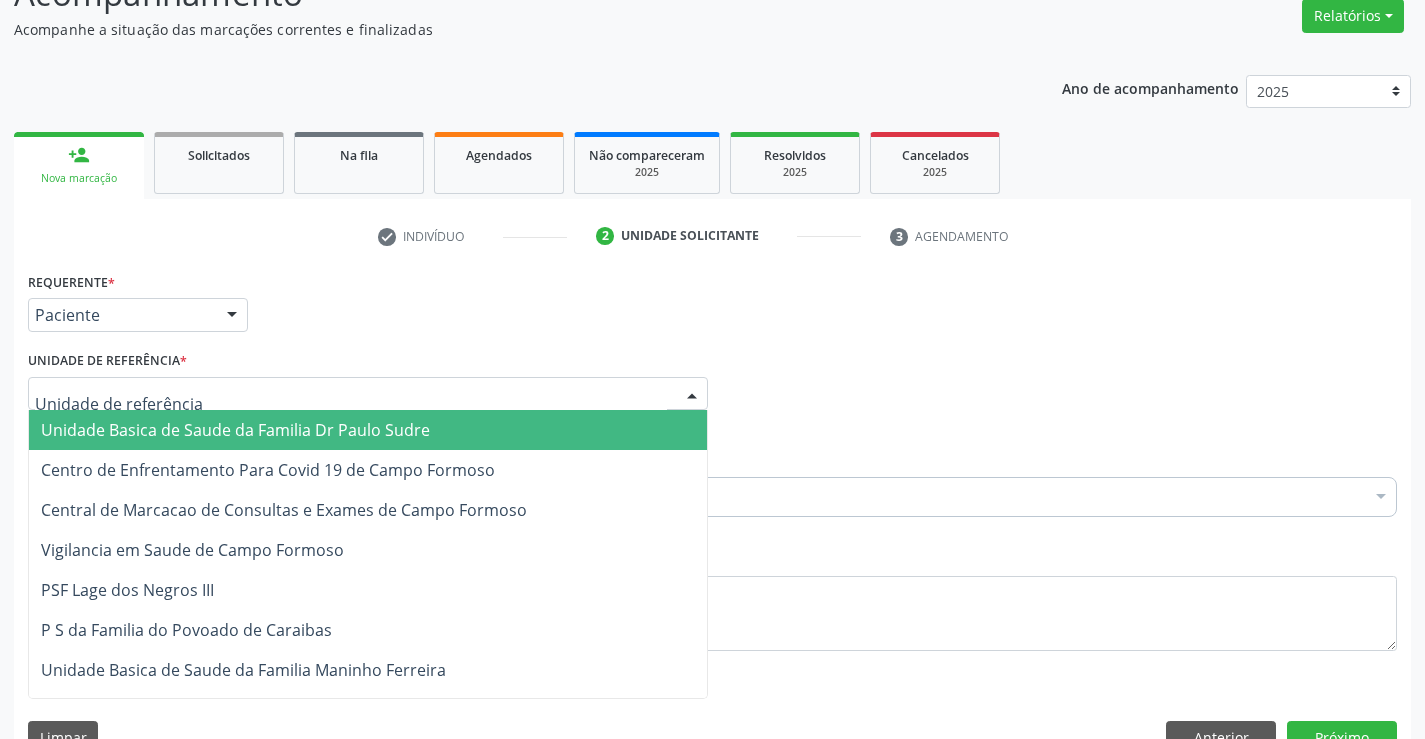 click on "Unidade Basica de Saude da Familia Dr Paulo Sudre" at bounding box center [235, 430] 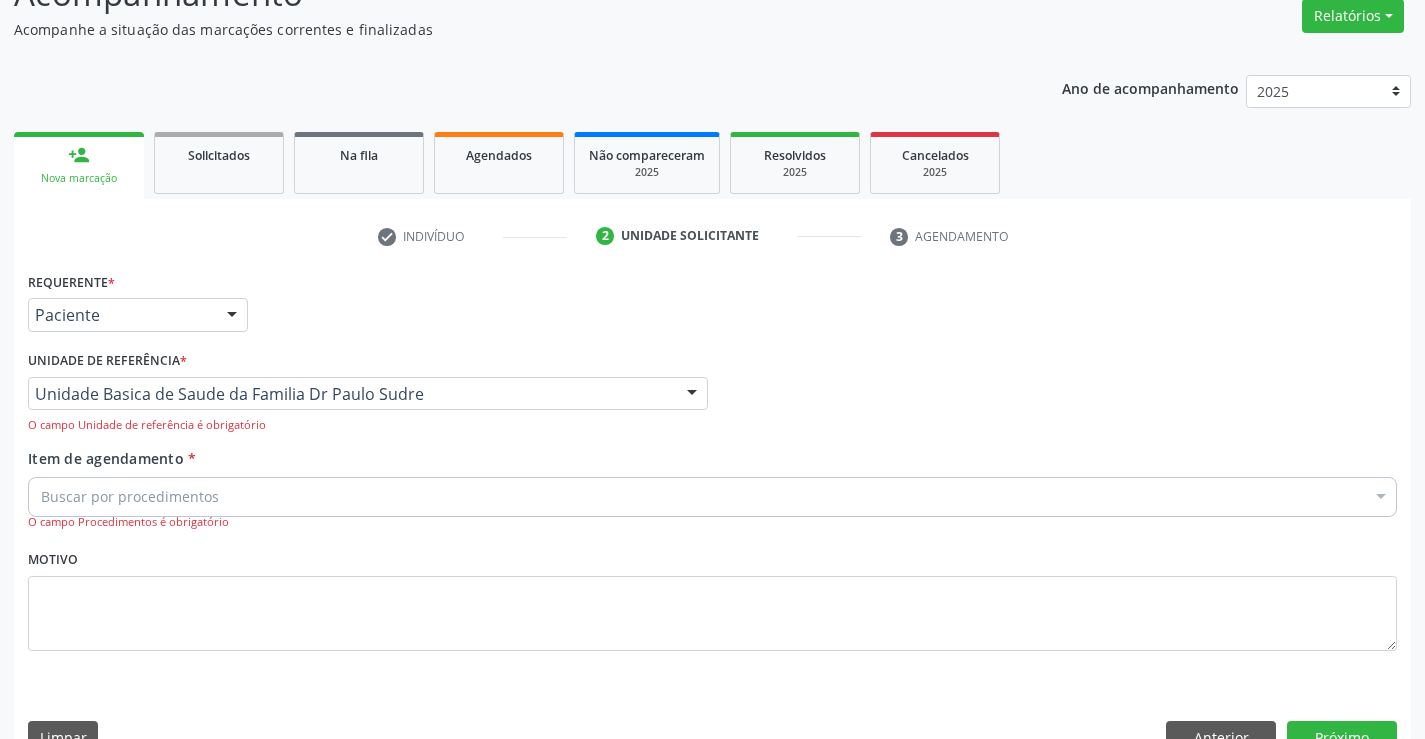 click on "Buscar por procedimentos" at bounding box center (712, 497) 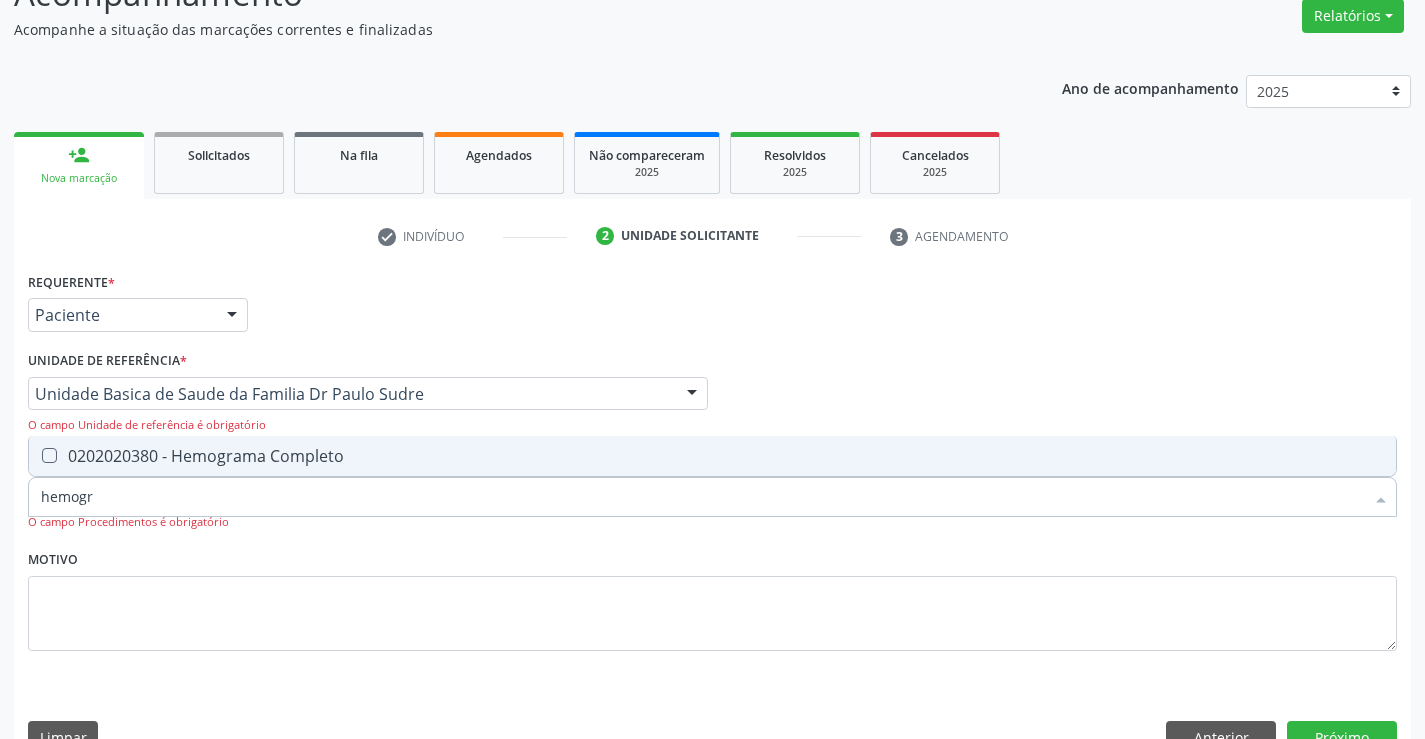 type on "hemogra" 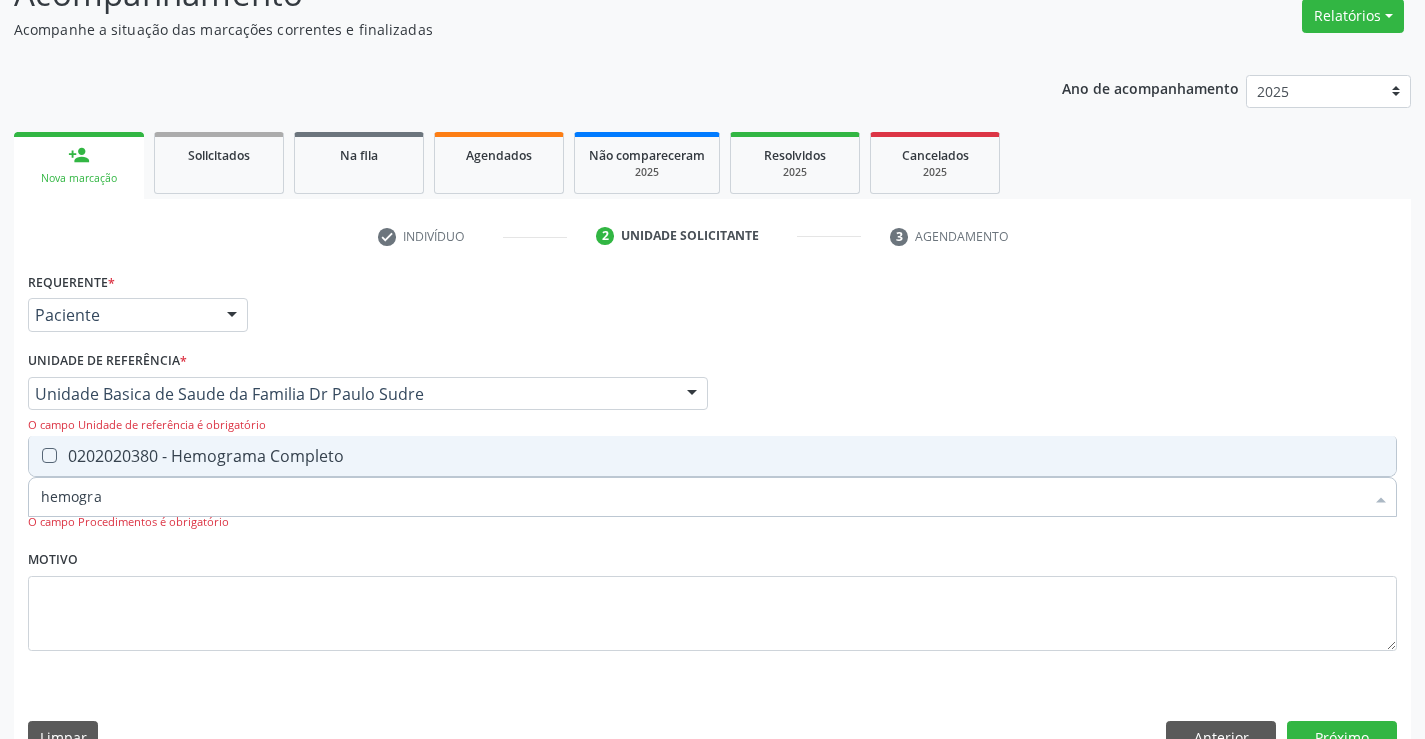 click on "0202020380 - Hemograma Completo" at bounding box center (712, 456) 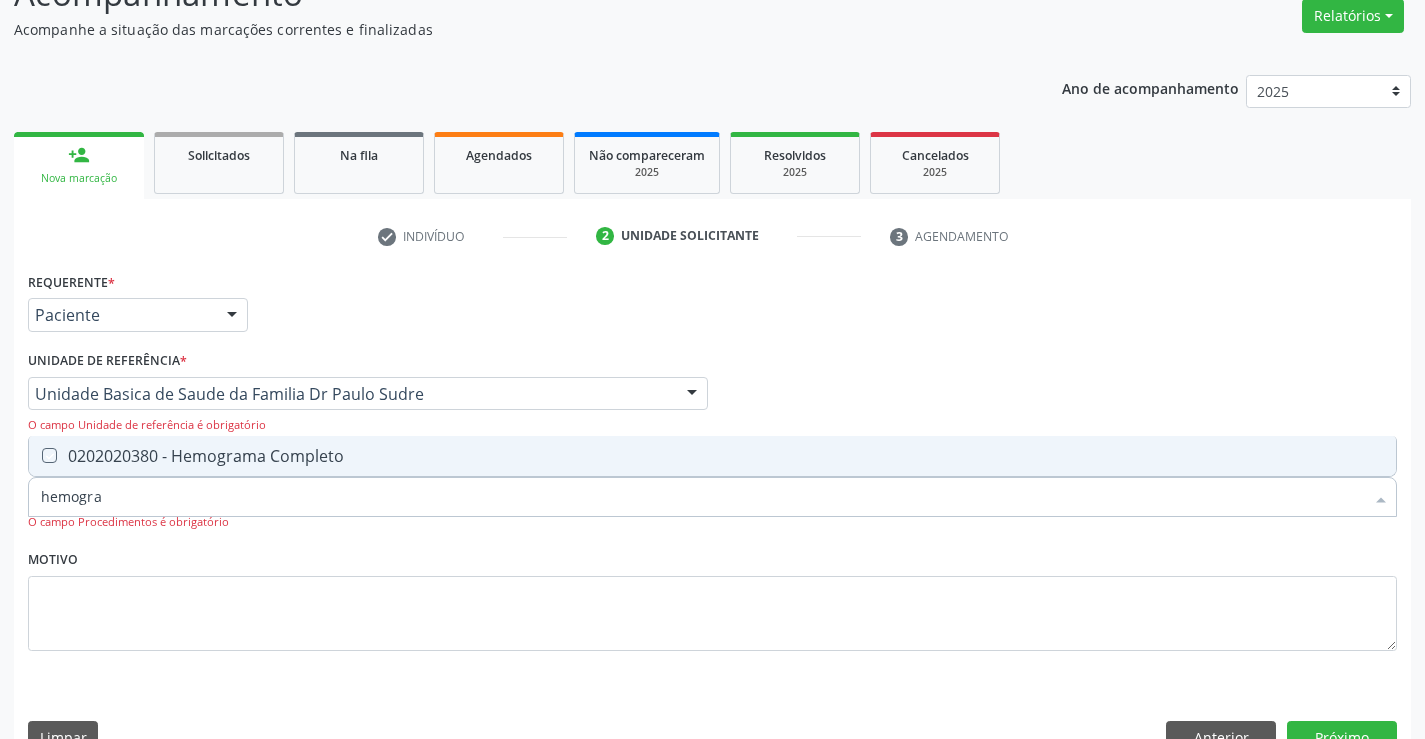 checkbox on "true" 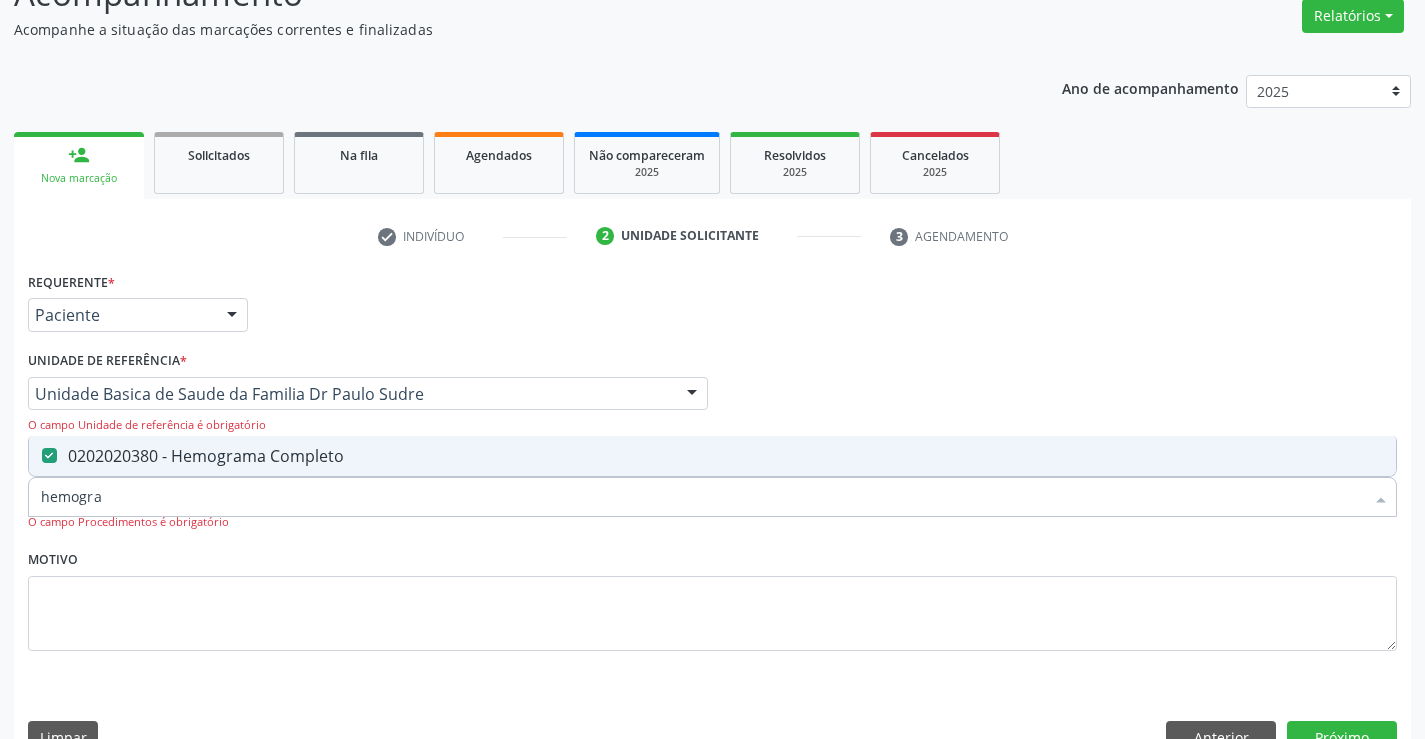click on "Item de agendamento
*
hemogra
Desfazer seleção
0202020380 - Hemograma Completo
Nenhum resultado encontrado para: " hemogra  "
Não há nenhuma opção para ser exibida.
O campo Procedimentos é obrigatório" at bounding box center [712, 496] 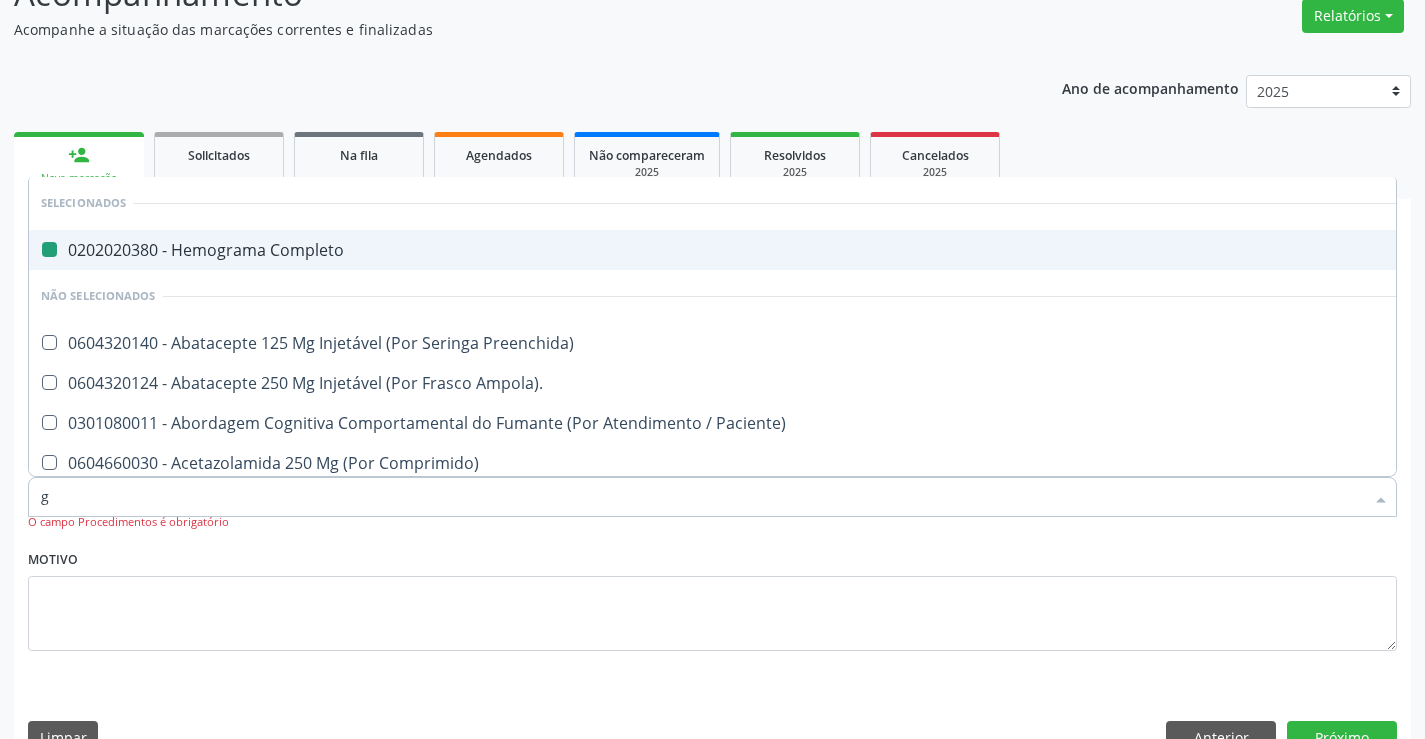 type on "gl" 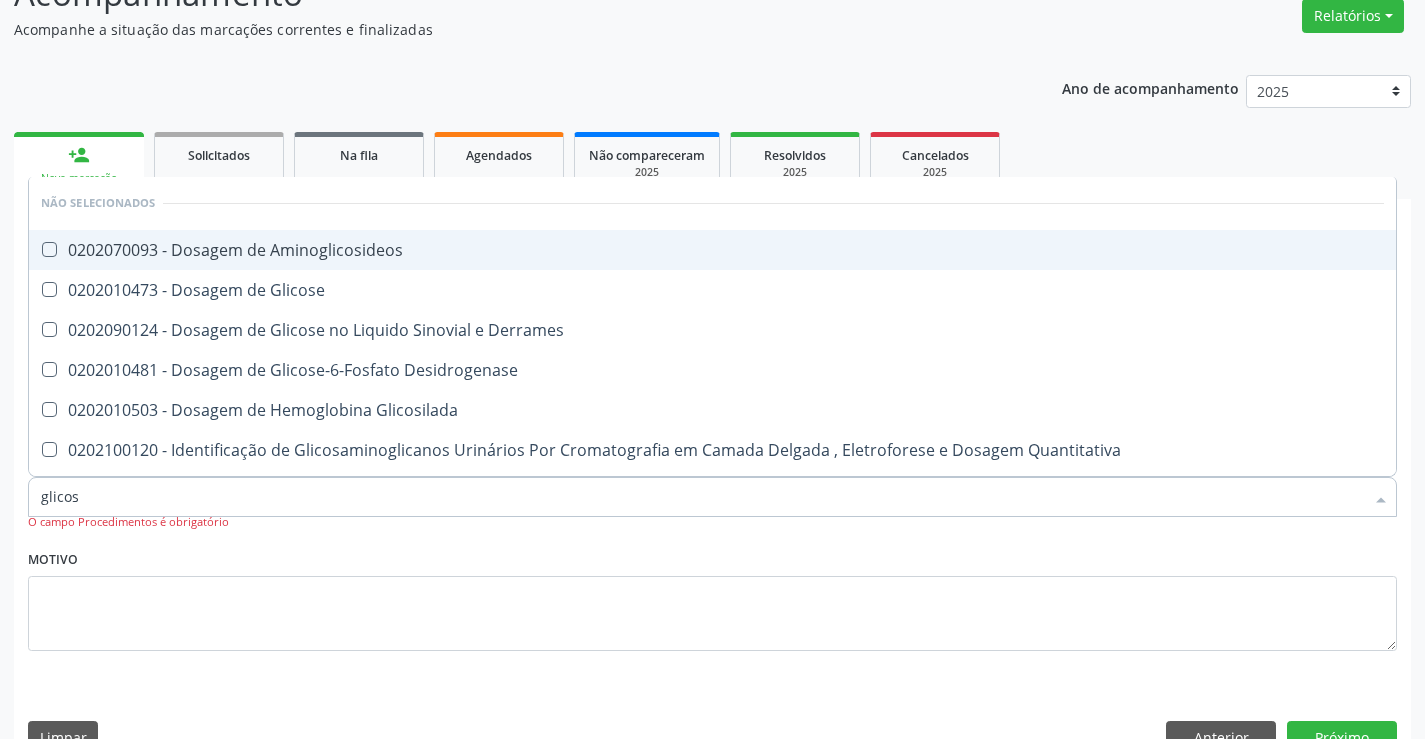 type on "glicose" 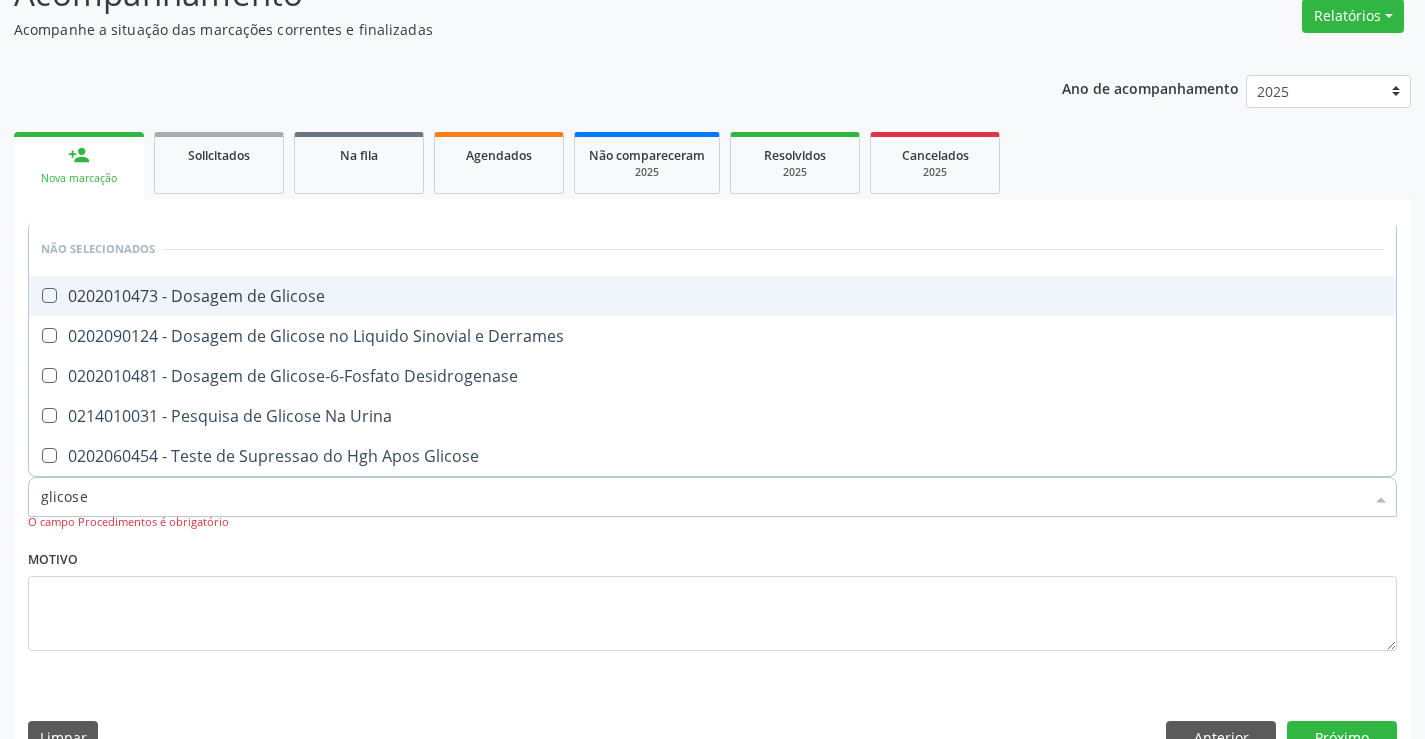 click on "0202010473 - Dosagem de Glicose" at bounding box center (712, 296) 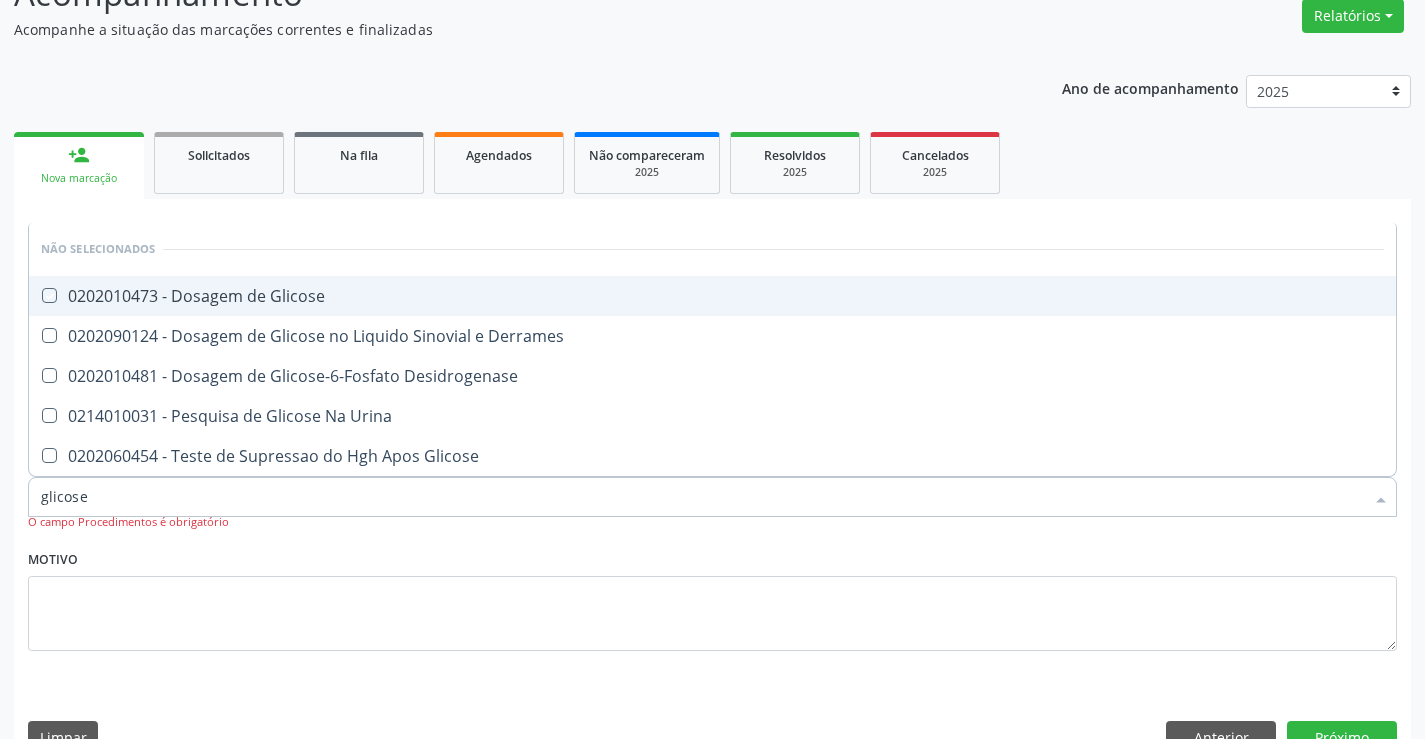 checkbox on "true" 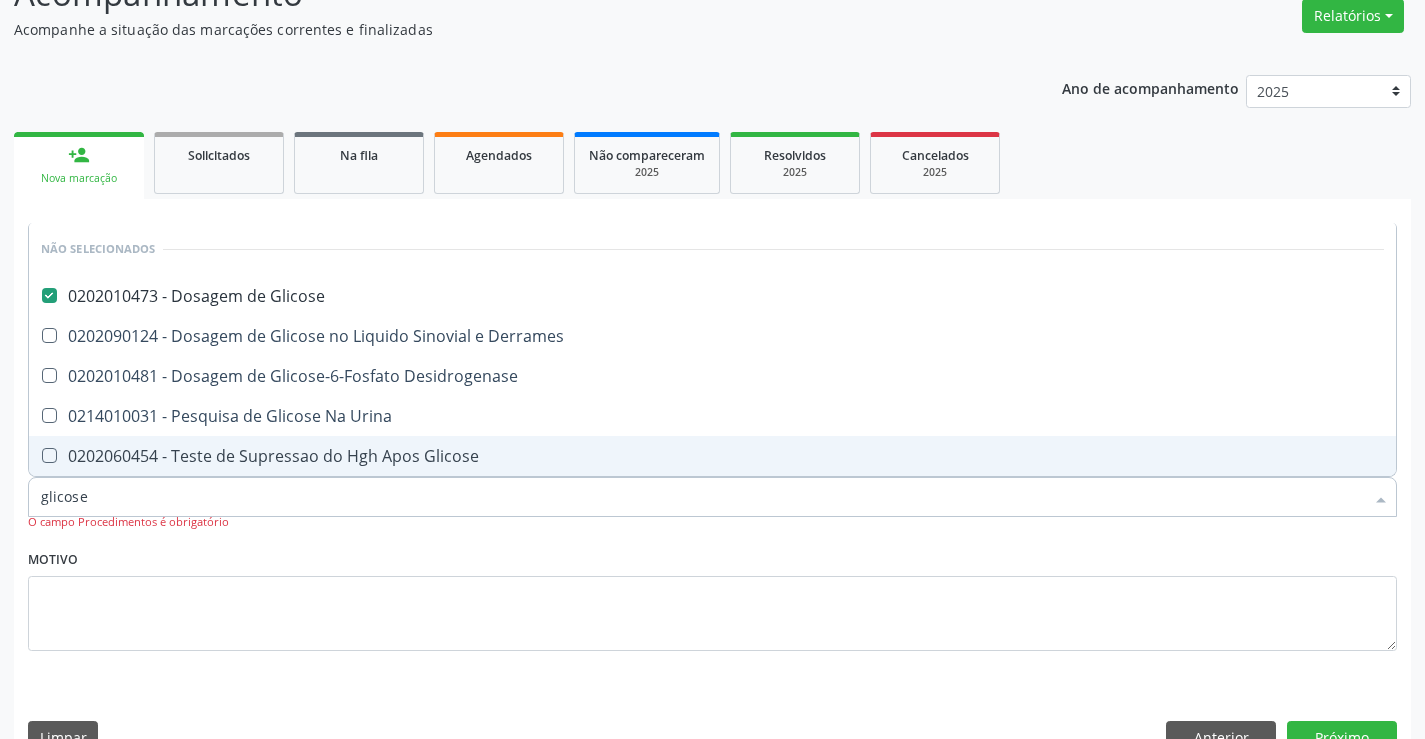 click on "Motivo" at bounding box center [712, 598] 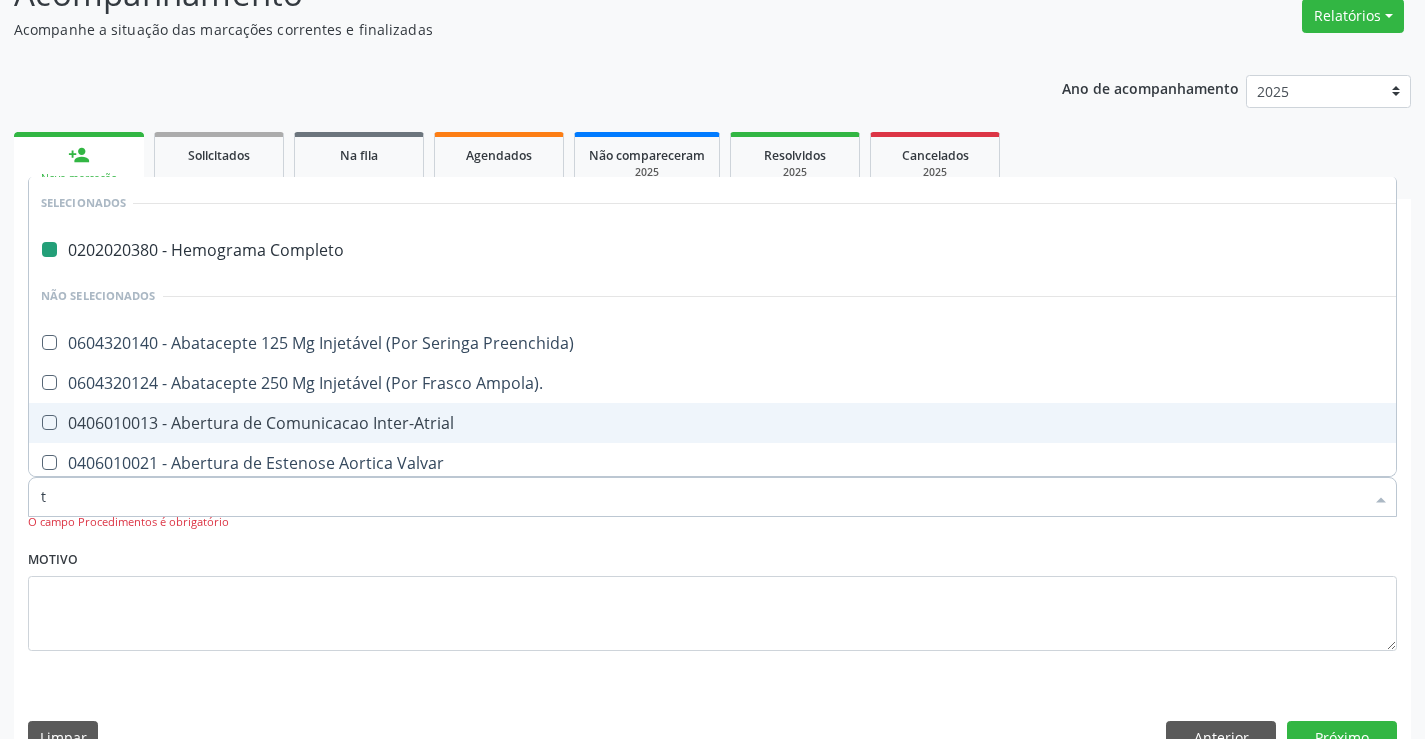 type on "tg" 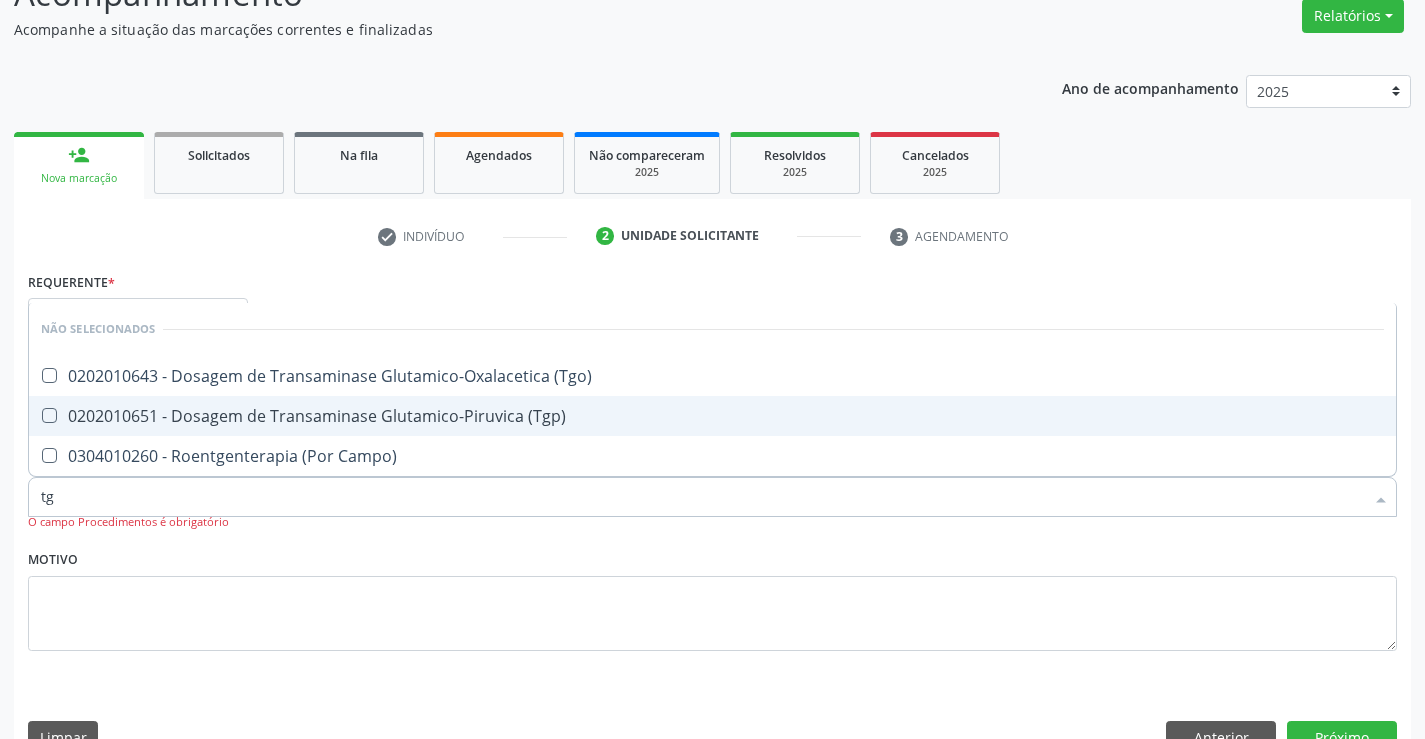 click on "0202010651 - Dosagem de Transaminase Glutamico-Piruvica (Tgp)" at bounding box center [712, 416] 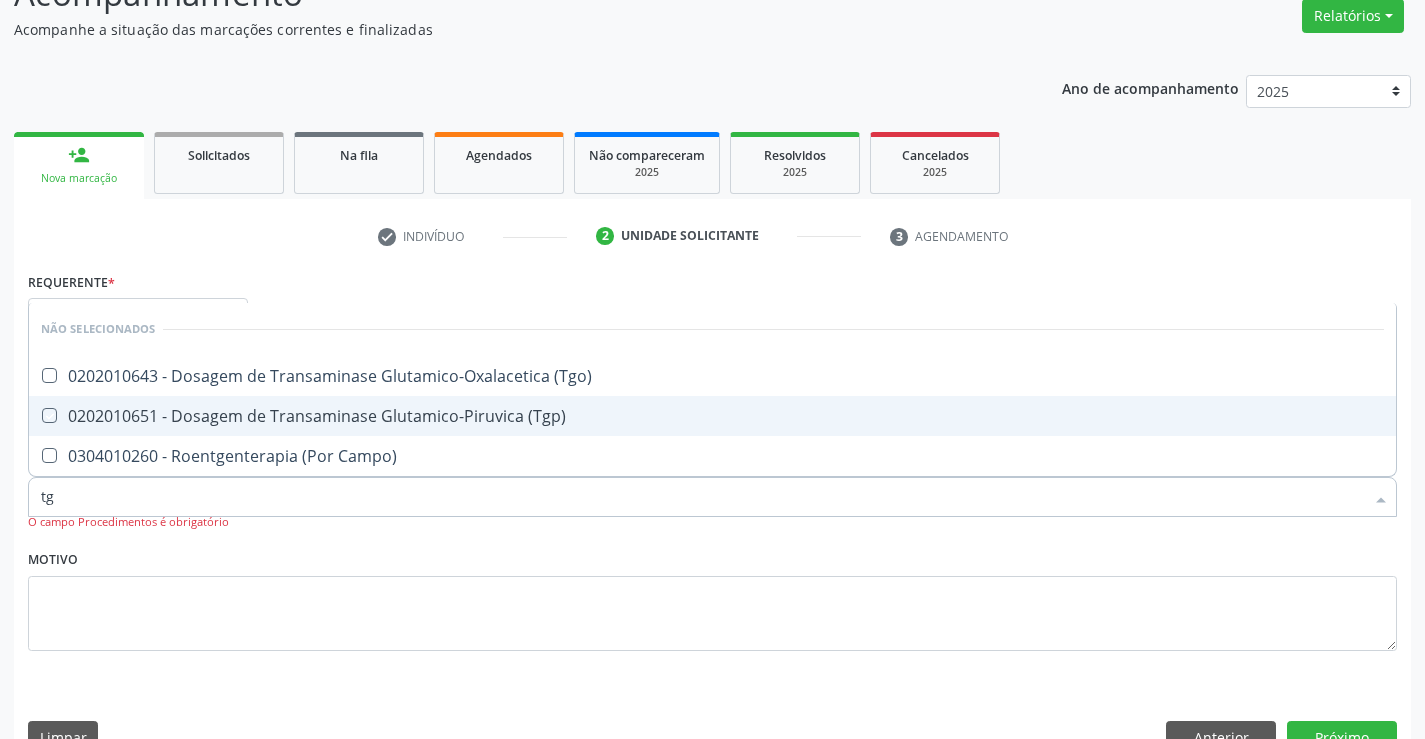checkbox on "true" 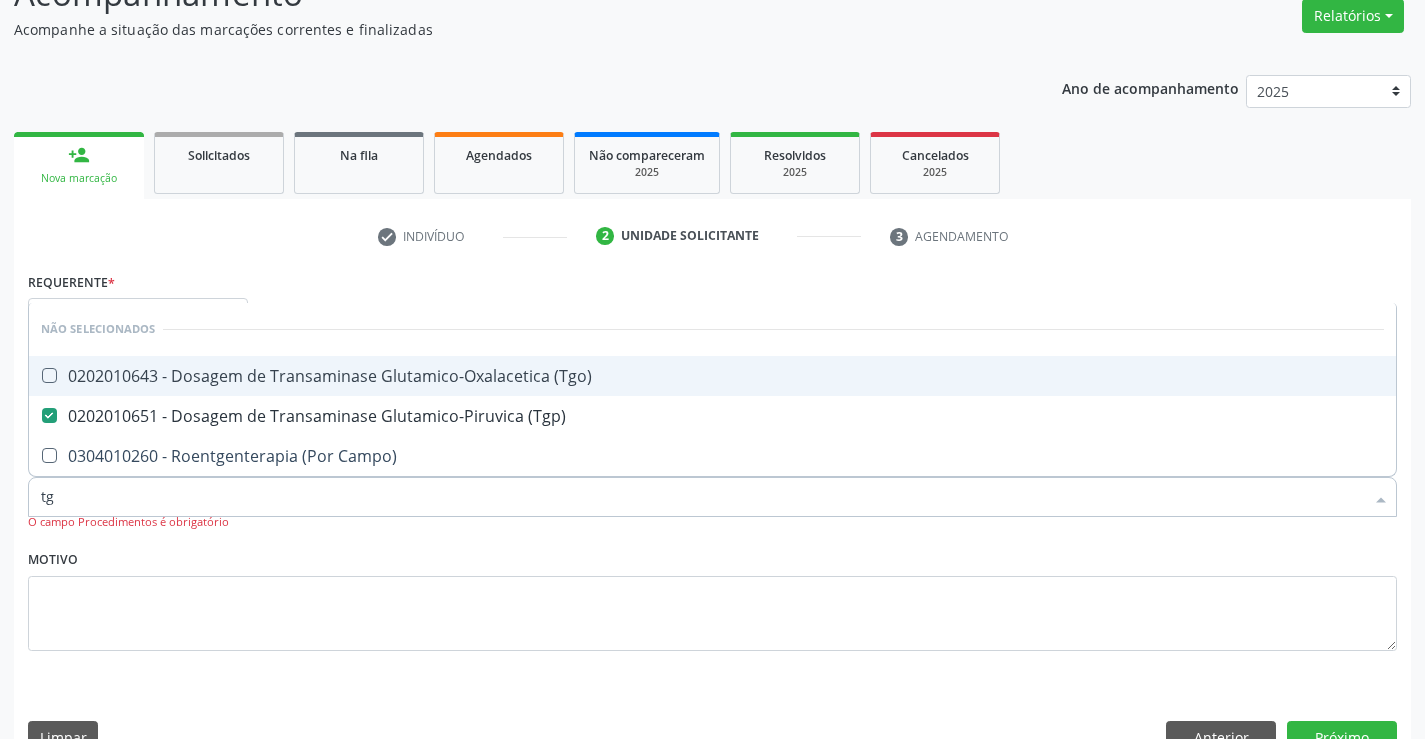 click on "0202010643 - Dosagem de Transaminase Glutamico-Oxalacetica (Tgo)" at bounding box center [712, 376] 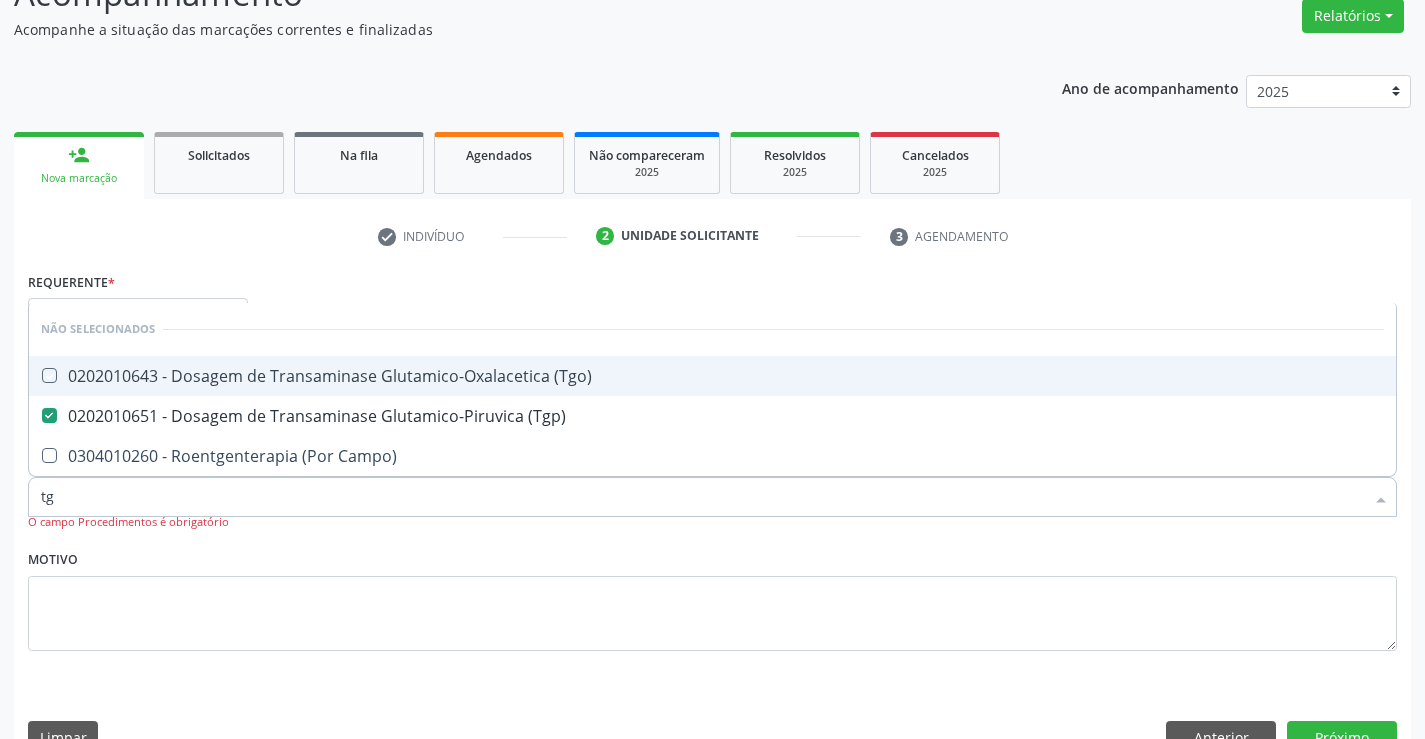 checkbox on "true" 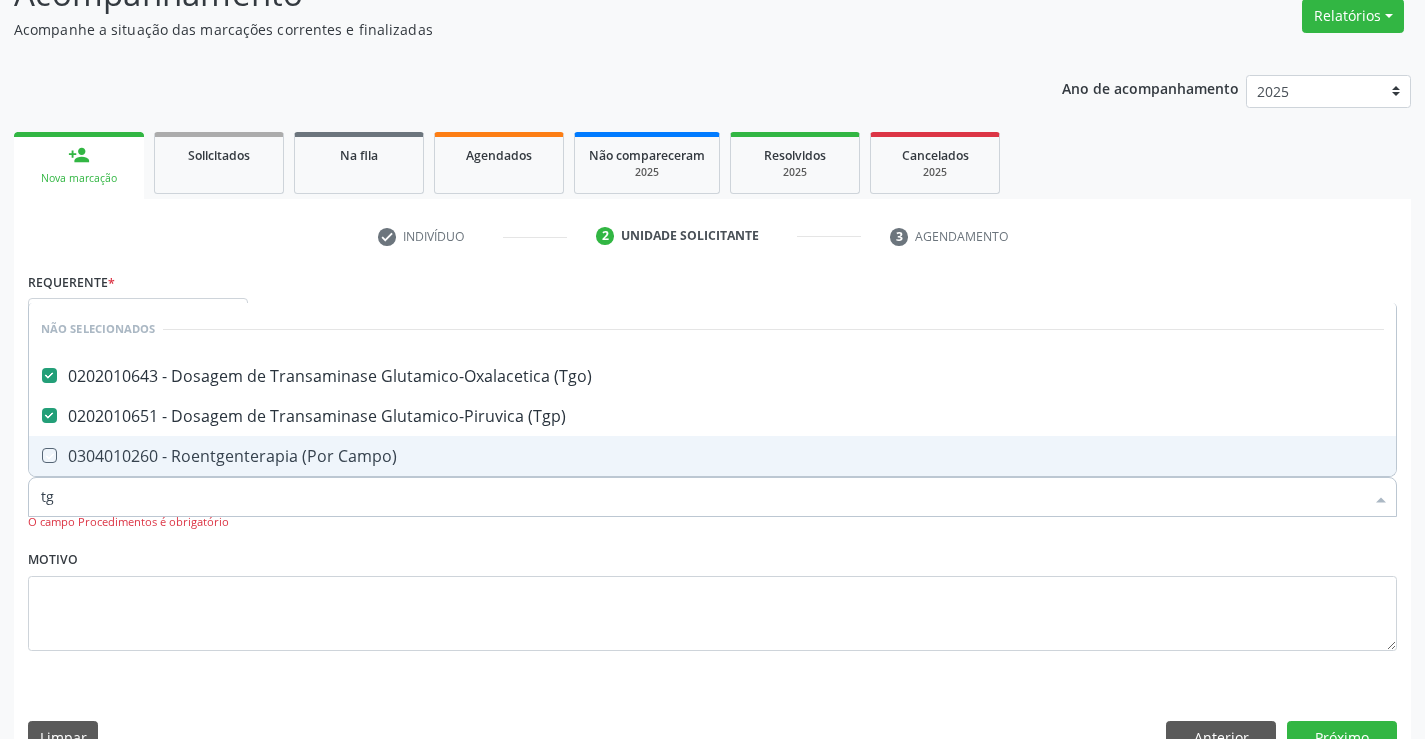 click on "Item de agendamento
*
tg
Desfazer seleção
Não selecionados
0202010643 - Dosagem de Transaminase Glutamico-Oxalacetica (Tgo)
0202010651 - Dosagem de Transaminase Glutamico-Piruvica (Tgp)
0304010260 - Roentgenterapia (Por Campo)
Nenhum resultado encontrado para: " tg  "
Não há nenhuma opção para ser exibida.
O campo Procedimentos é obrigatório" at bounding box center [712, 496] 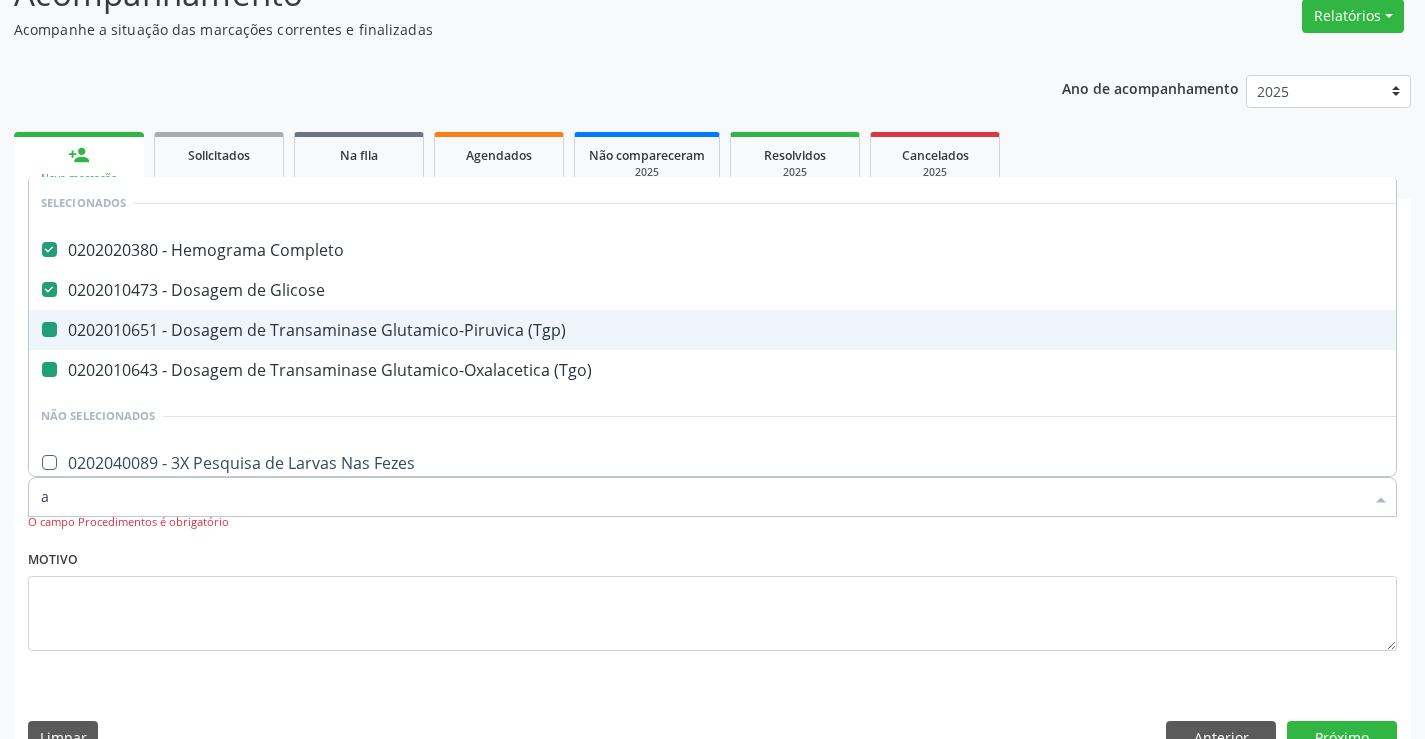 type on "ac" 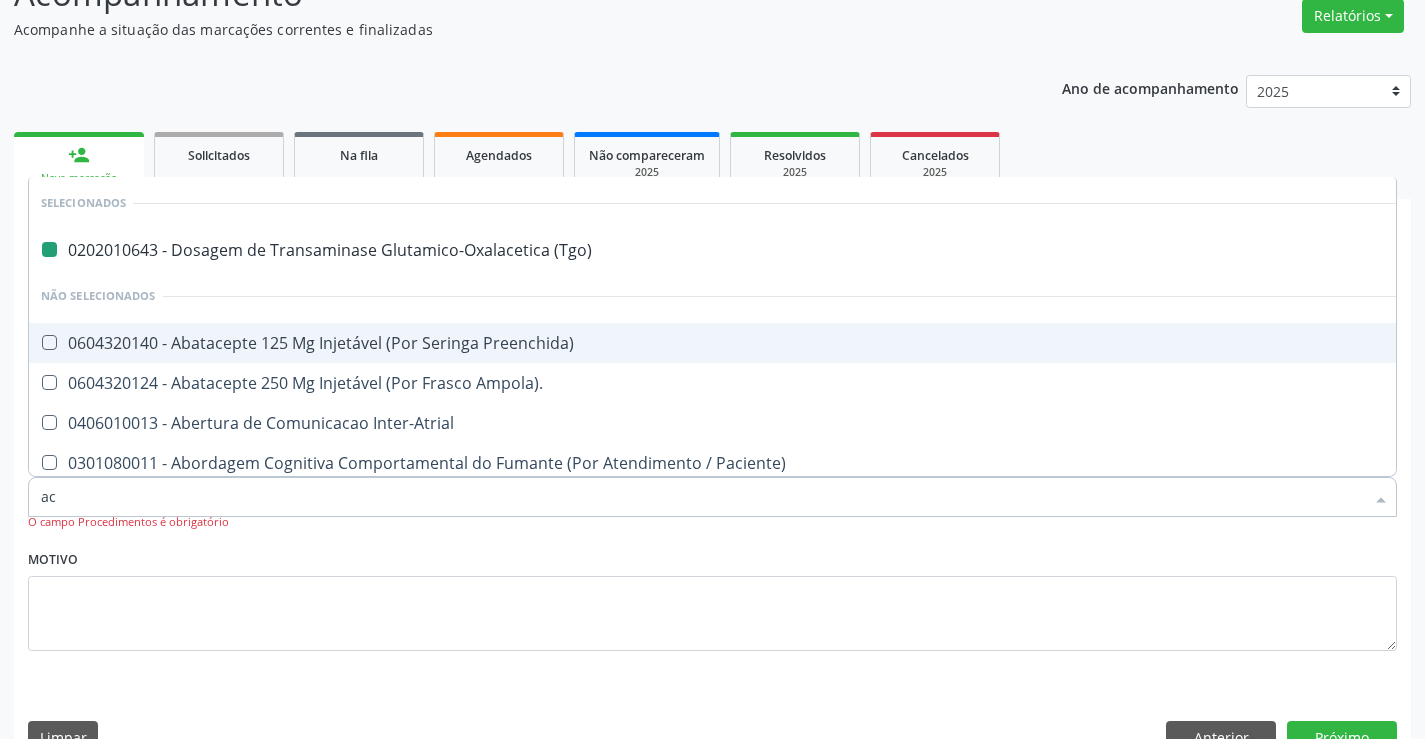 type on "aci" 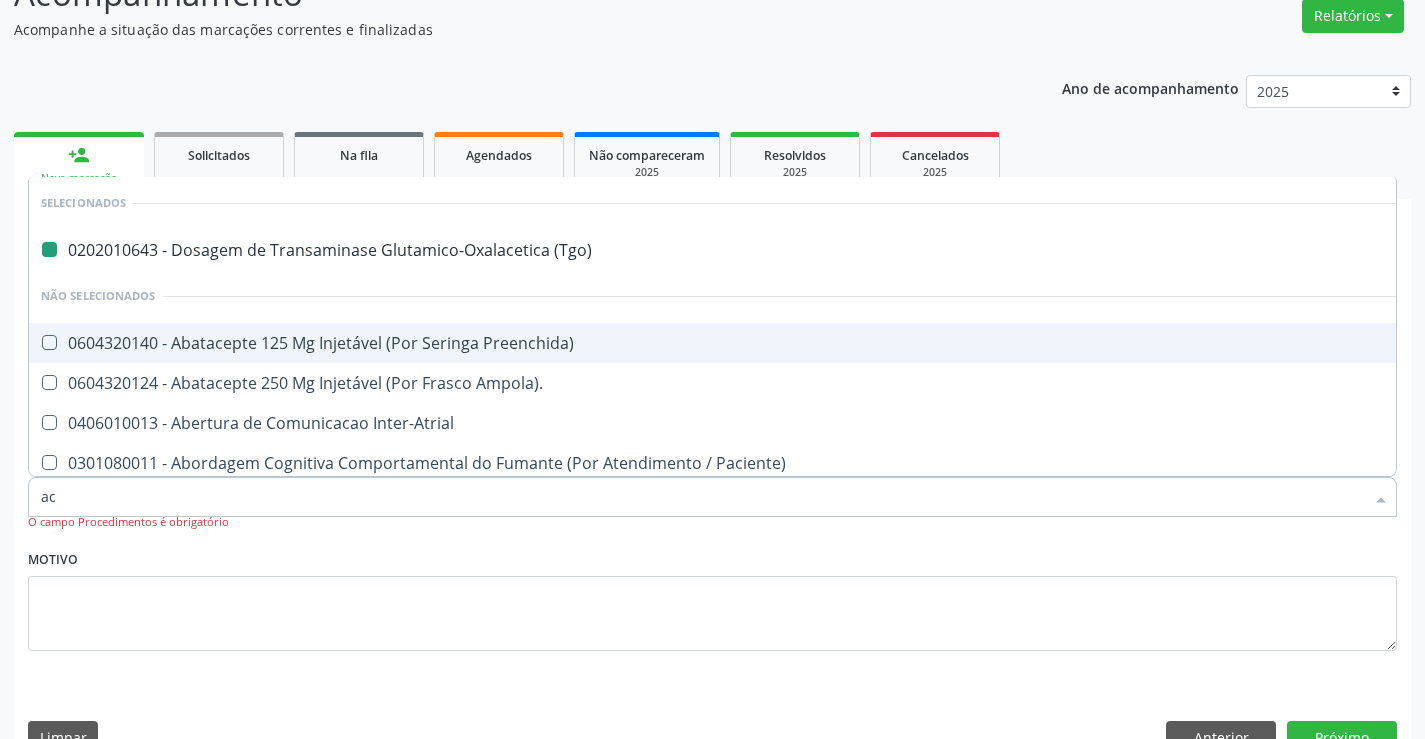 checkbox on "false" 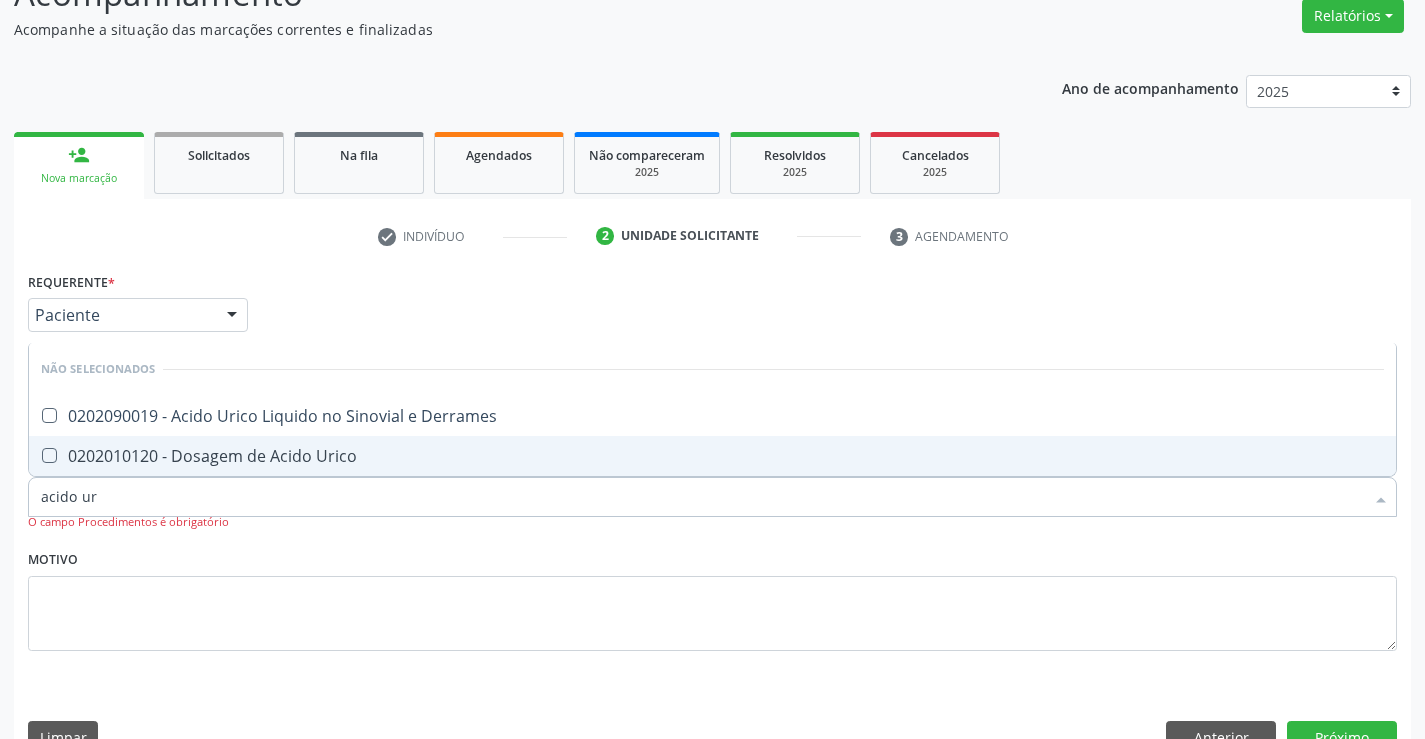 type on "acido uri" 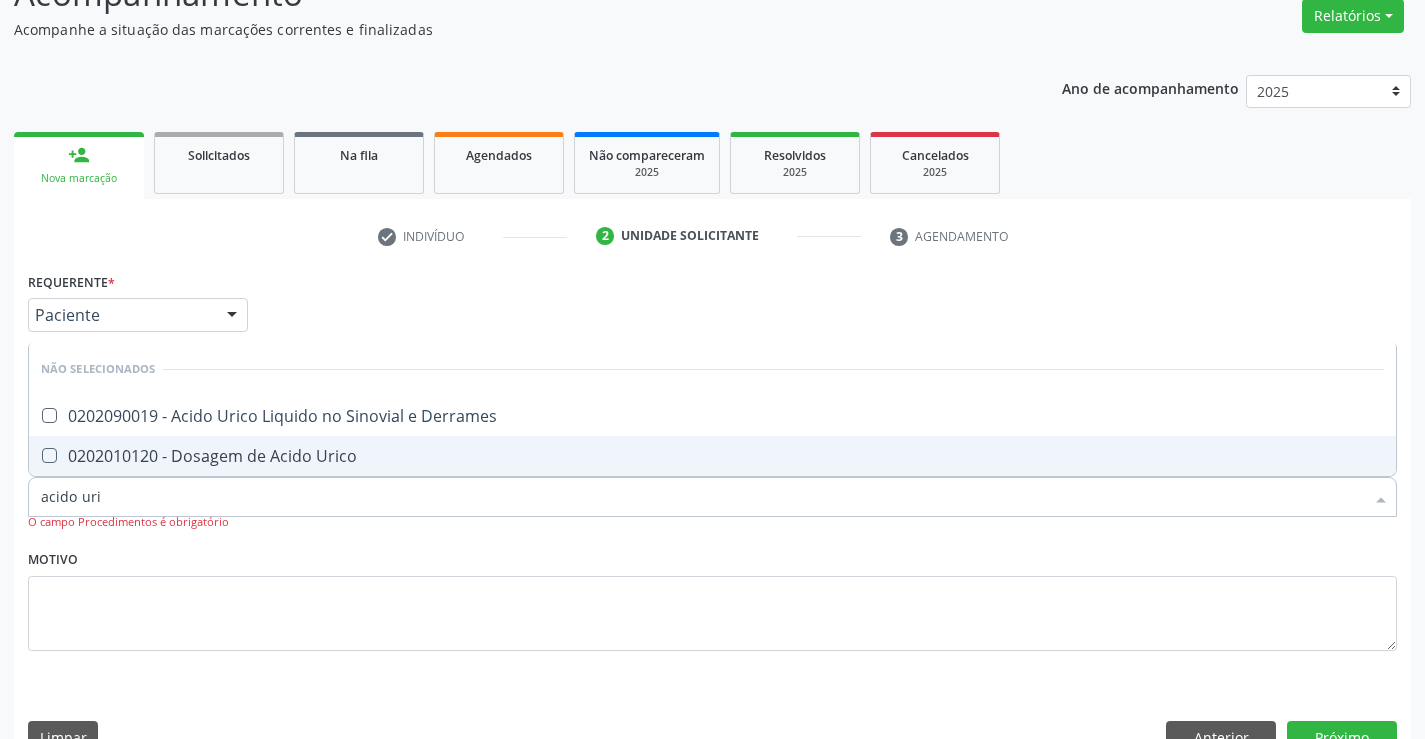 click on "0202010120 - Dosagem de Acido Urico" at bounding box center [712, 456] 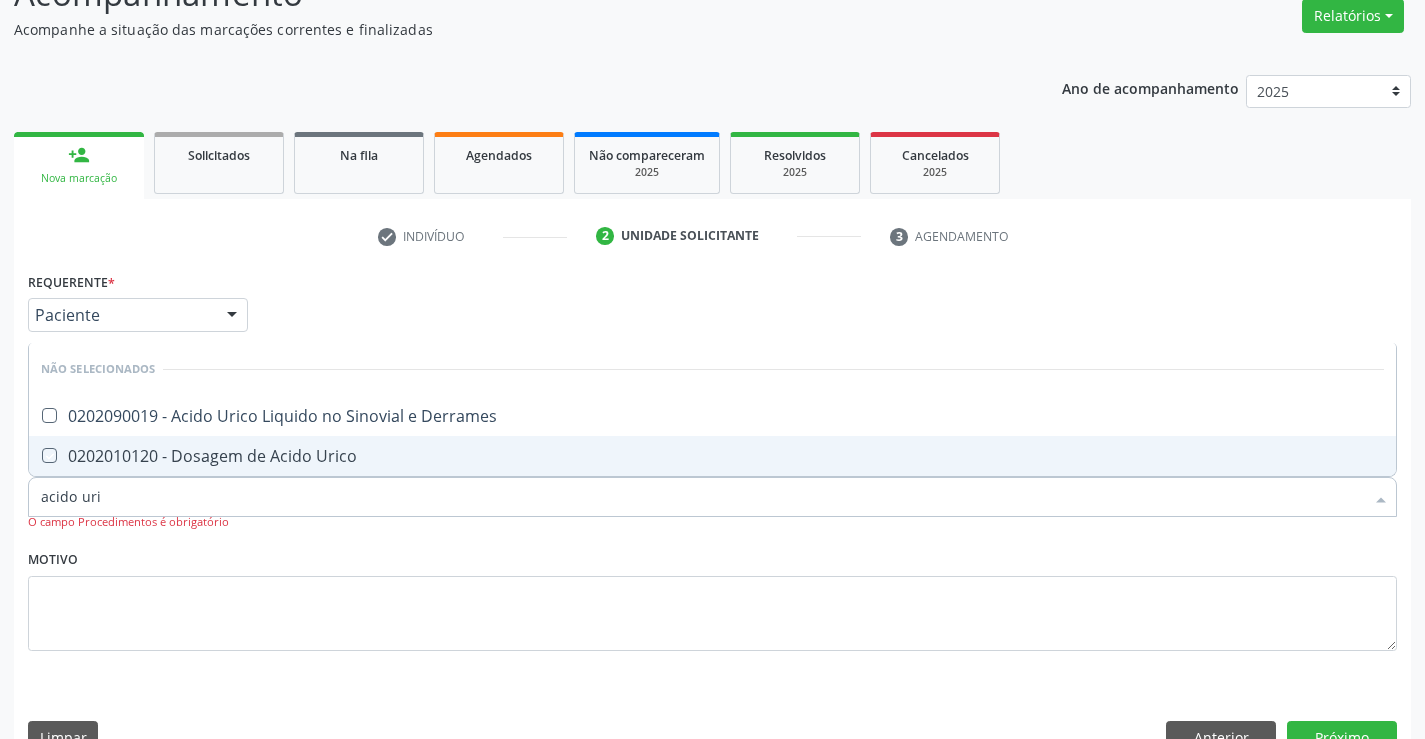 checkbox on "true" 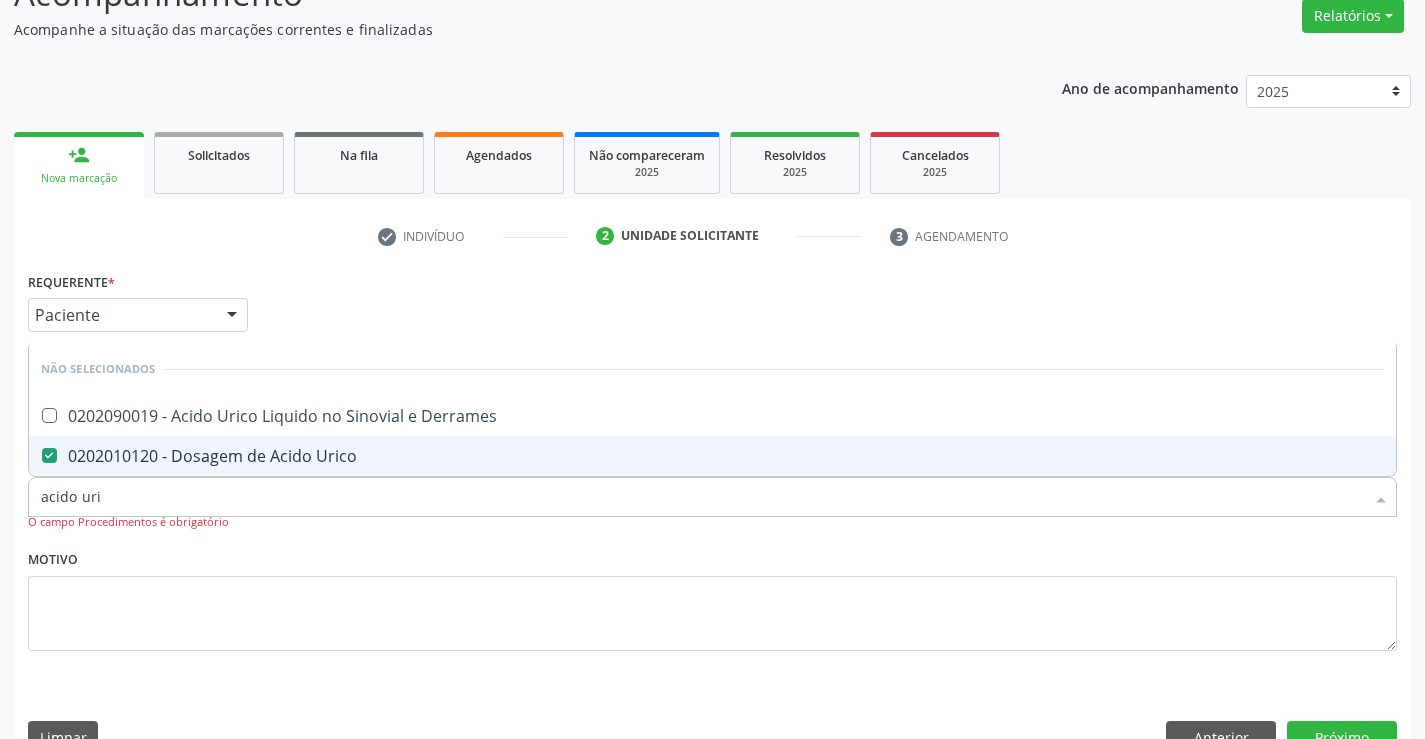 click on "Motivo" at bounding box center [712, 598] 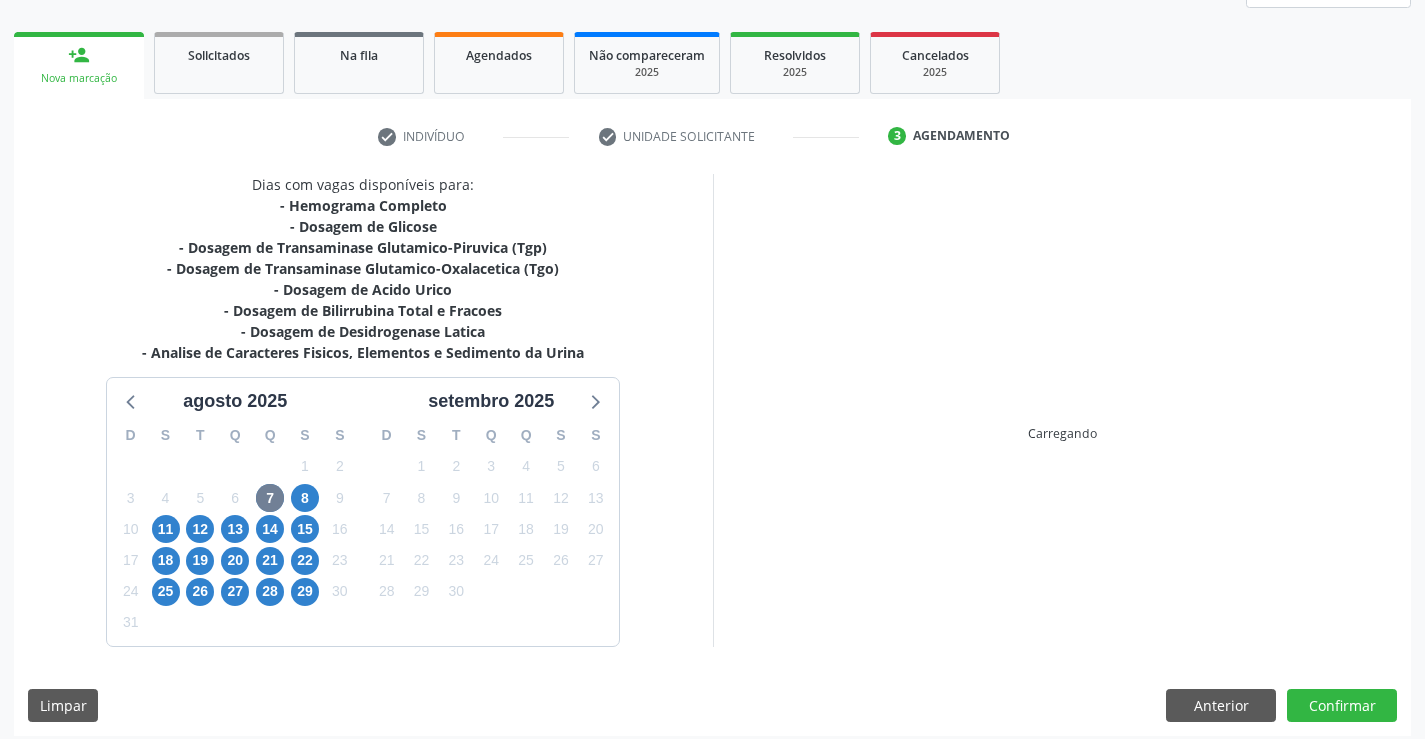 scroll, scrollTop: 267, scrollLeft: 0, axis: vertical 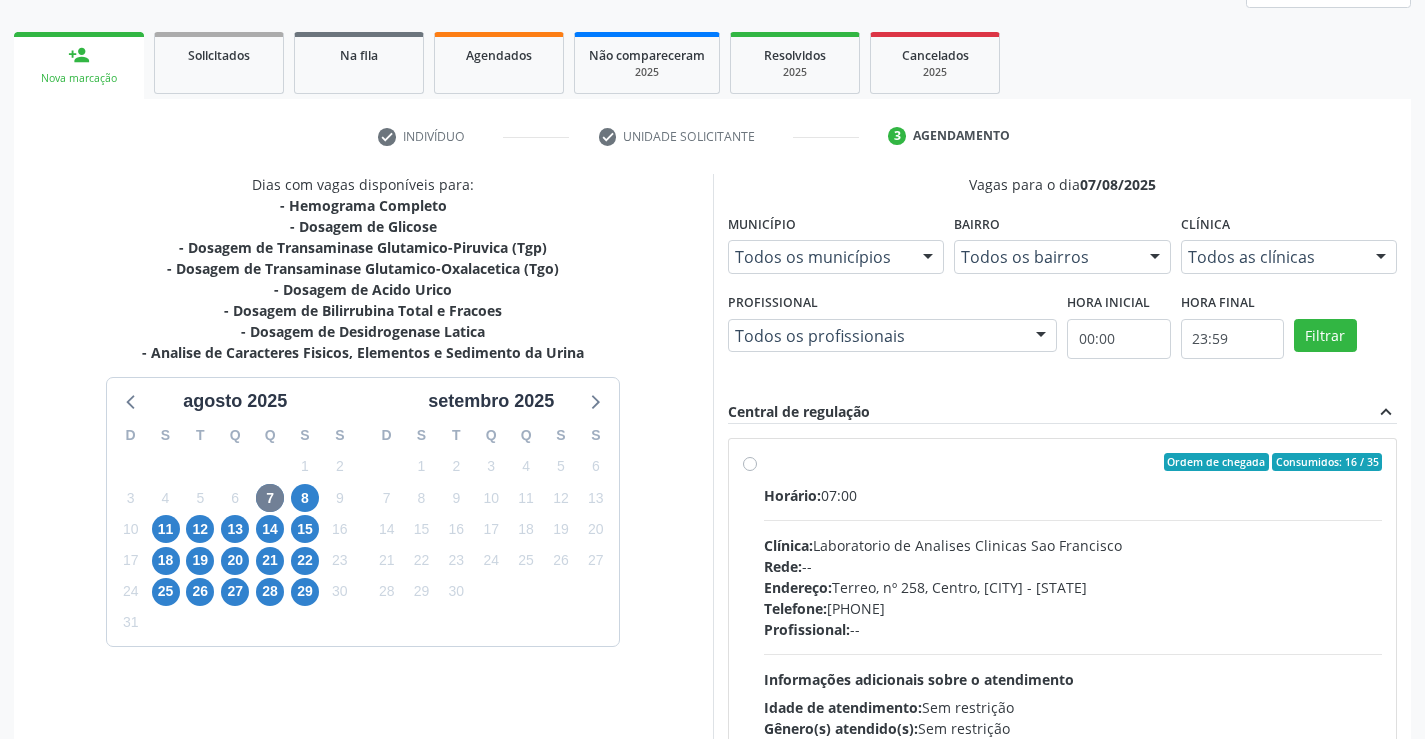 click on "Ordem de chegada
Consumidos: 16 / 35
Horário:   07:00
Clínica:  Laboratorio de Analises Clinicas Sao Francisco
Rede:
--
Endereço:   Terreo, nº 258, Centro, [CITY] - [STATE]
Telefone:   [PHONE]
Profissional:
--
Informações adicionais sobre o atendimento
Idade de atendimento:
Sem restrição
Gênero(s) atendido(s):
Sem restrição
Informações adicionais:
--" at bounding box center [1073, 606] 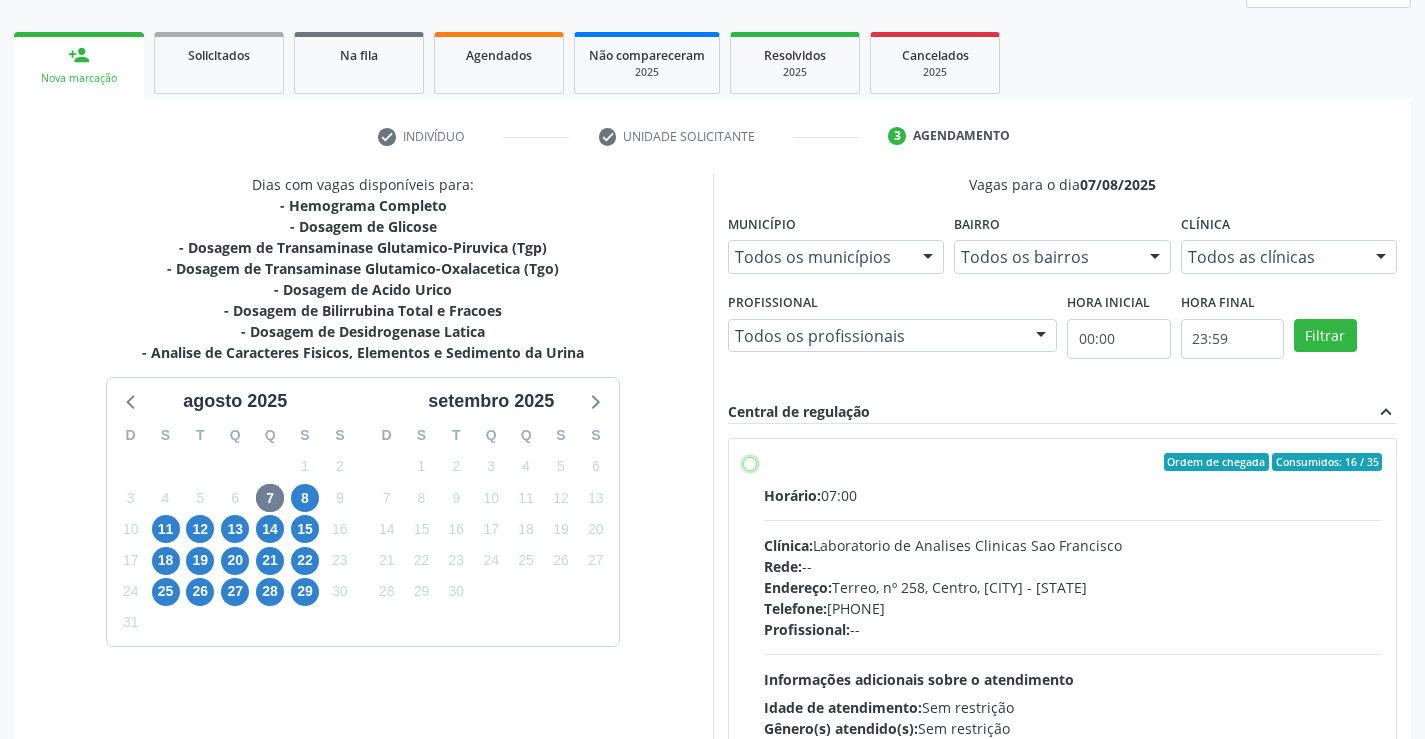 radio on "true" 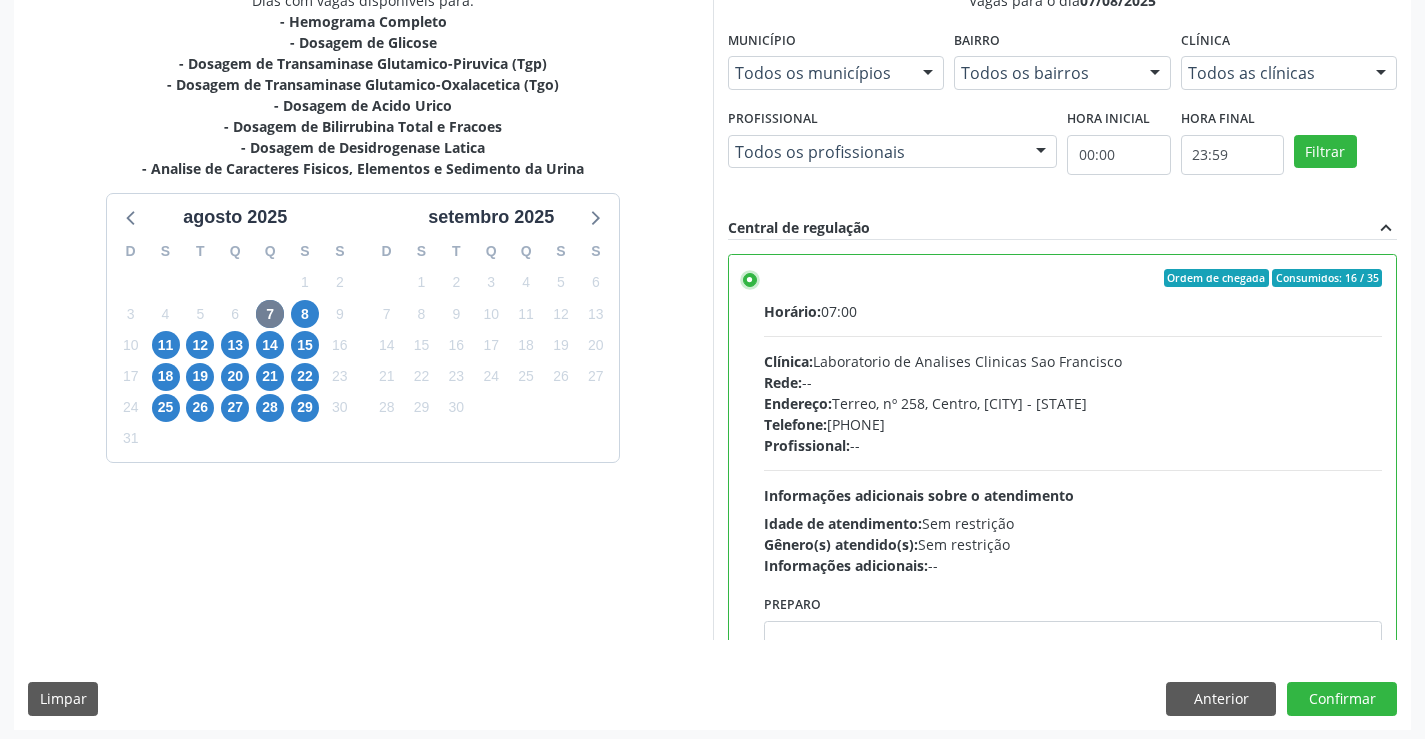 scroll, scrollTop: 456, scrollLeft: 0, axis: vertical 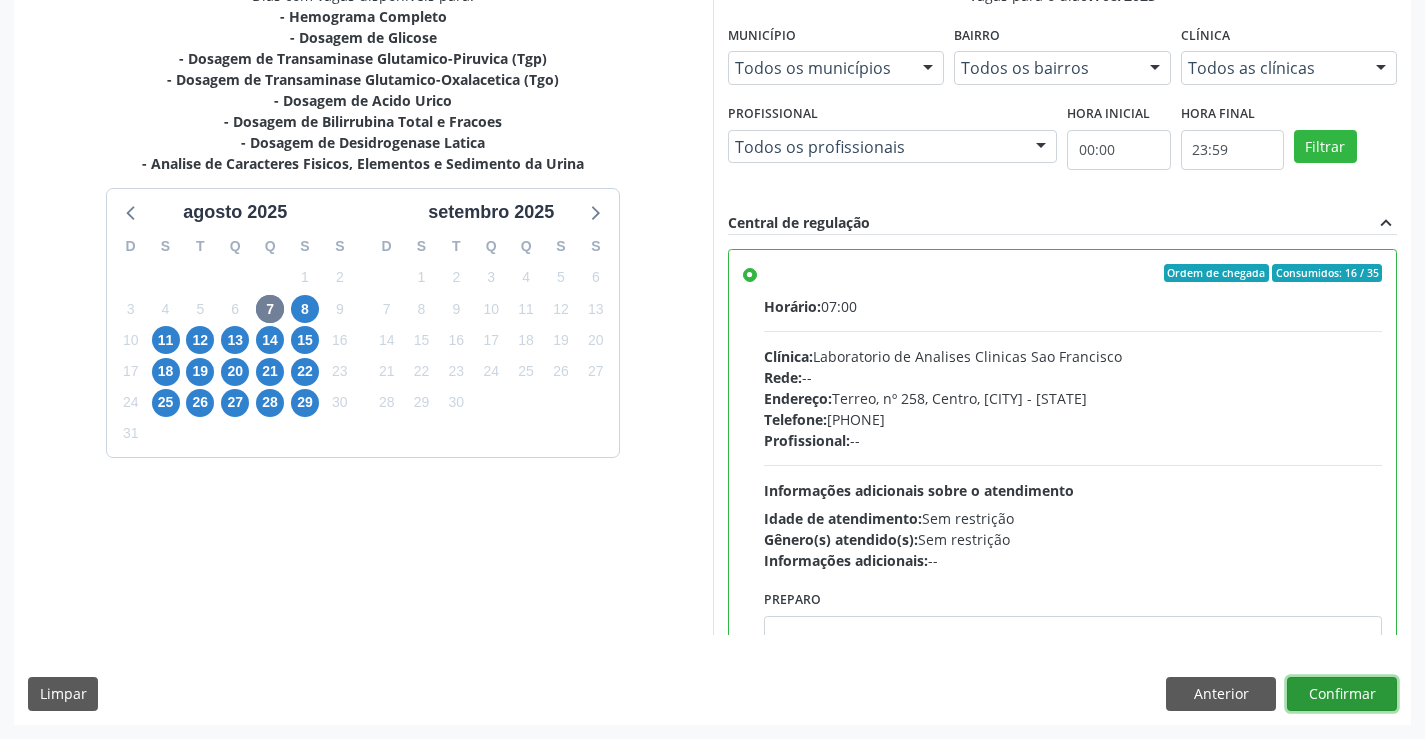 click on "Confirmar" at bounding box center [1342, 694] 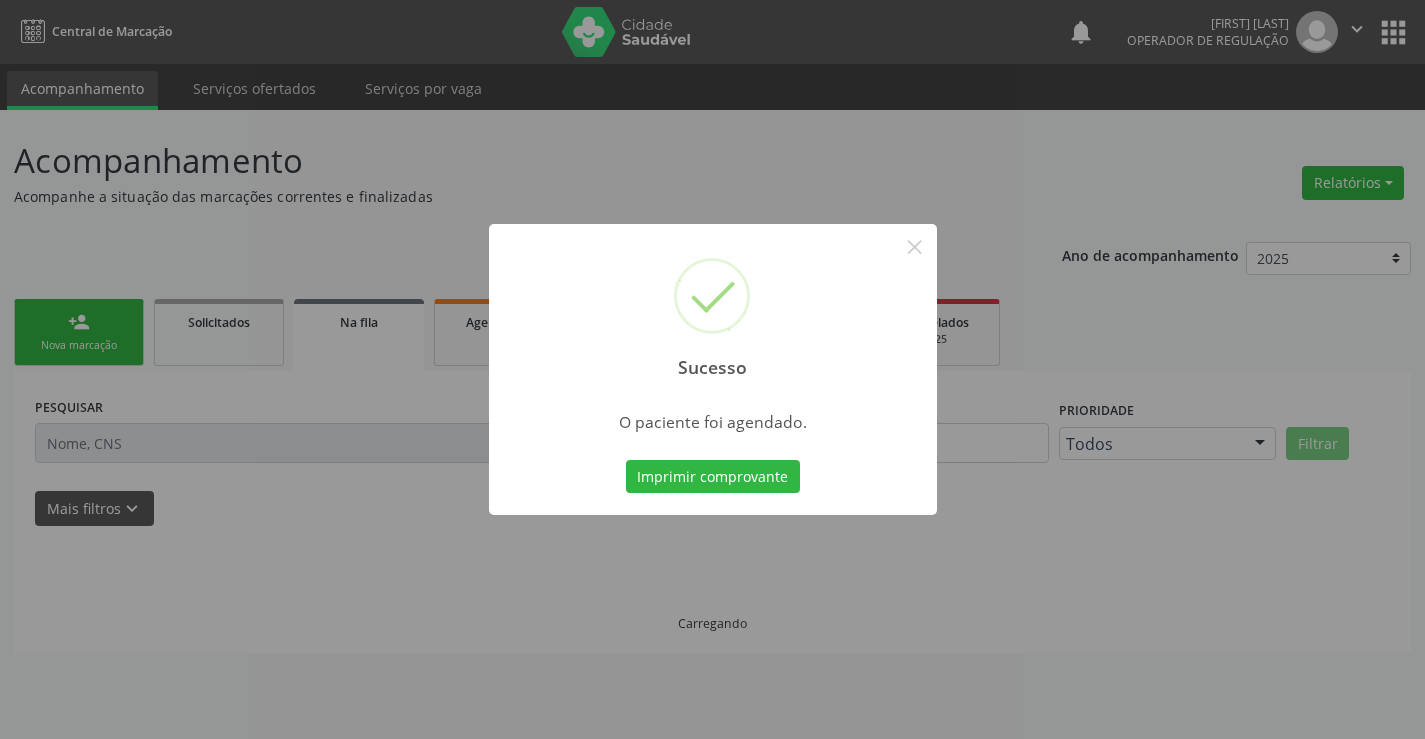scroll, scrollTop: 0, scrollLeft: 0, axis: both 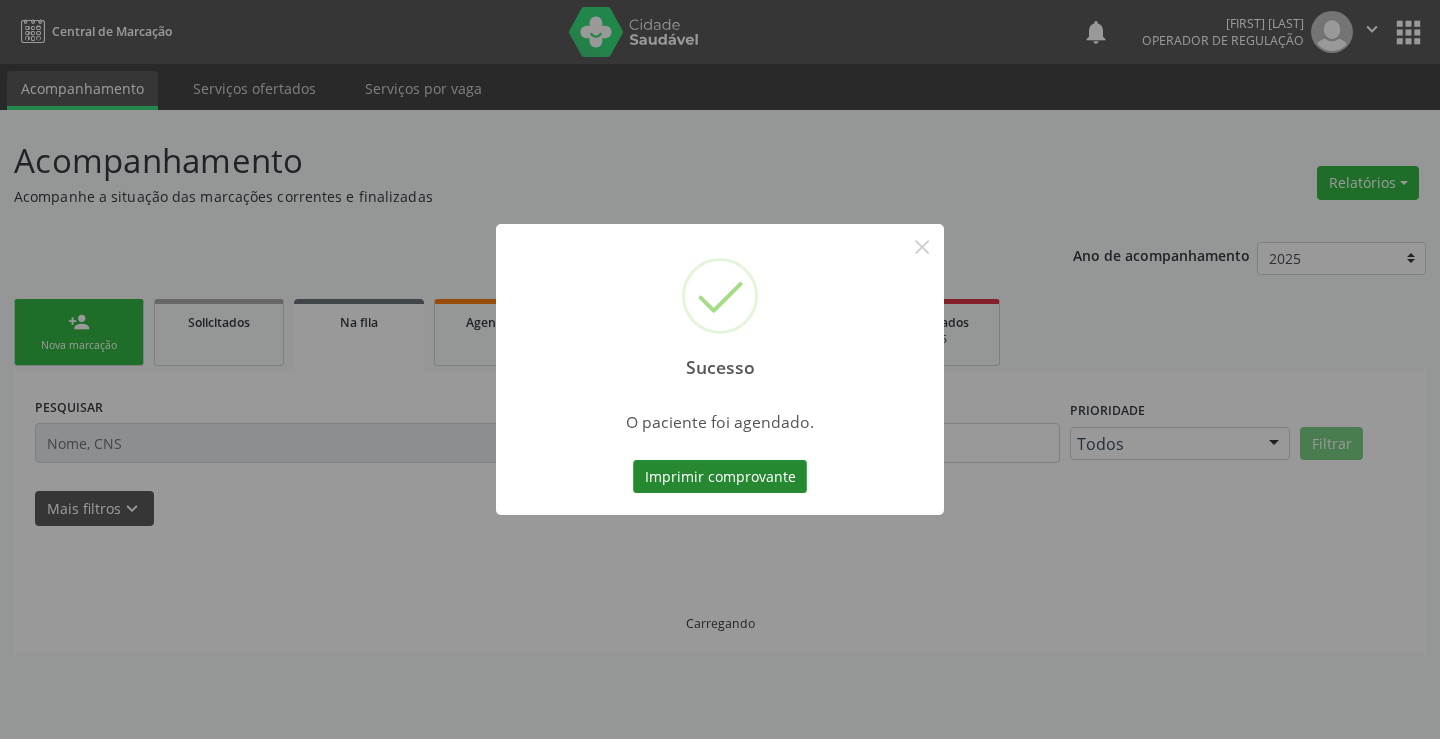 click on "Imprimir comprovante" at bounding box center [720, 477] 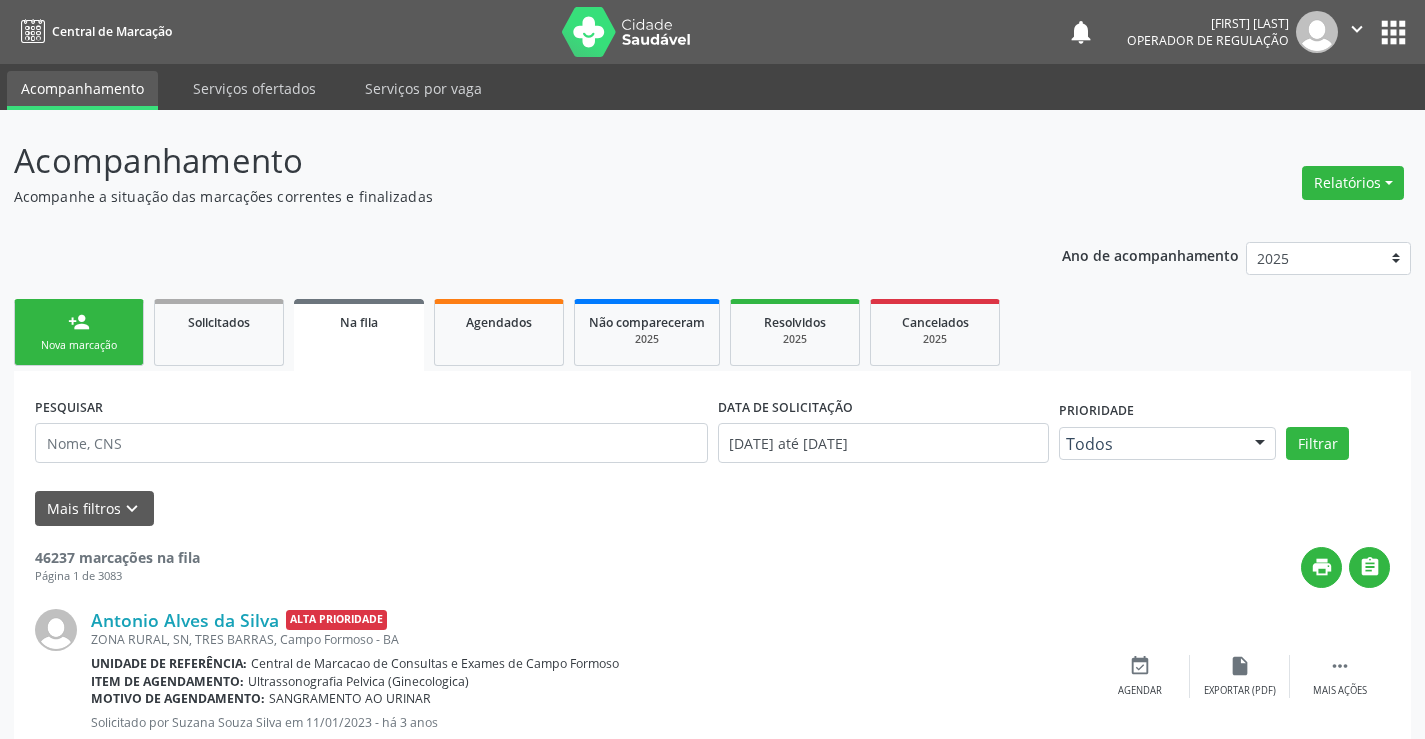 click on "person_add
Nova marcação" at bounding box center [79, 332] 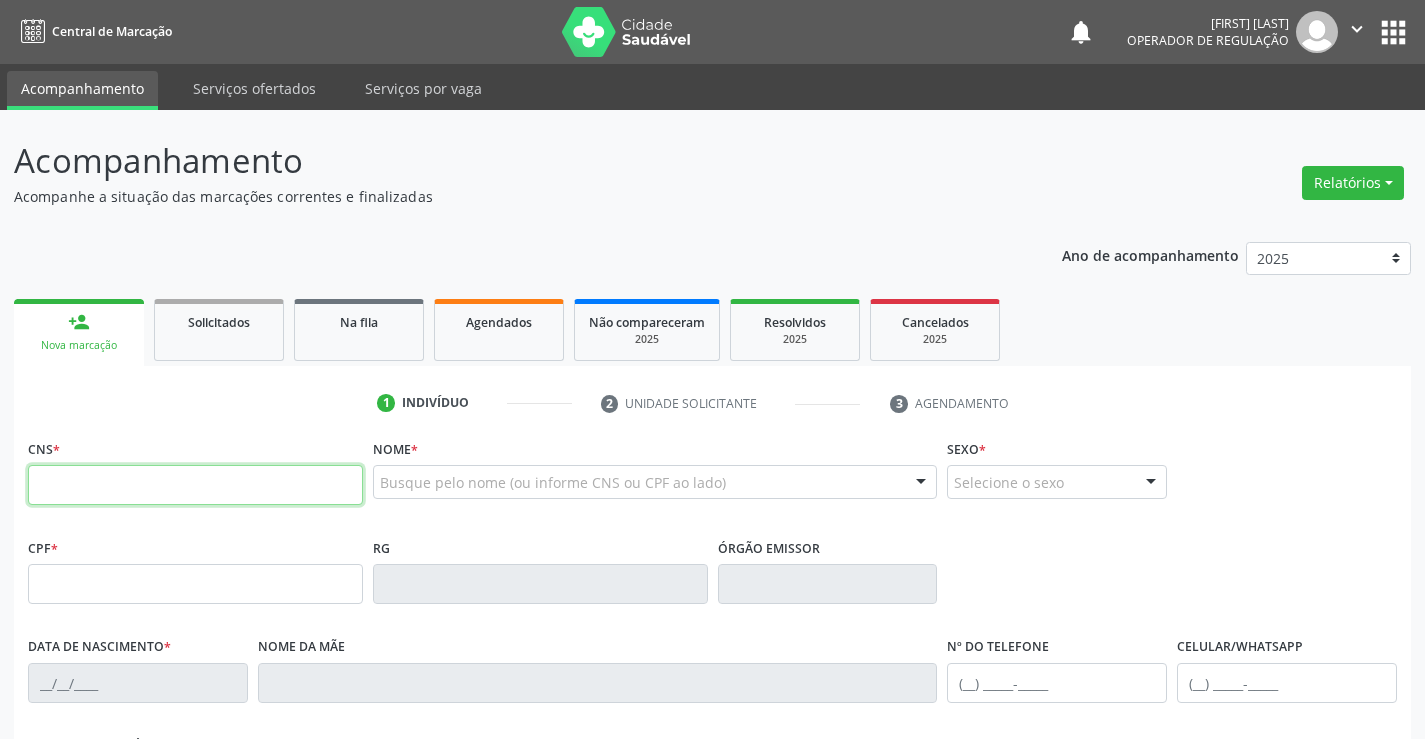 click at bounding box center (195, 485) 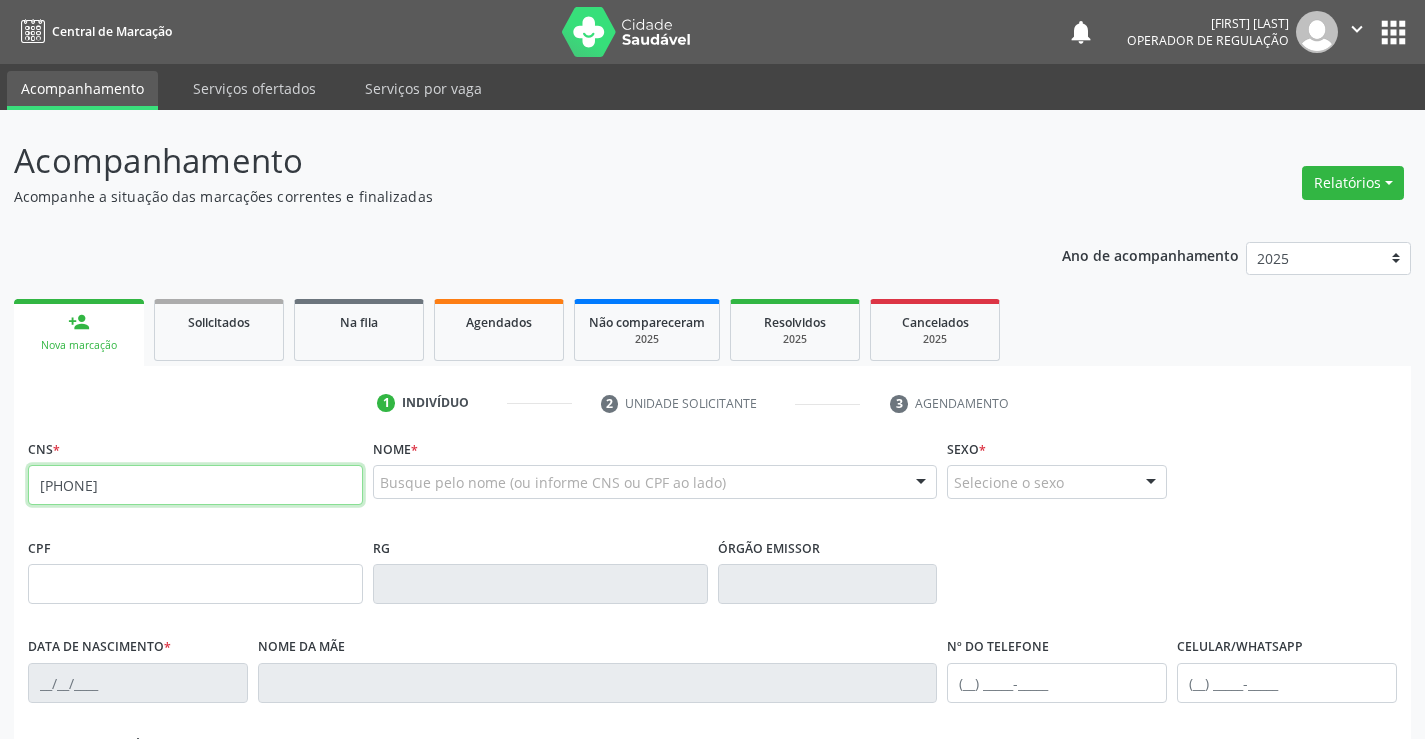 type on "[PHONE]" 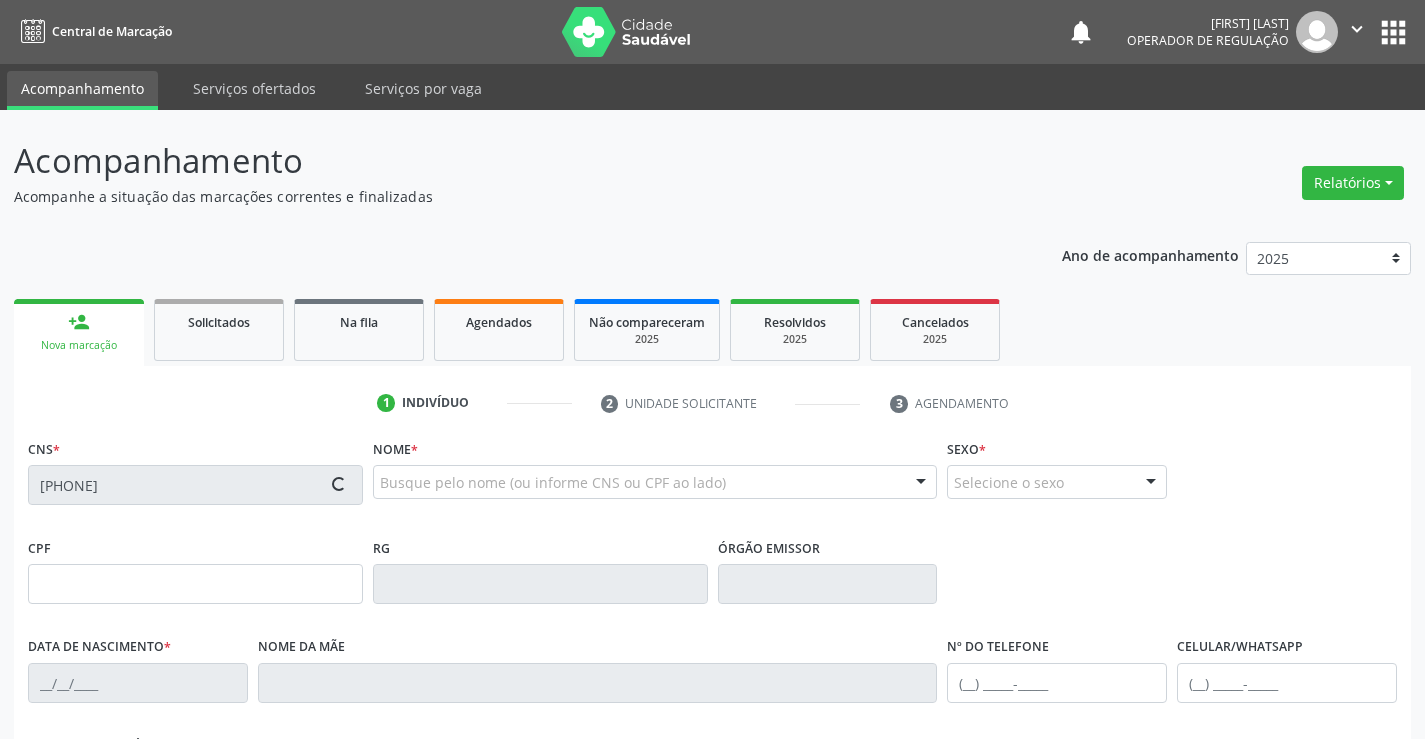 type on "[SSN]" 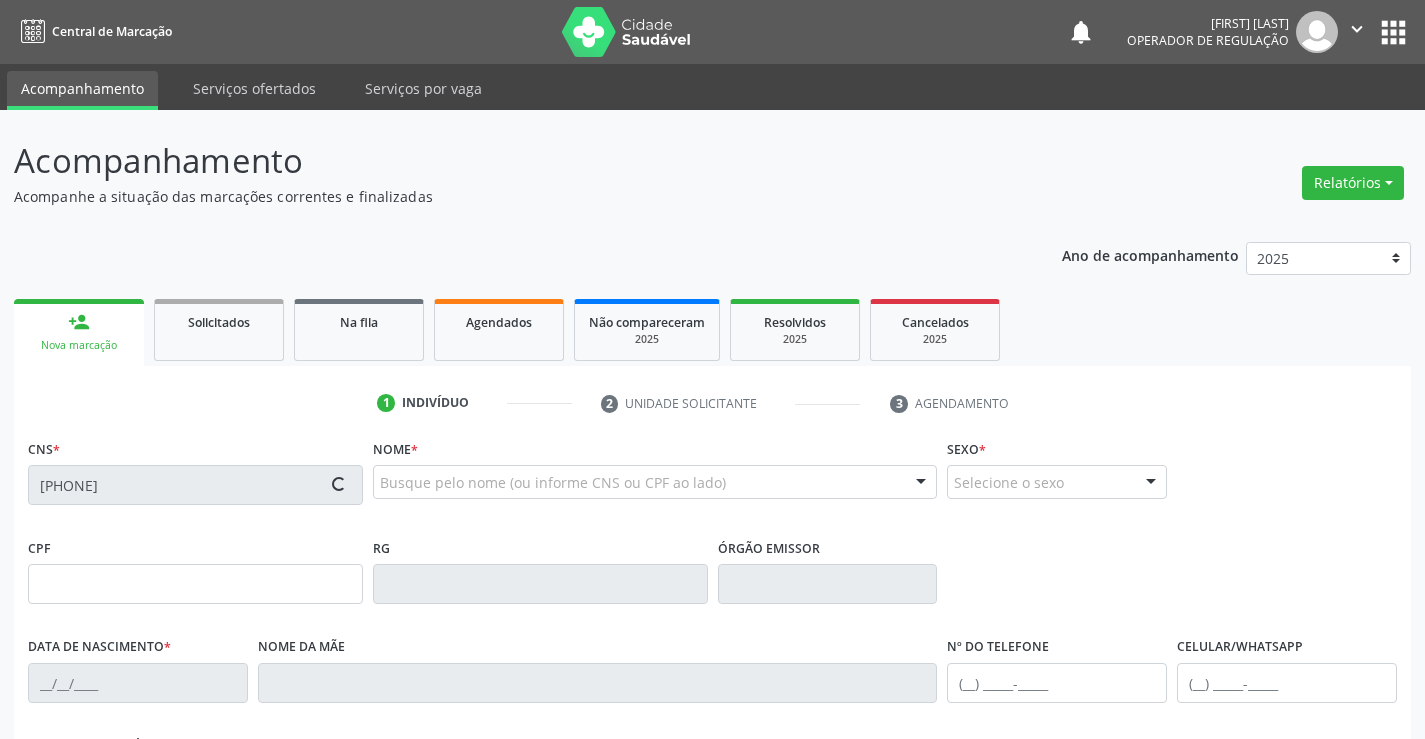 type on "[SSN]" 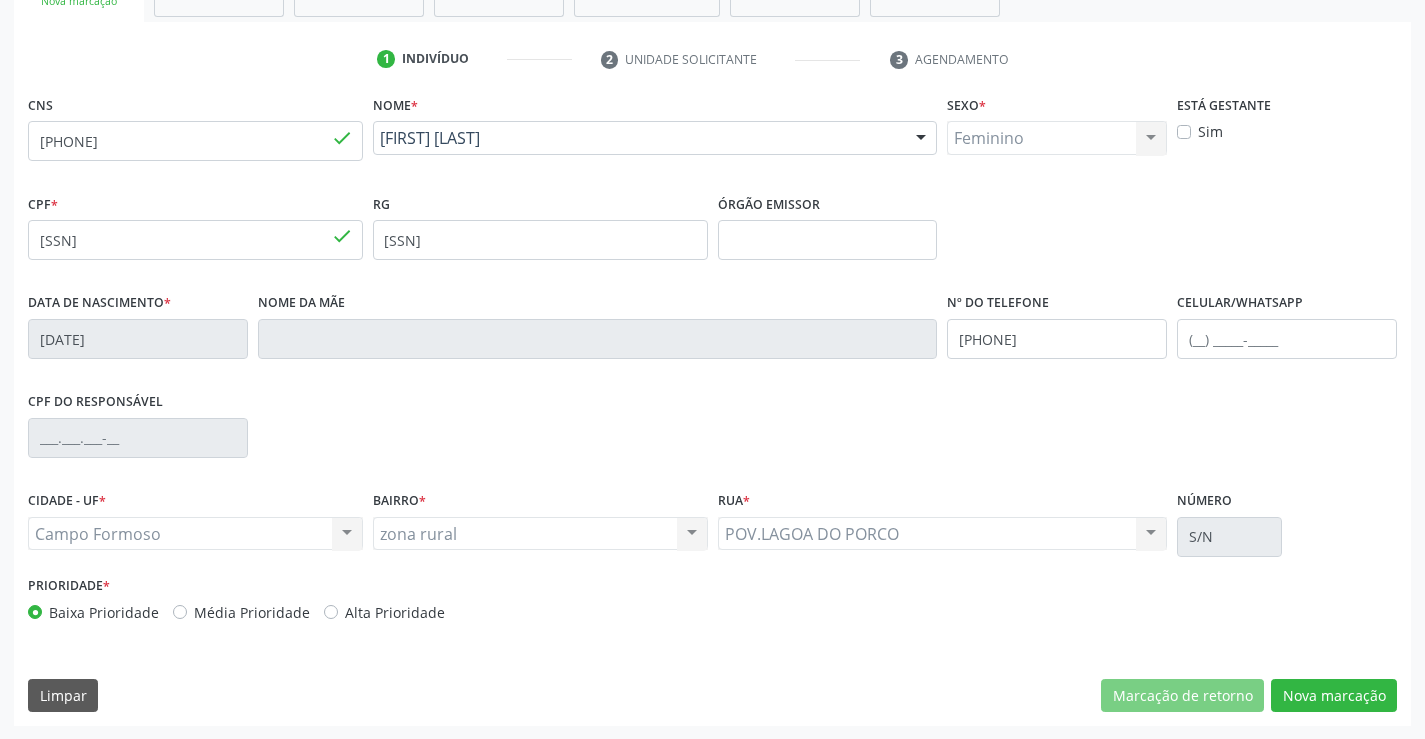 scroll, scrollTop: 345, scrollLeft: 0, axis: vertical 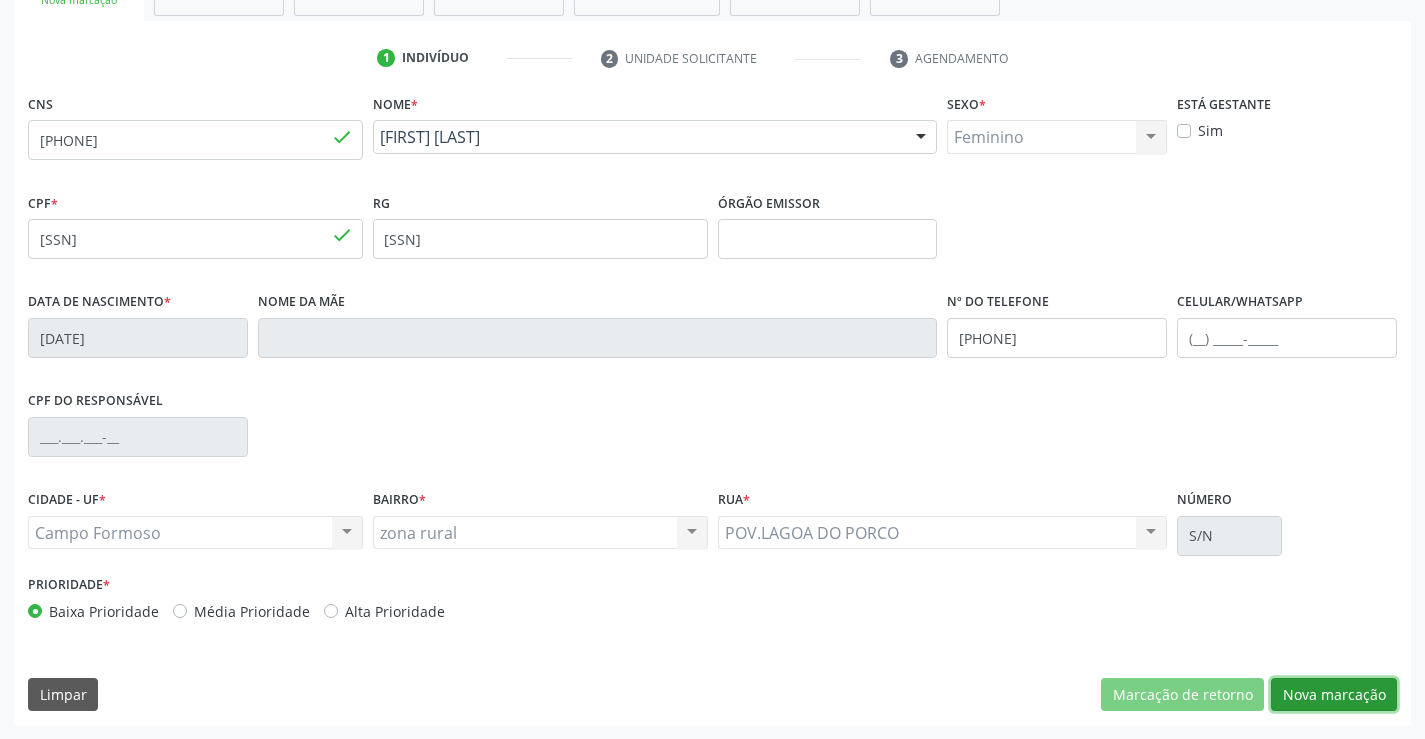 click on "Nova marcação" at bounding box center (1334, 695) 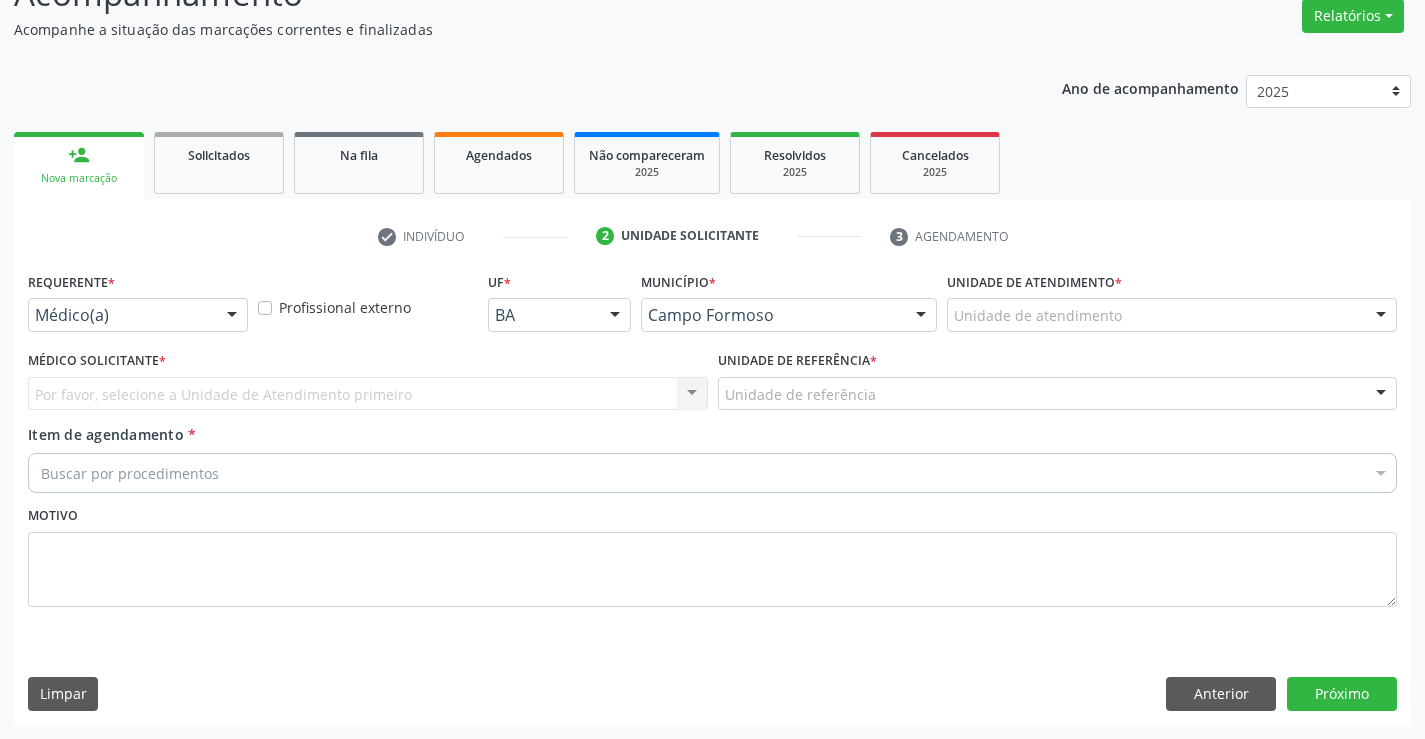scroll, scrollTop: 167, scrollLeft: 0, axis: vertical 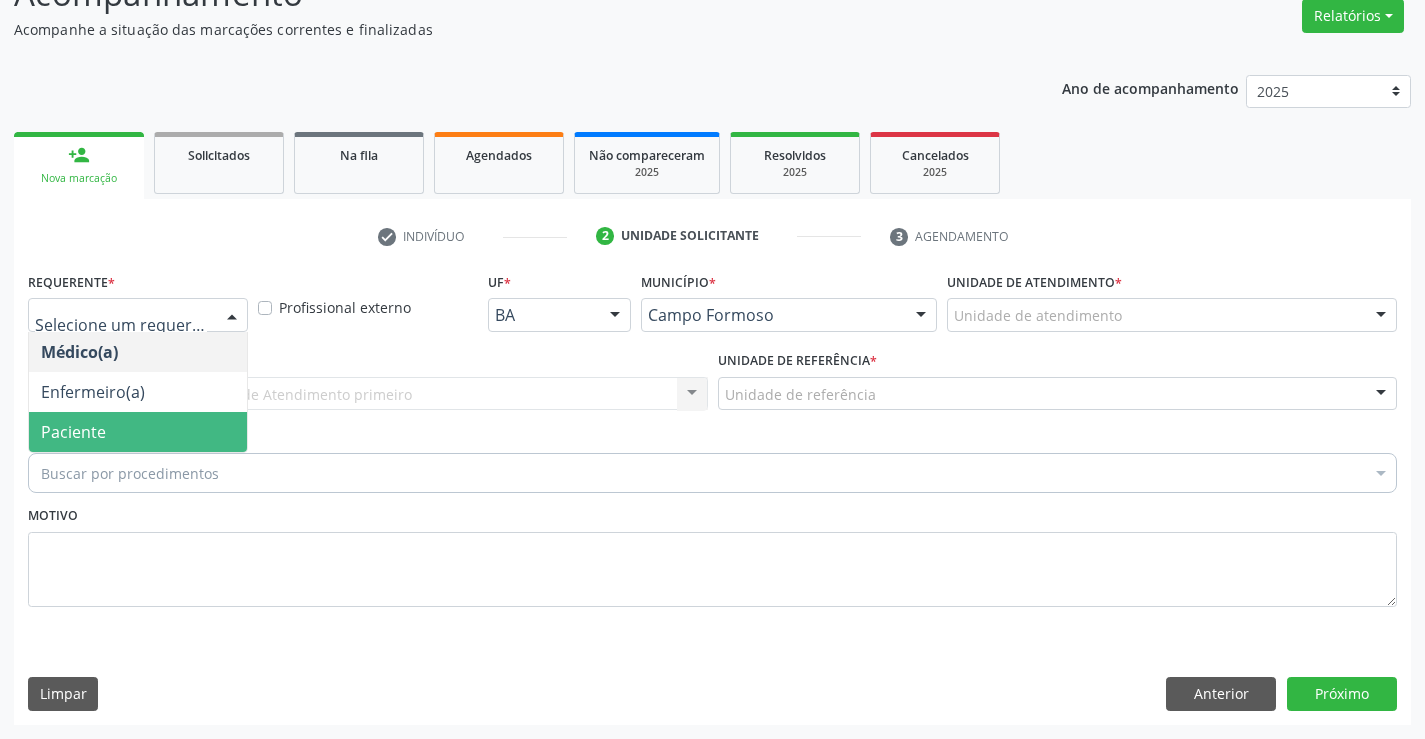 click on "Paciente" at bounding box center [138, 432] 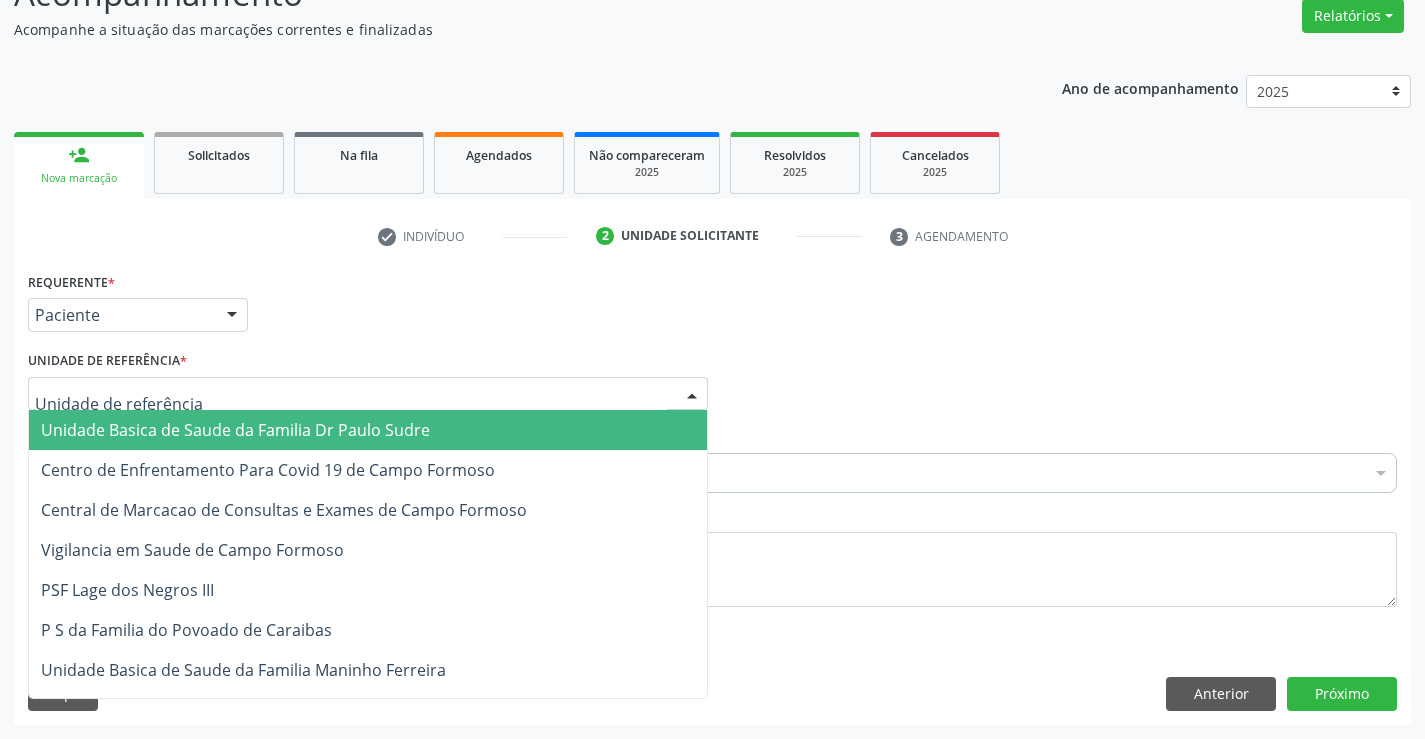 click on "Unidade Basica de Saude da Familia Dr Paulo Sudre" at bounding box center [235, 430] 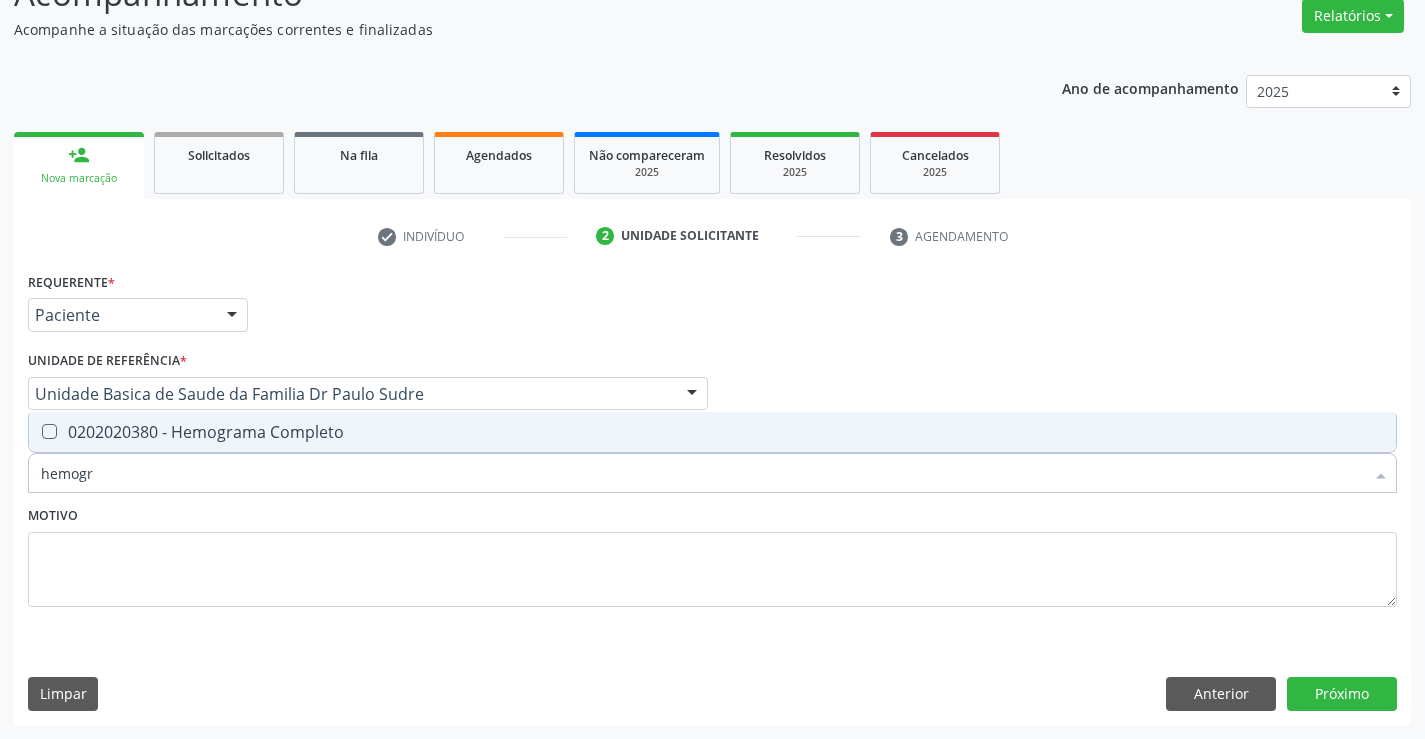 type on "hemogra" 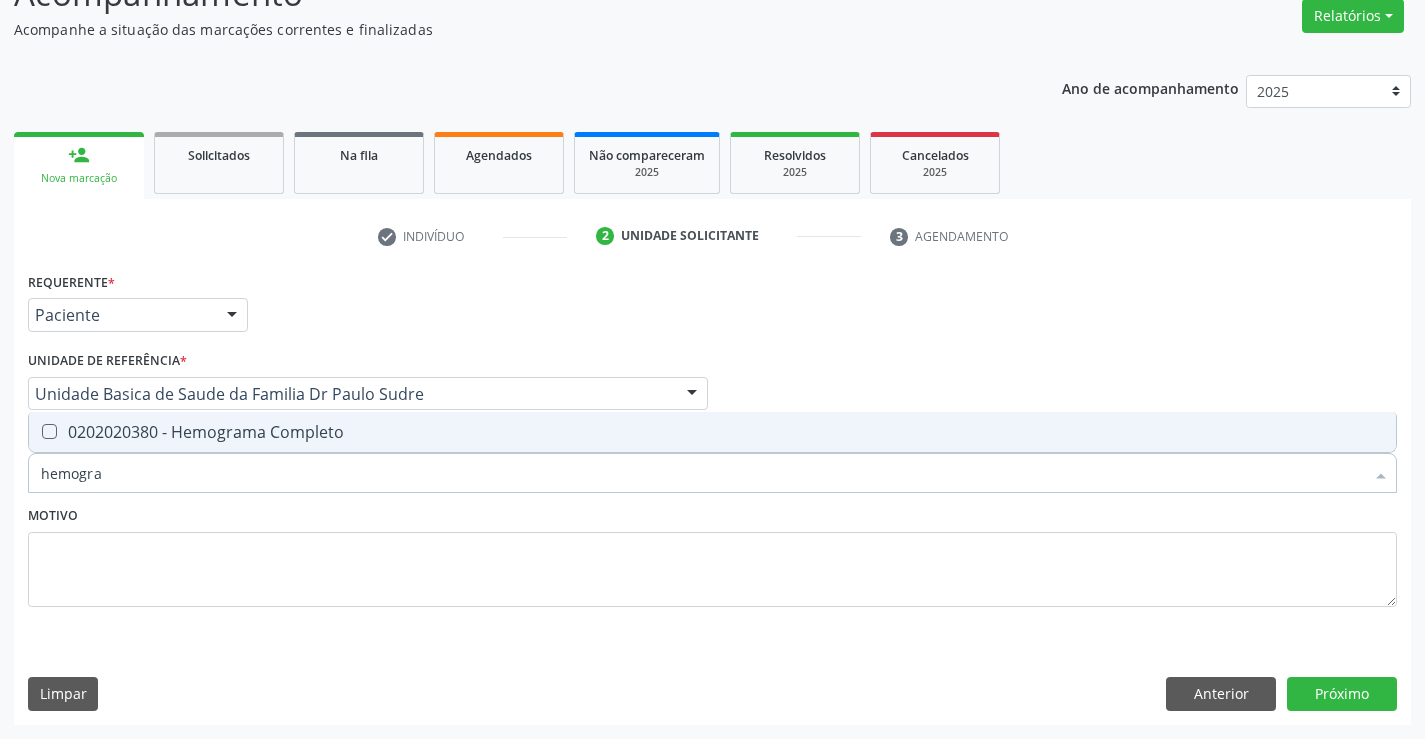 click on "0202020380 - Hemograma Completo" at bounding box center [712, 432] 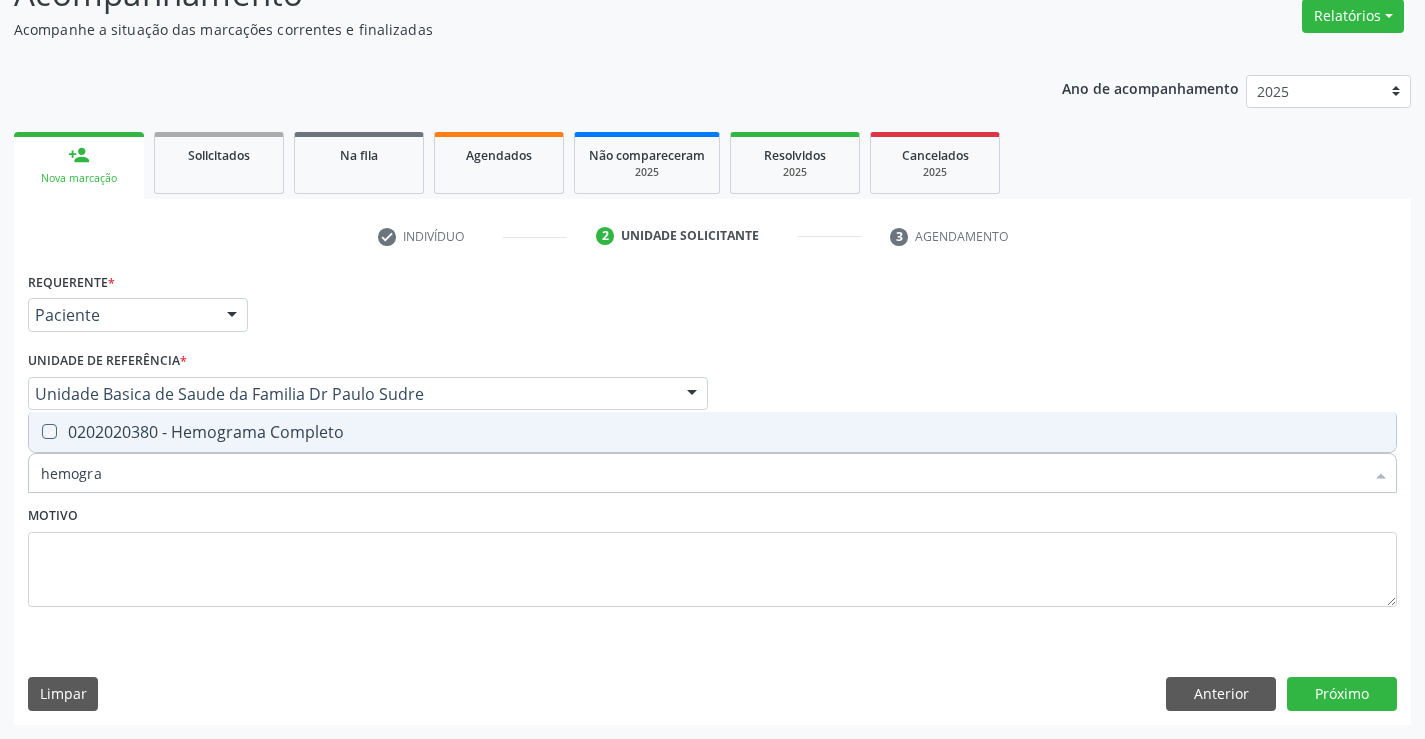checkbox on "true" 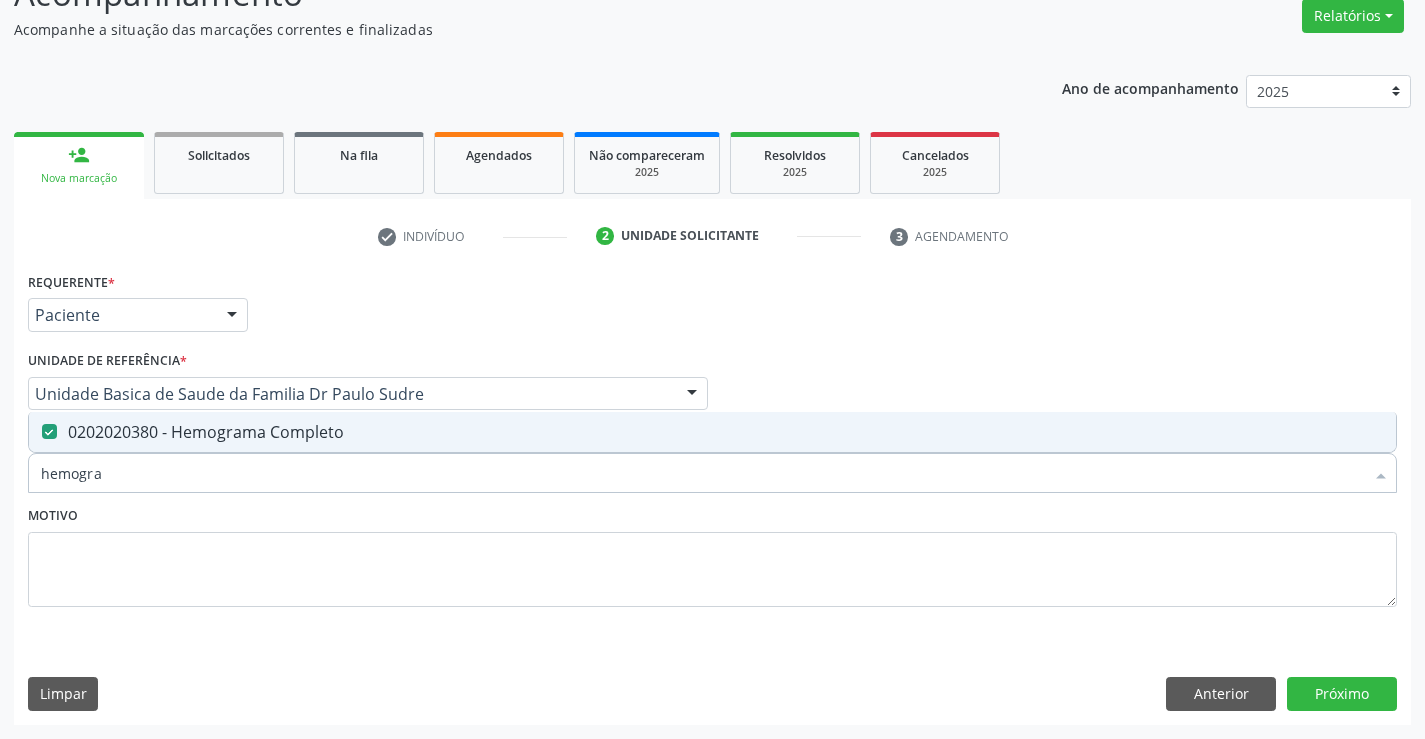 type on "hemogra" 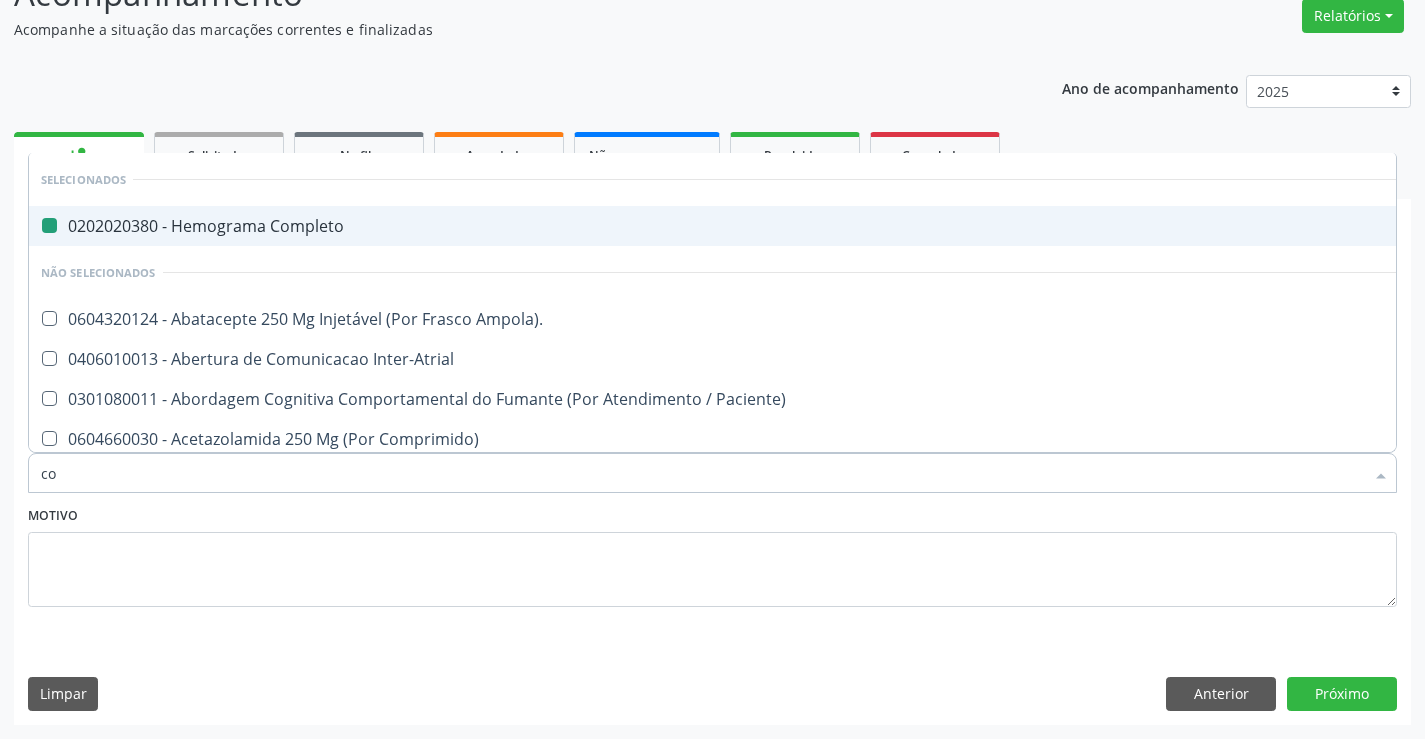 type on "col" 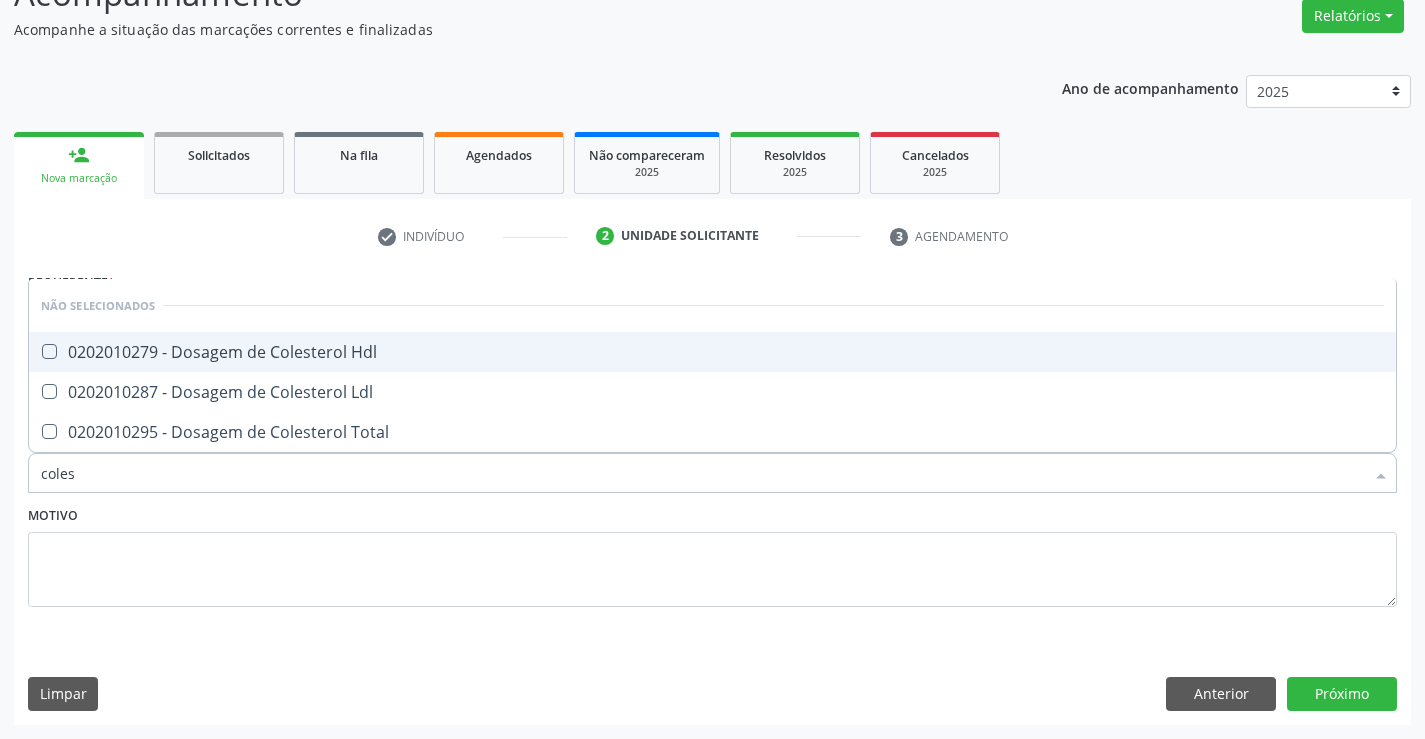 type on "colest" 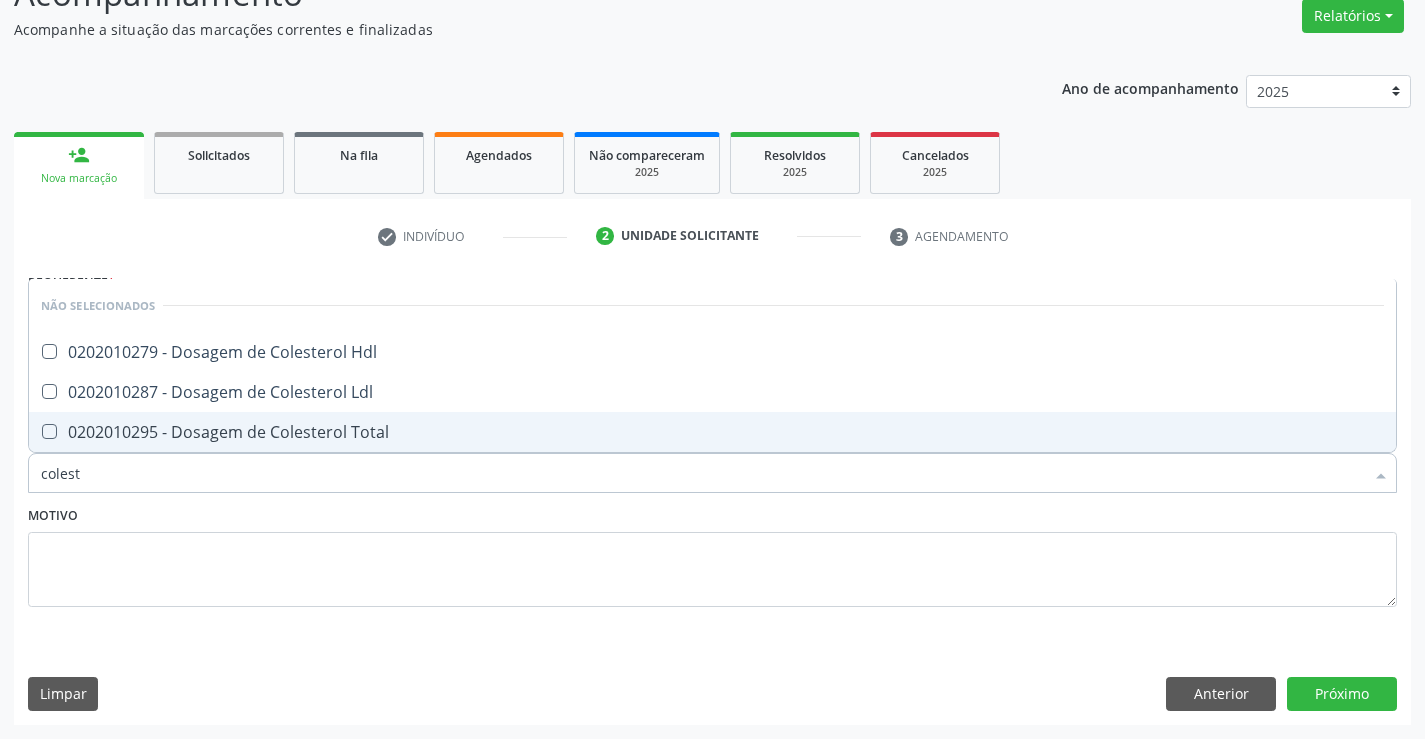 click on "0202010295 - Dosagem de Colesterol Total" at bounding box center [712, 432] 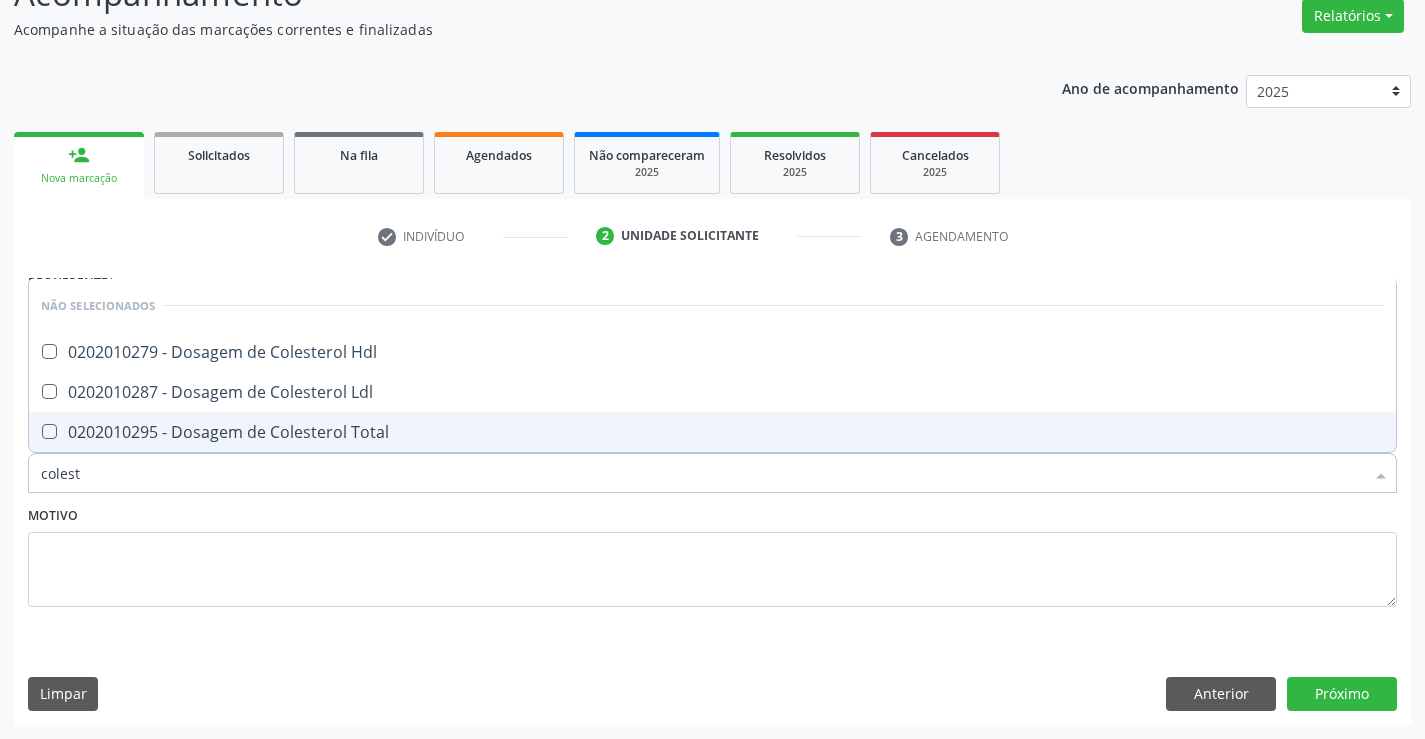 checkbox on "true" 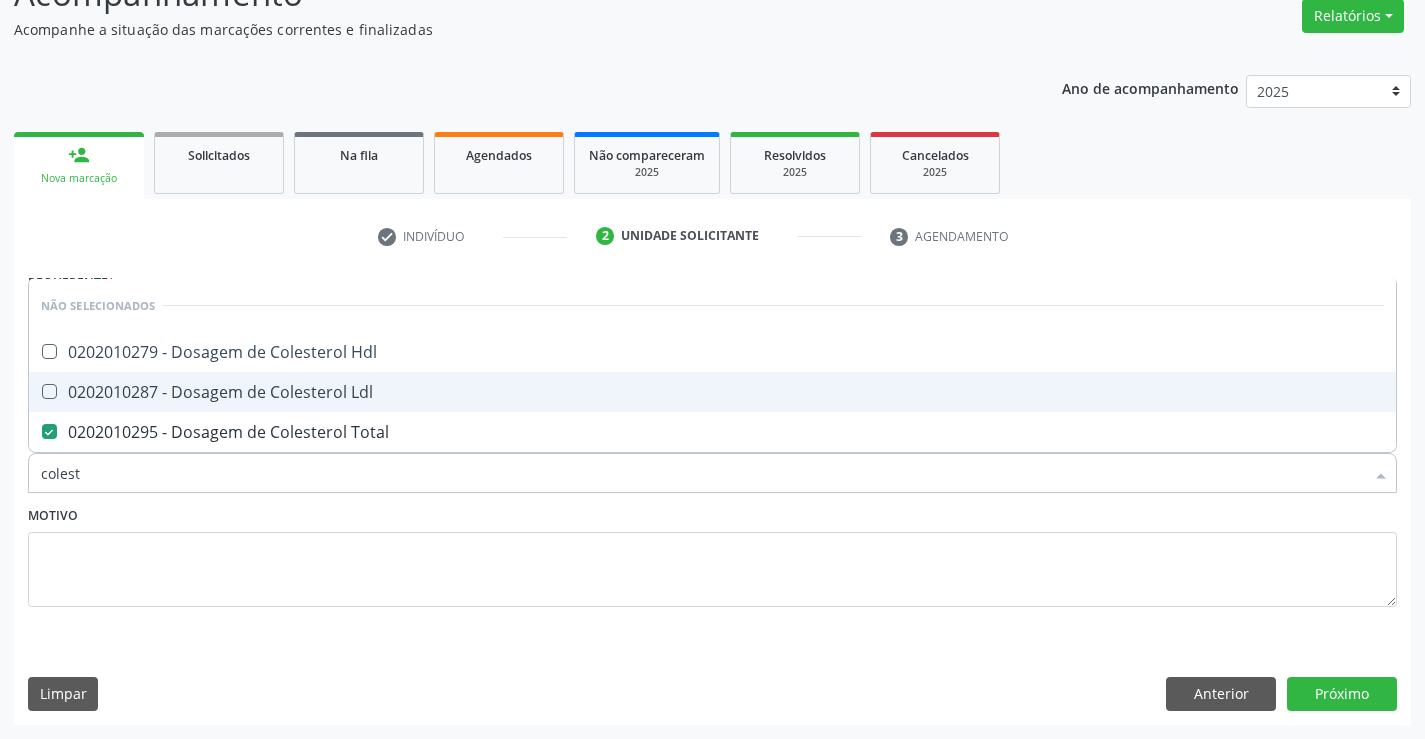 click on "0202010287 - Dosagem de Colesterol Ldl" at bounding box center [712, 392] 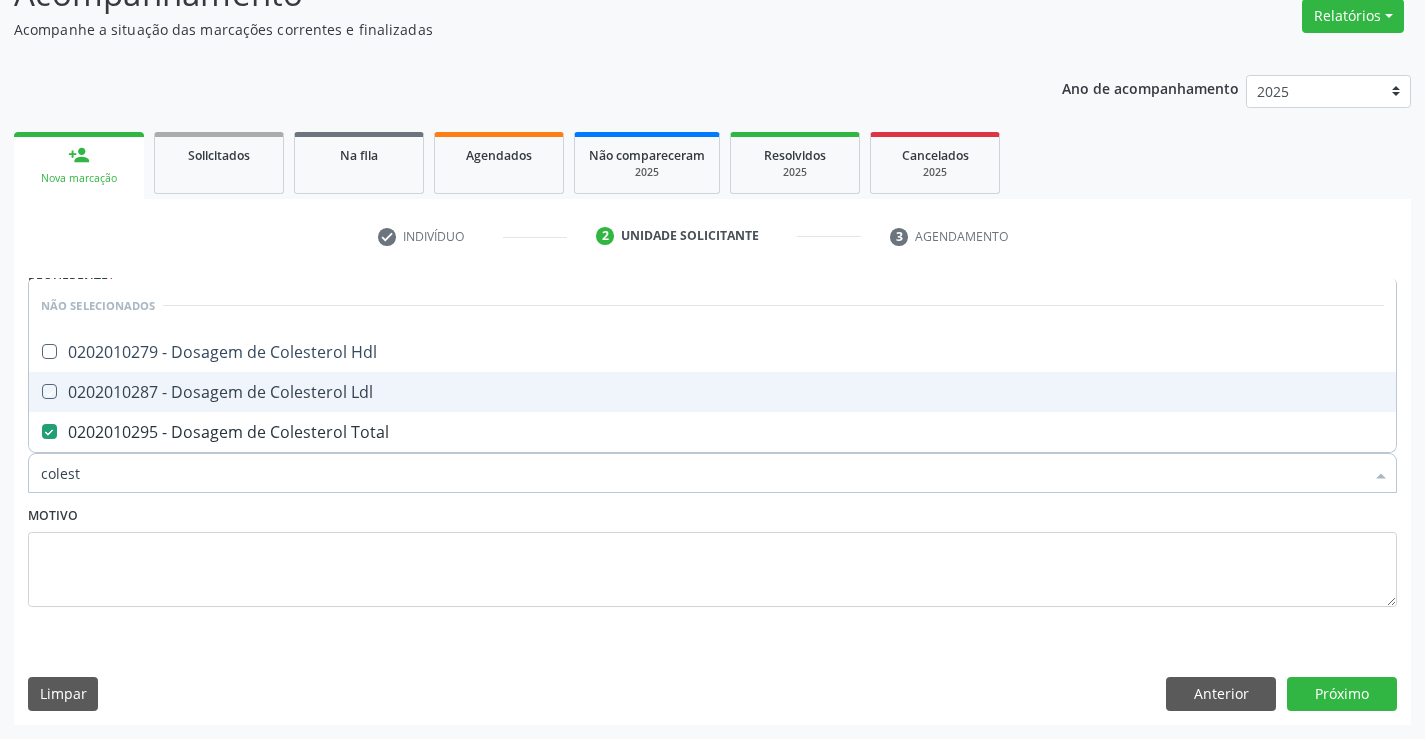 checkbox on "true" 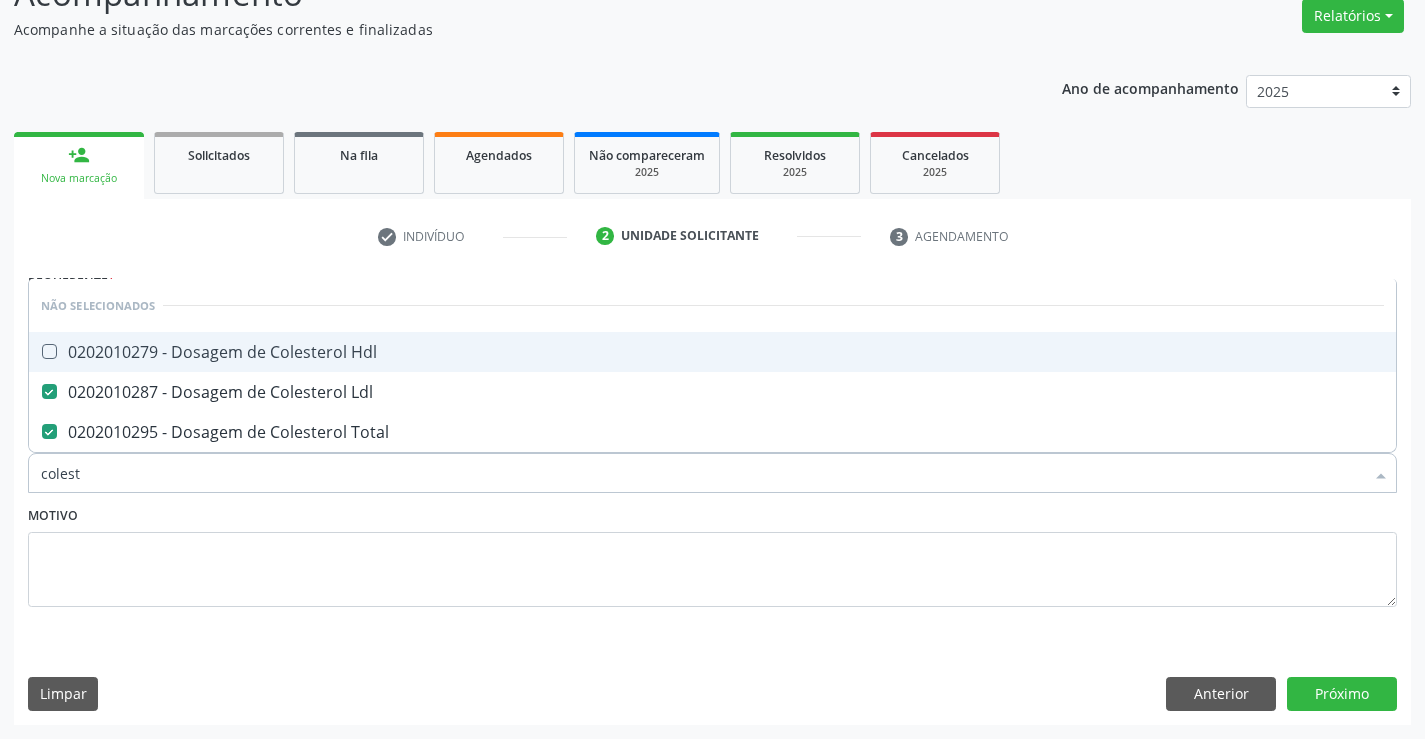 click on "0202010279 - Dosagem de Colesterol Hdl" at bounding box center (712, 352) 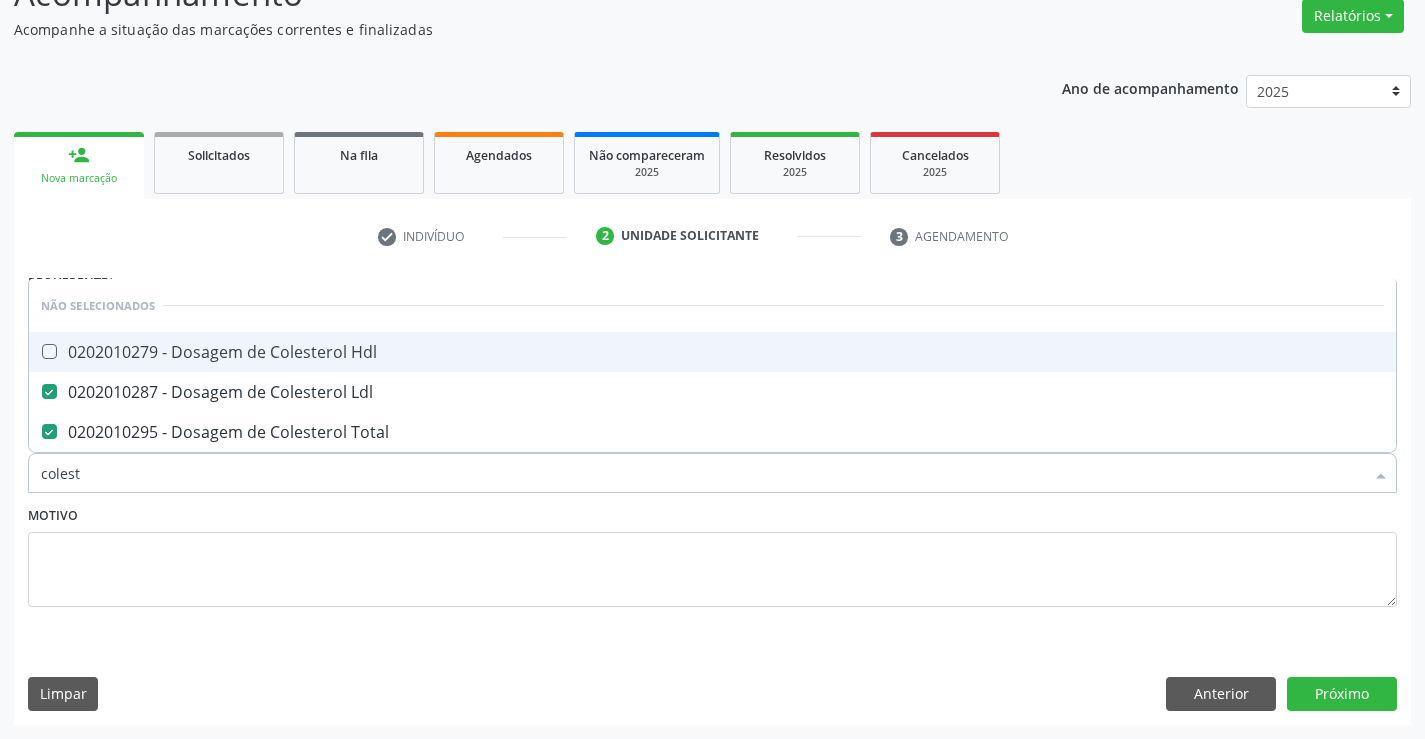 checkbox on "true" 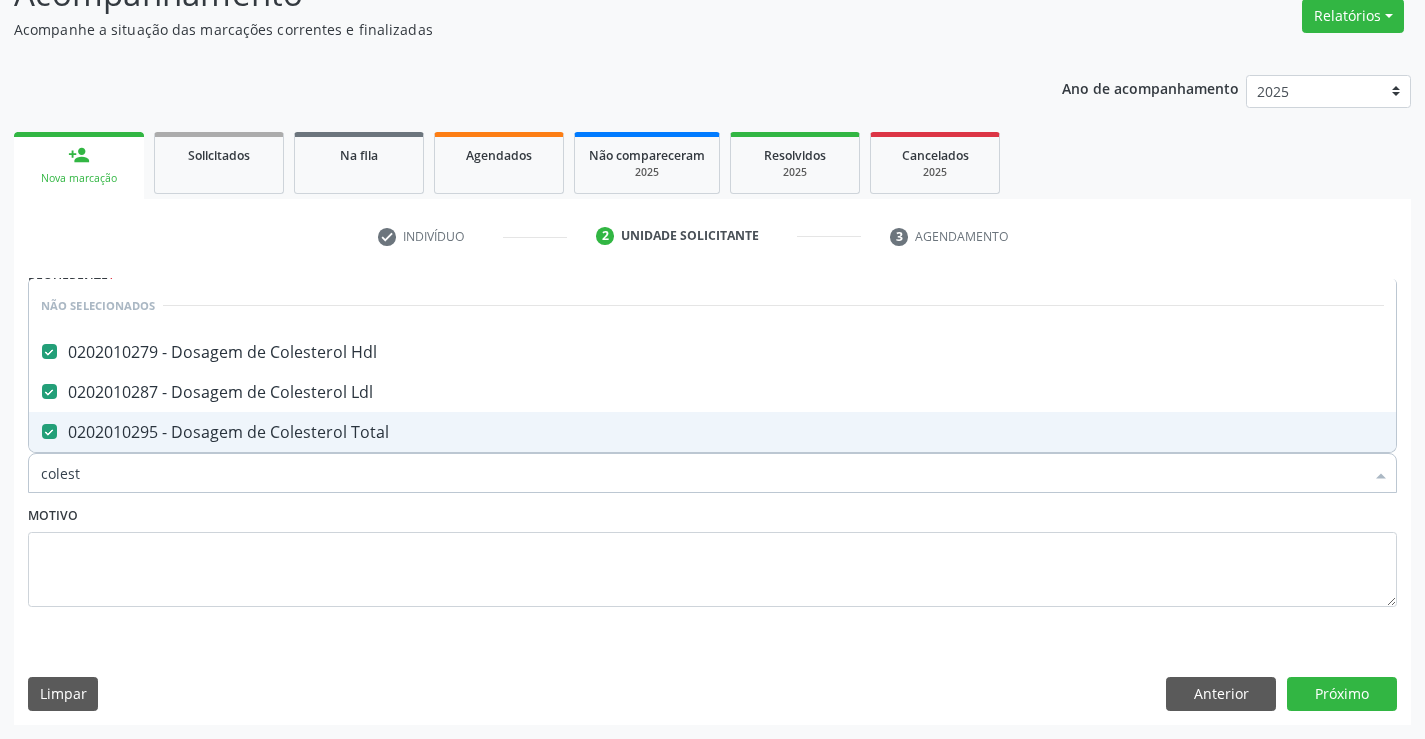 type on "colest" 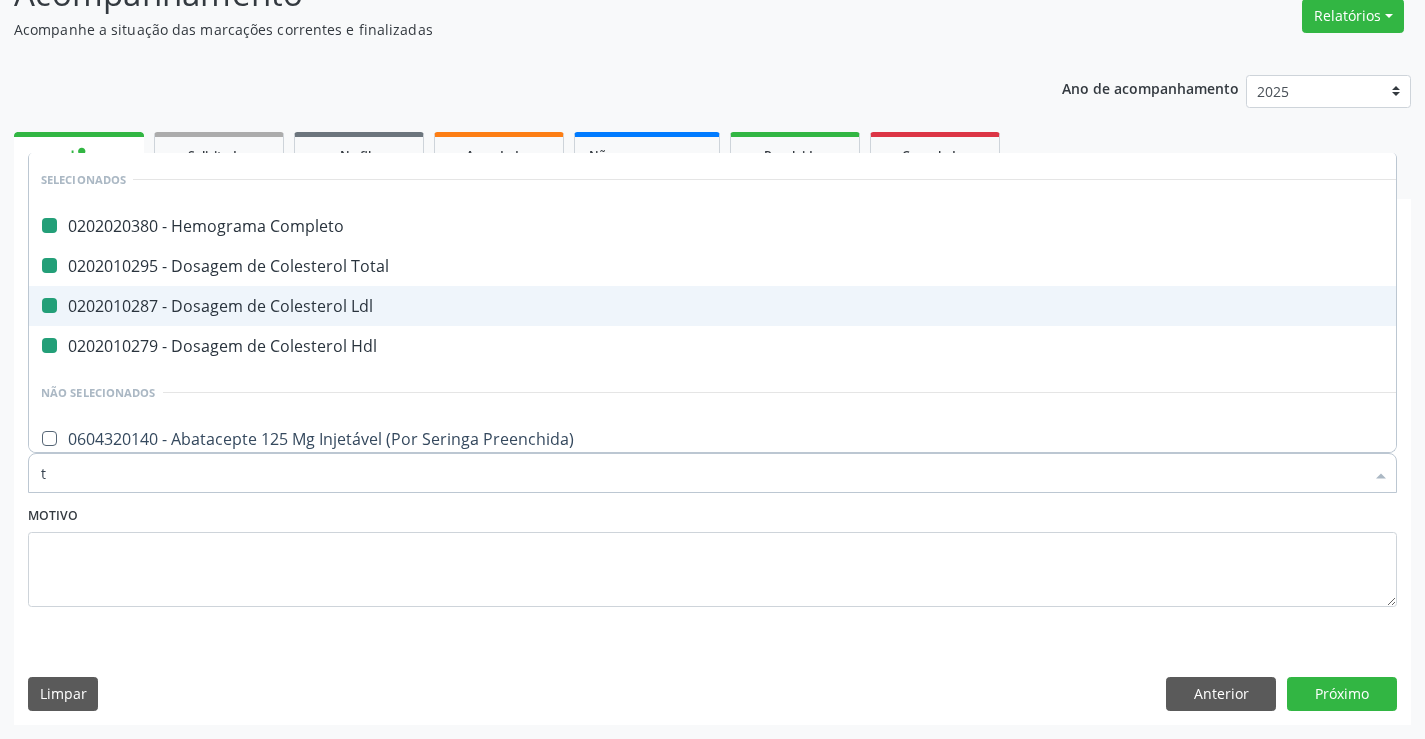 type on "tr" 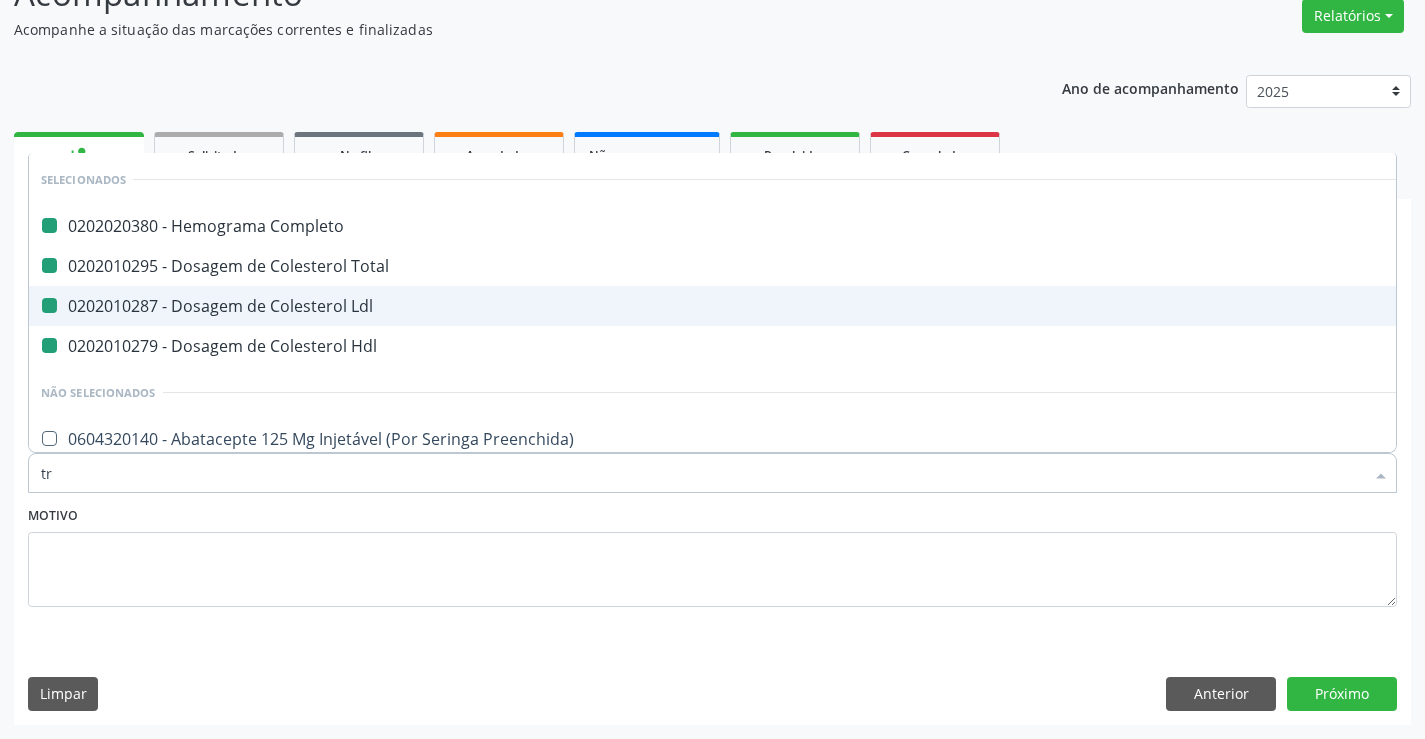 checkbox on "false" 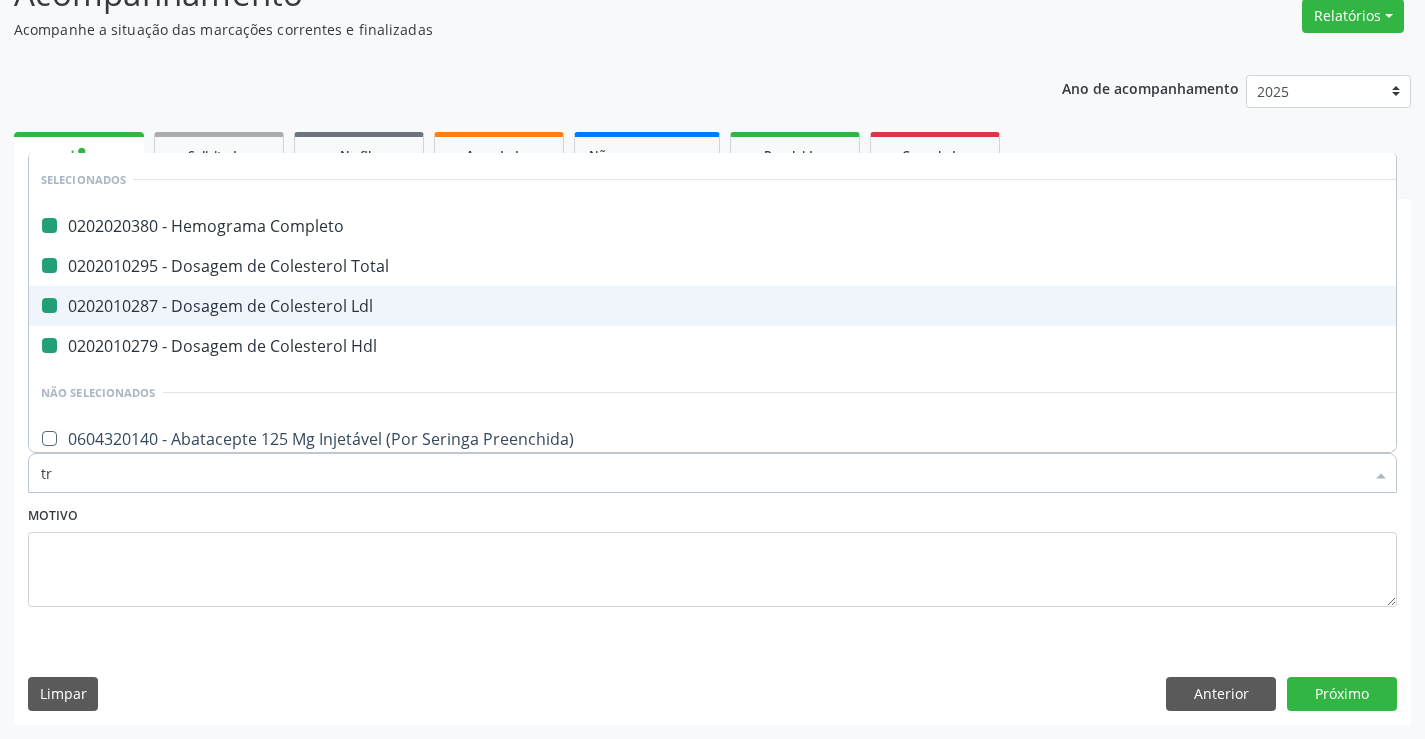 checkbox on "false" 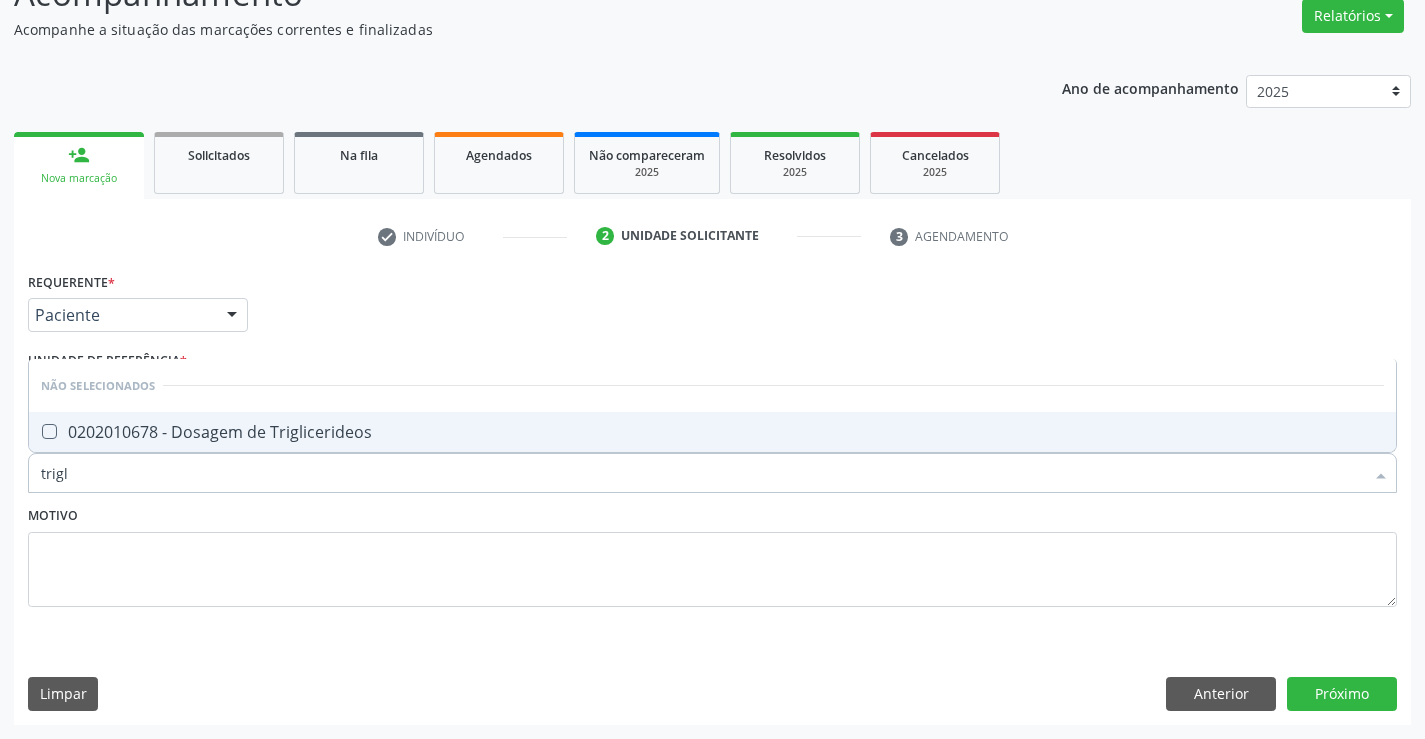 type on "trigli" 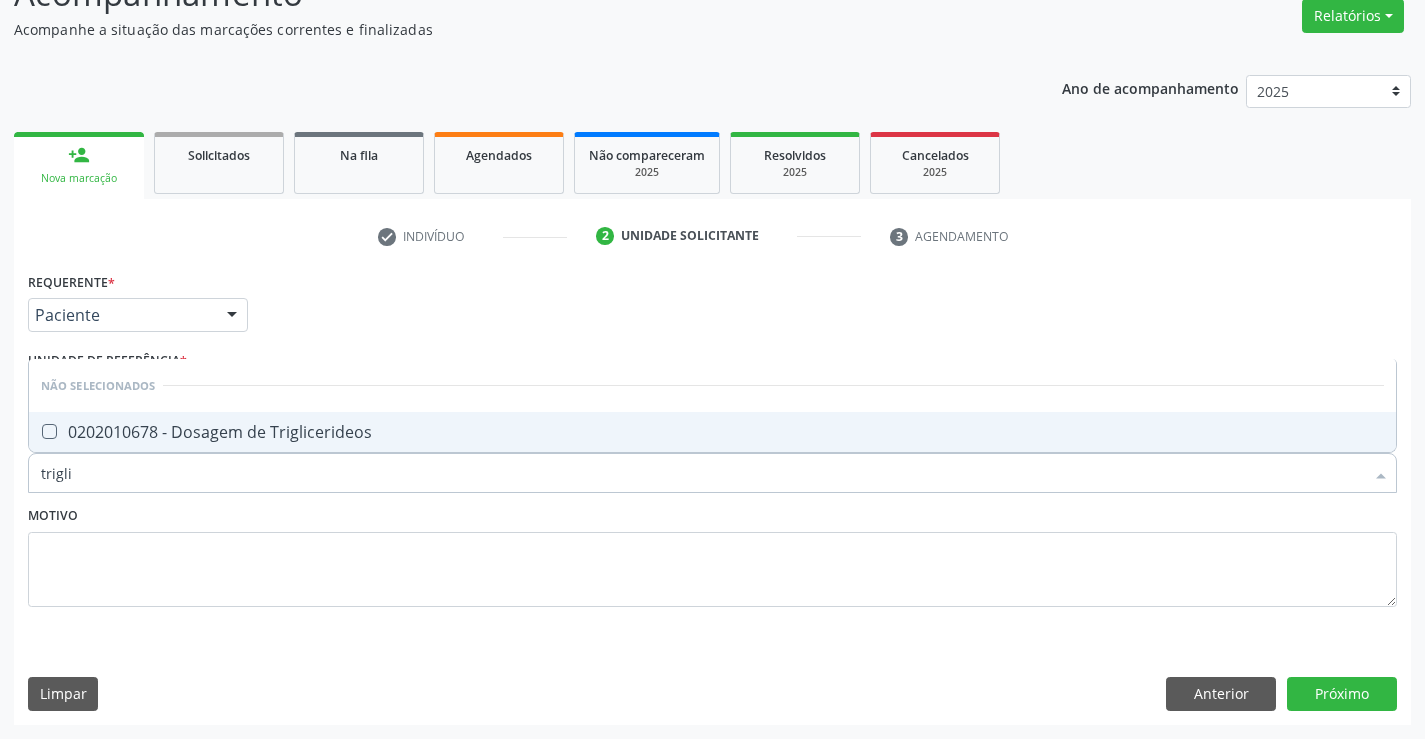 click on "0202010678 - Dosagem de Triglicerideos" at bounding box center [712, 432] 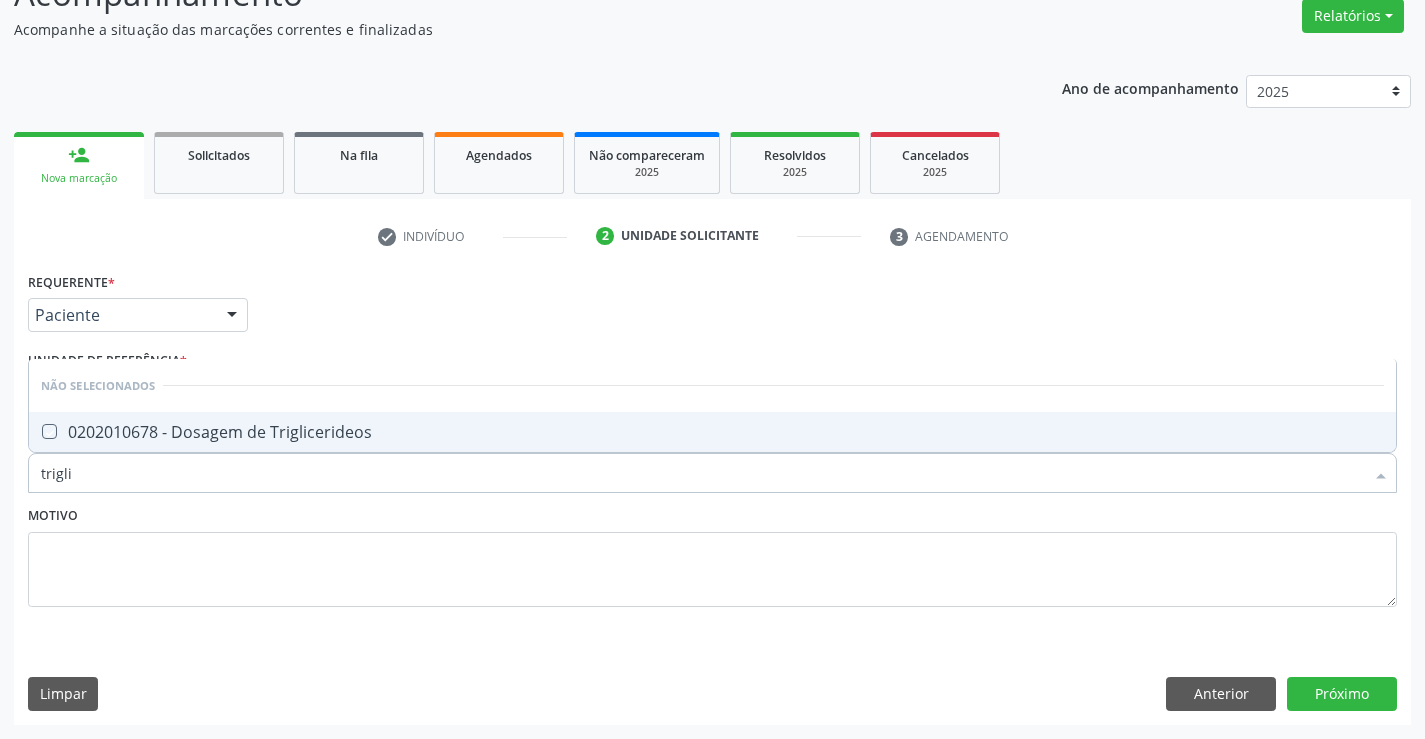 checkbox on "true" 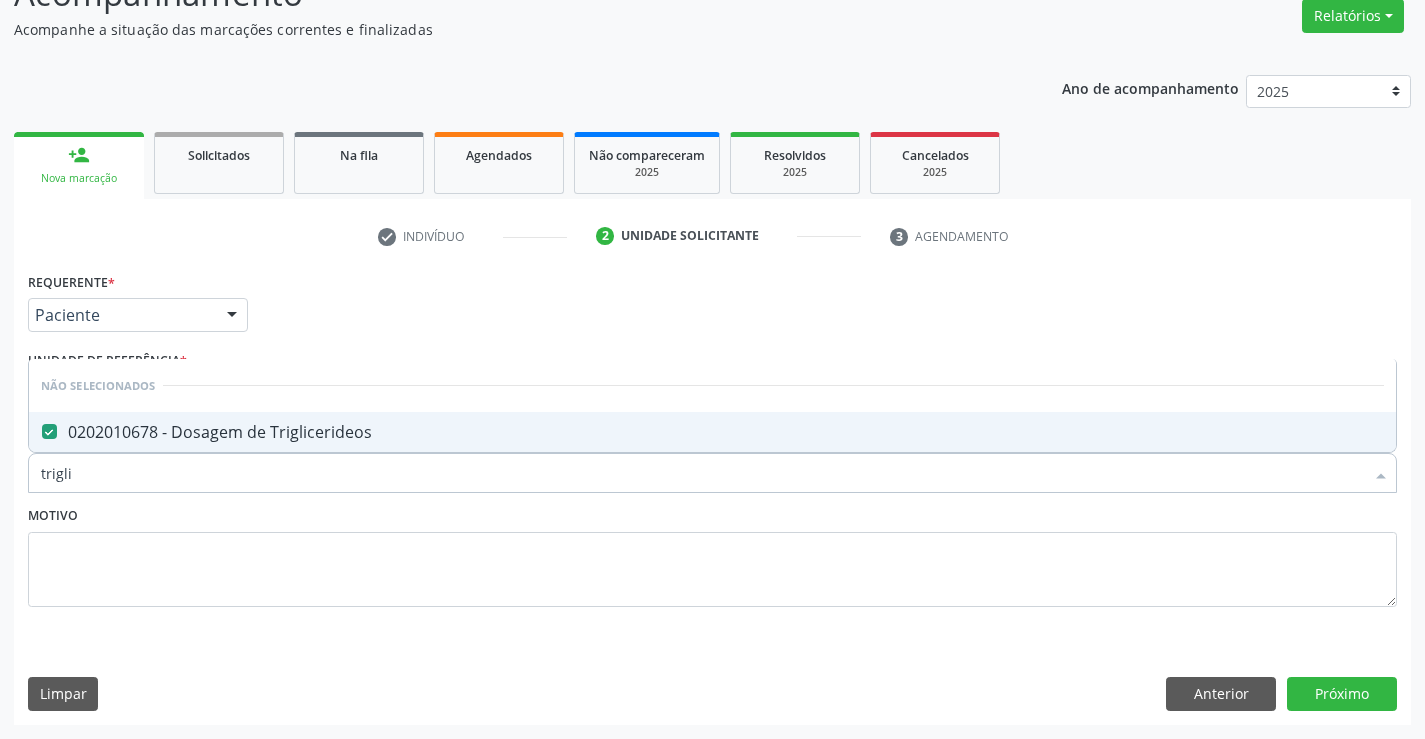 click on "Motivo" at bounding box center (712, 554) 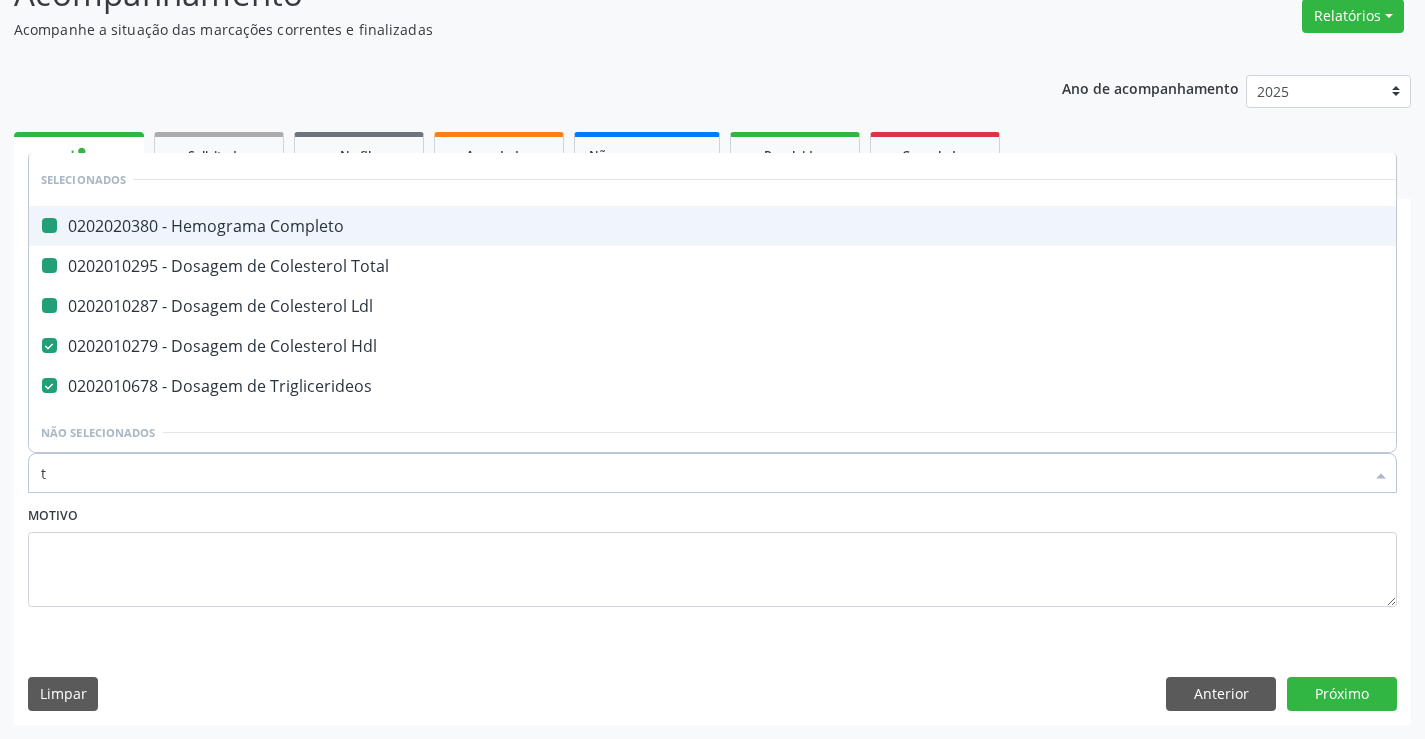 type on "tg" 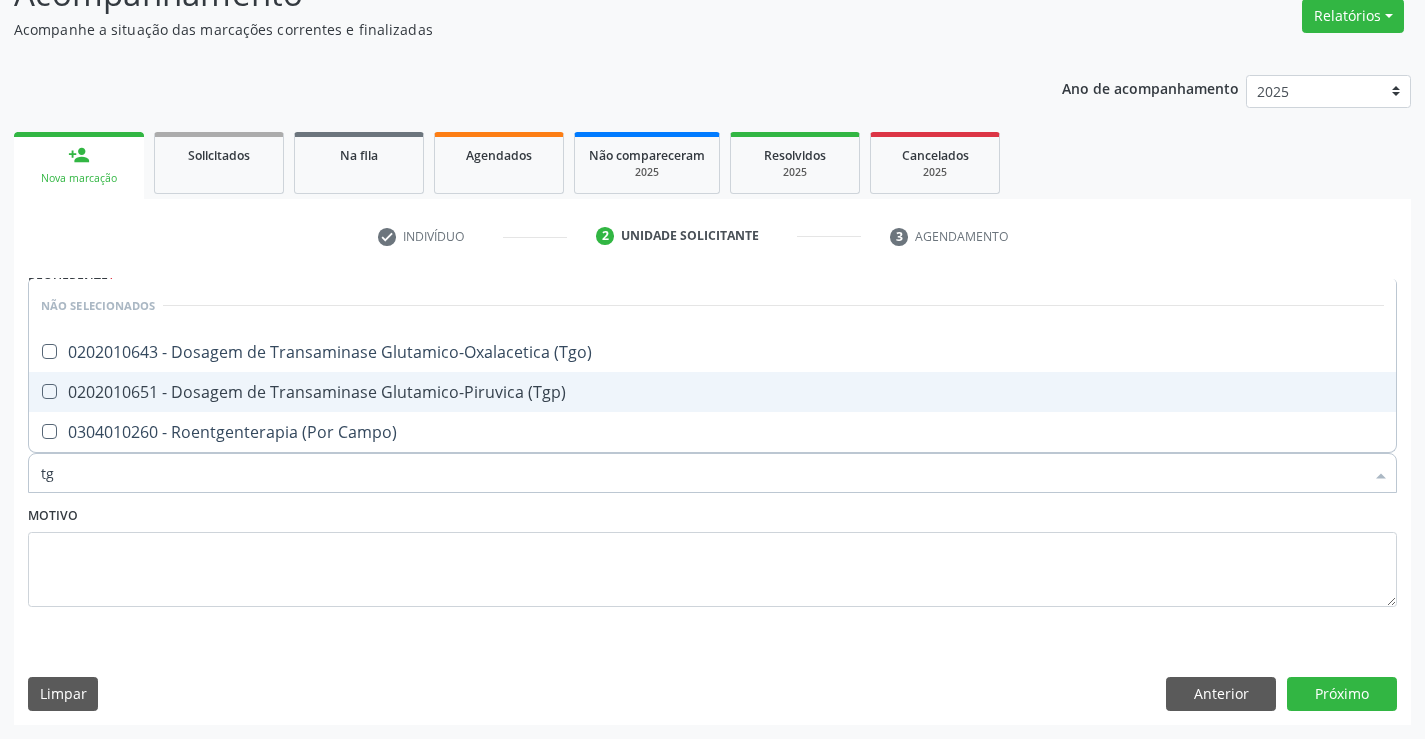 click on "0202010651 - Dosagem de Transaminase Glutamico-Piruvica (Tgp)" at bounding box center [712, 392] 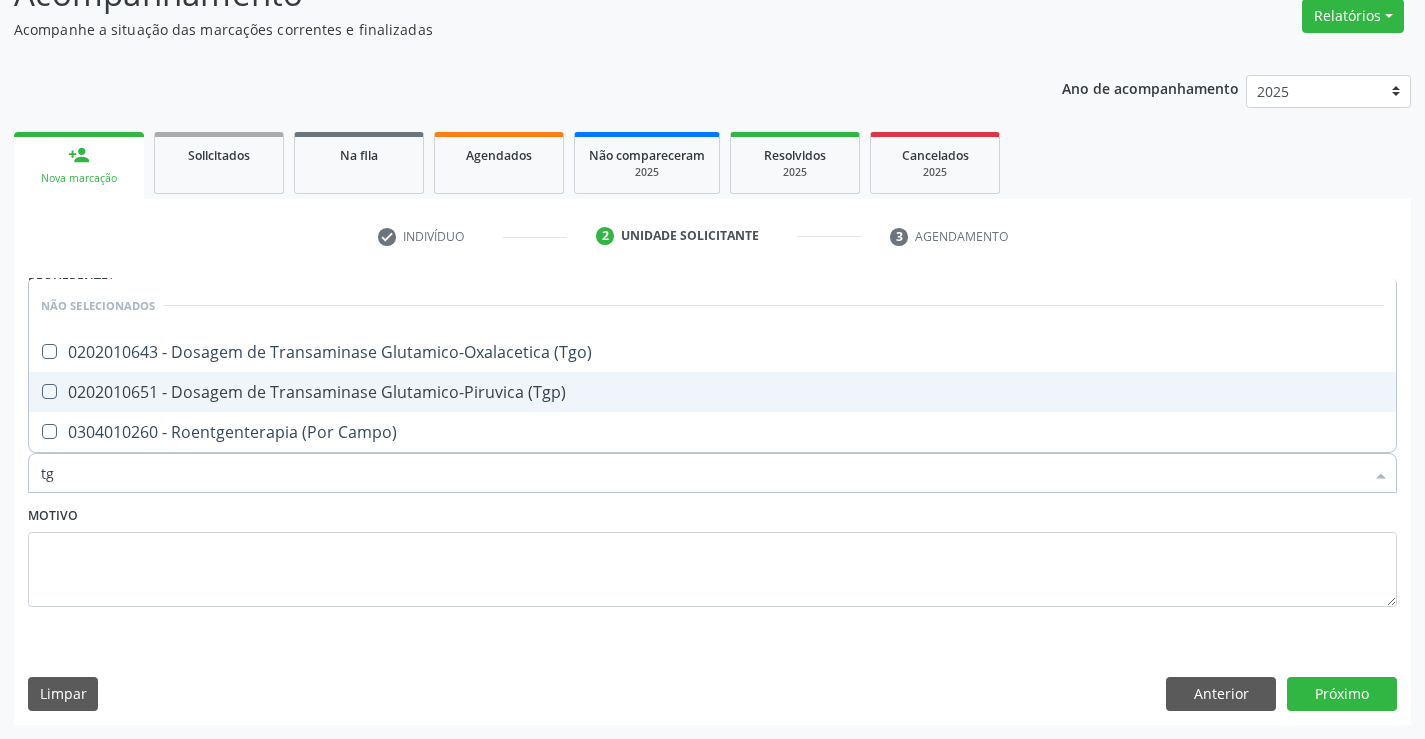 checkbox on "true" 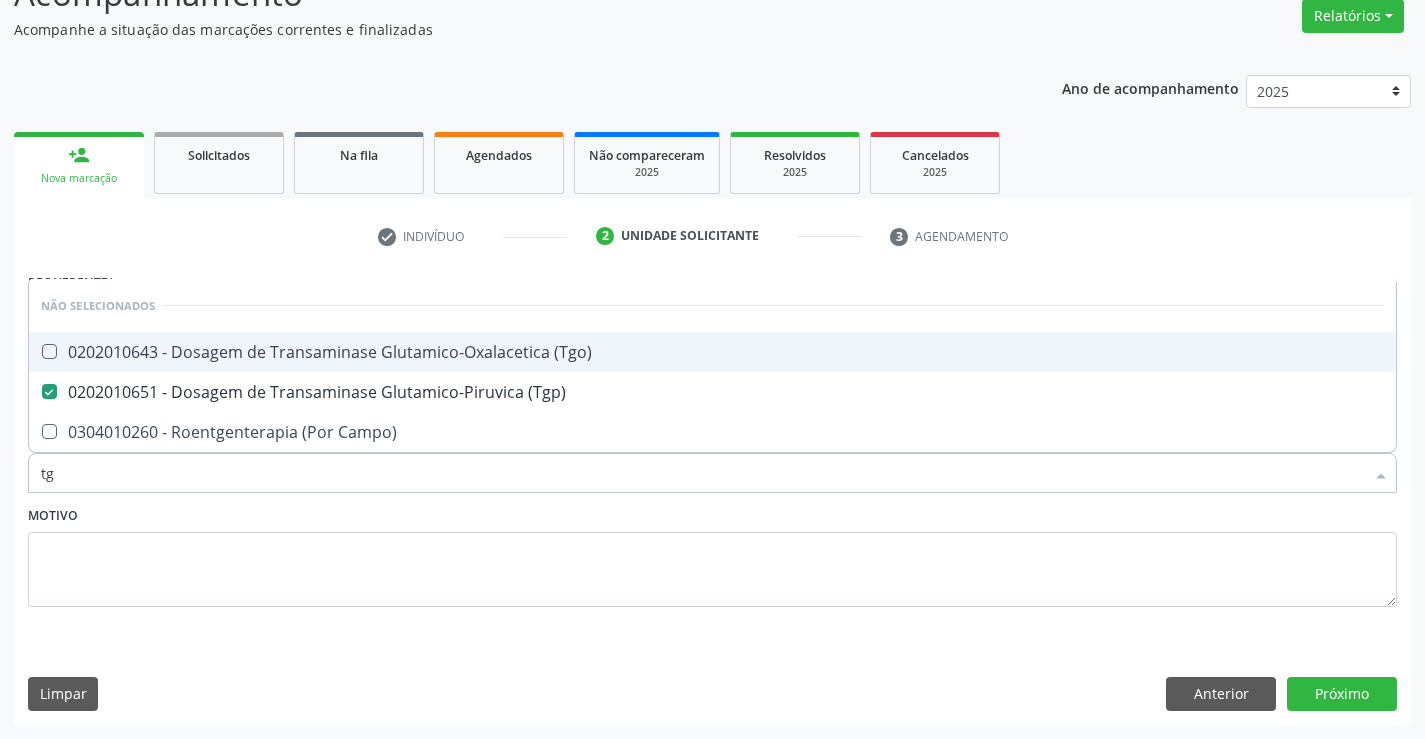 click on "0202010643 - Dosagem de Transaminase Glutamico-Oxalacetica (Tgo)" at bounding box center (712, 352) 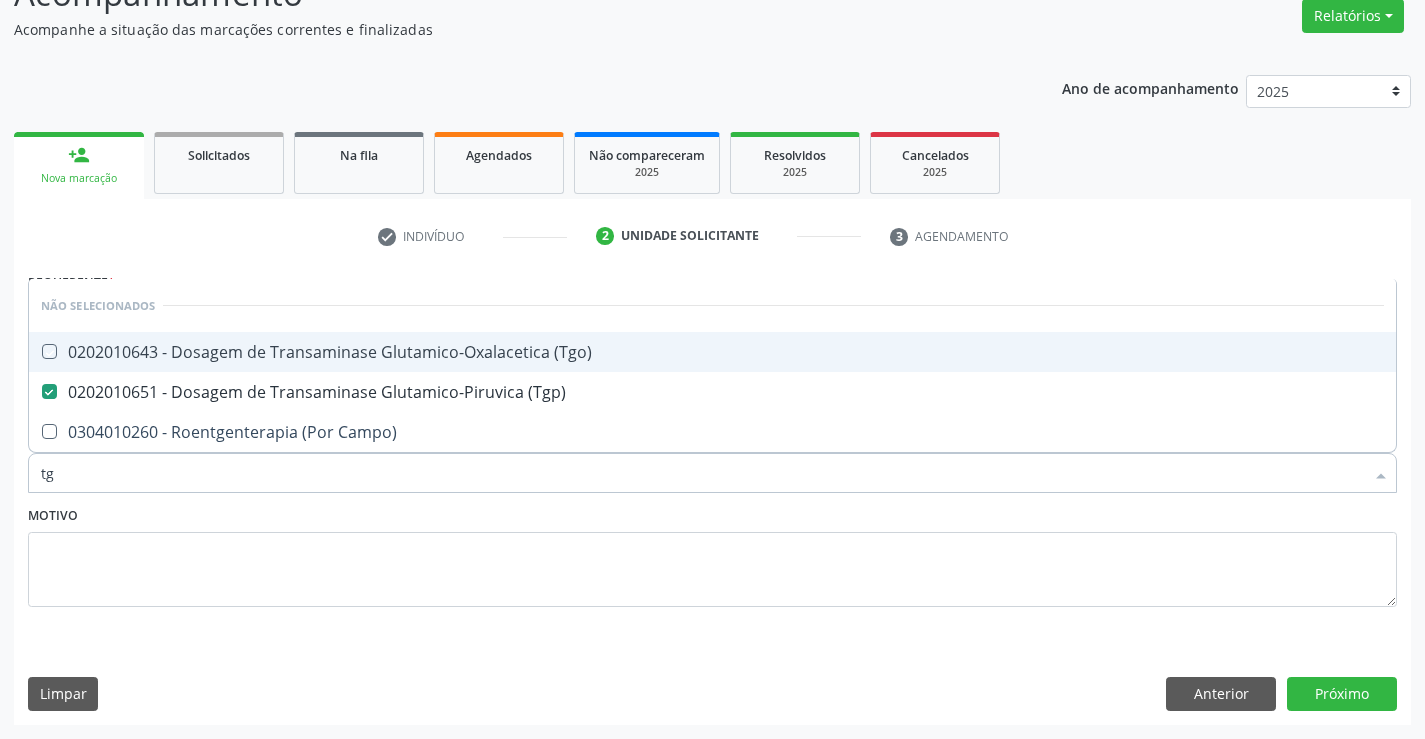 checkbox on "true" 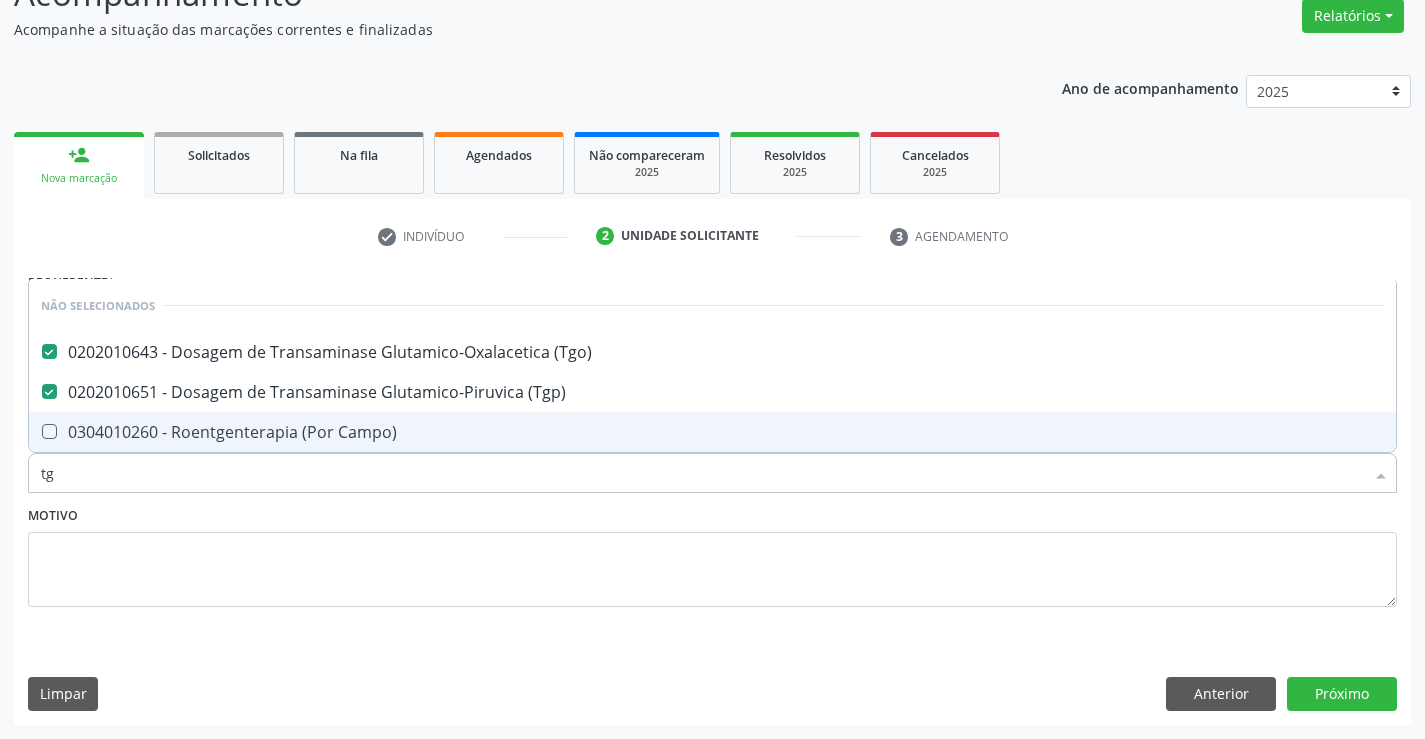 click on "Motivo" at bounding box center (712, 554) 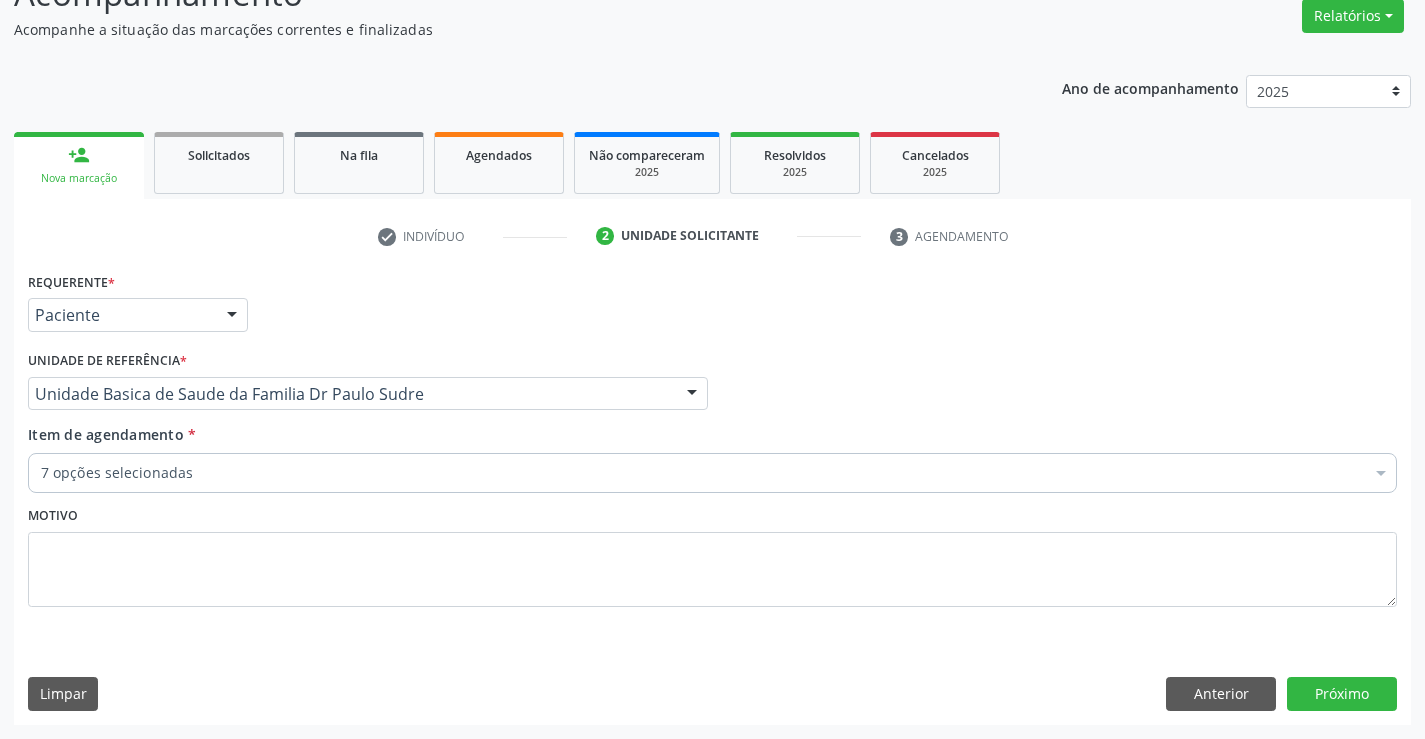 click on "7 opções selecionadas" at bounding box center [712, 473] 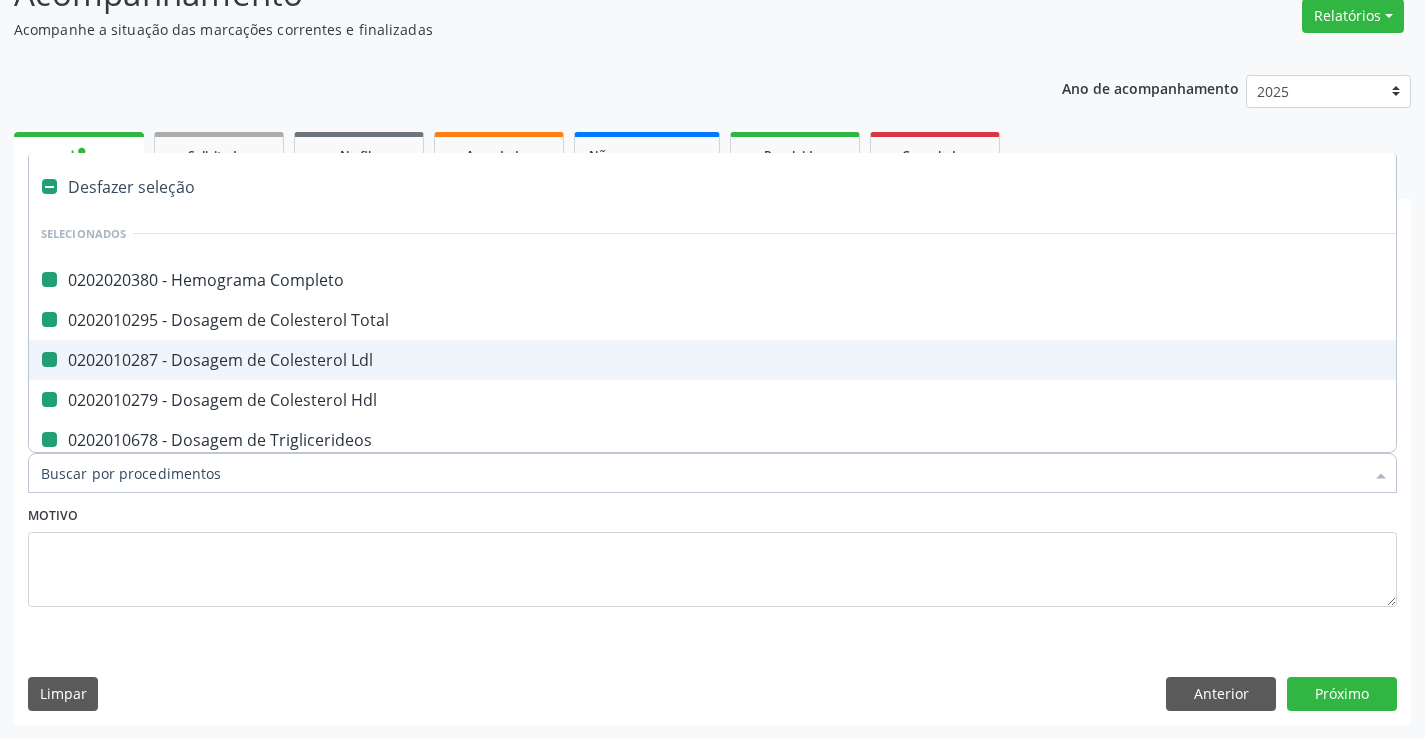 type on "f" 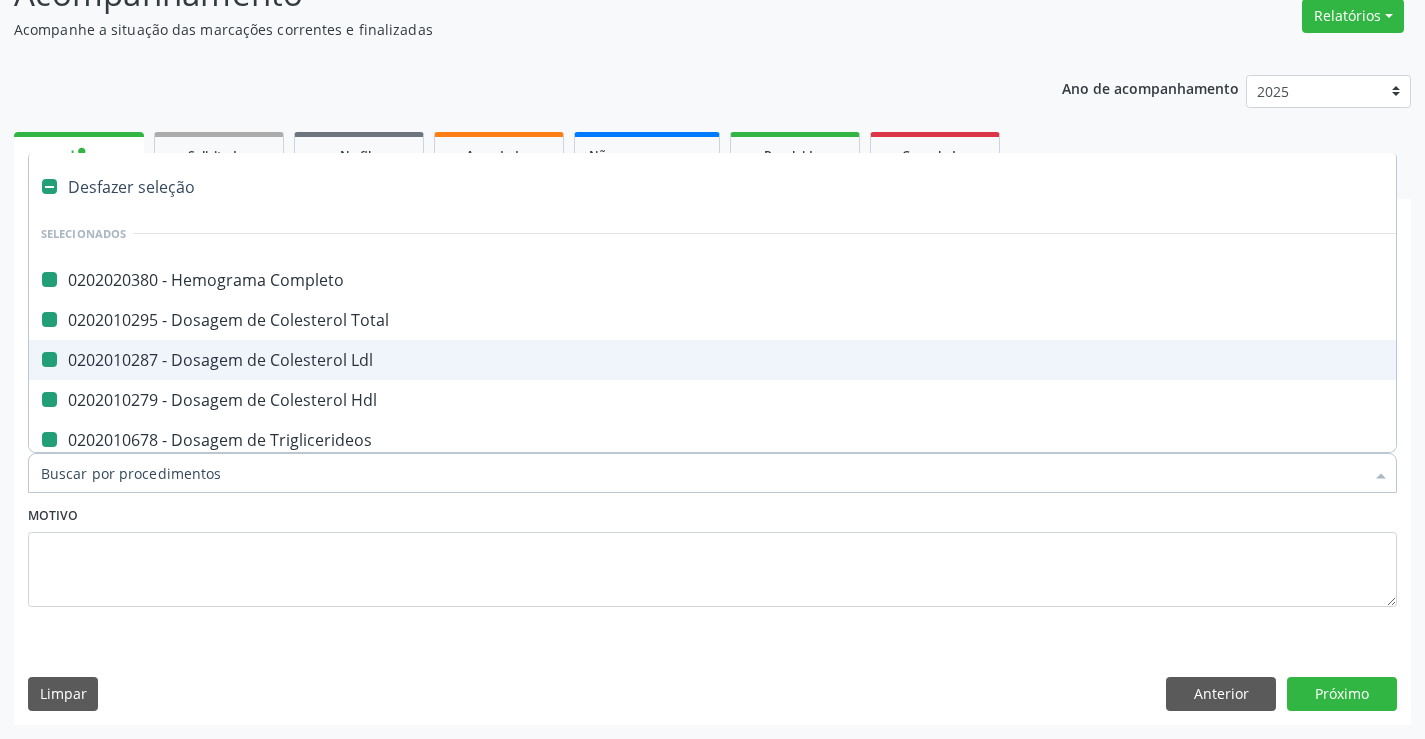 checkbox on "false" 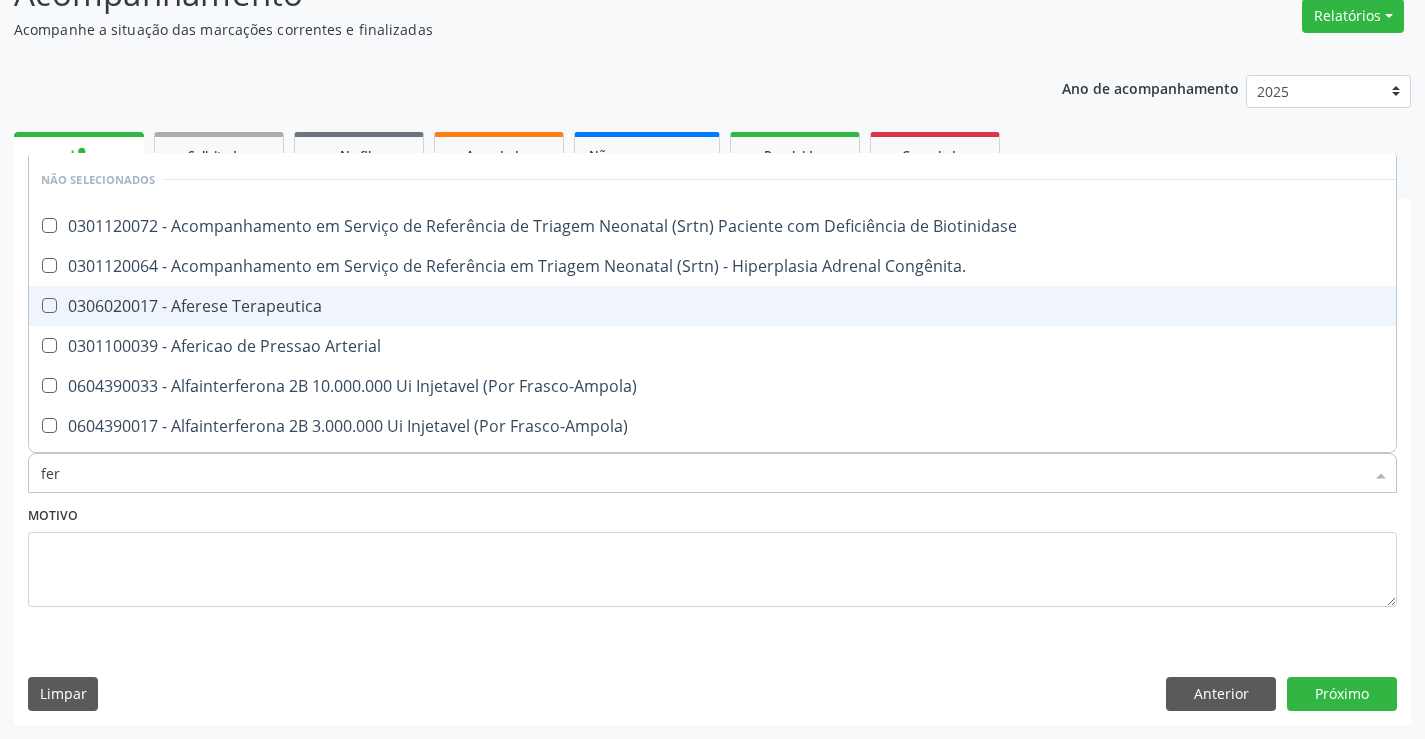 type on "ferr" 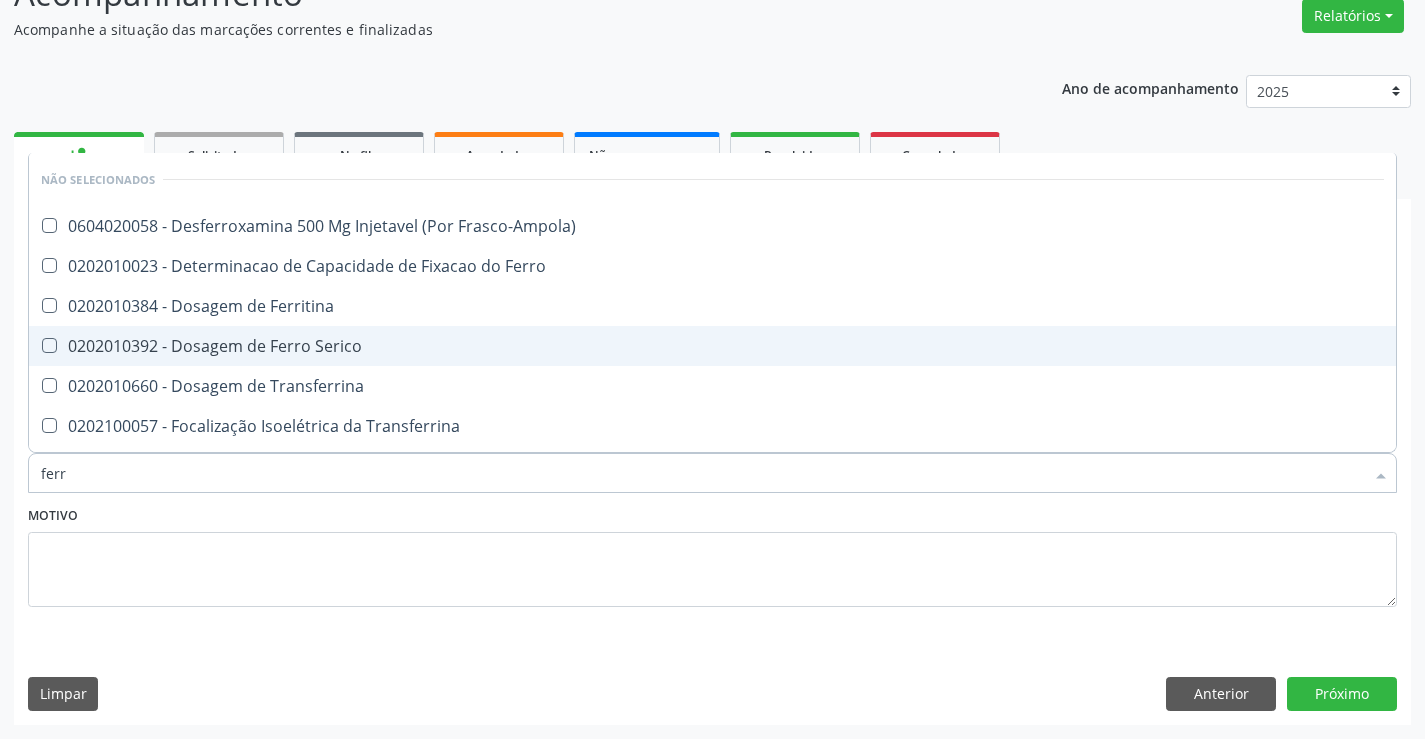 click on "0202010392 - Dosagem de Ferro Serico" at bounding box center [712, 346] 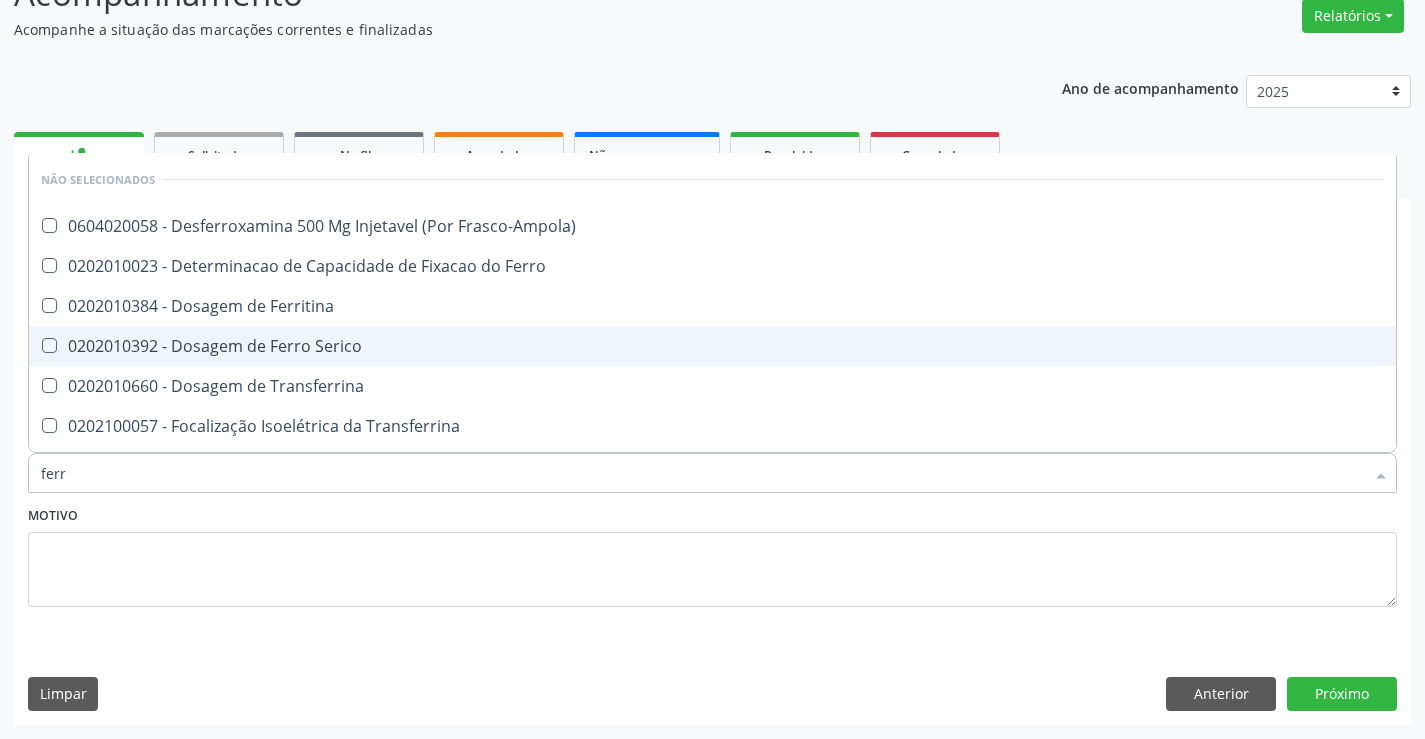 checkbox on "true" 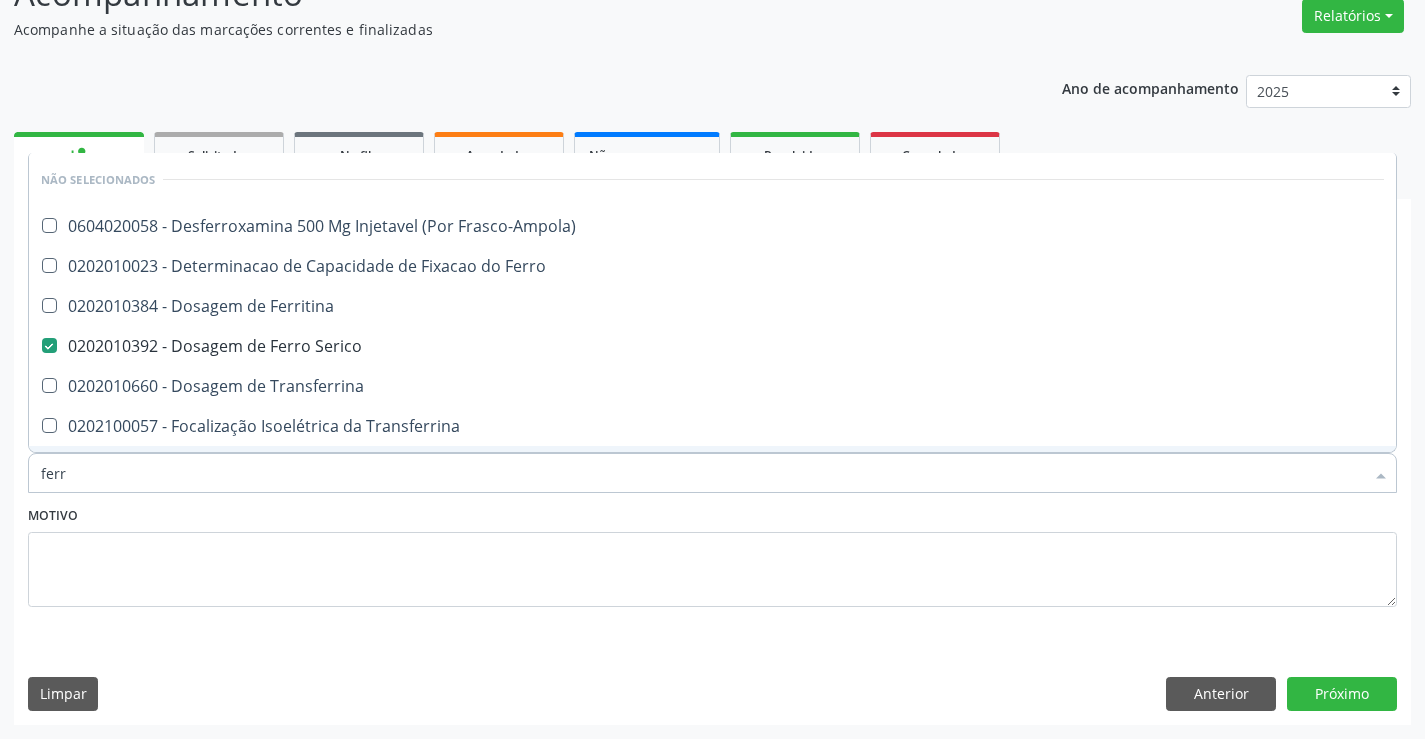 click on "Motivo" at bounding box center (712, 554) 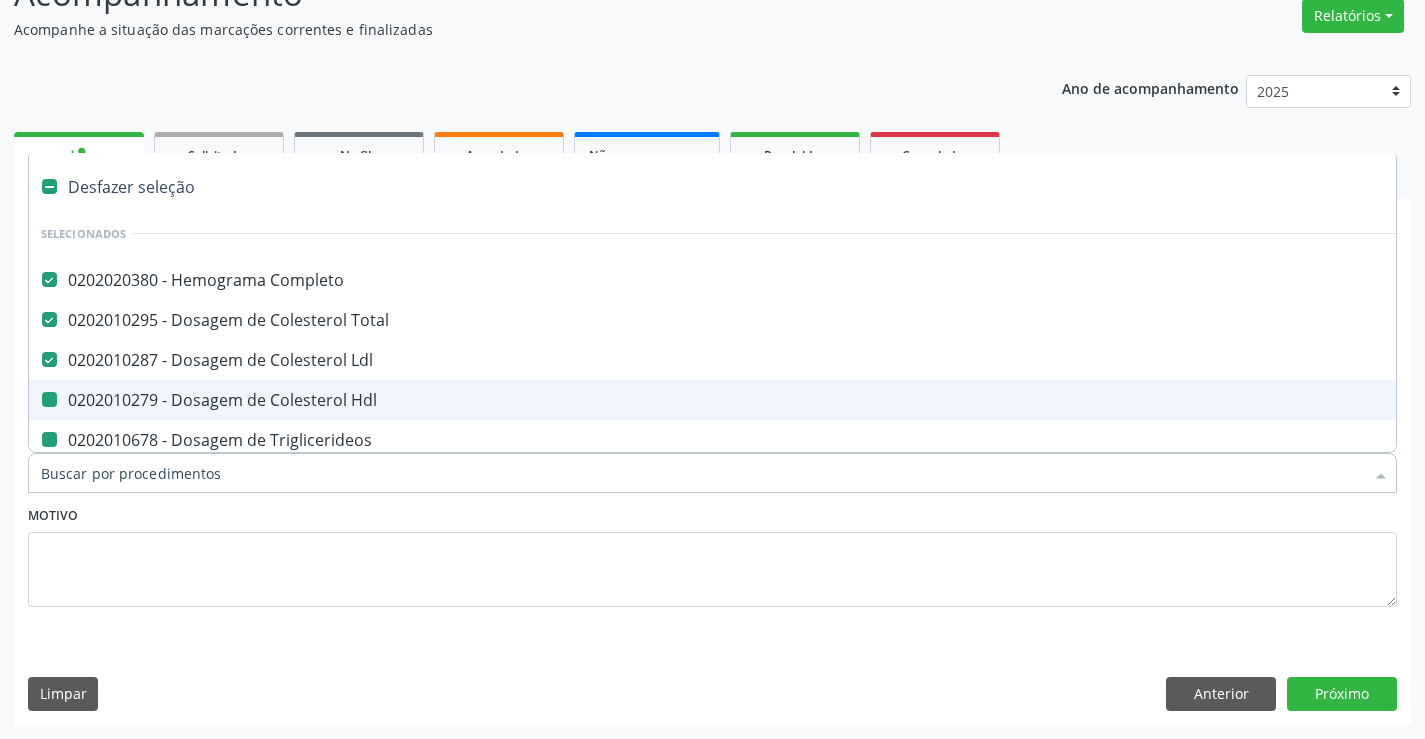 type on "u" 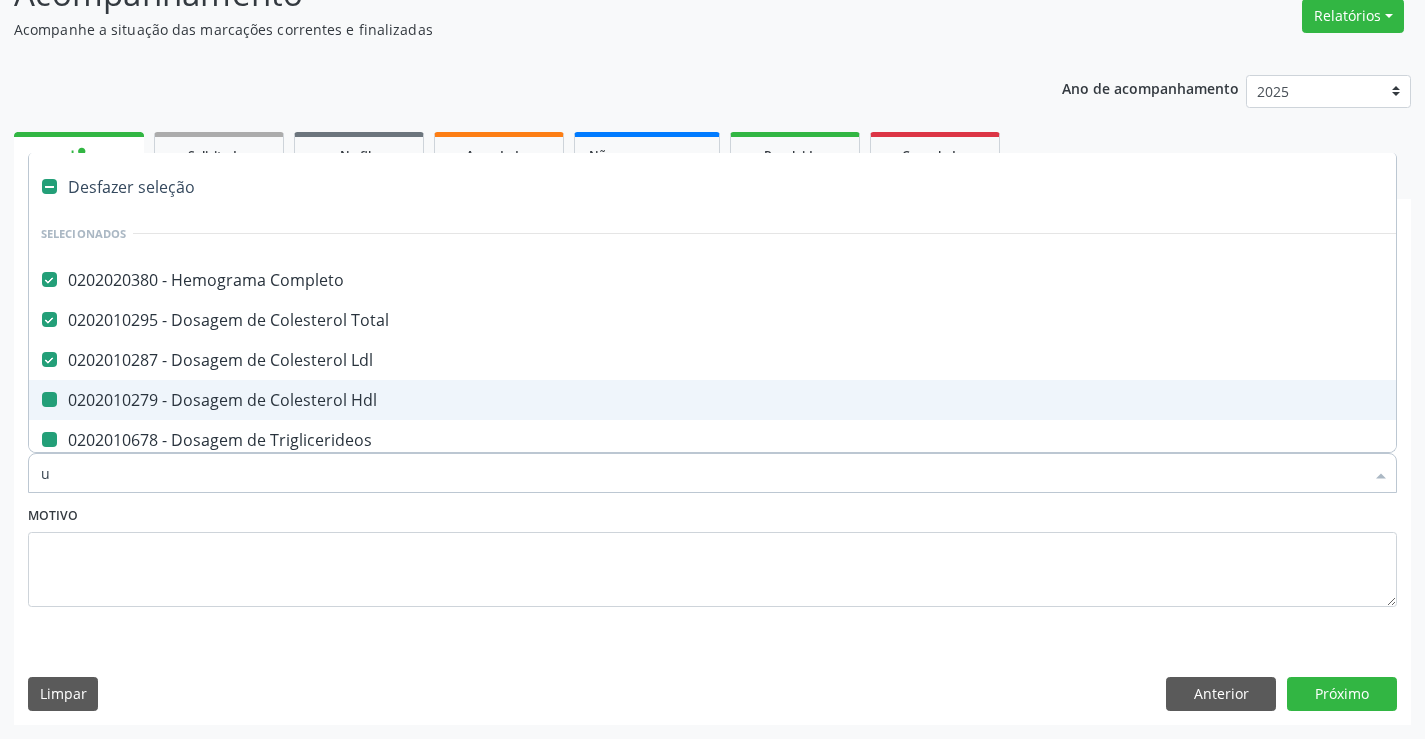checkbox on "false" 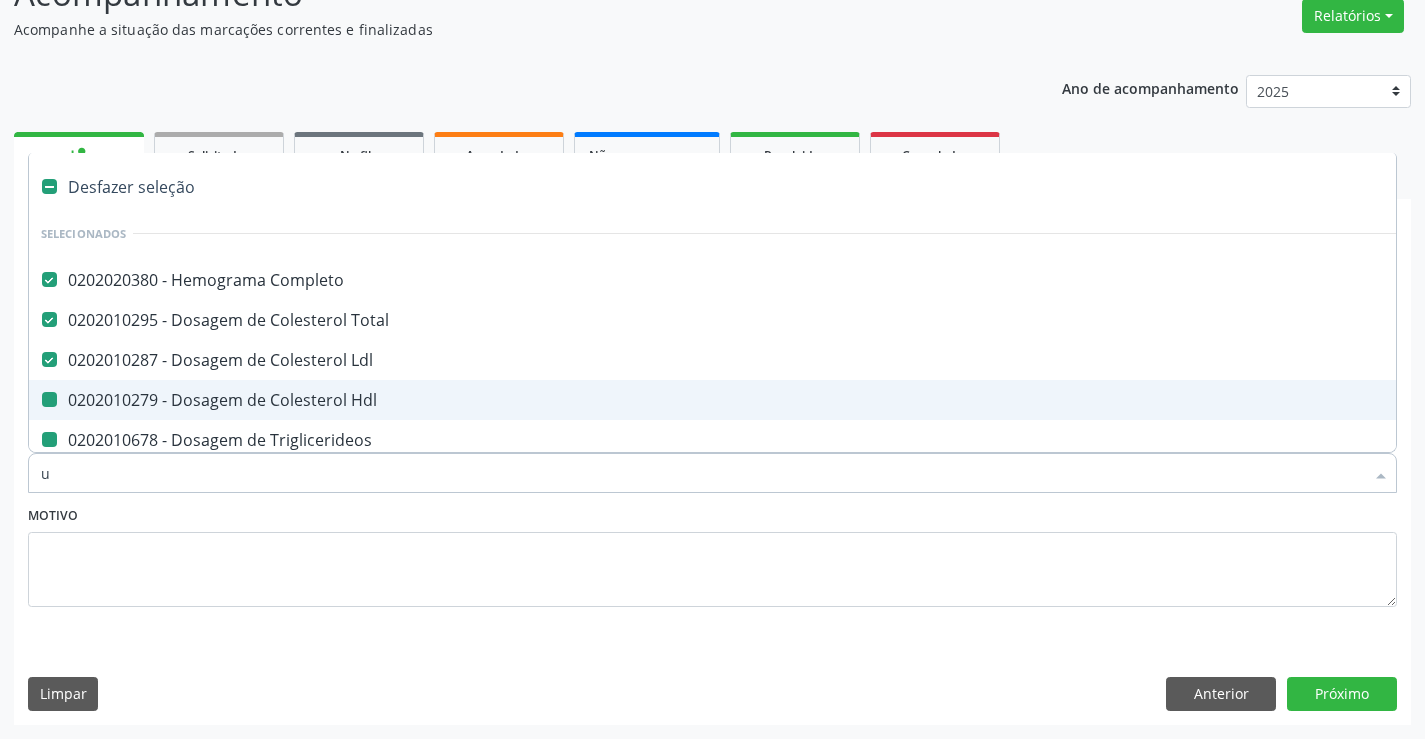 checkbox on "false" 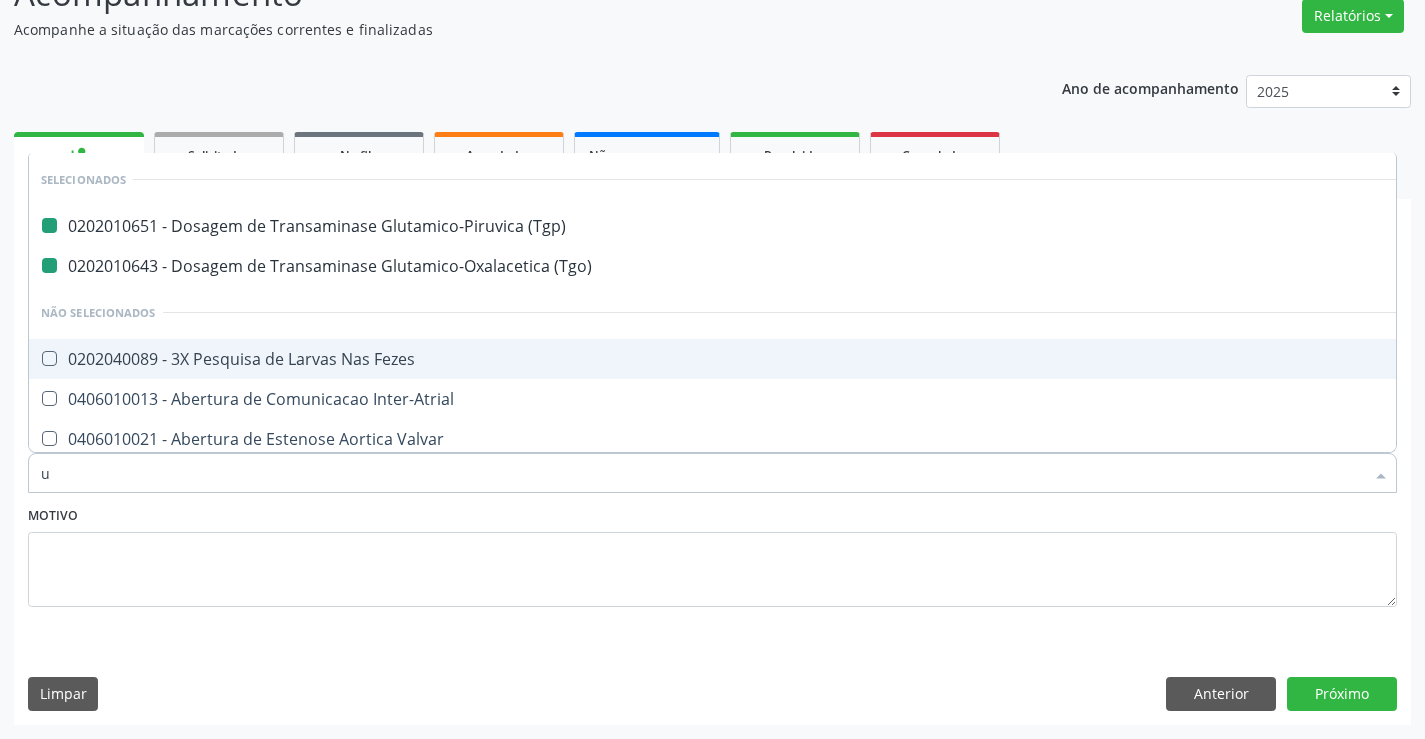 type on "ur" 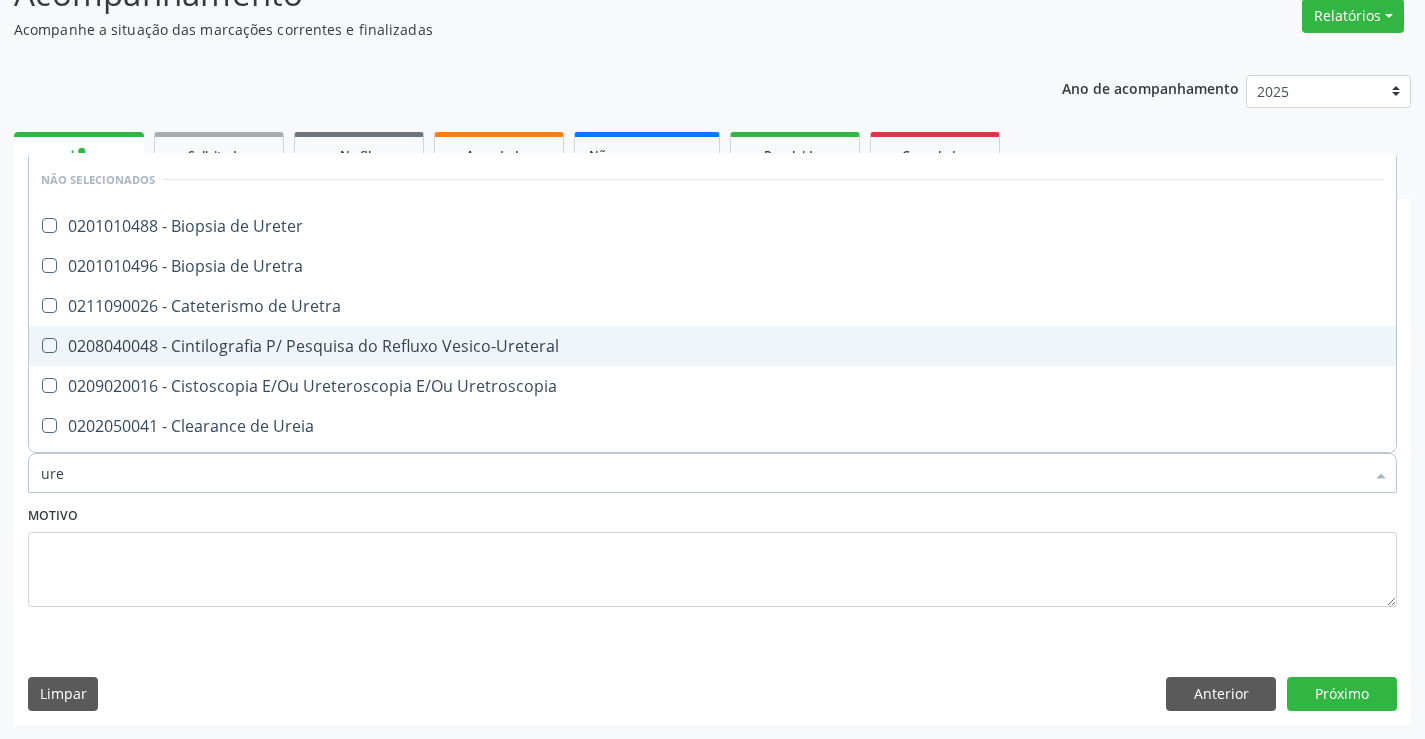 type on "urei" 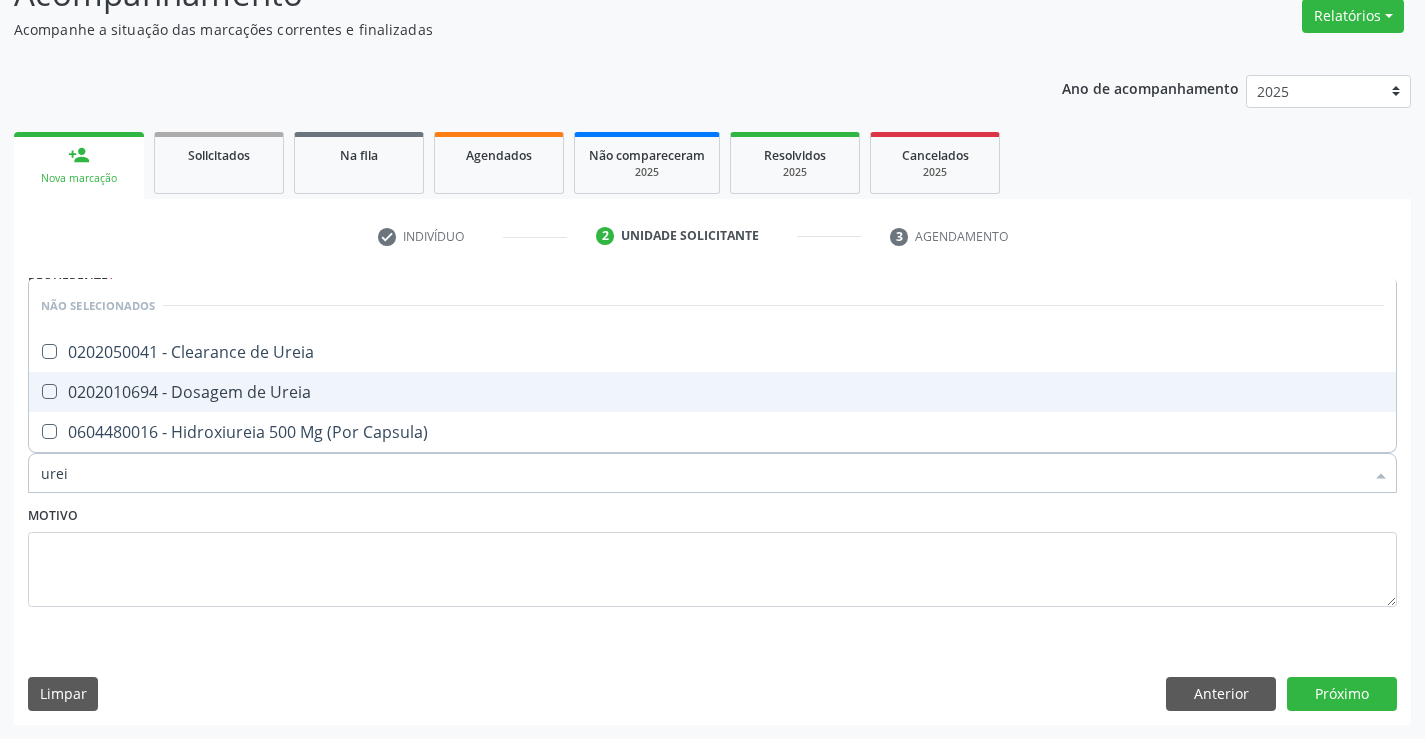 click on "0202010694 - Dosagem de Ureia" at bounding box center (712, 392) 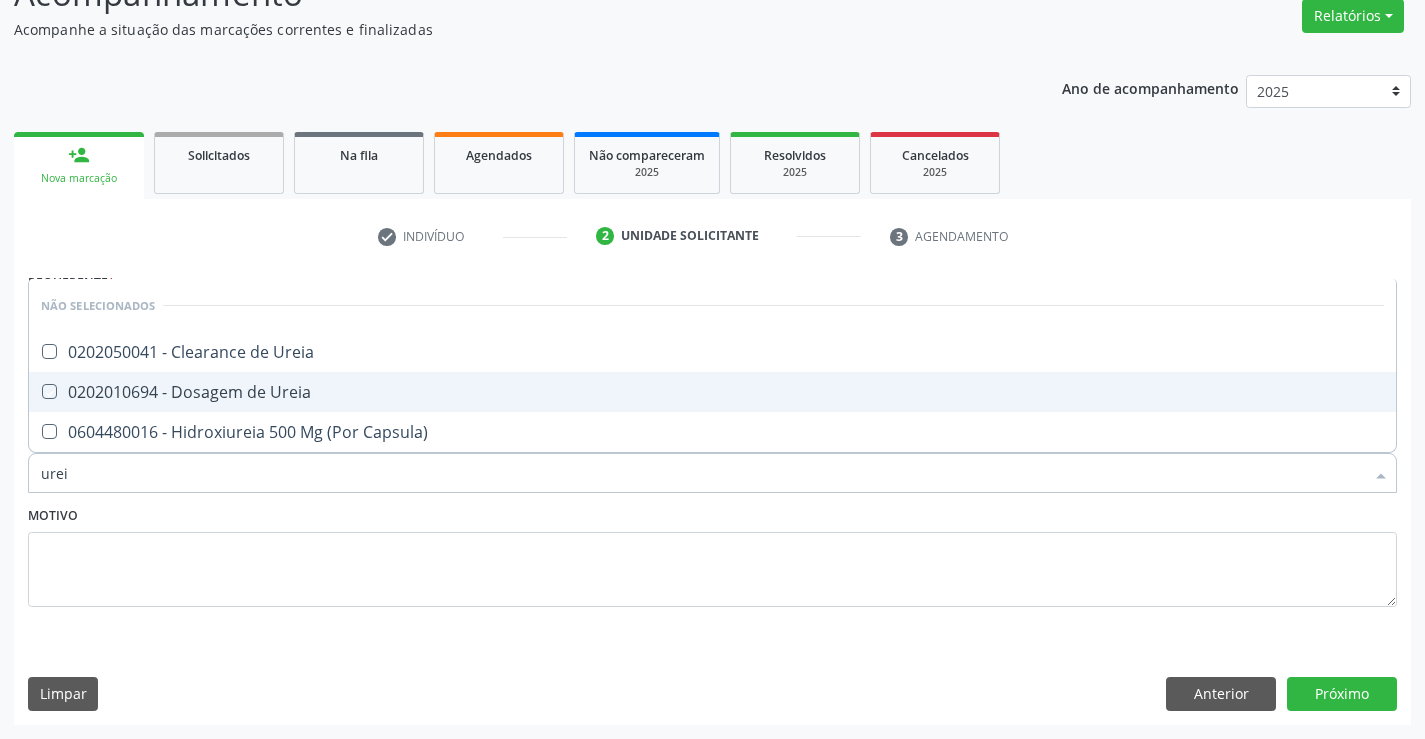 checkbox on "true" 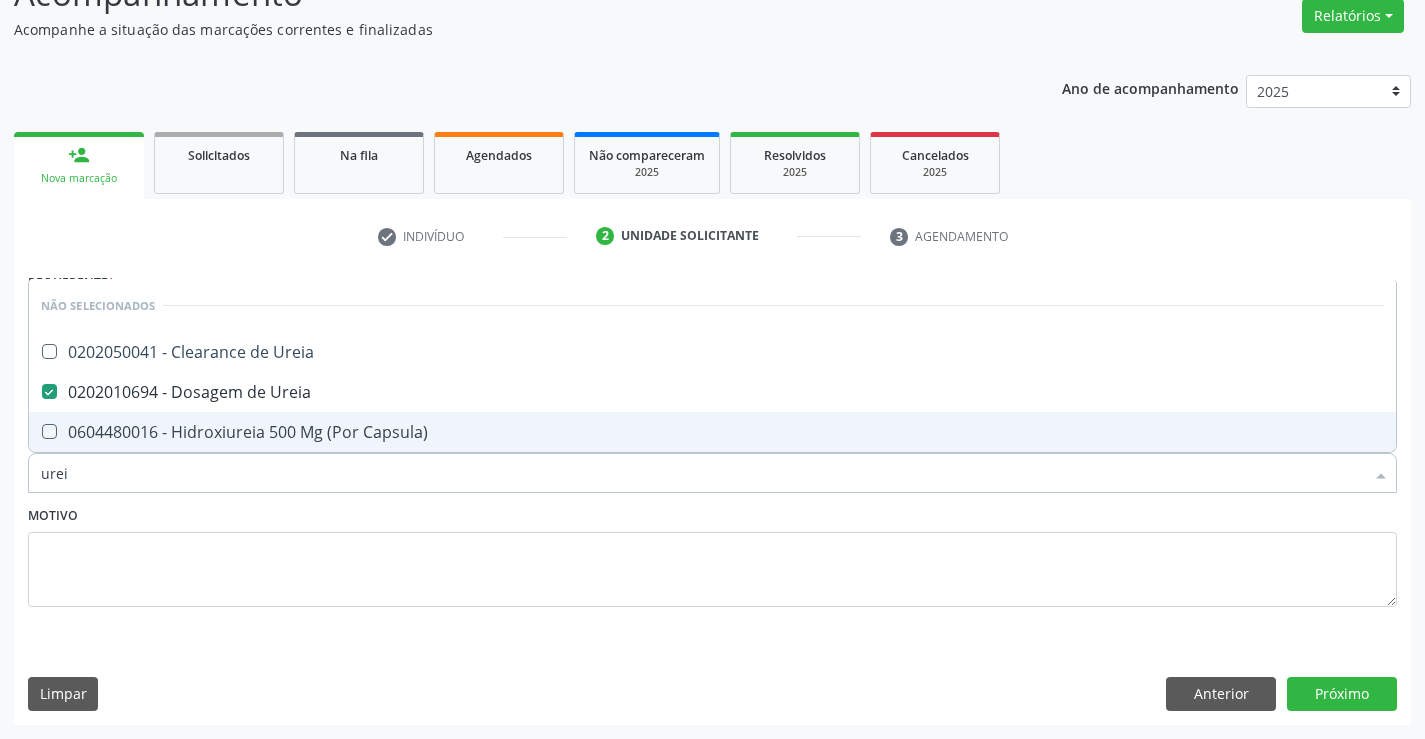 click on "Motivo" at bounding box center [712, 554] 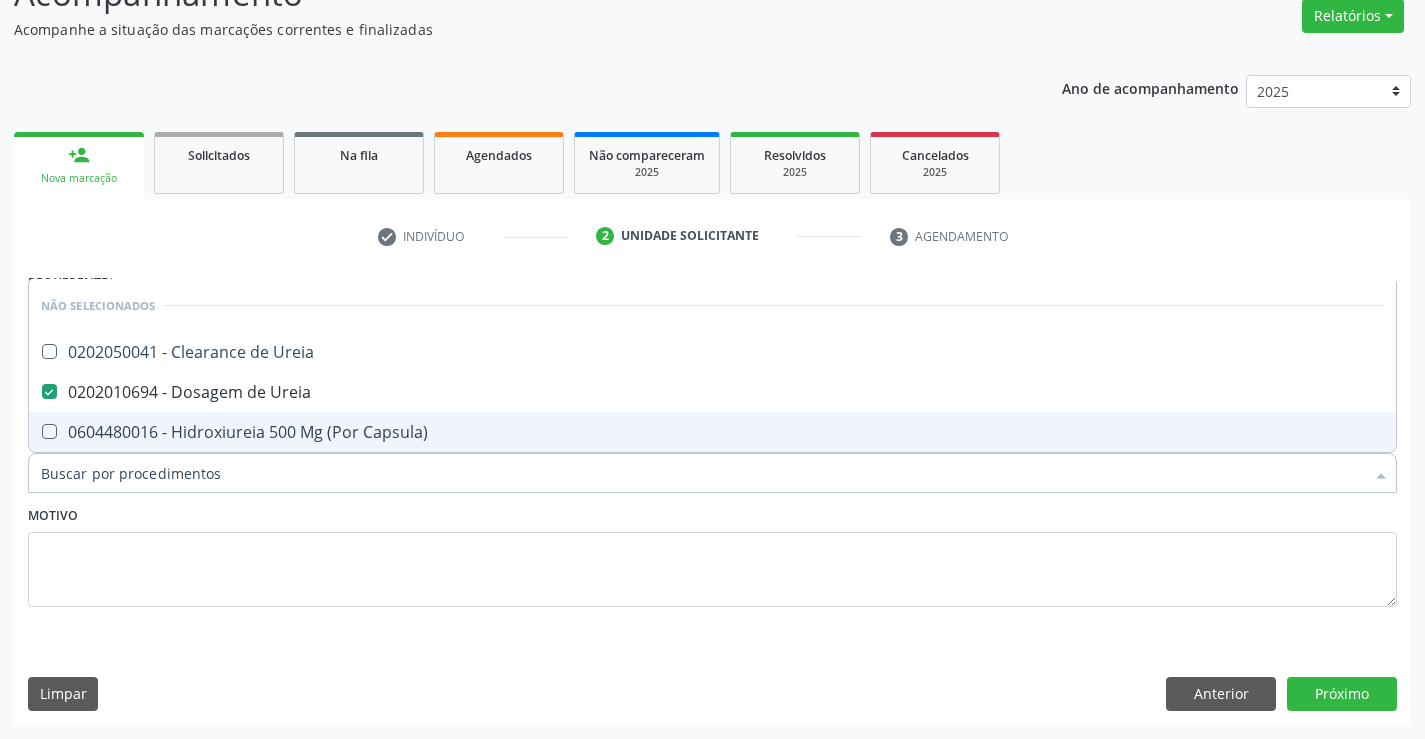 checkbox on "true" 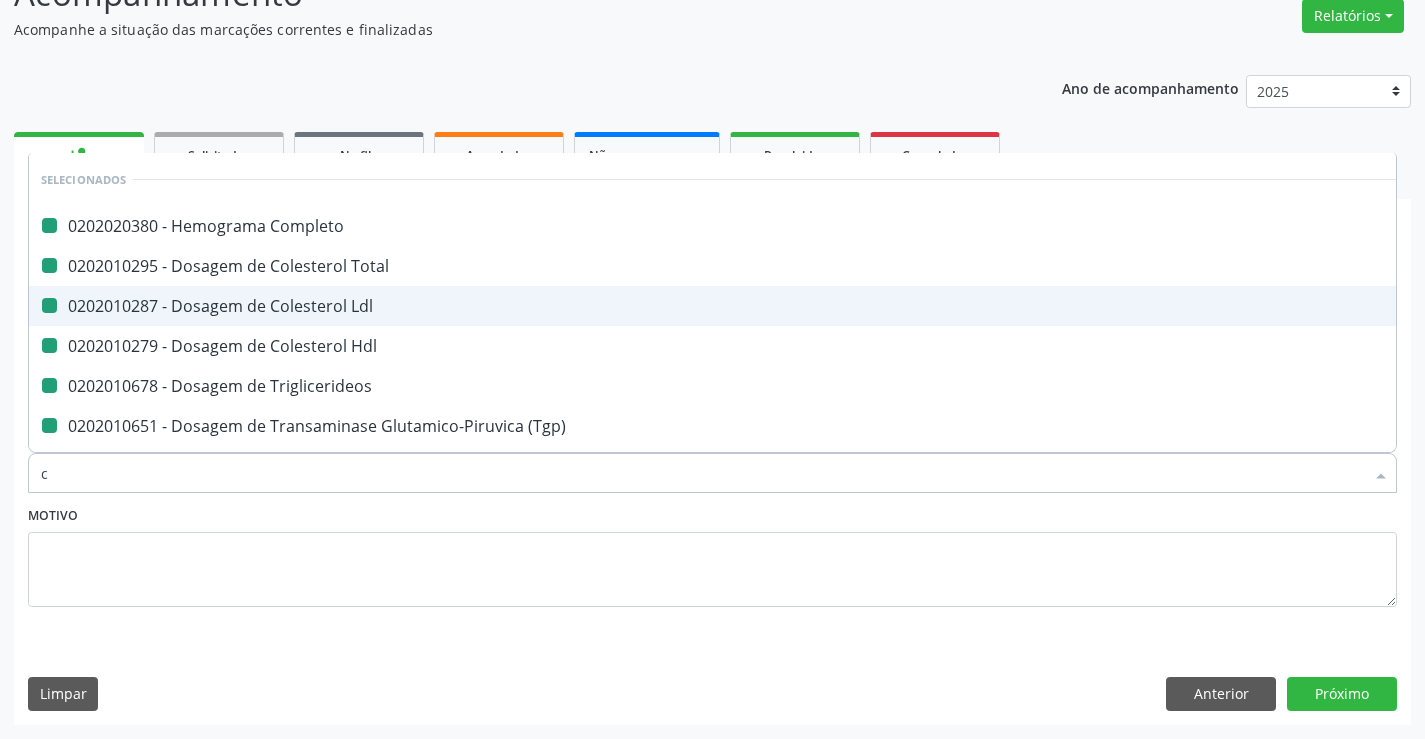 type on "cr" 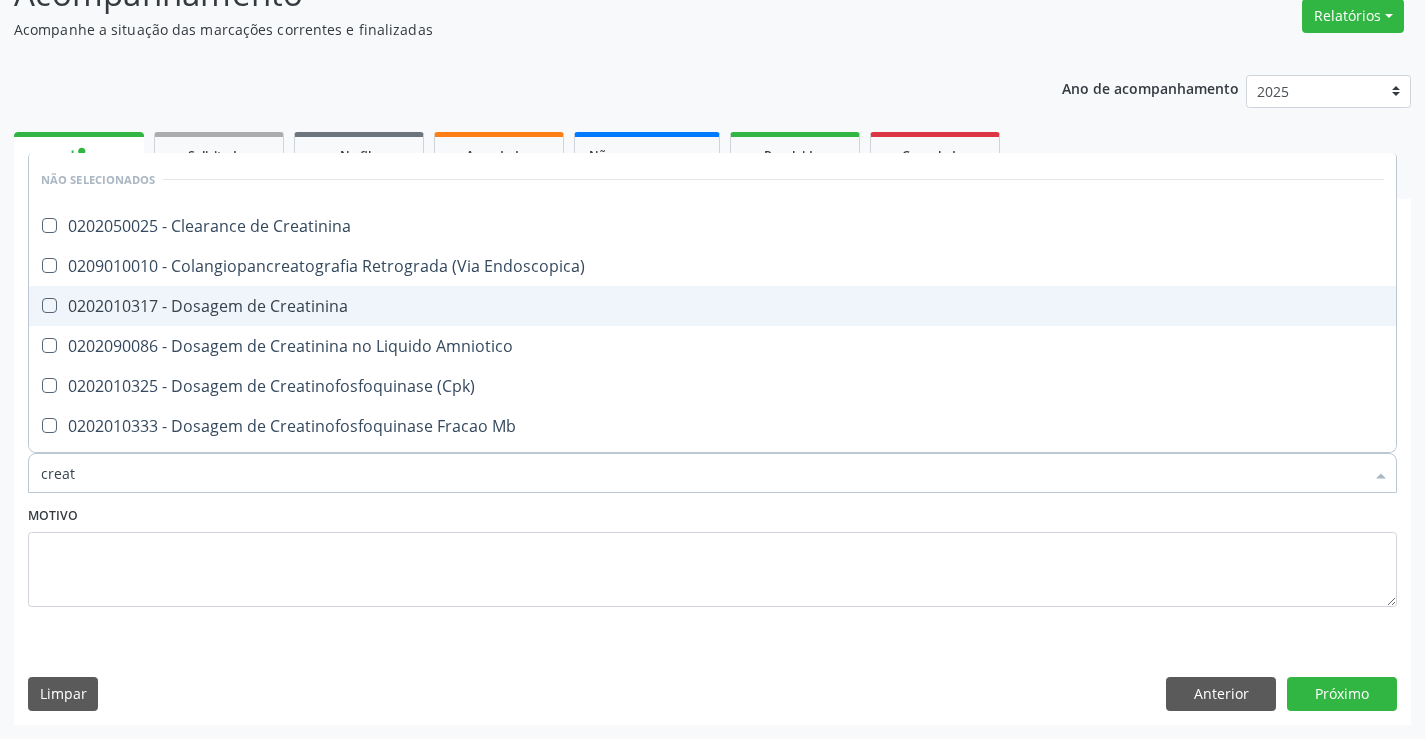 type on "creati" 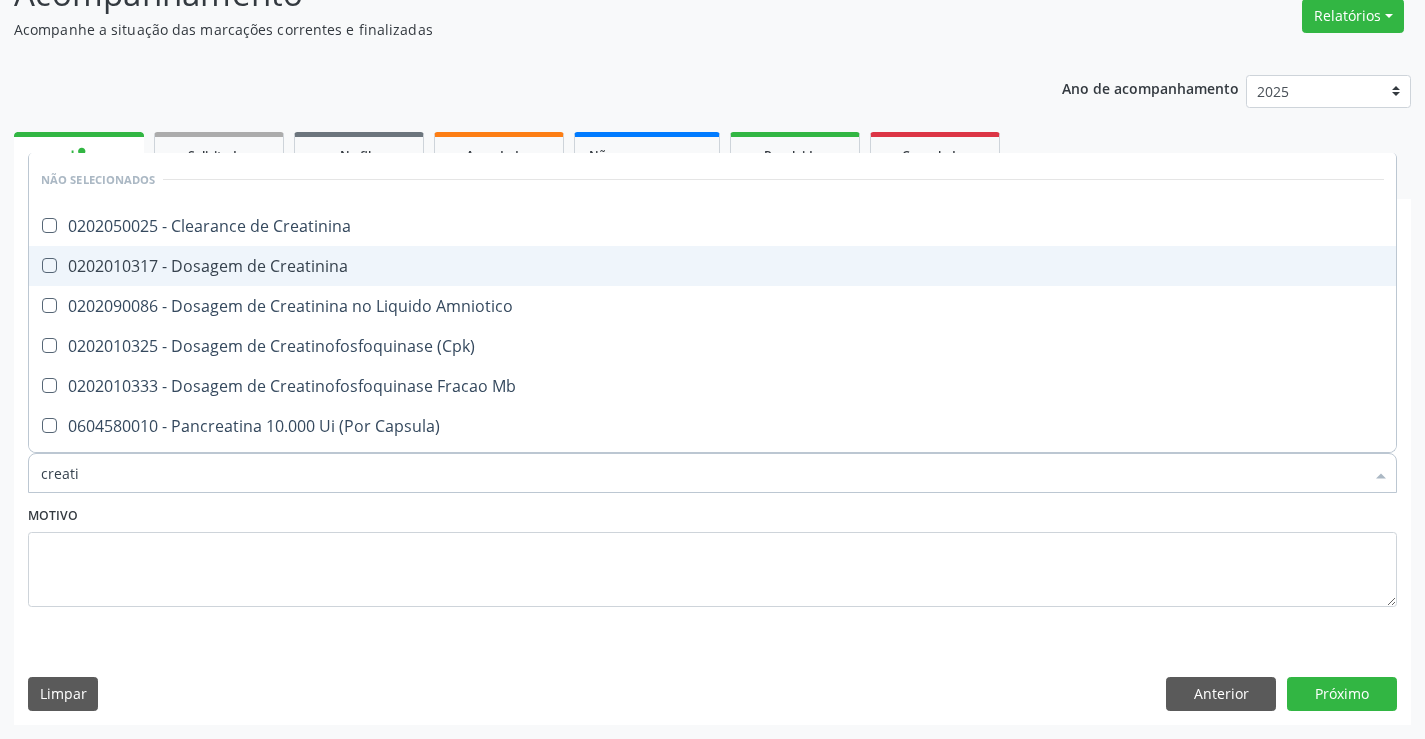 click on "0202010317 - Dosagem de Creatinina" at bounding box center (712, 266) 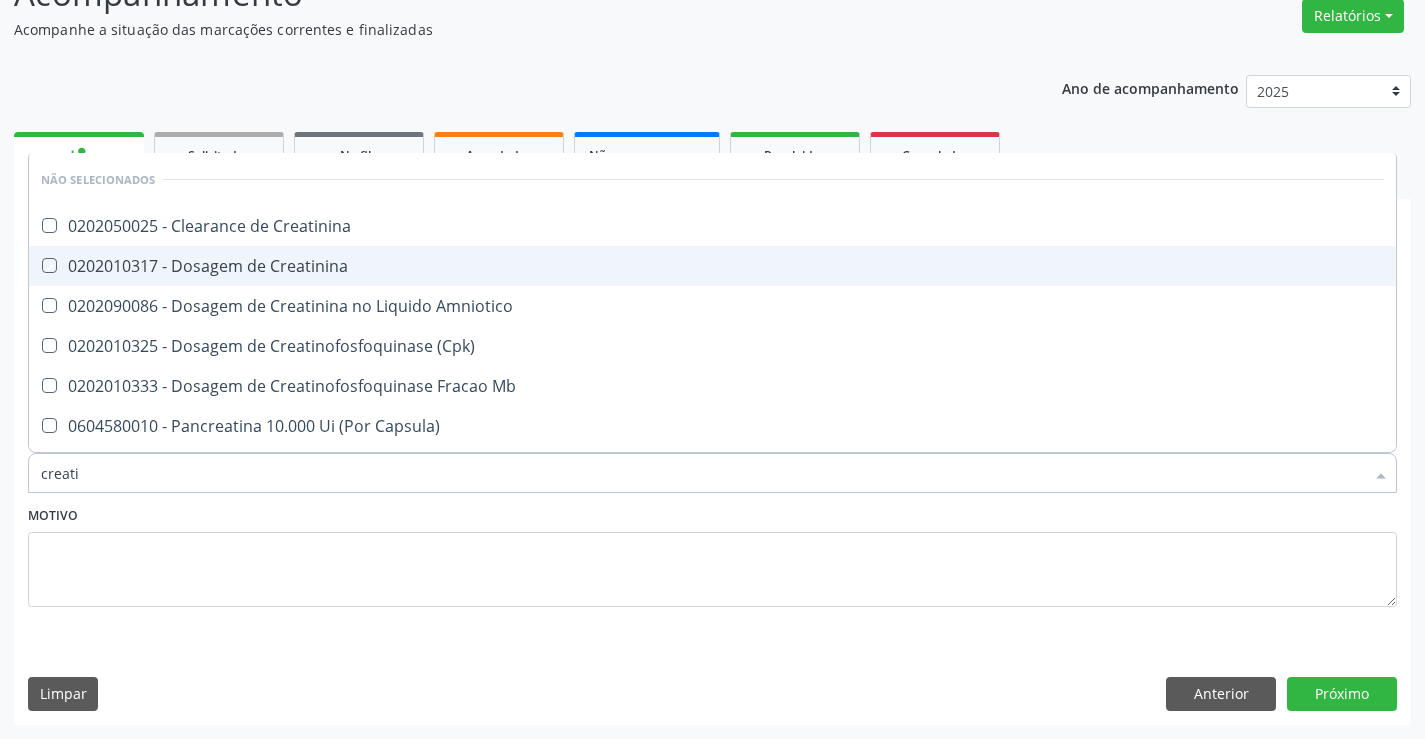 checkbox on "true" 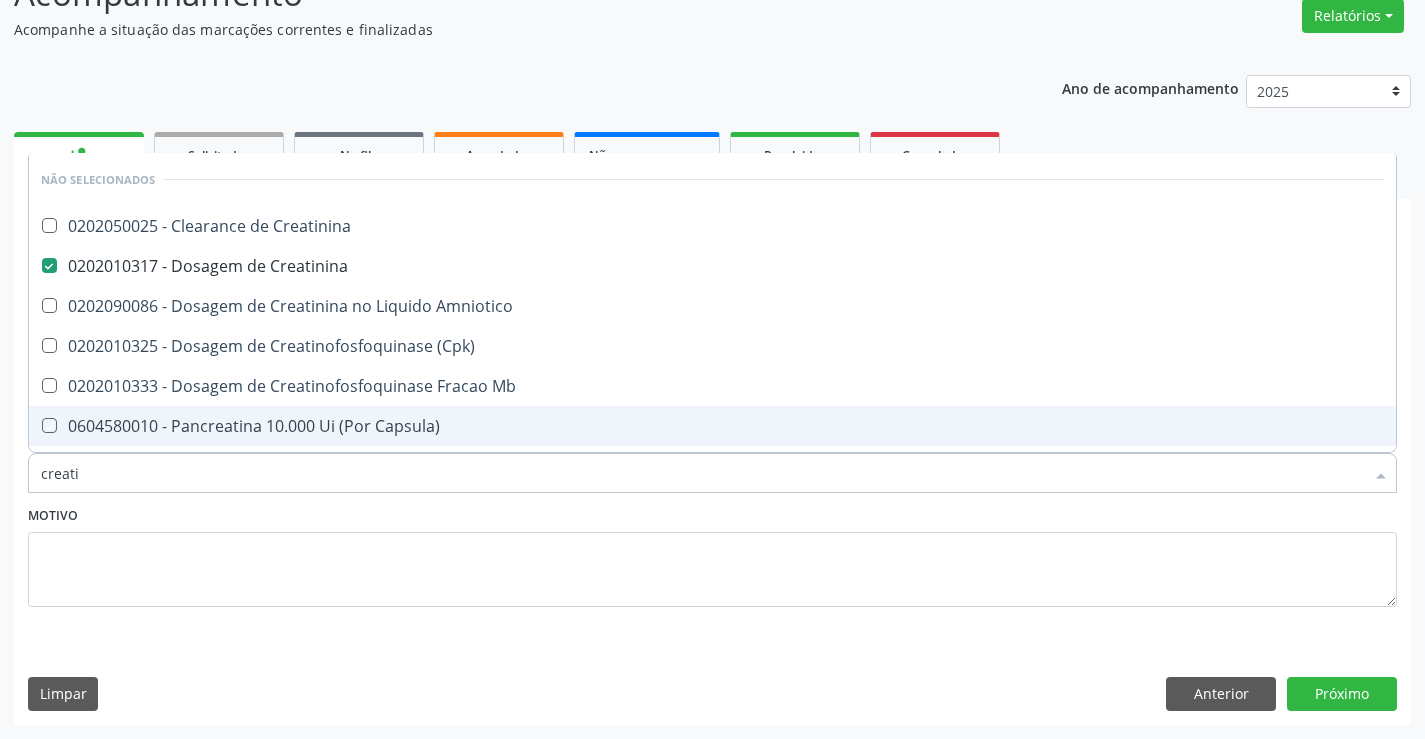 click on "Motivo" at bounding box center (712, 554) 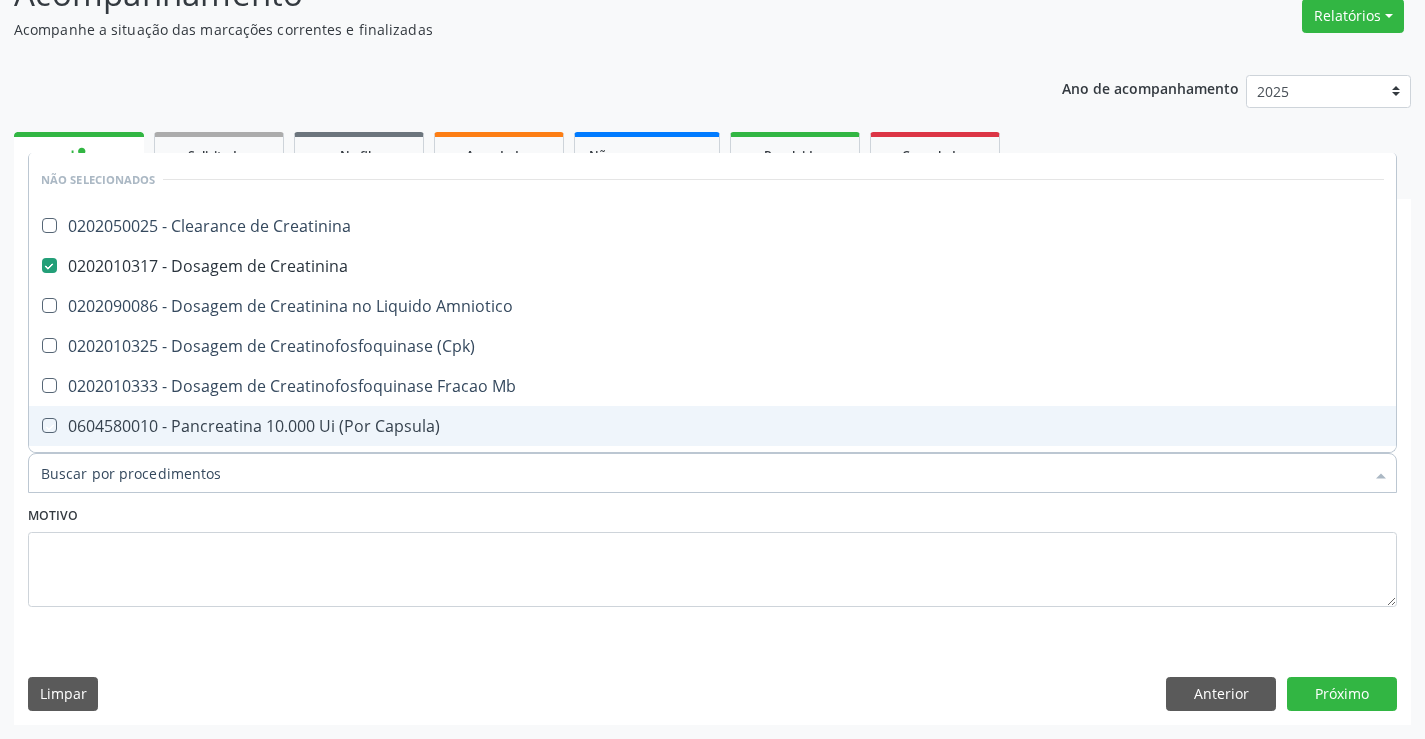 checkbox on "true" 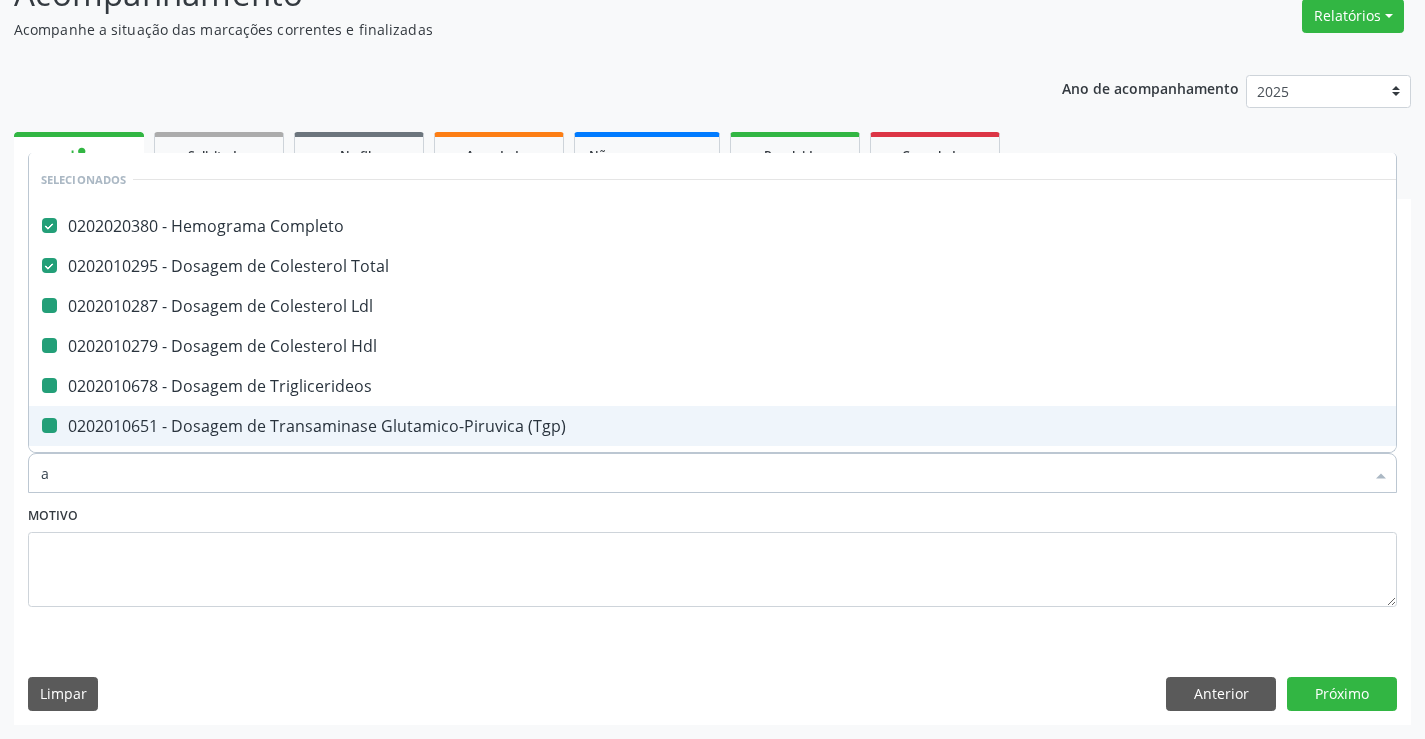type on "ac" 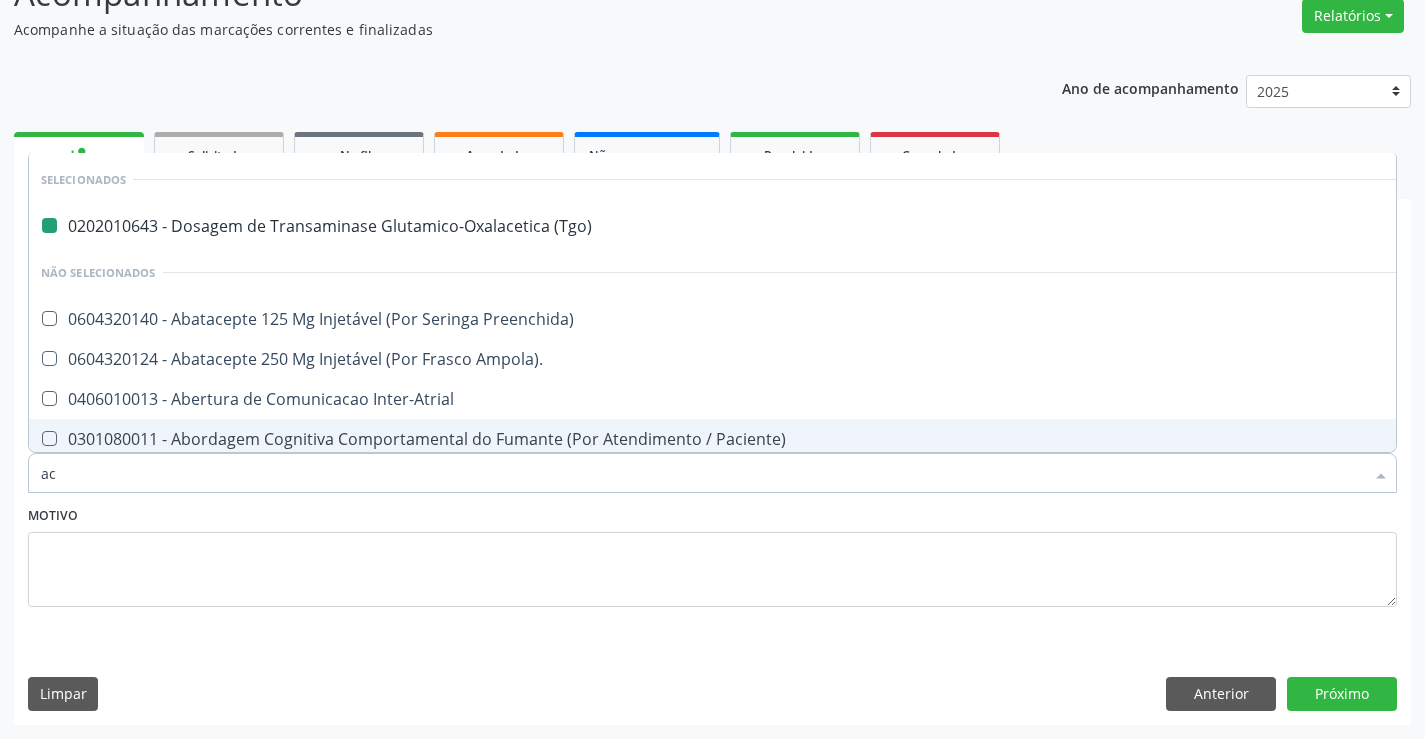 type on "aci" 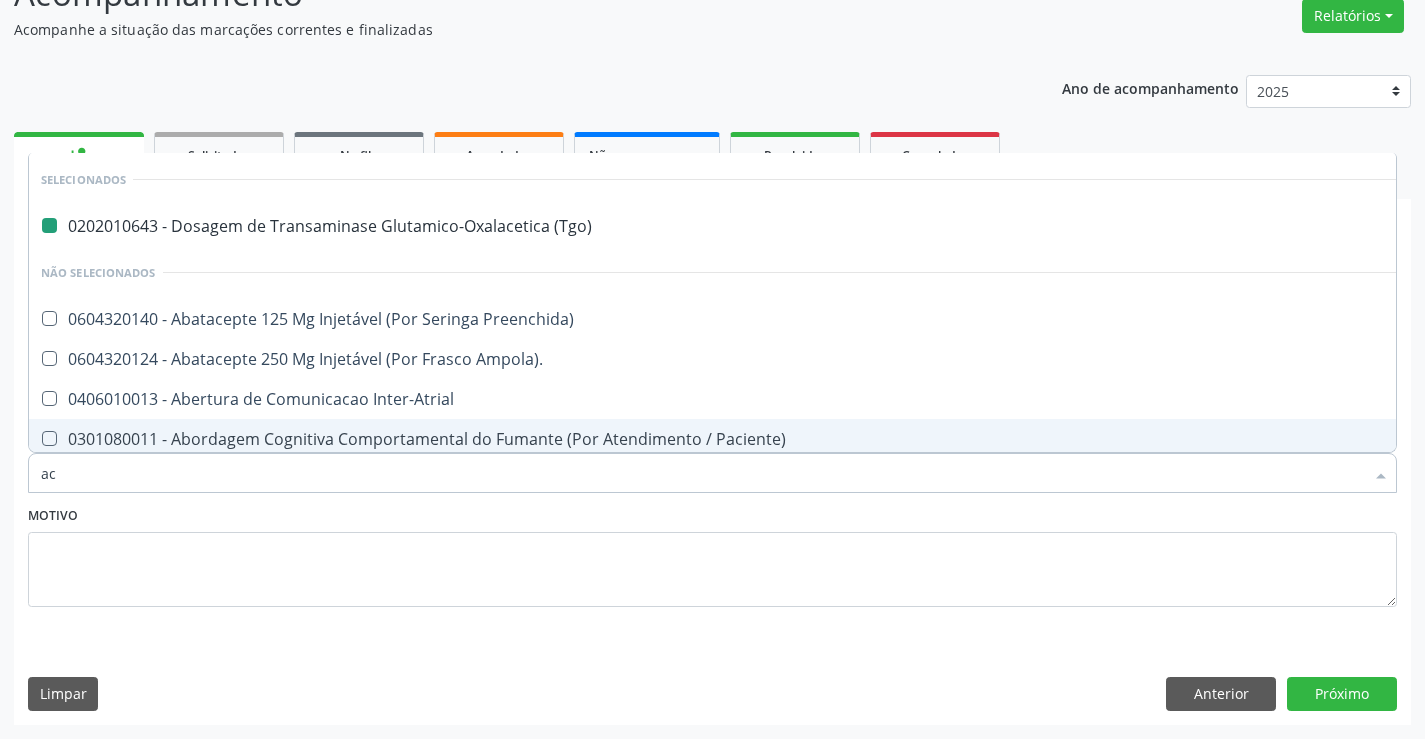 checkbox on "false" 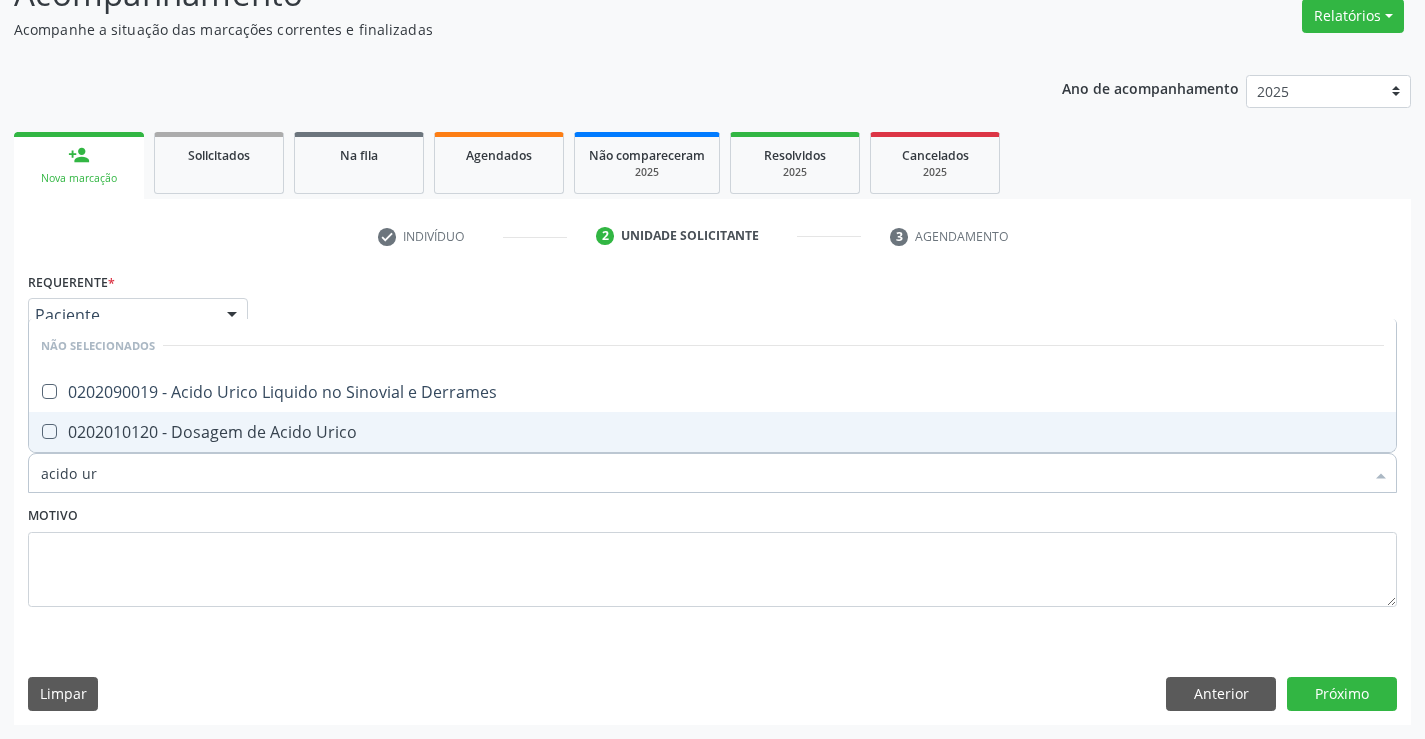 type on "acido uri" 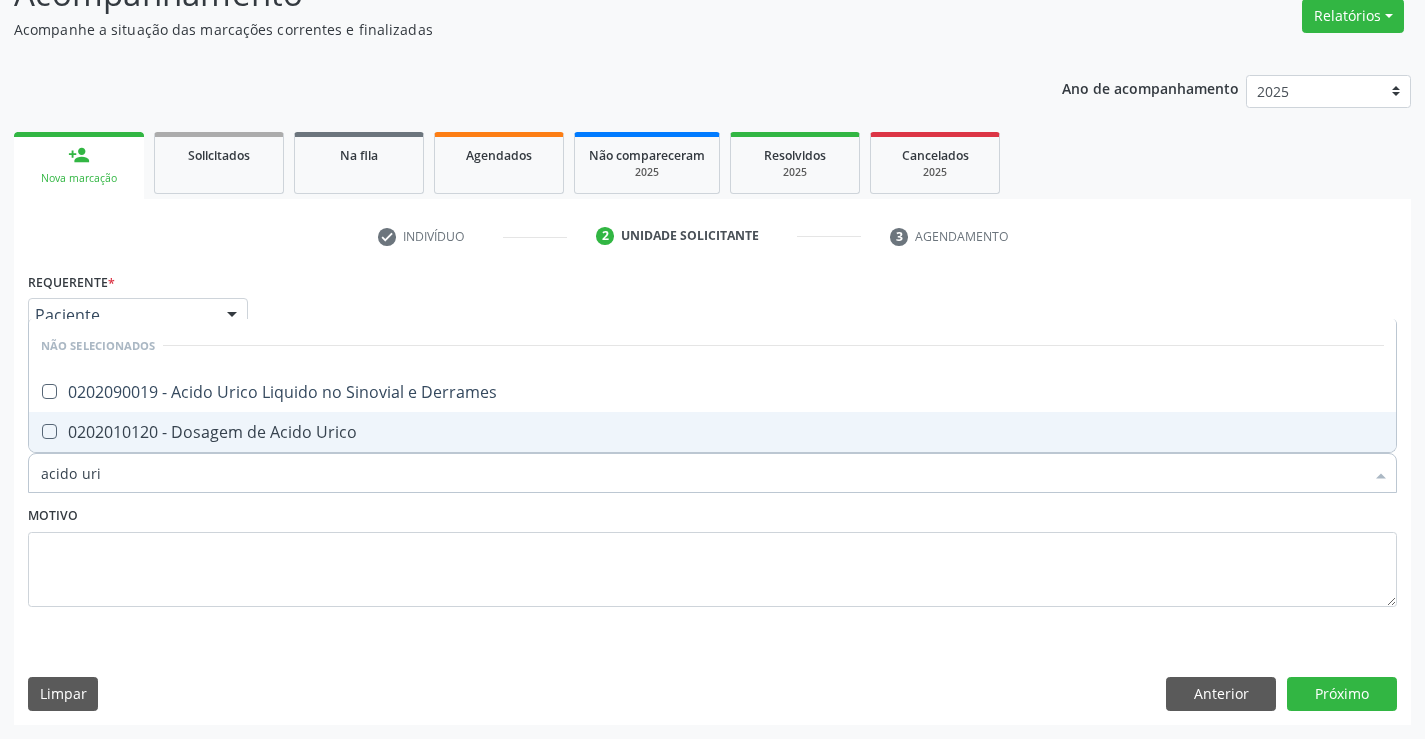 click on "0202010120 - Dosagem de Acido Urico" at bounding box center (712, 432) 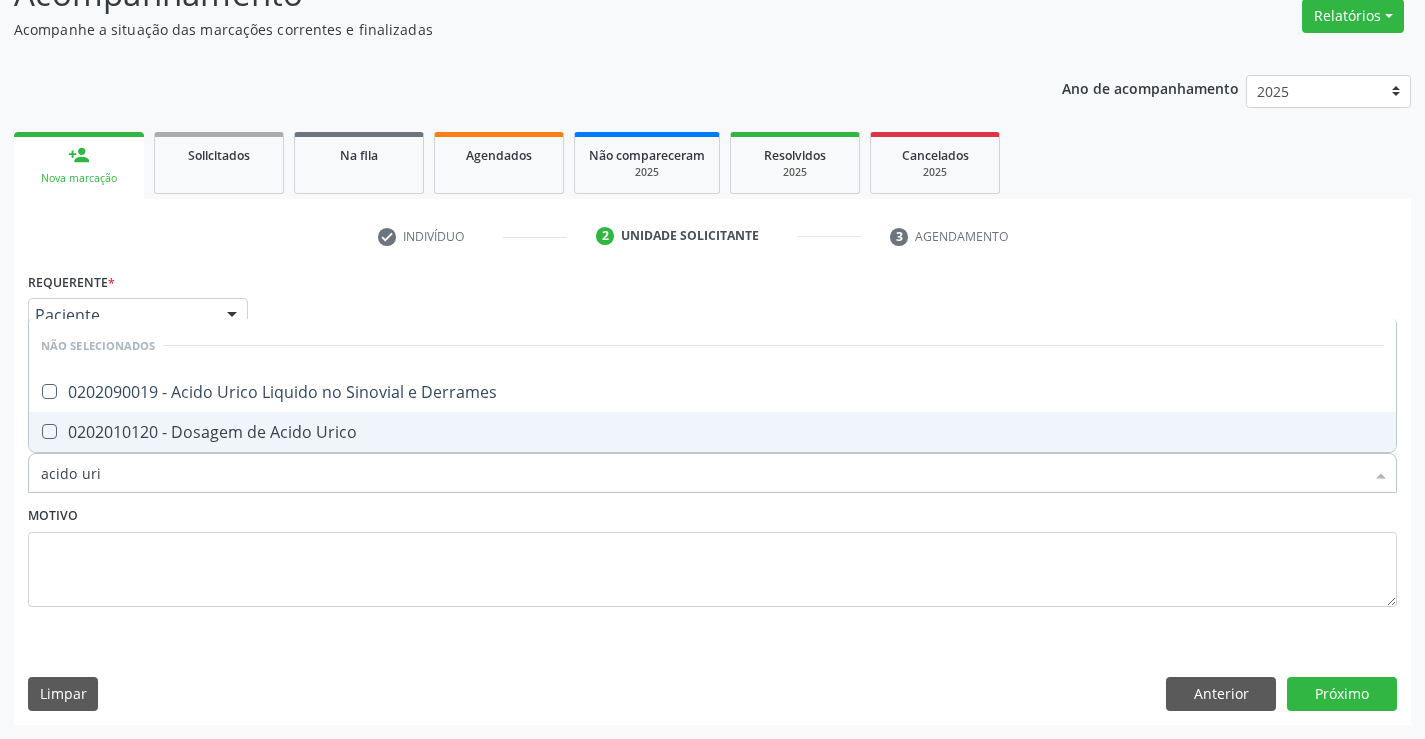 checkbox on "true" 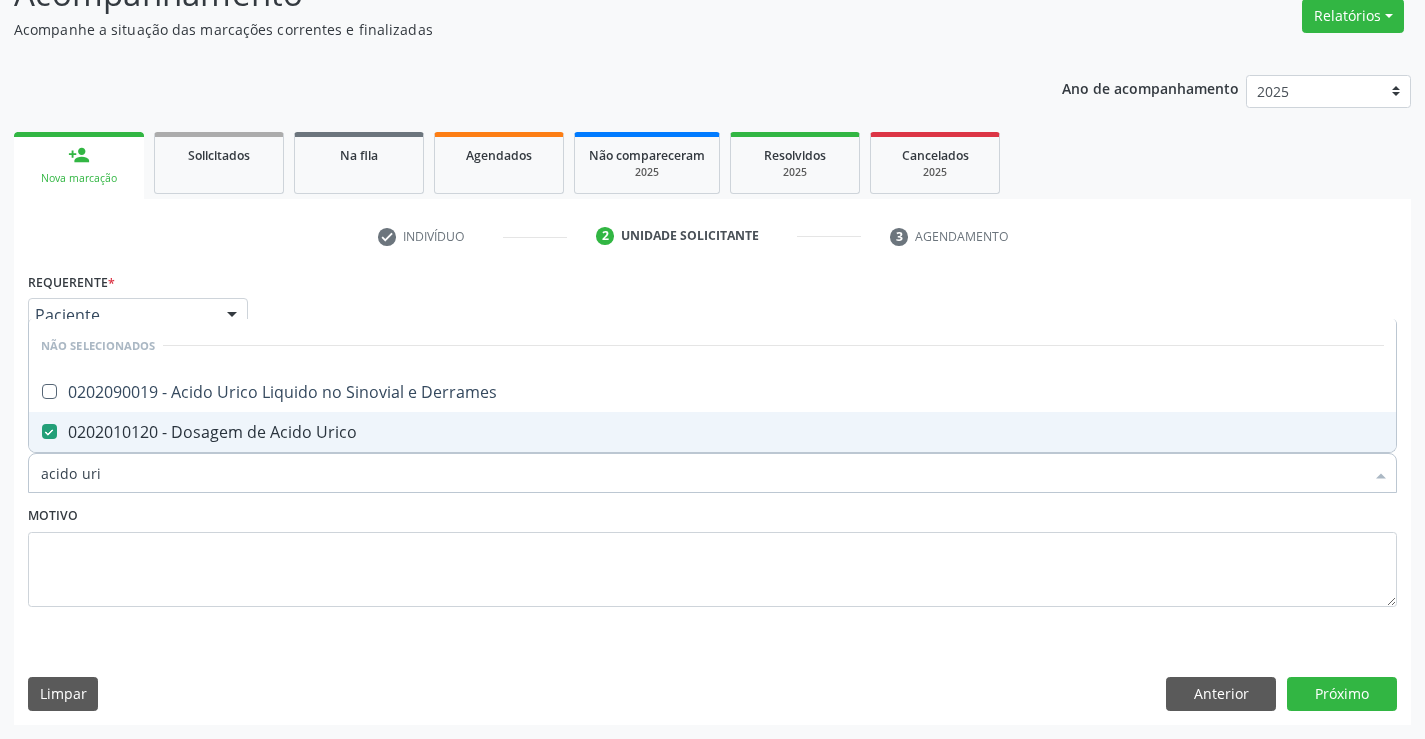click on "Motivo" at bounding box center [712, 554] 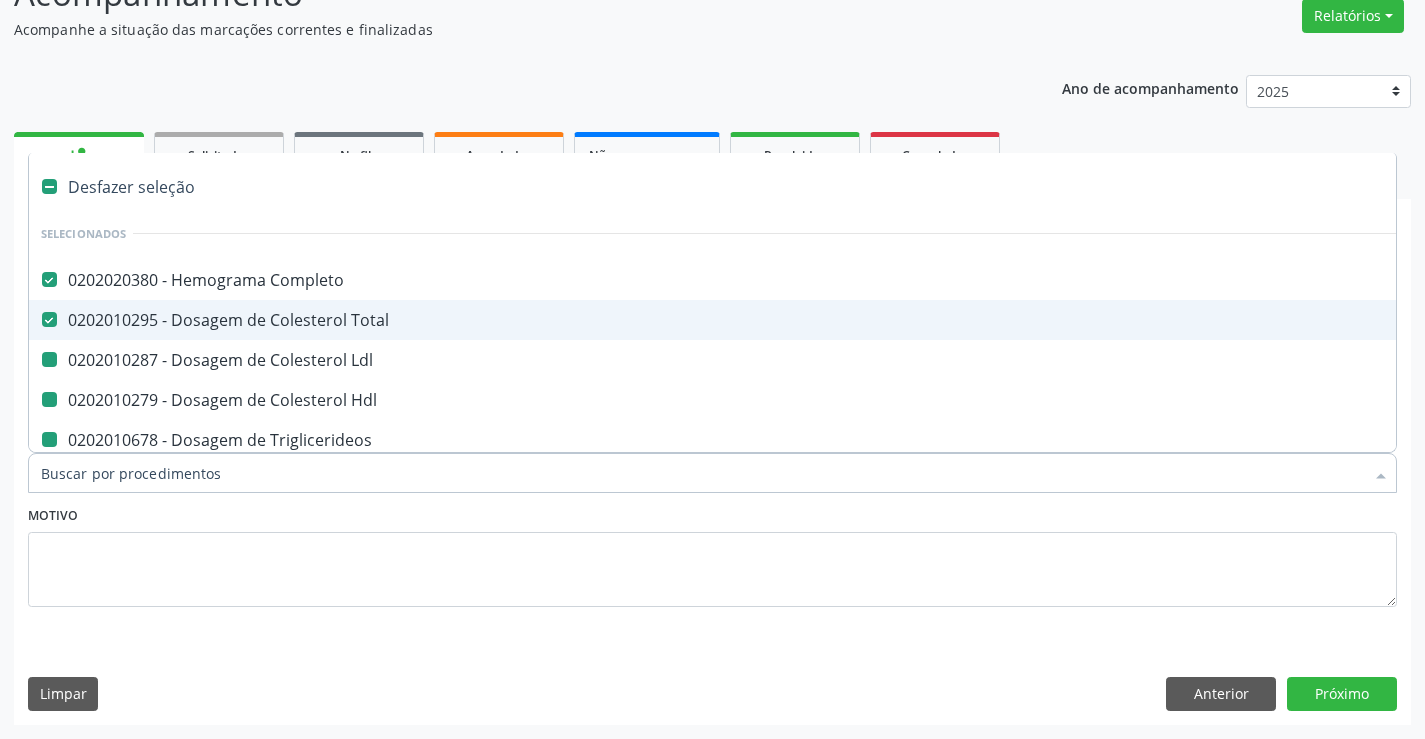 type on "f" 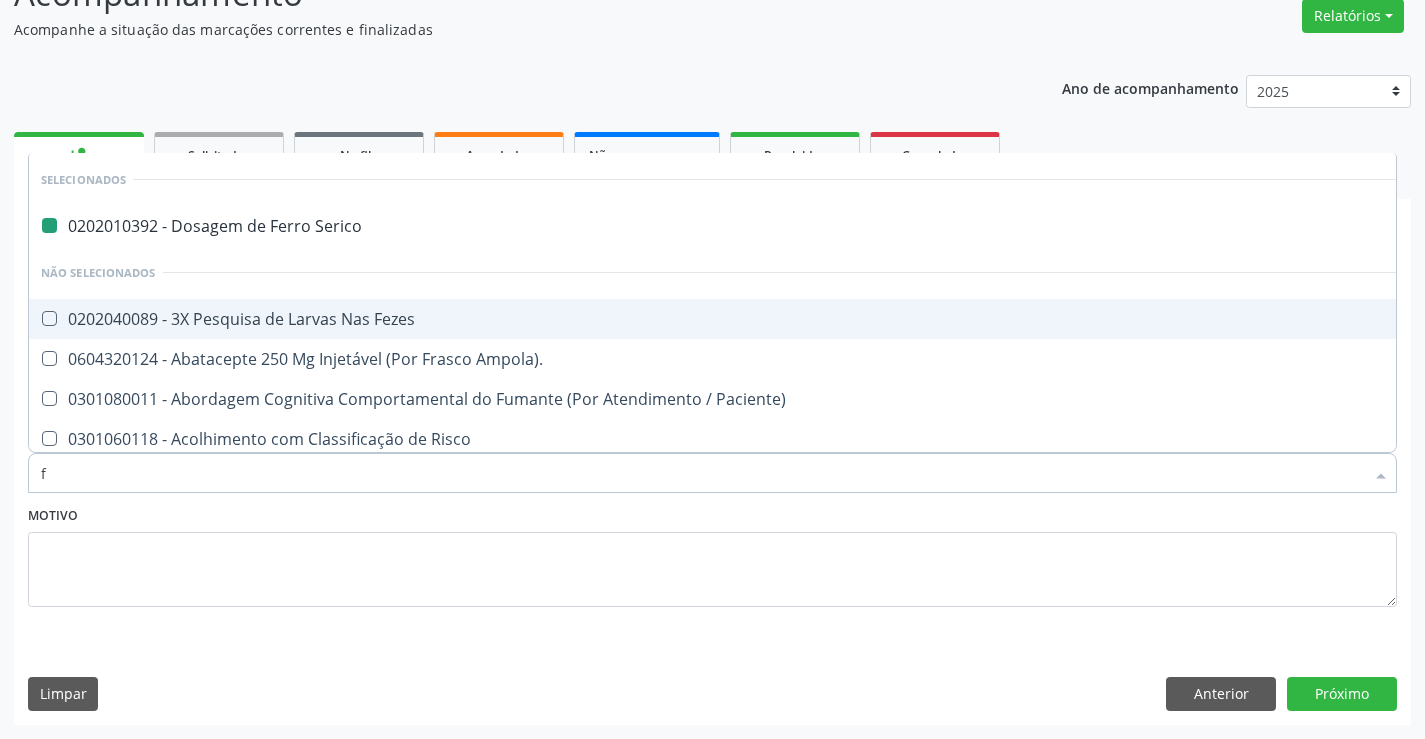 type on "fo" 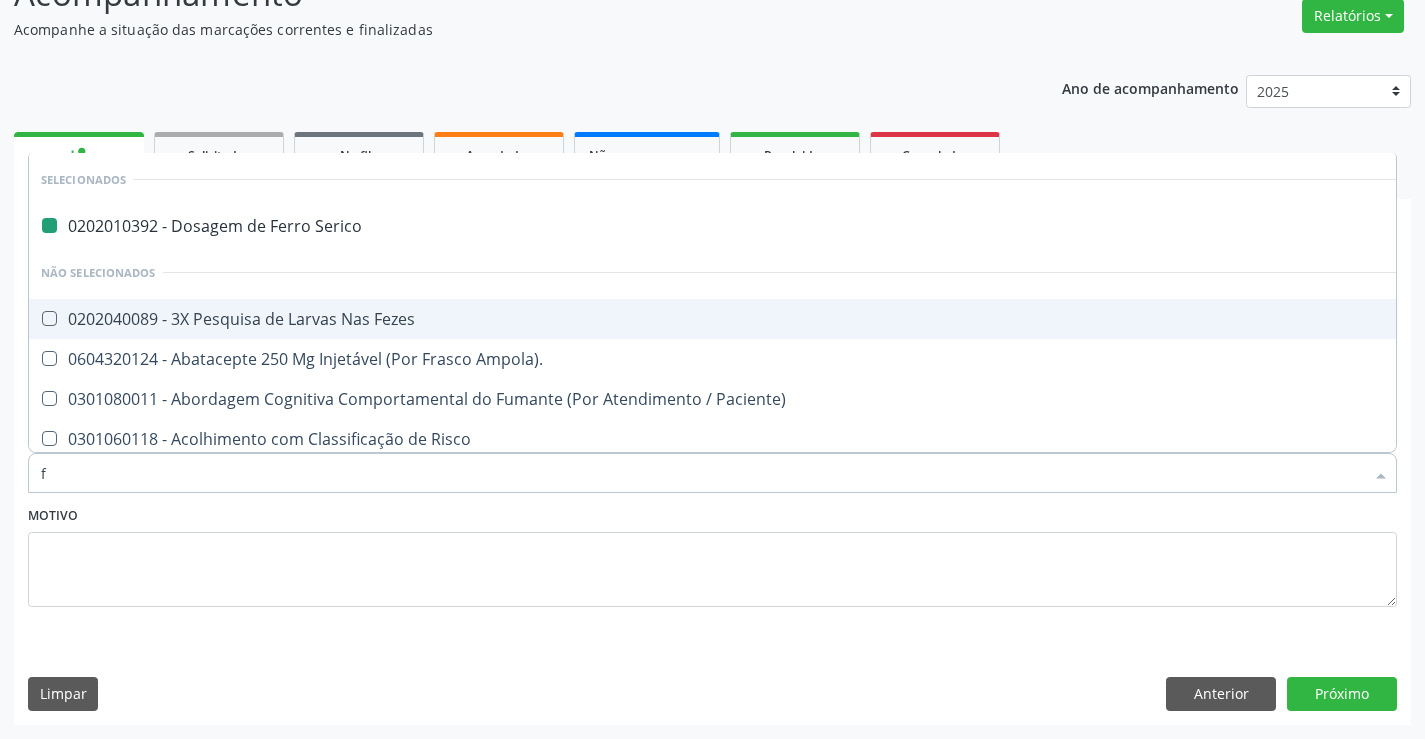 checkbox on "false" 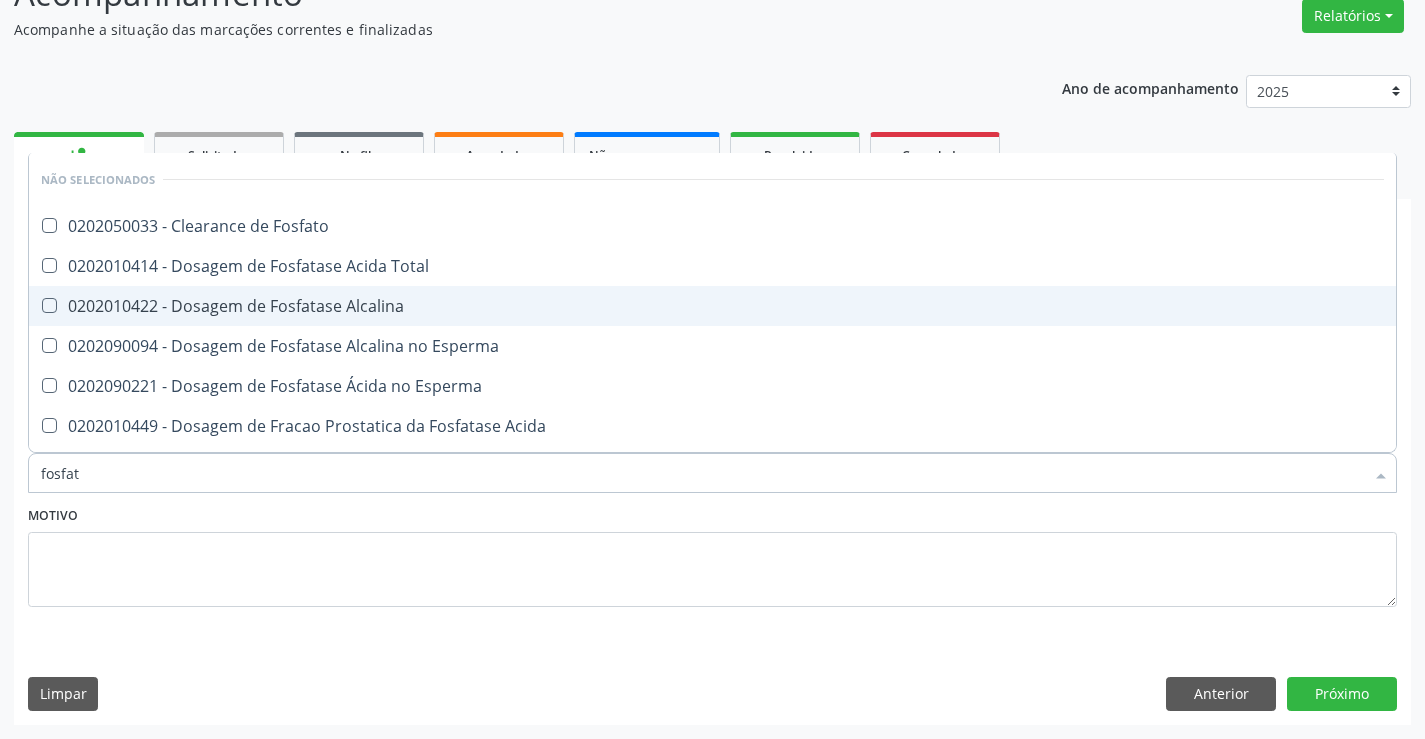 type on "fosfata" 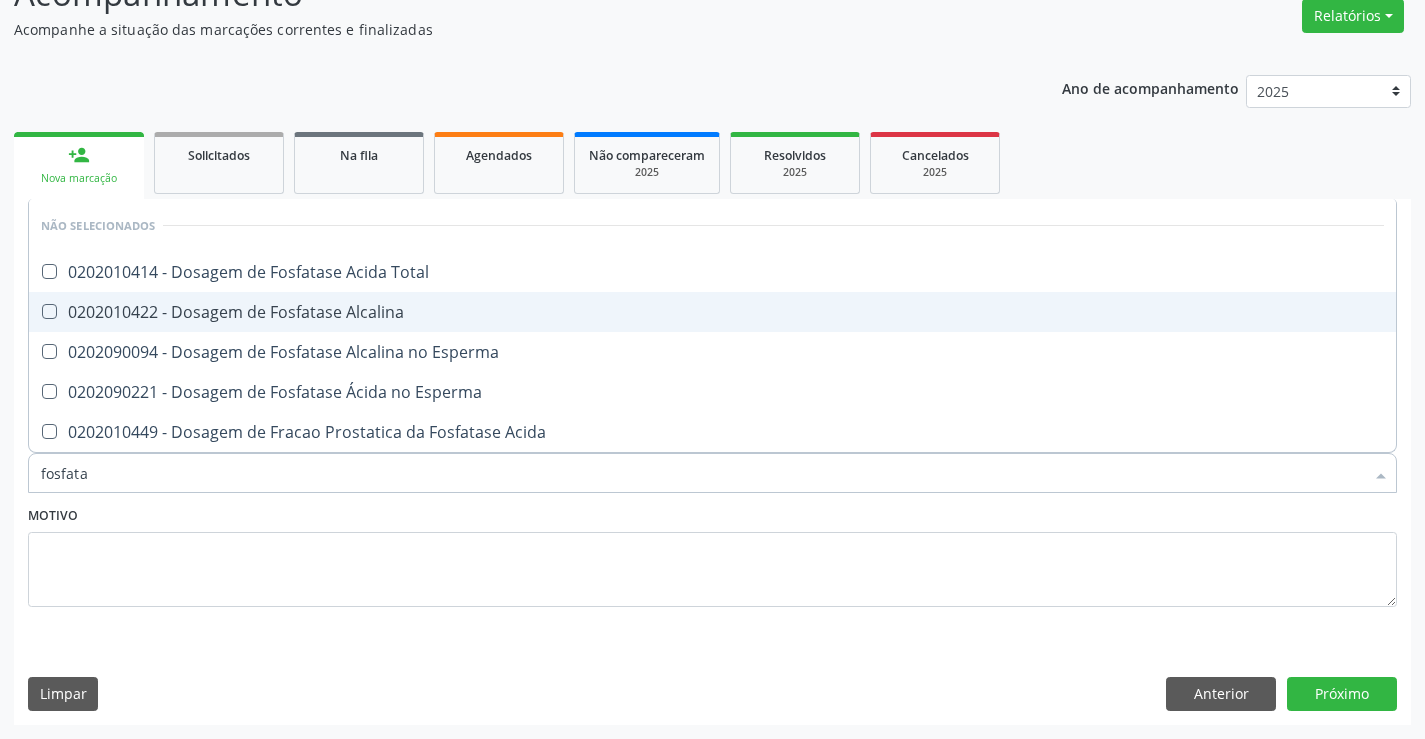 click on "0202010422 - Dosagem de Fosfatase Alcalina" at bounding box center (712, 312) 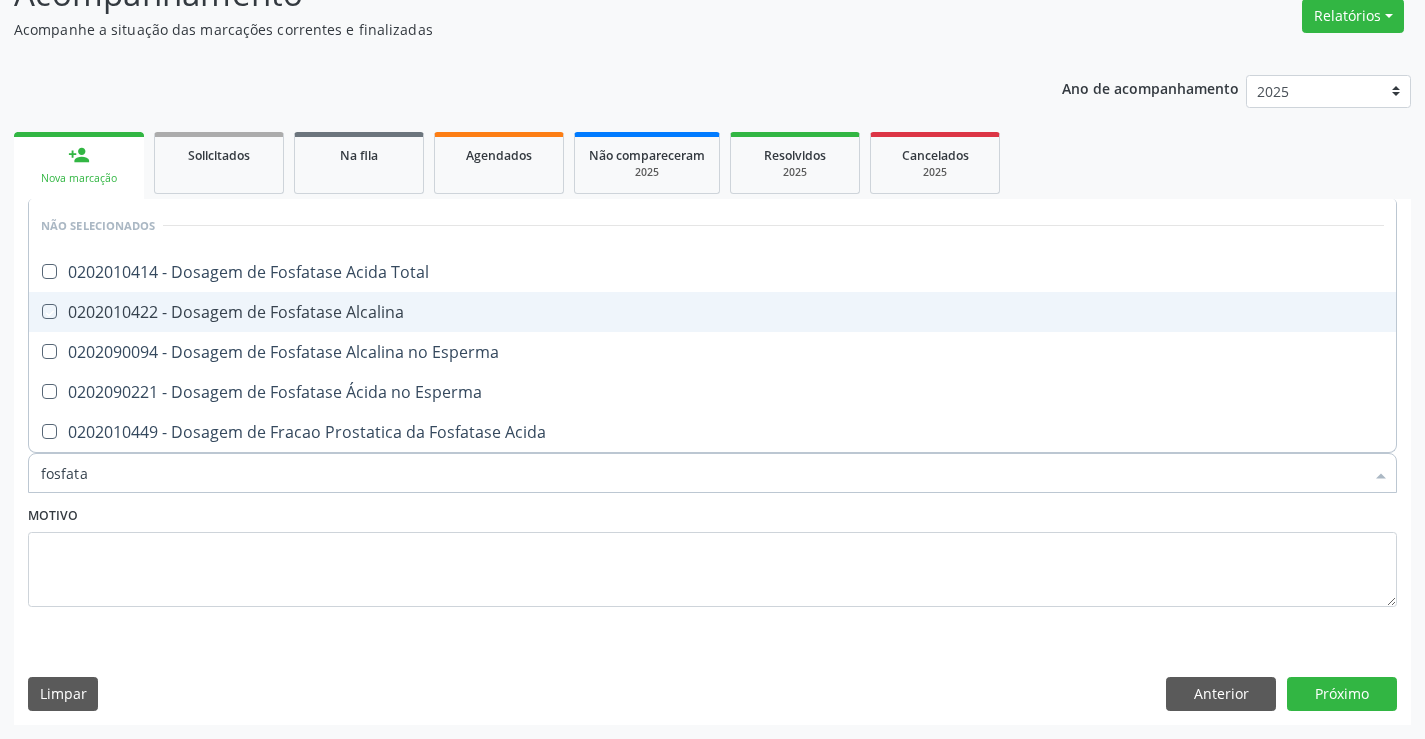 checkbox on "true" 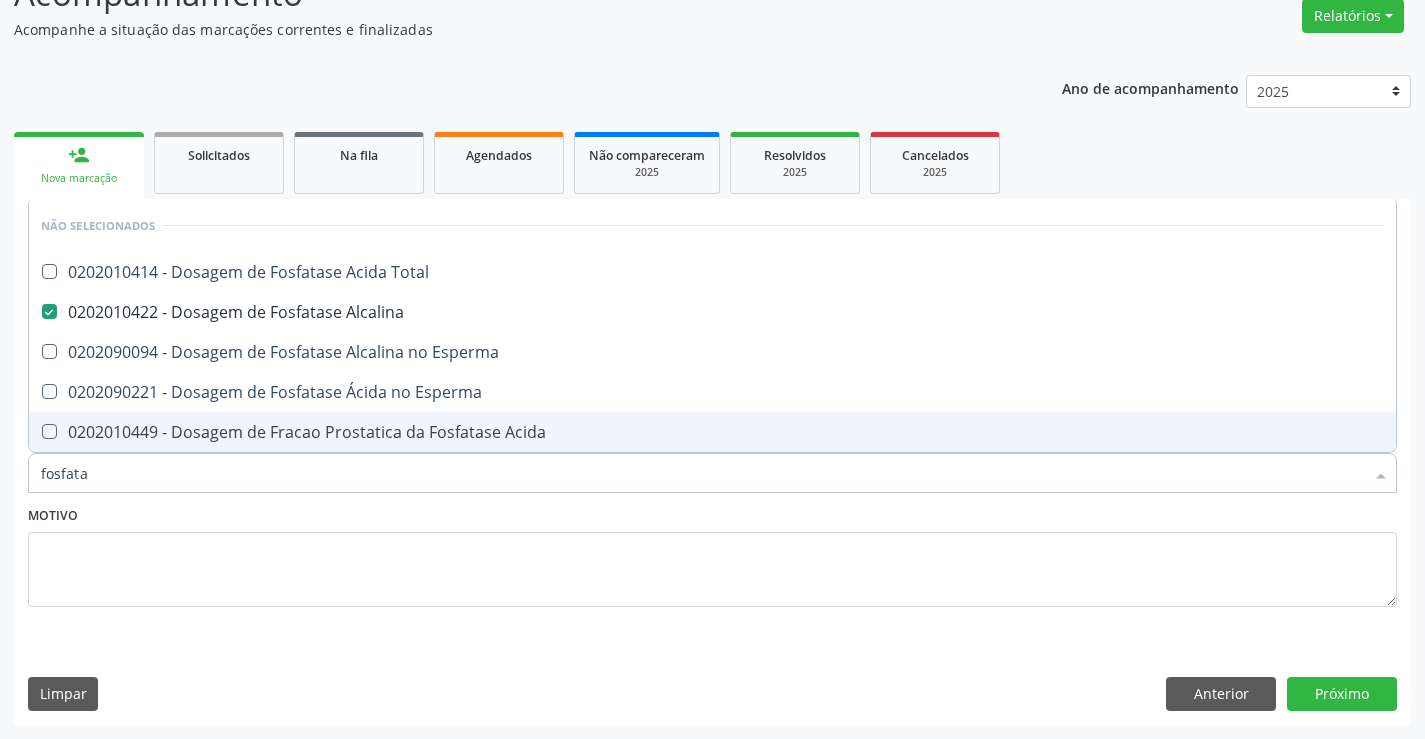 click on "Motivo" at bounding box center [712, 554] 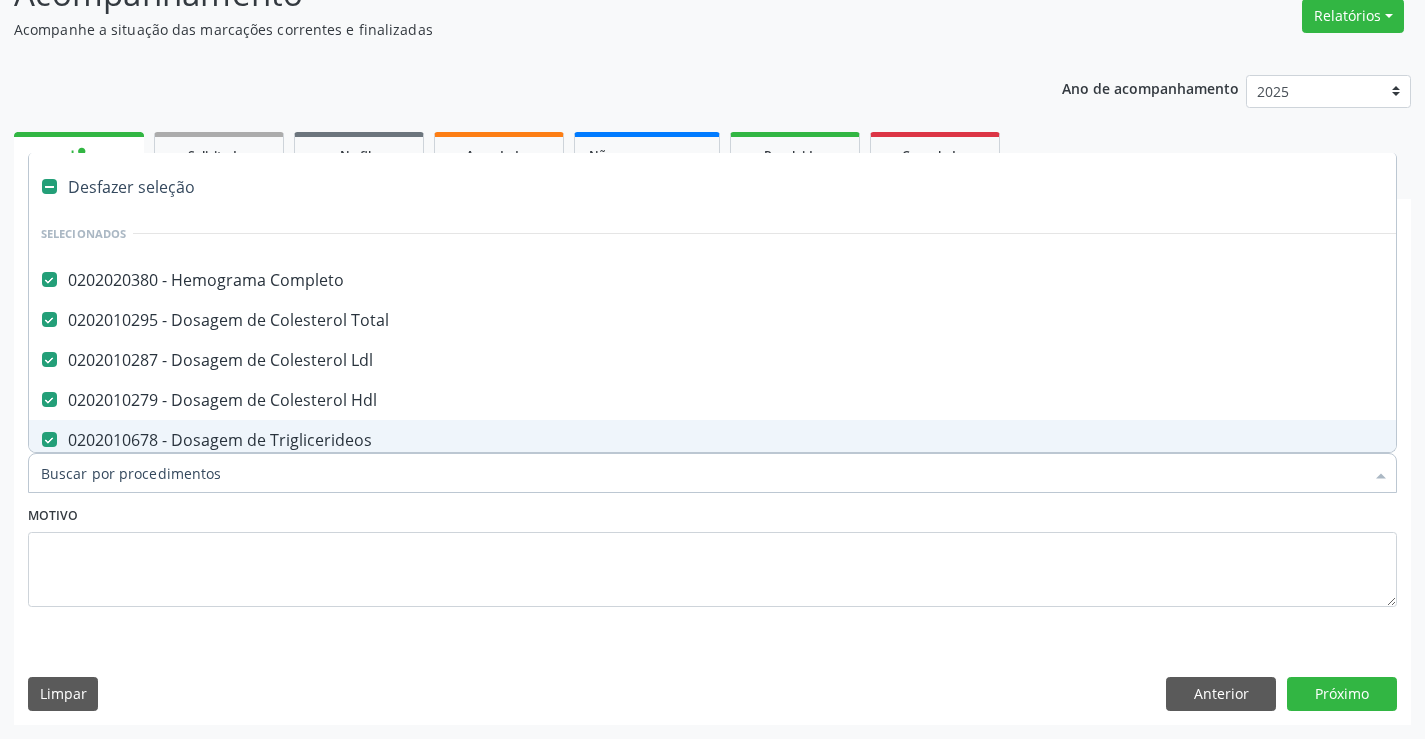 type on "u" 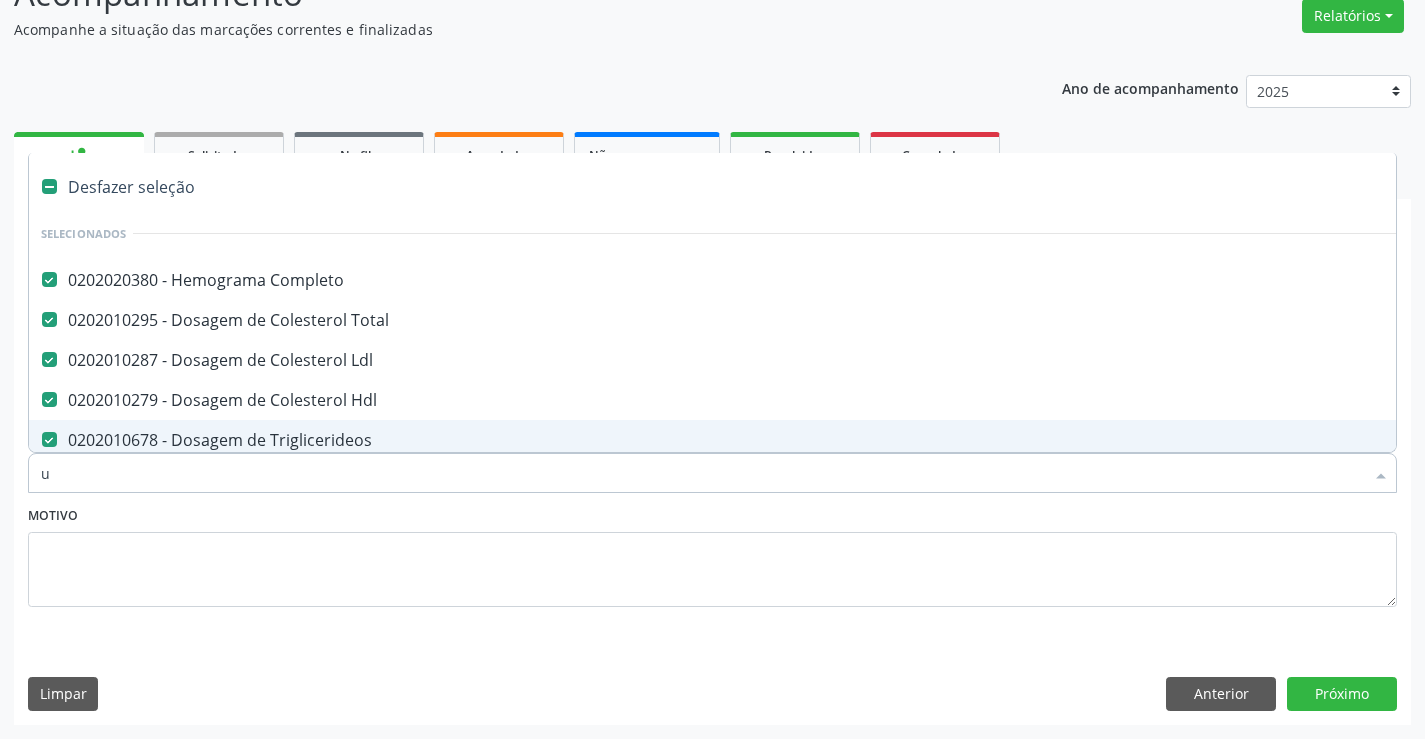 checkbox on "false" 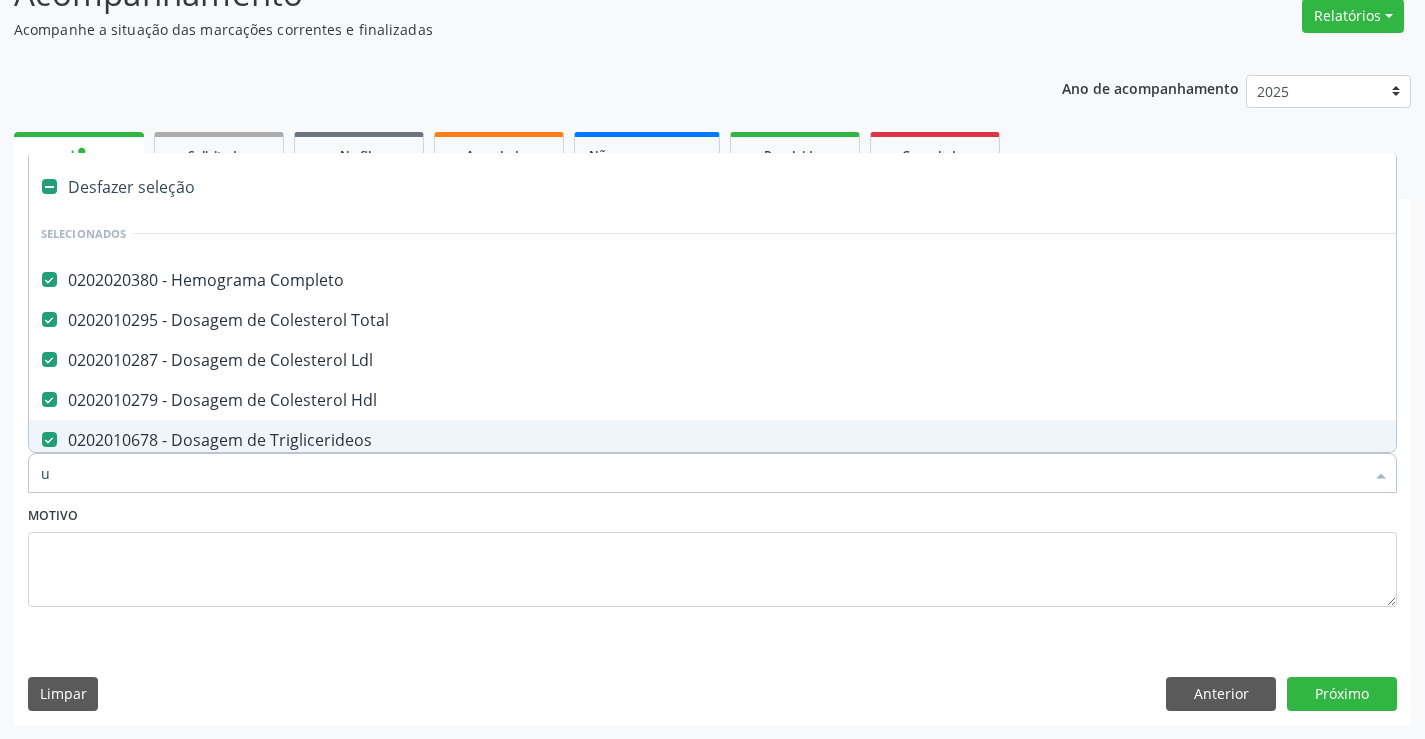 checkbox on "false" 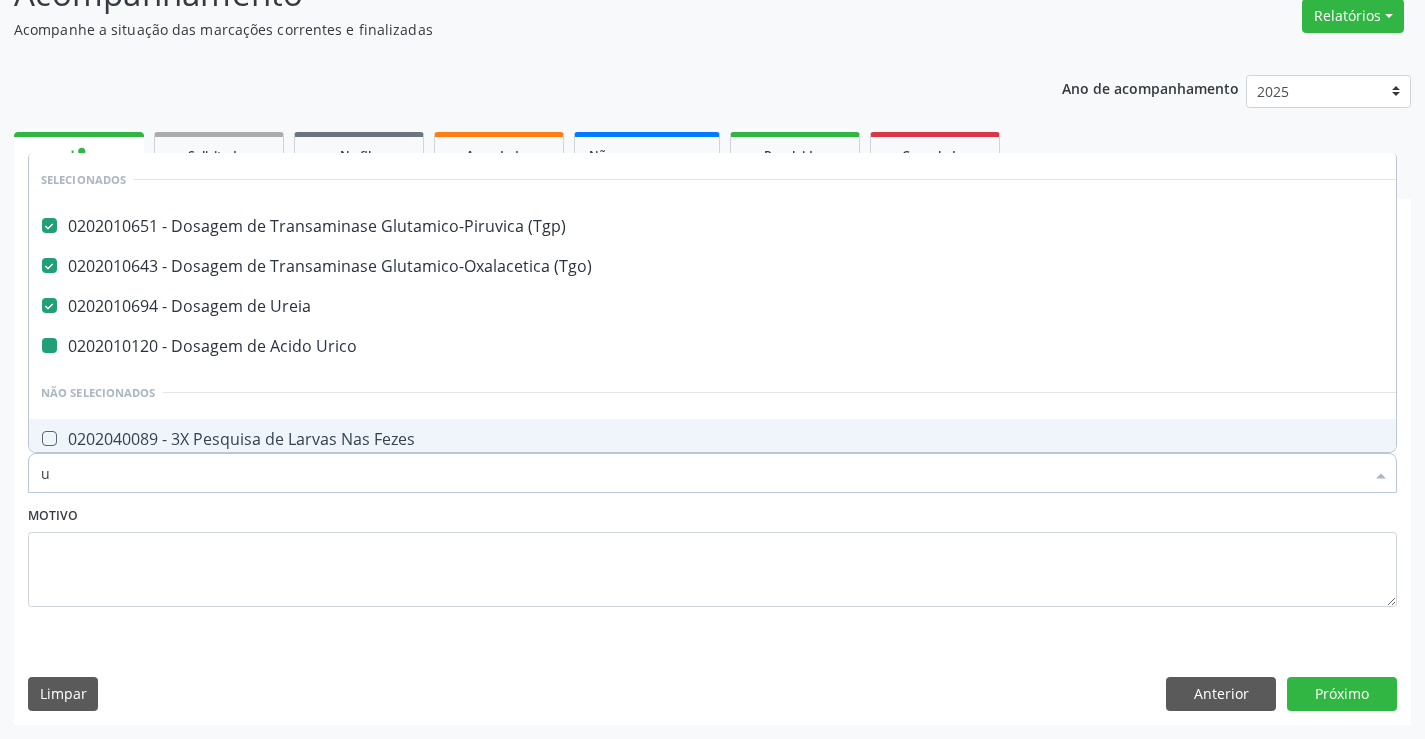 type on "ur" 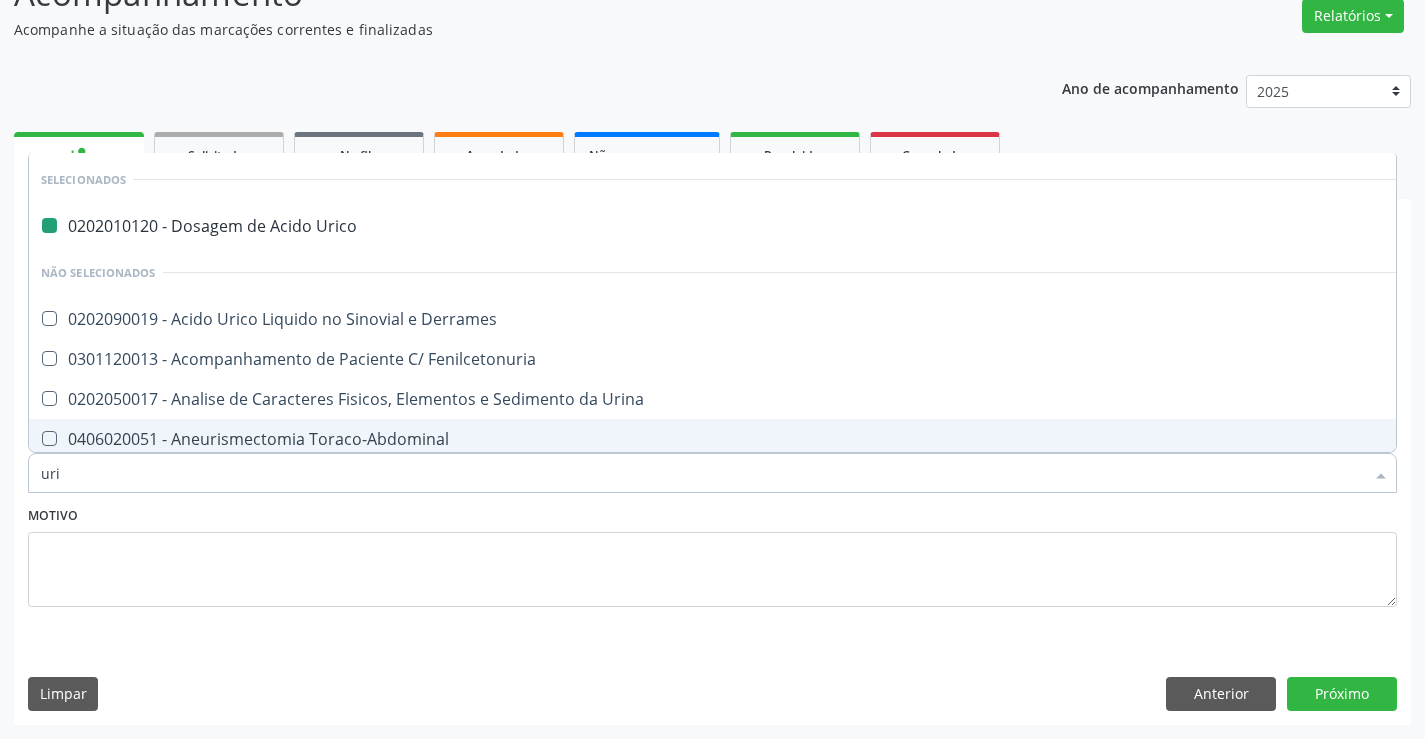 type on "urin" 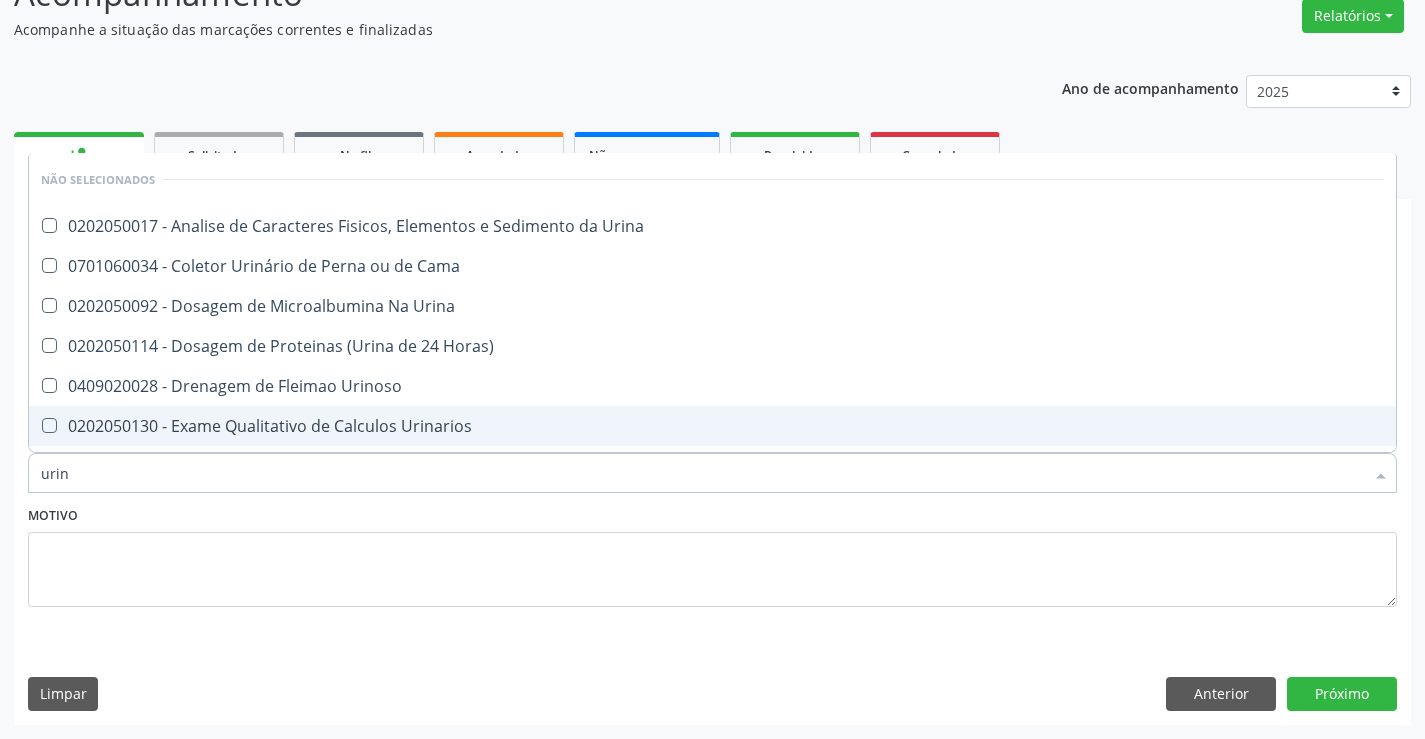 type on "urina" 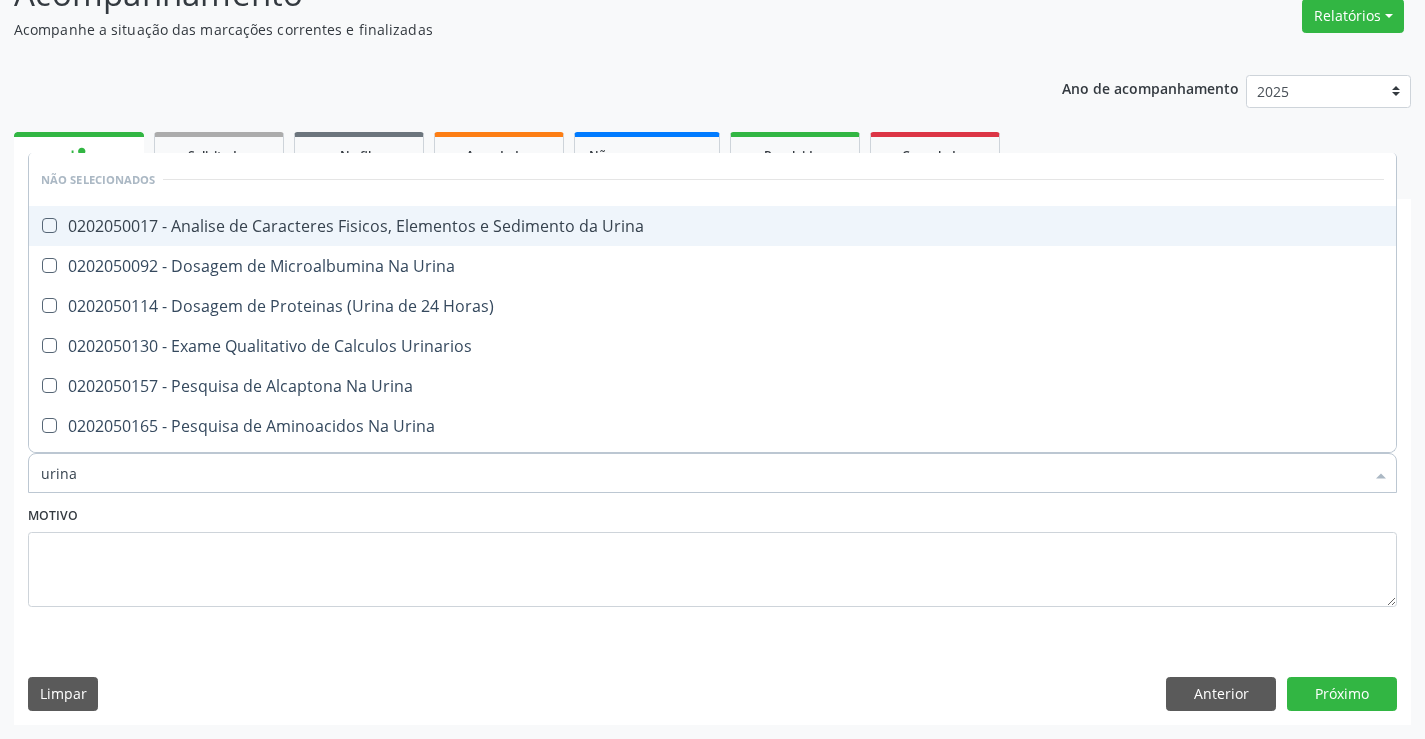 click on "0202050017 - Analise de Caracteres Fisicos, Elementos e Sedimento da Urina" at bounding box center (712, 226) 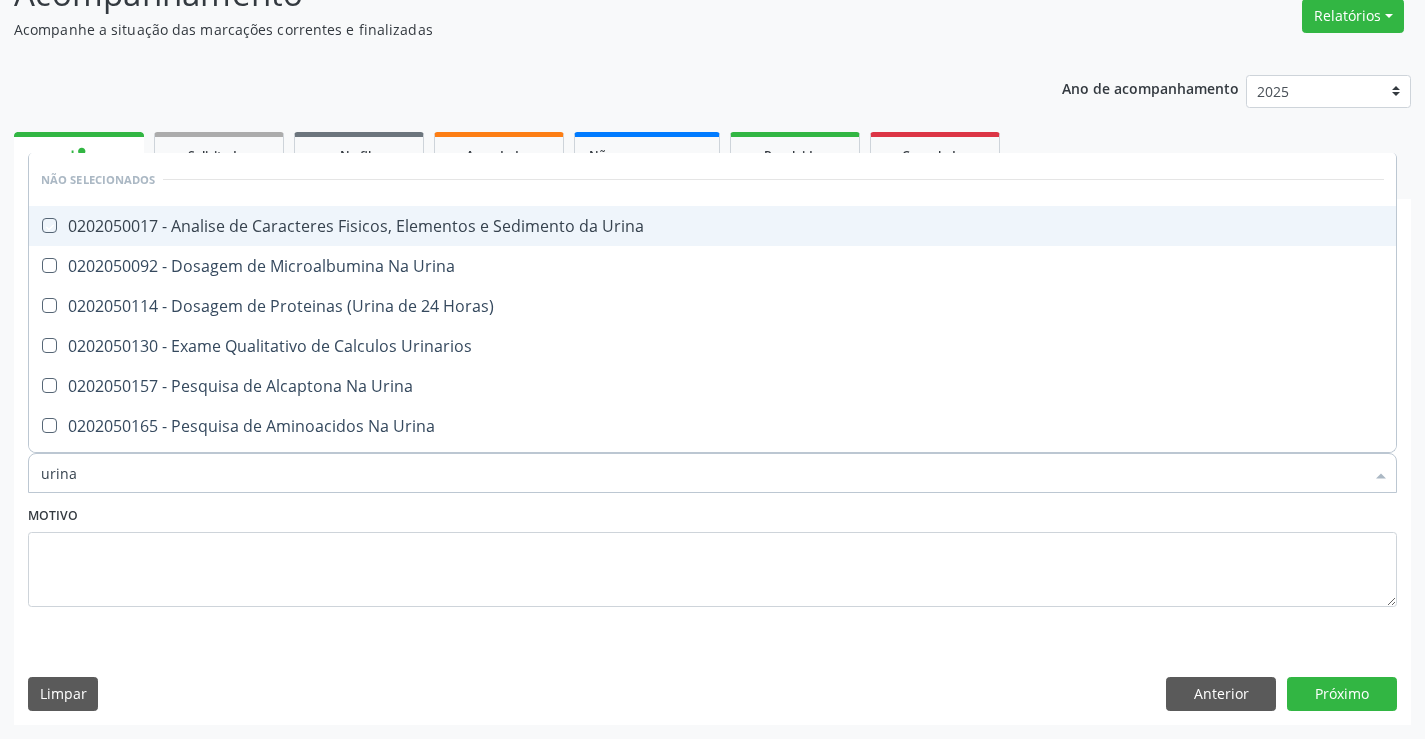 checkbox on "true" 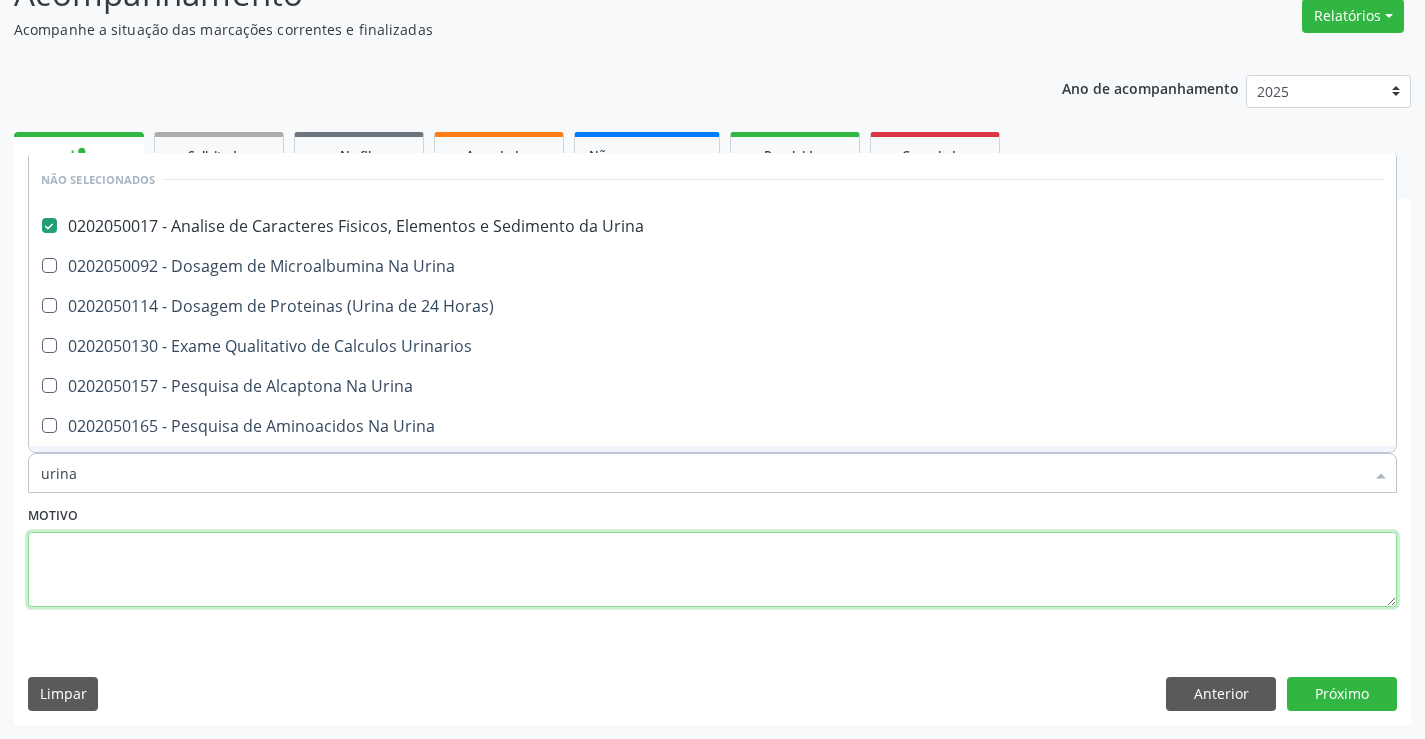 click at bounding box center [712, 570] 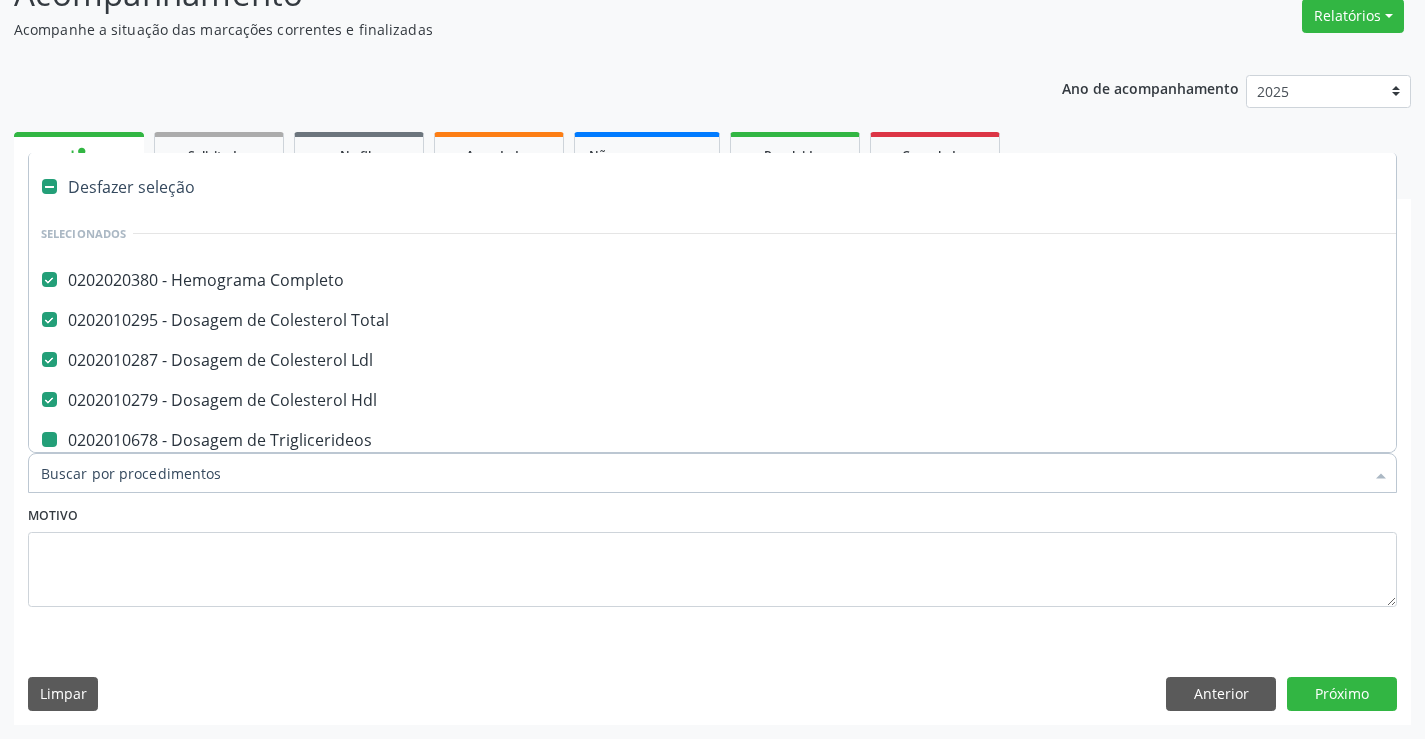 type on "f" 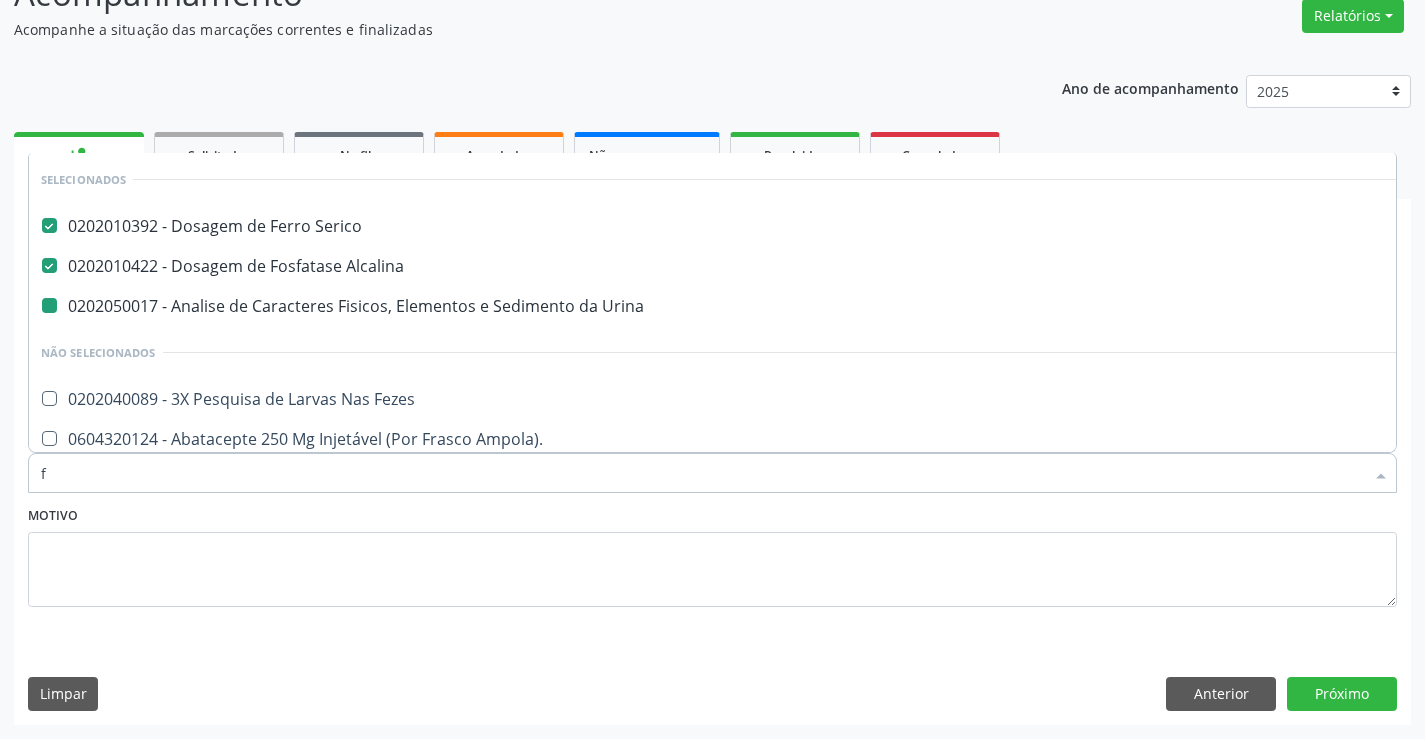 type on "fe" 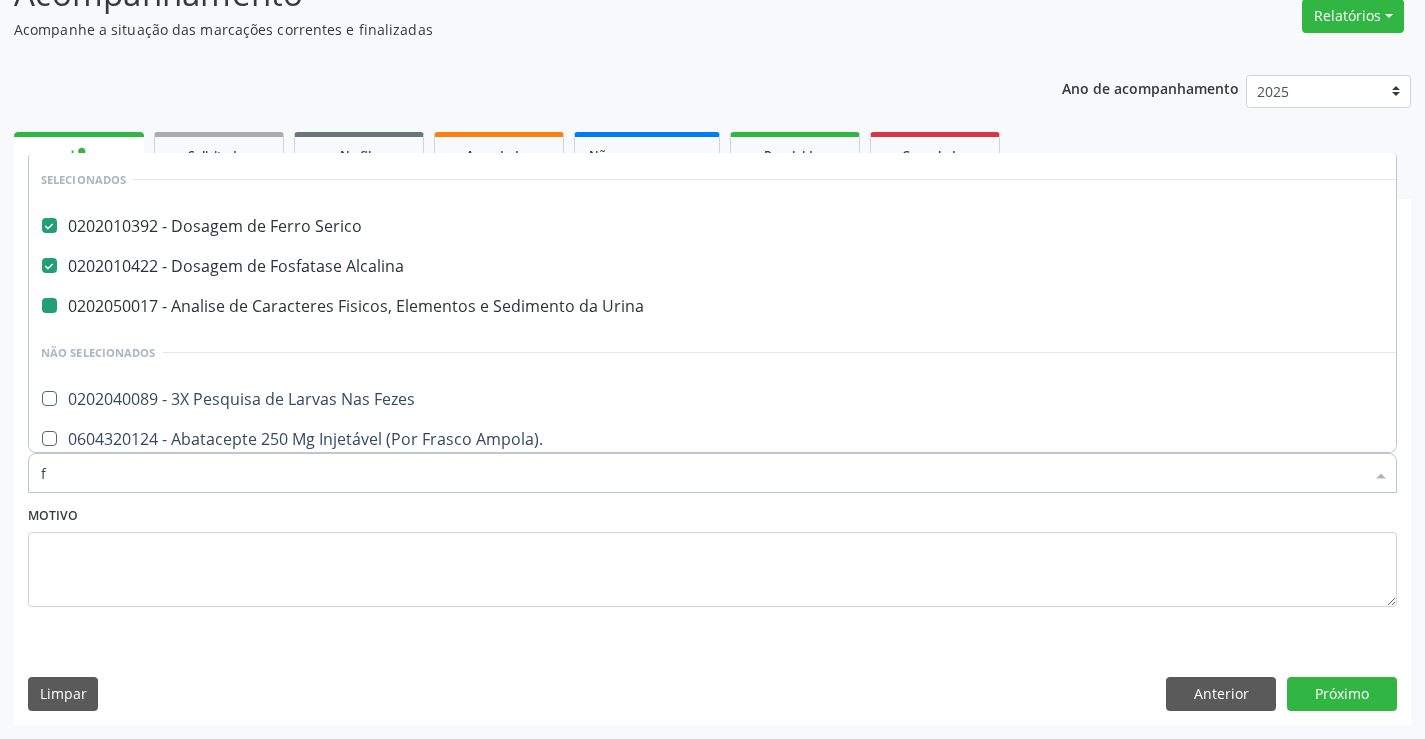 checkbox on "false" 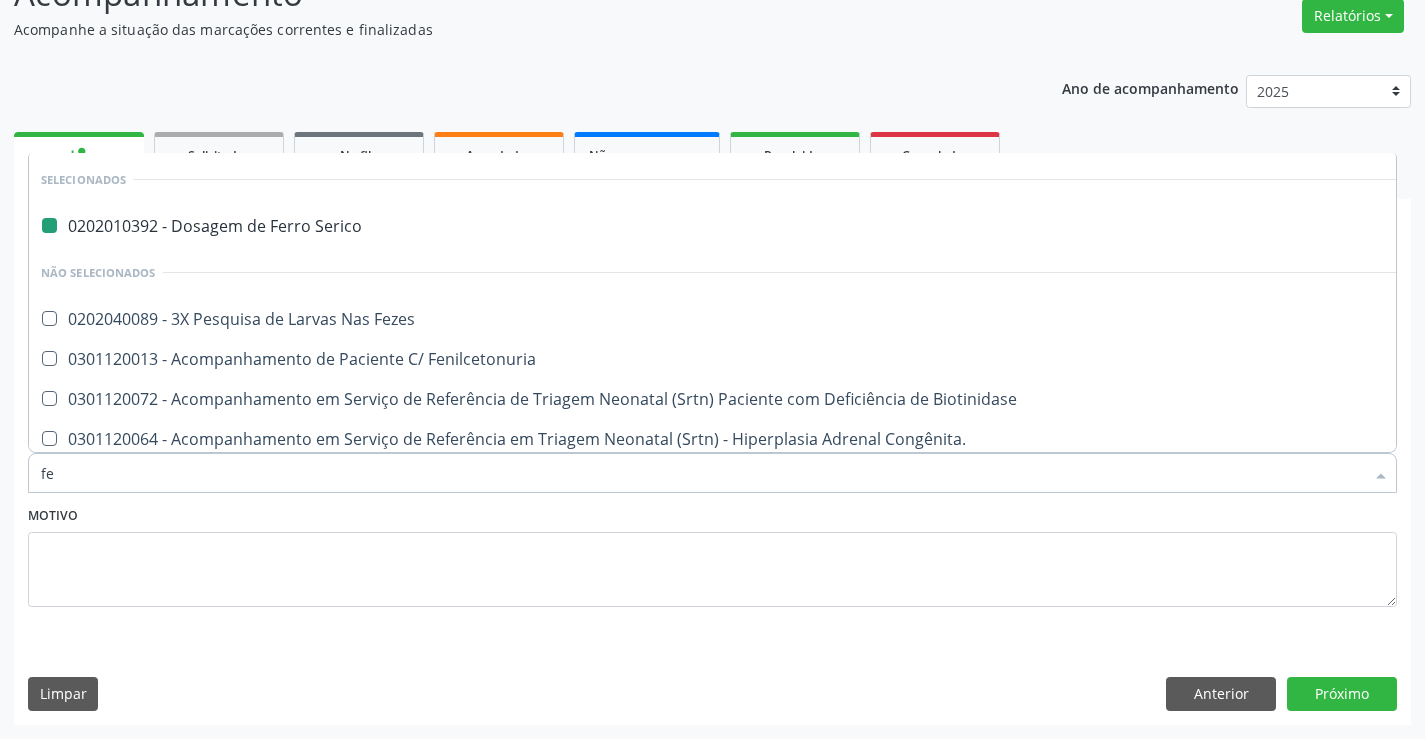 type on "fez" 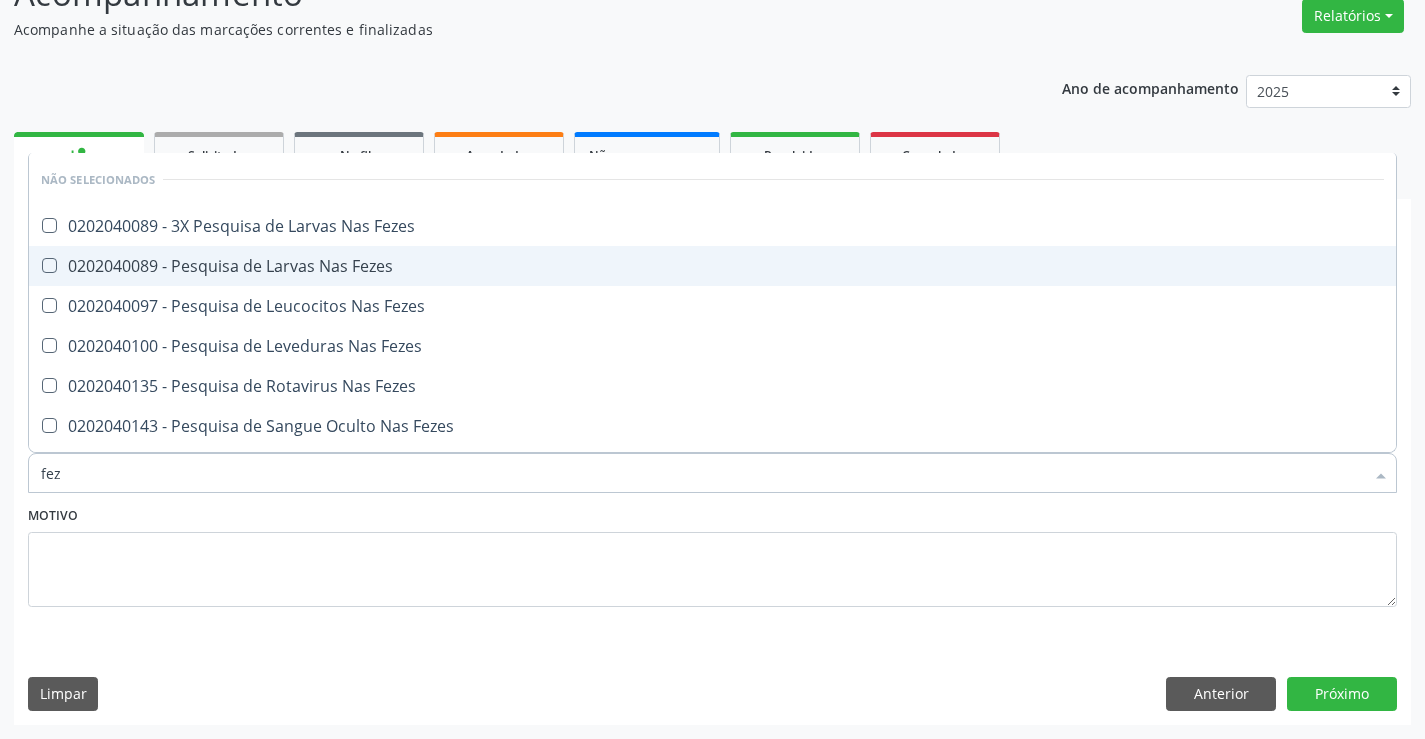 click on "0202040089 - Pesquisa de Larvas Nas Fezes" at bounding box center (712, 266) 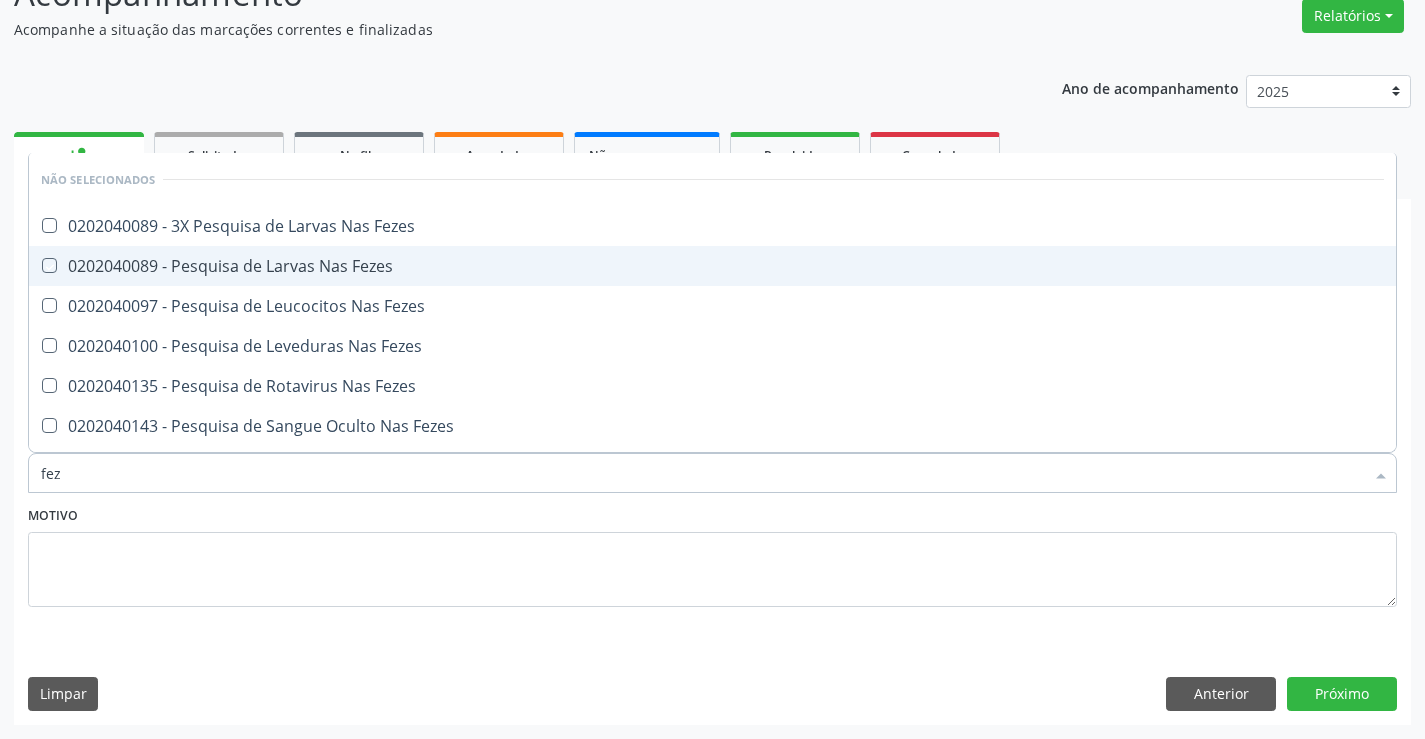 checkbox on "true" 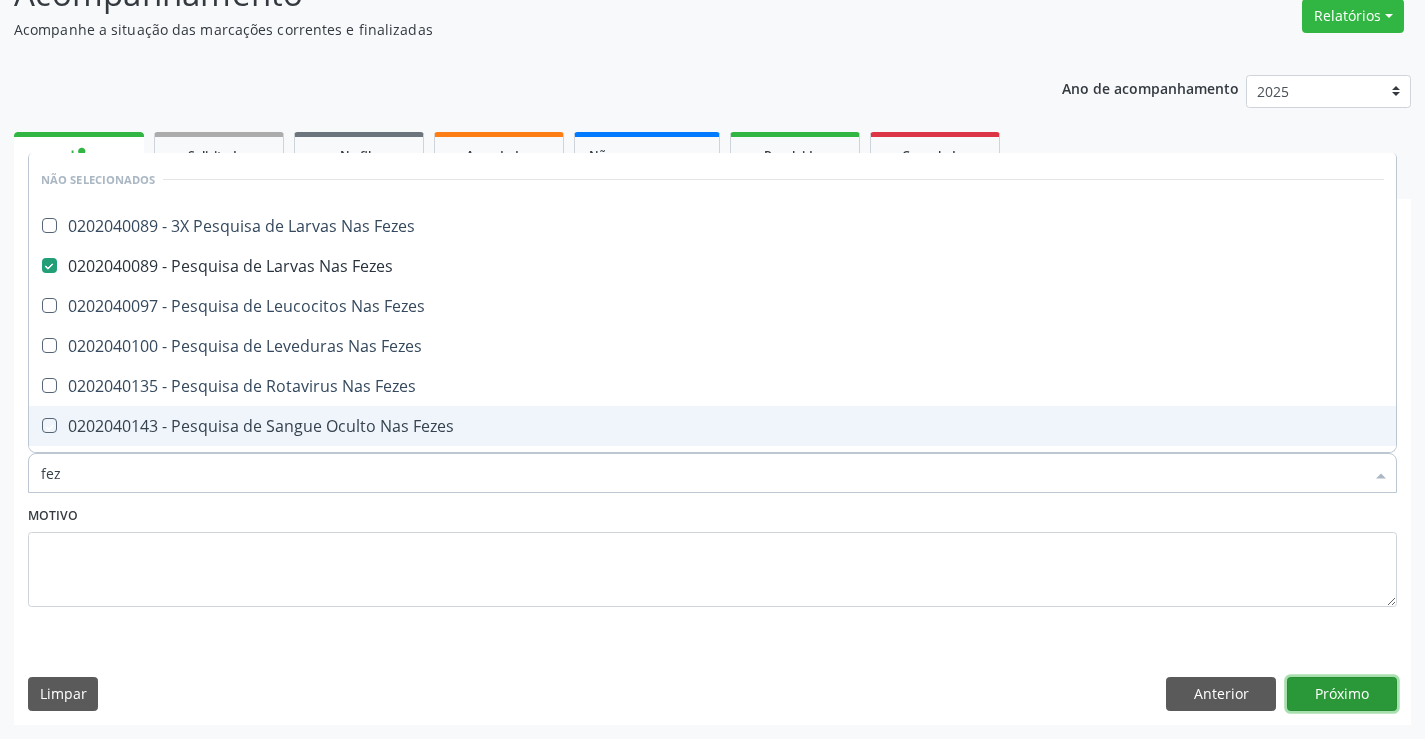 click on "Próximo" at bounding box center [1342, 694] 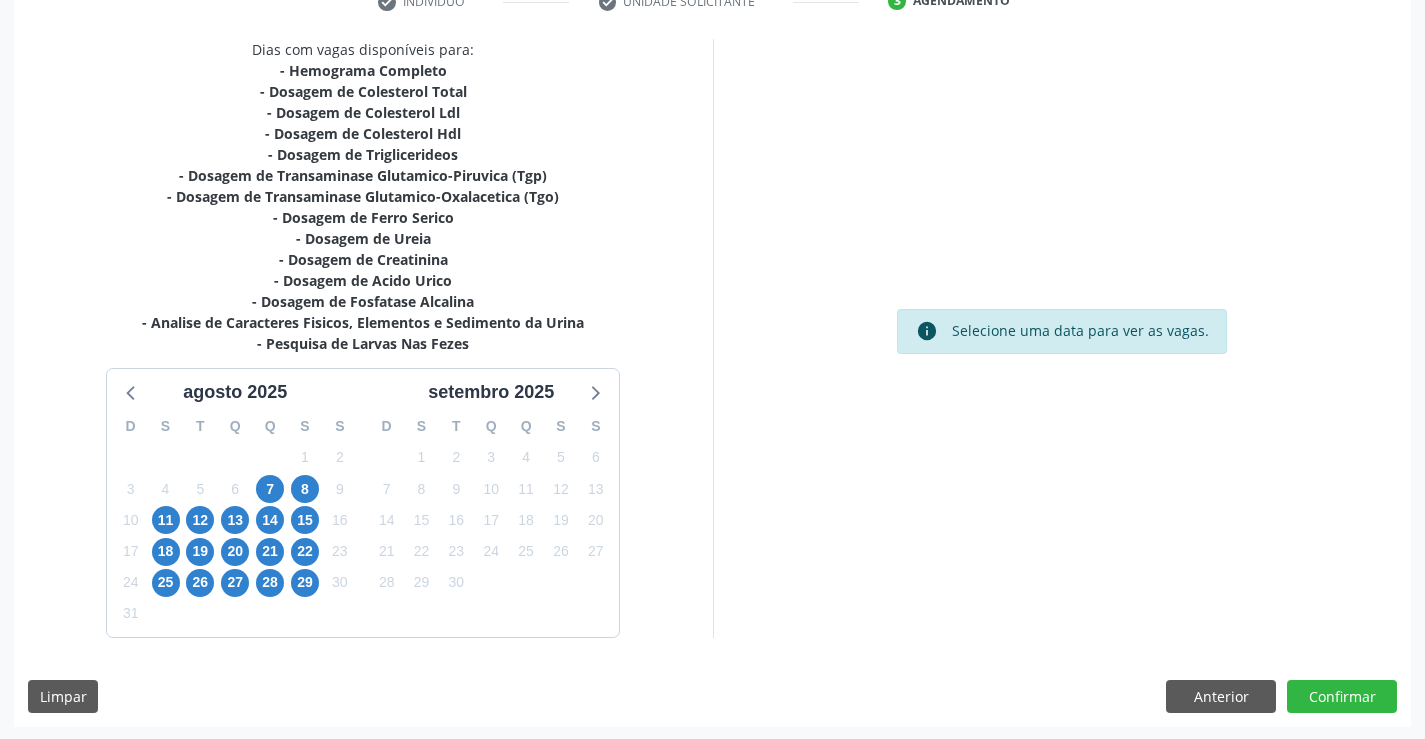 scroll, scrollTop: 404, scrollLeft: 0, axis: vertical 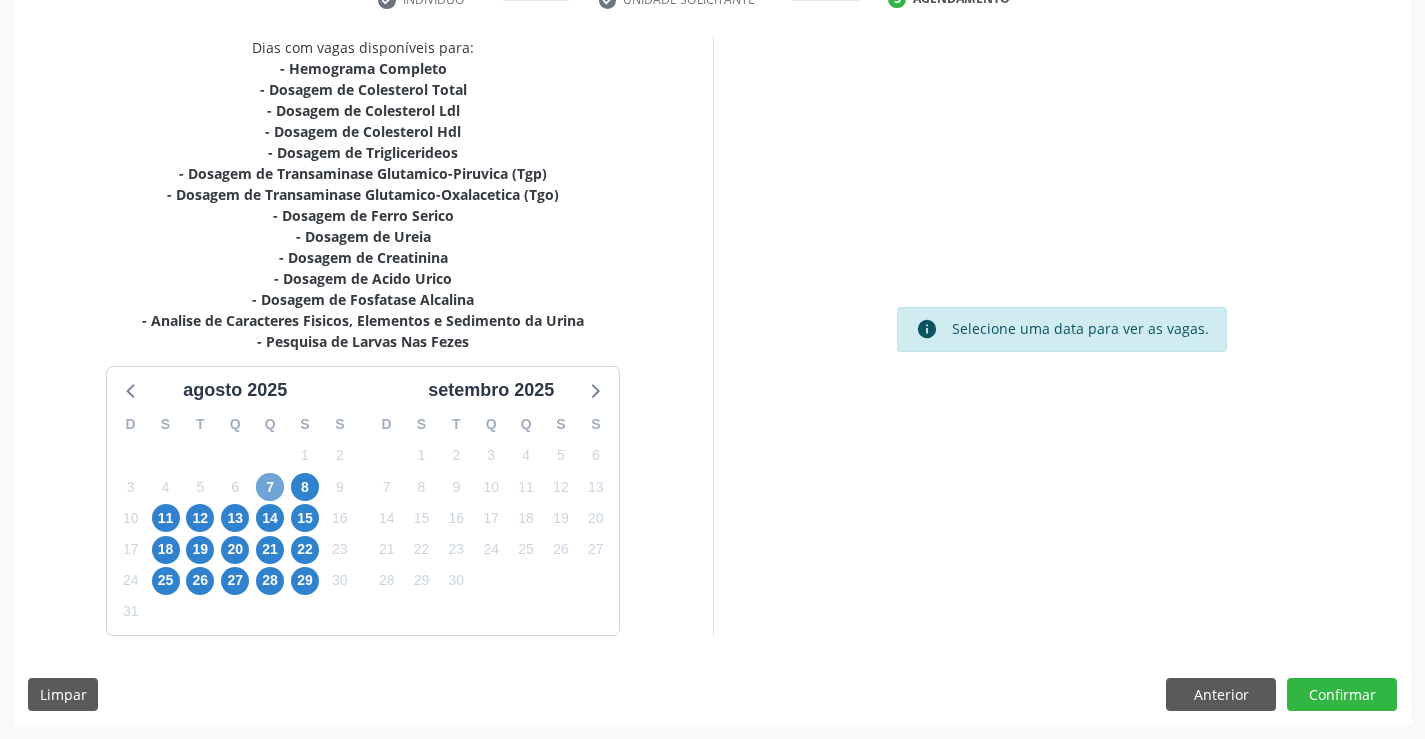 click on "7" at bounding box center [270, 487] 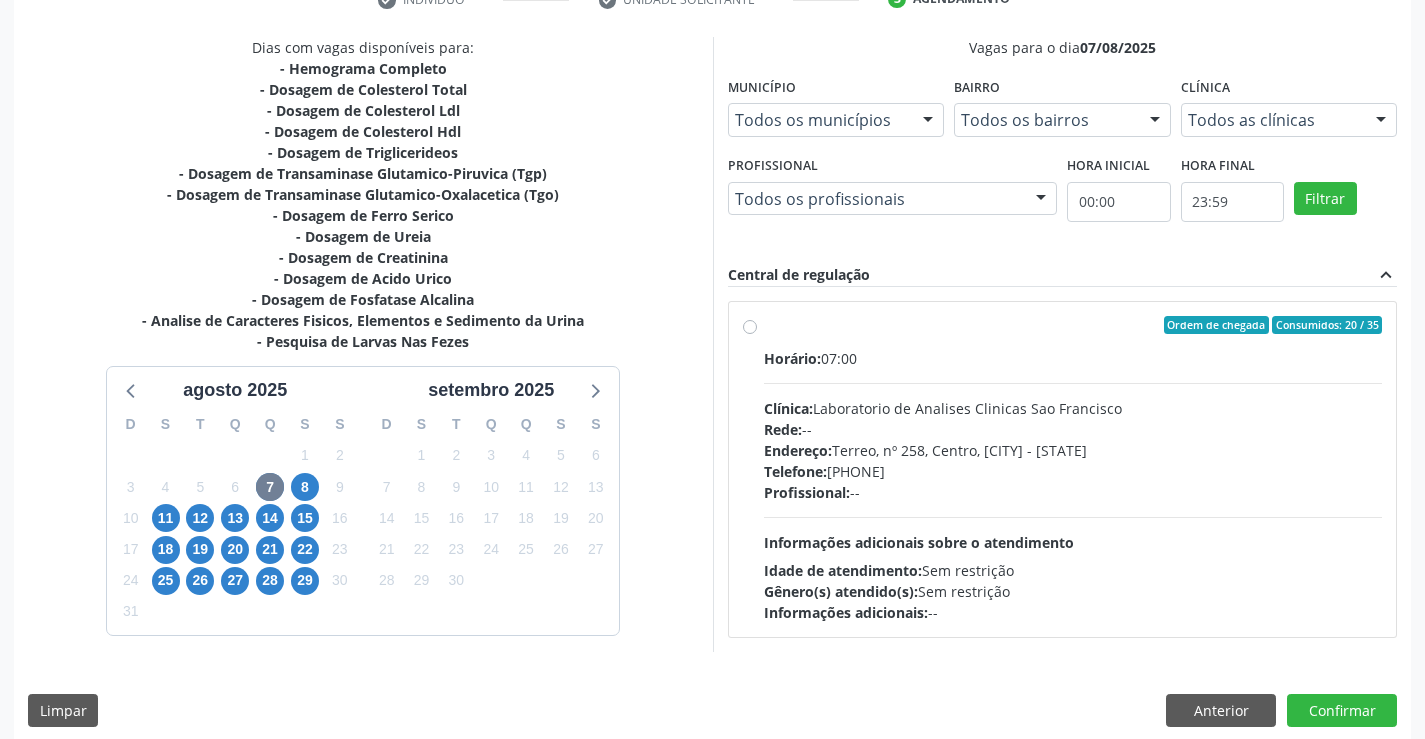 click on "Ordem de chegada
Consumidos: 20 / 35" at bounding box center [1073, 325] 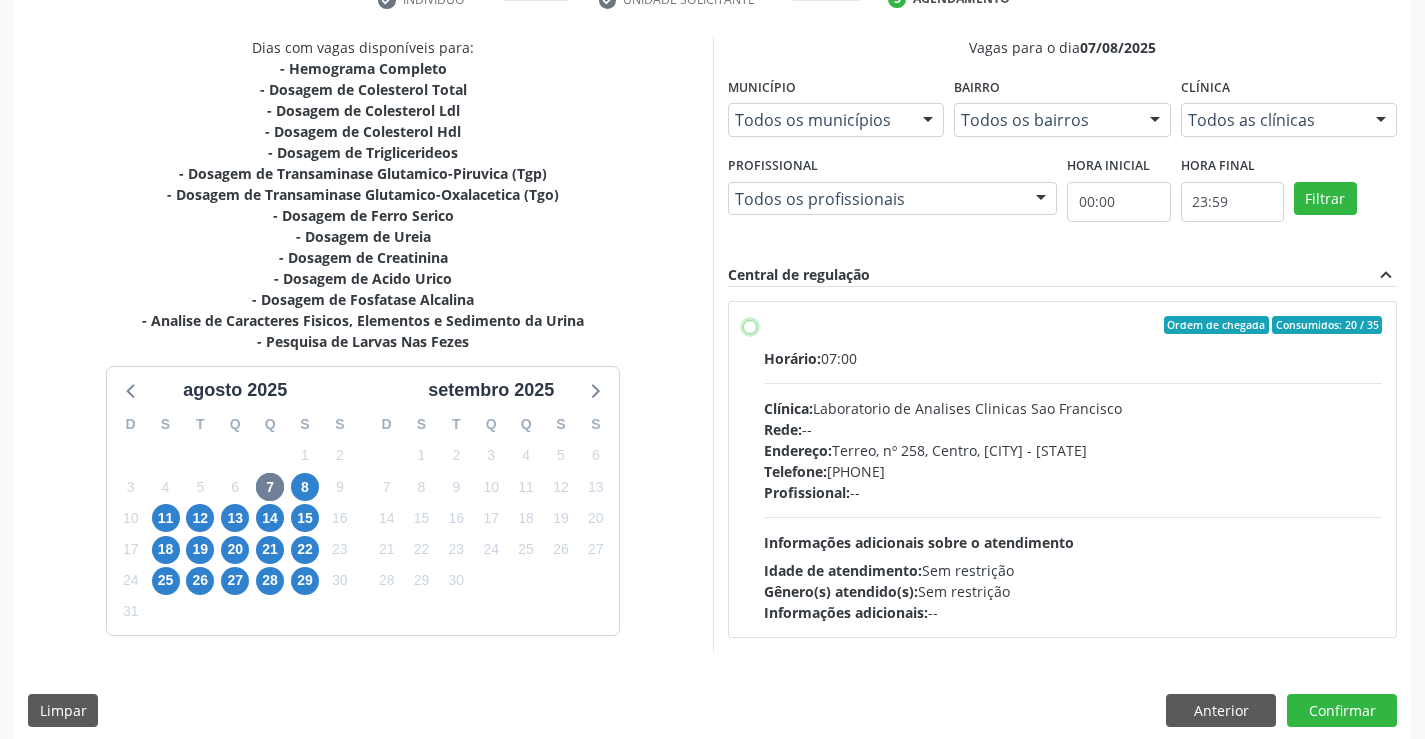 radio on "true" 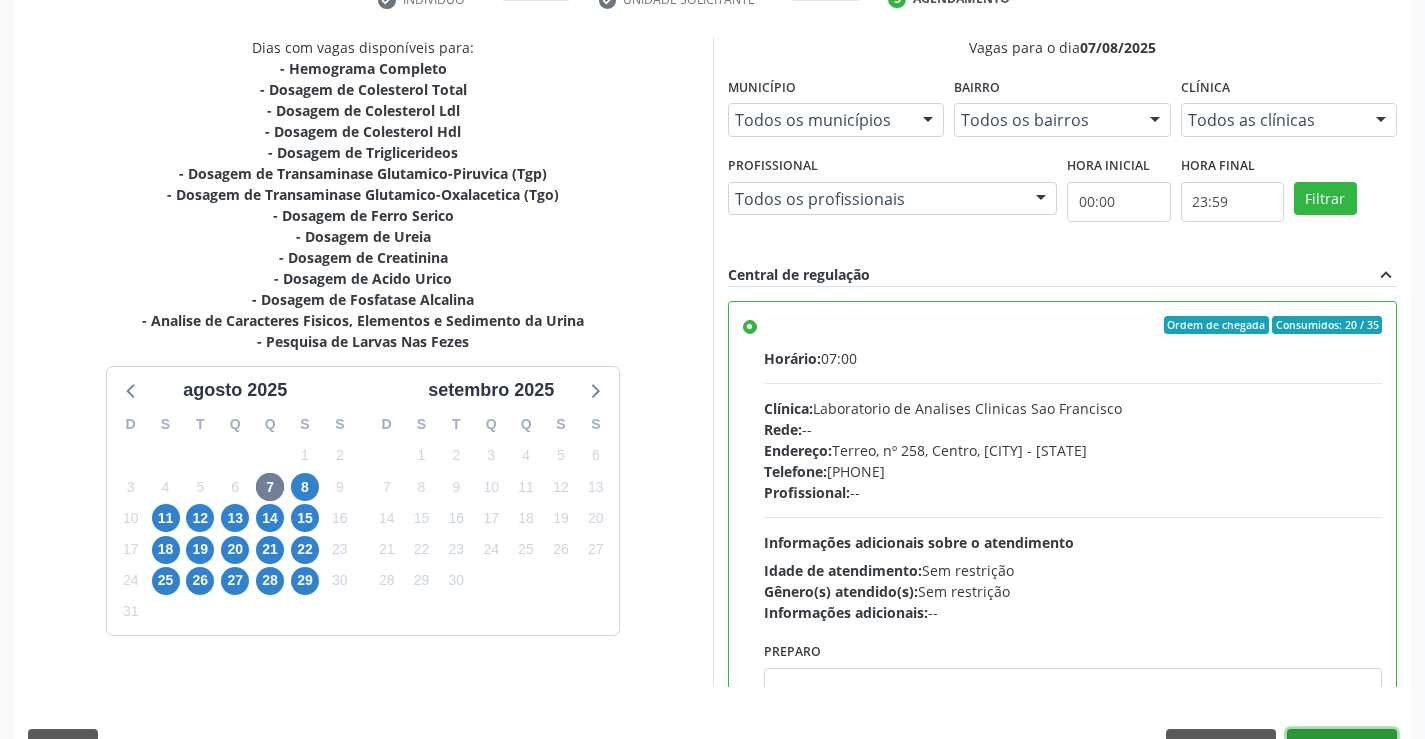 click on "Confirmar" at bounding box center [1342, 746] 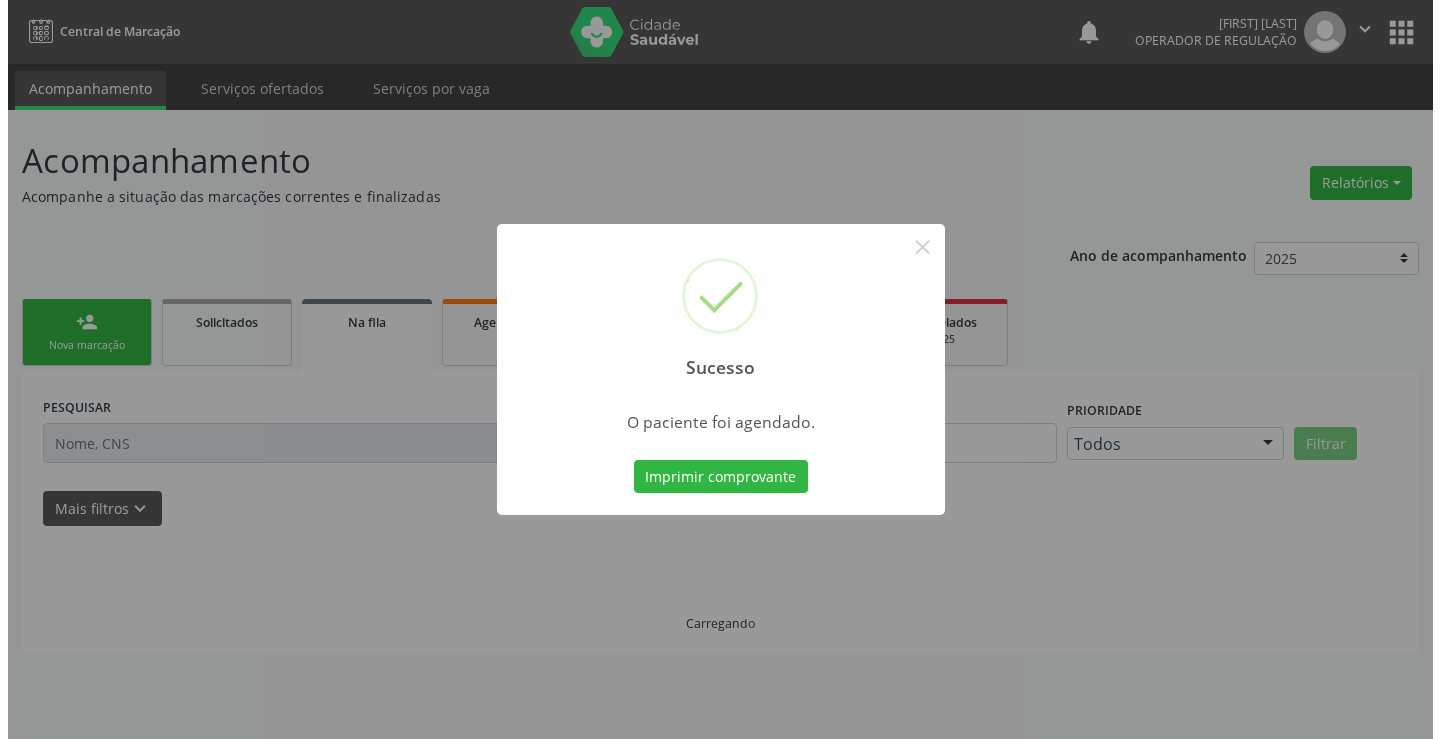 scroll, scrollTop: 0, scrollLeft: 0, axis: both 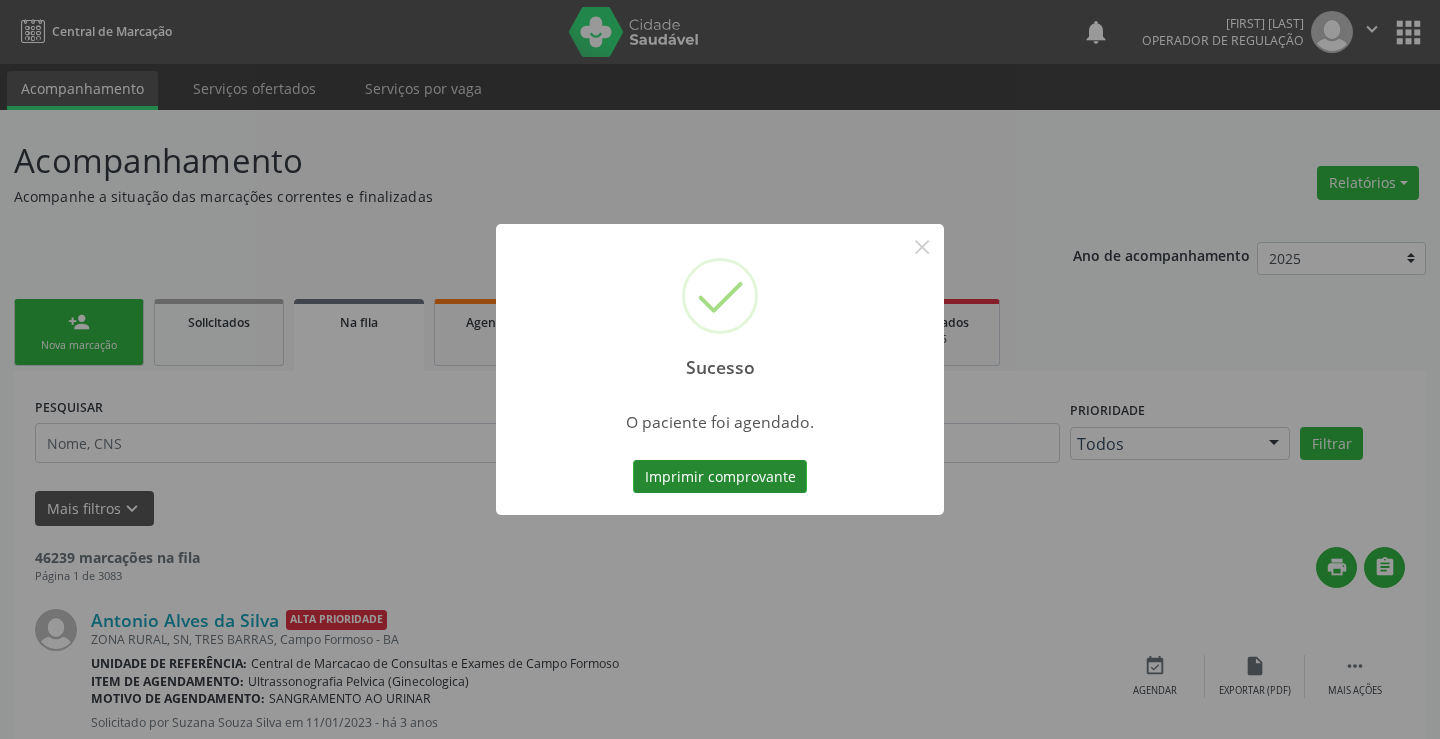 click on "Imprimir comprovante" at bounding box center (720, 477) 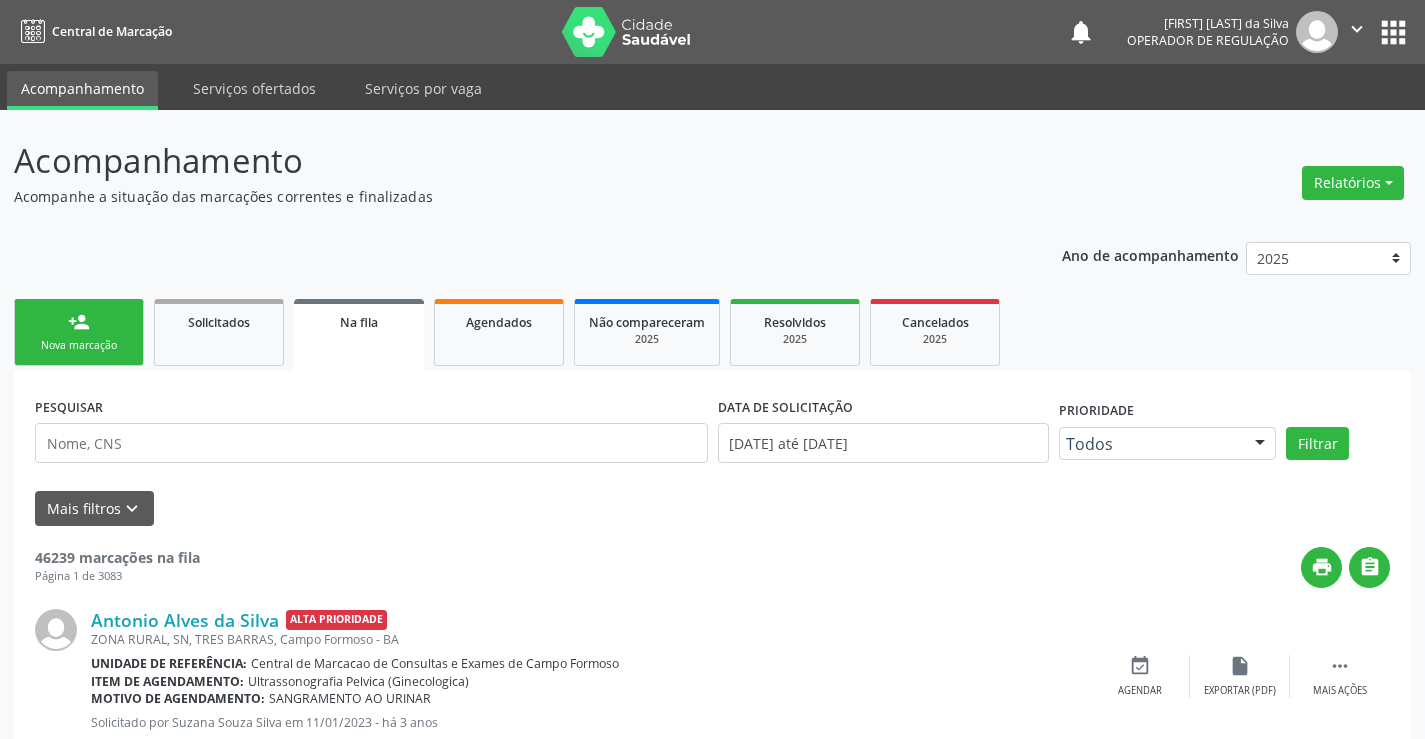 scroll, scrollTop: 0, scrollLeft: 0, axis: both 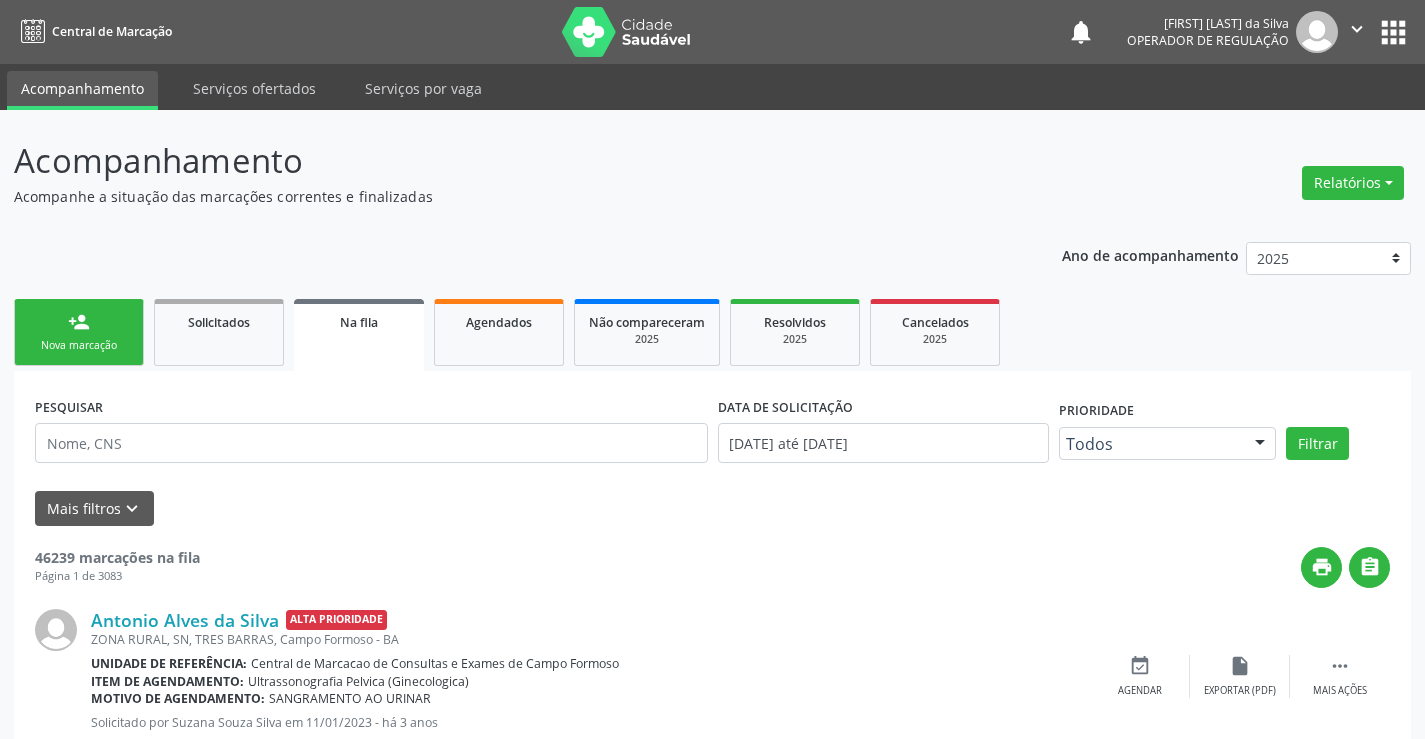 click on "person_add
Nova marcação" at bounding box center (79, 332) 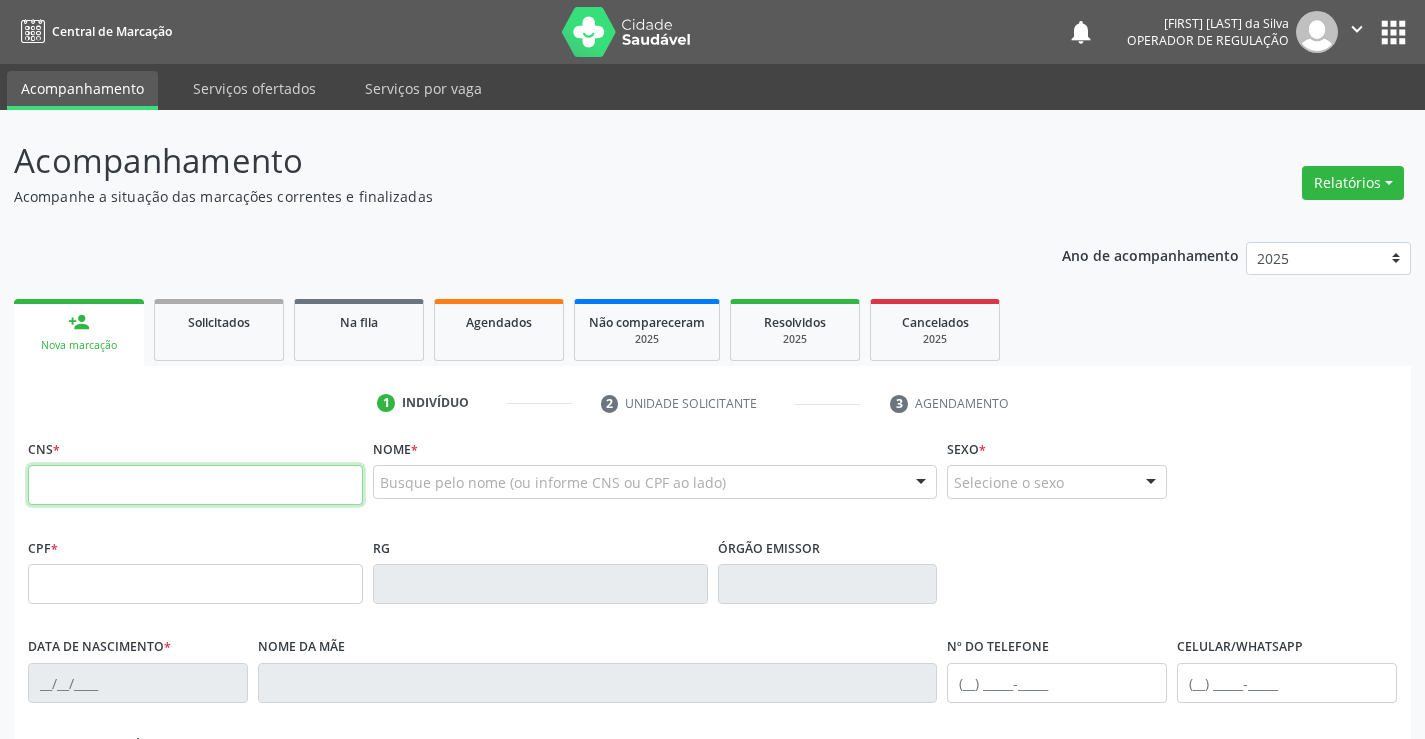 click at bounding box center (195, 485) 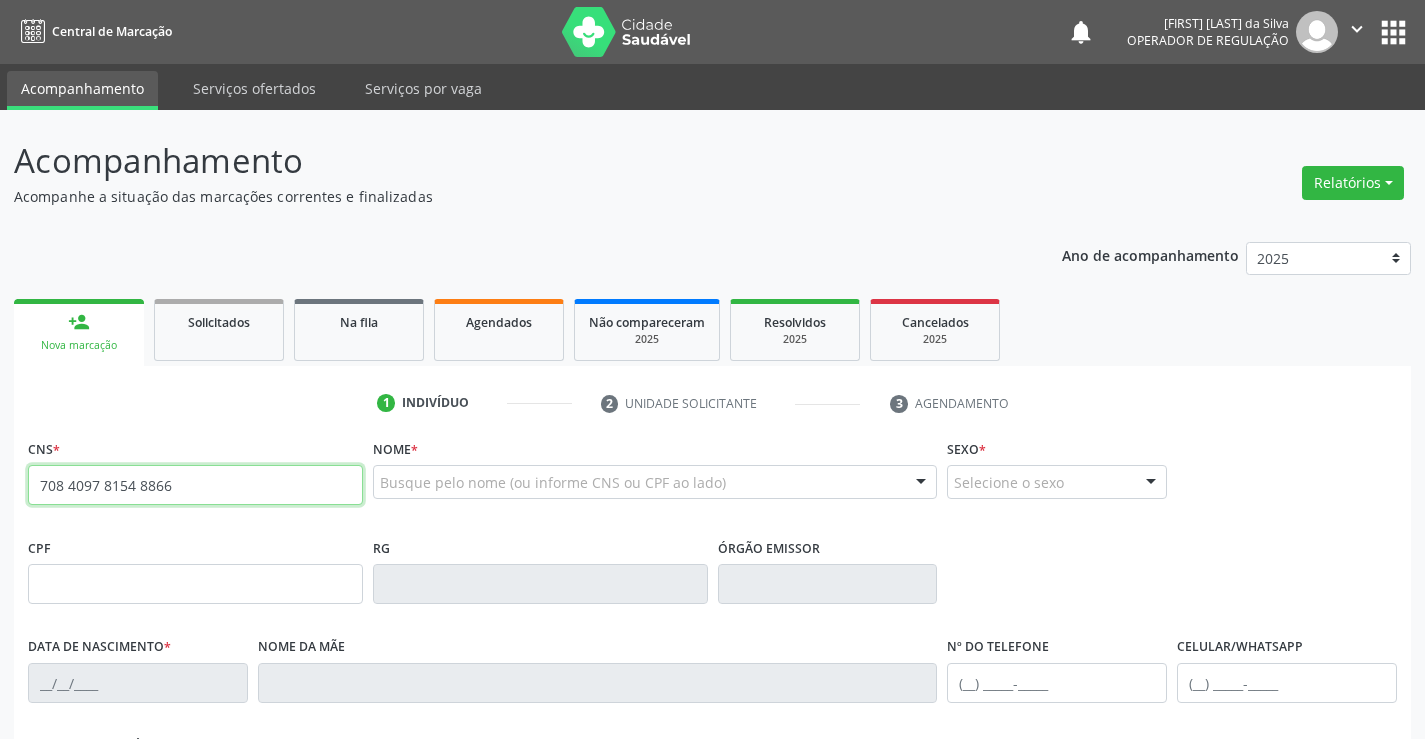 type on "708 4097 8154 8866" 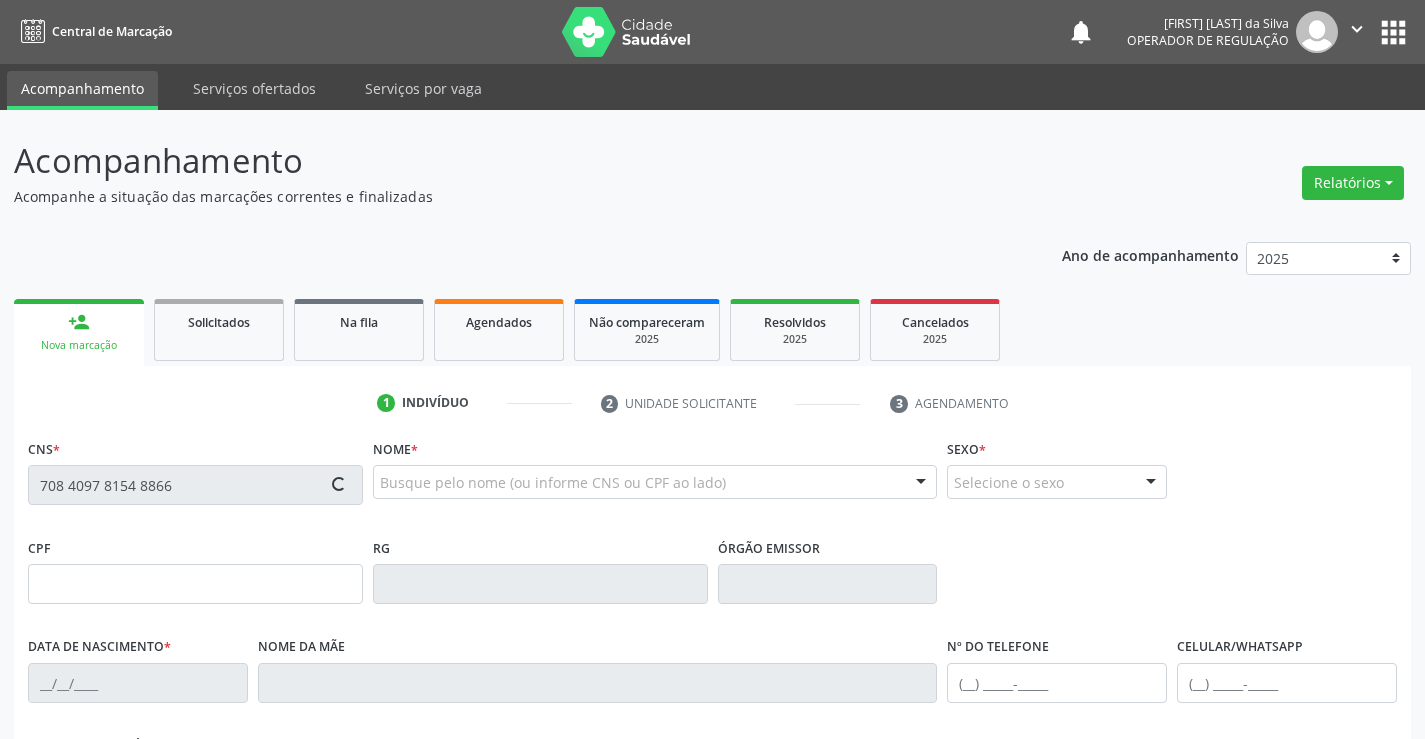 type on "0137355351" 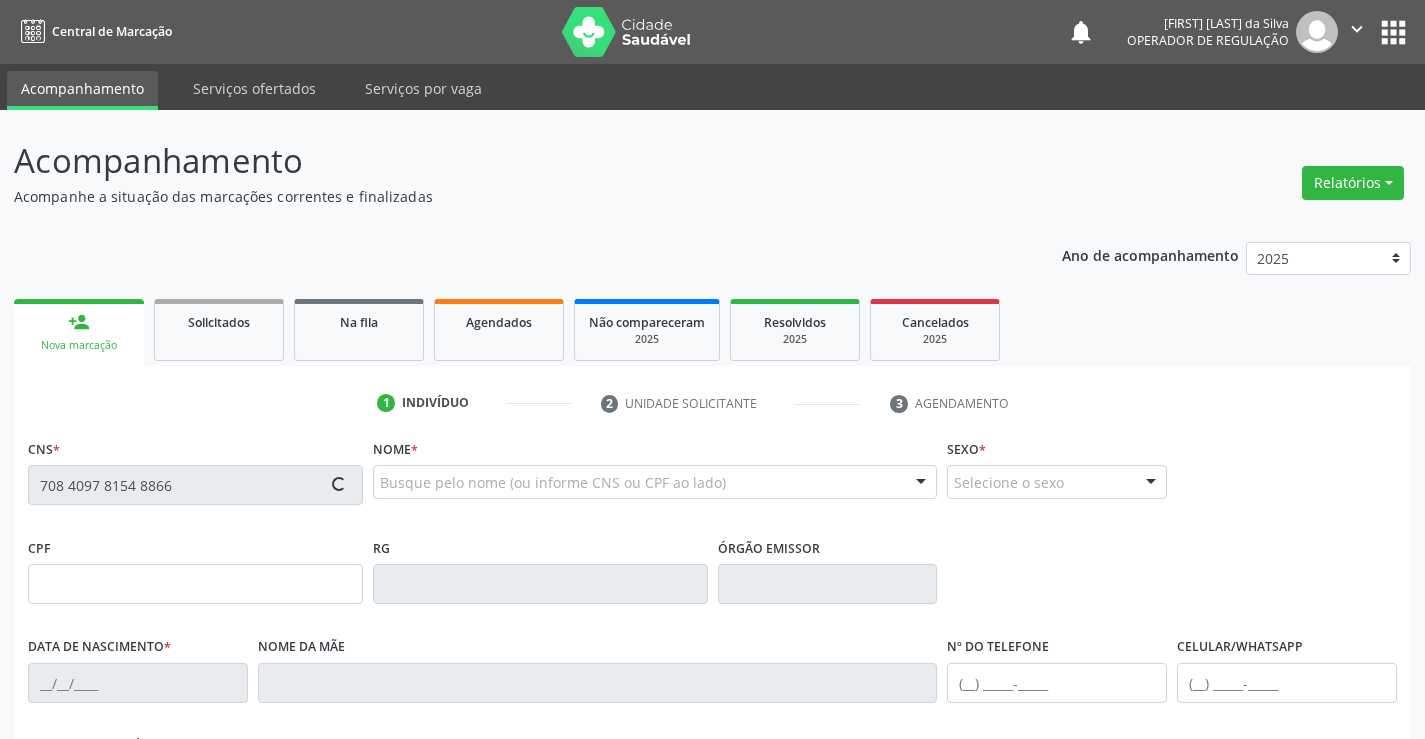 type on "(74) 99115-3973" 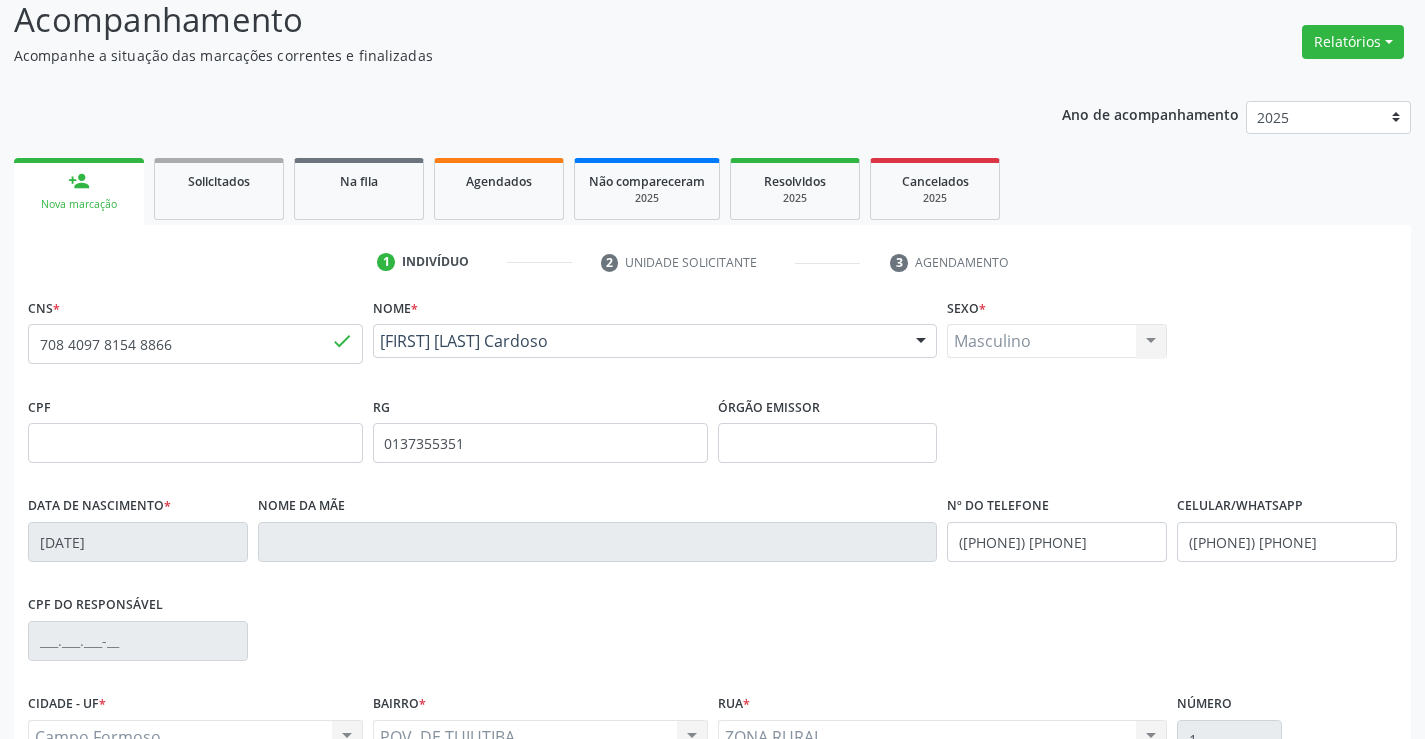 scroll, scrollTop: 345, scrollLeft: 0, axis: vertical 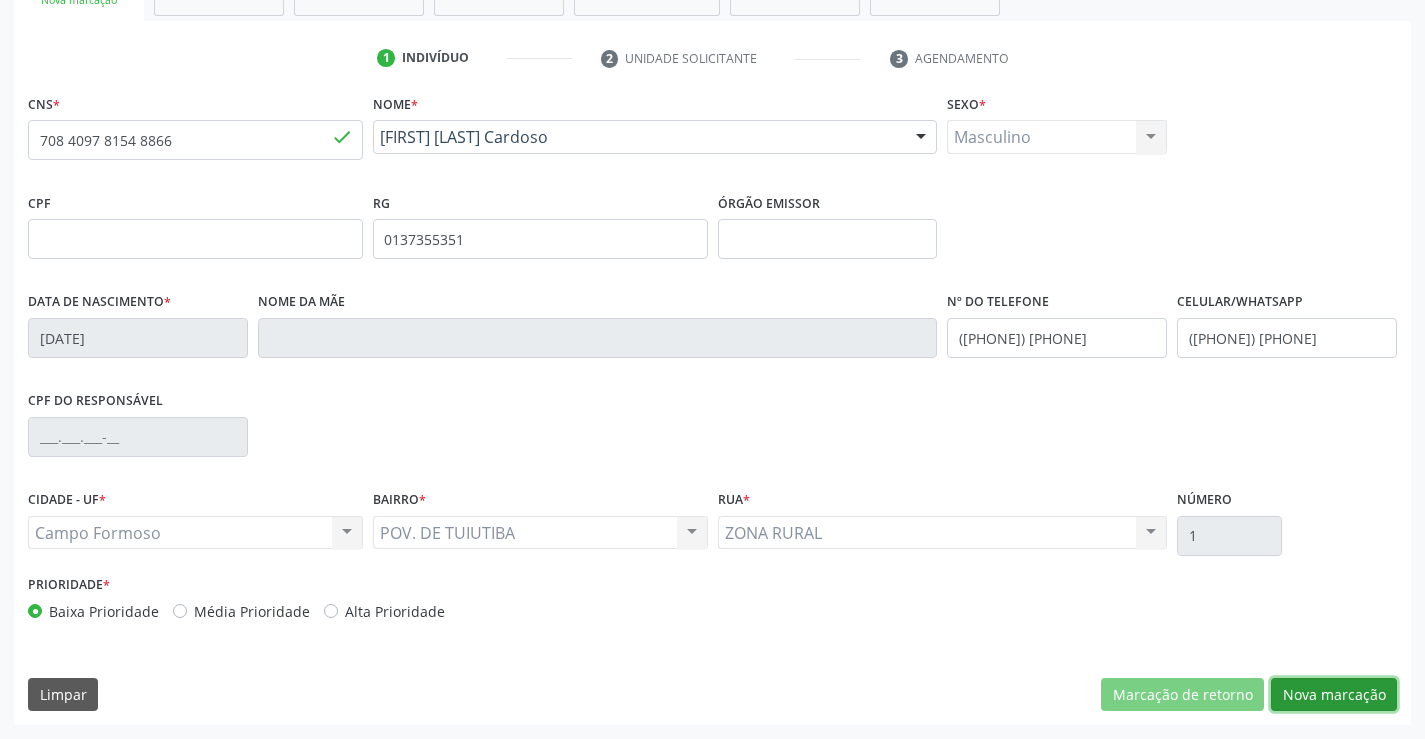 click on "Nova marcação" at bounding box center (1334, 695) 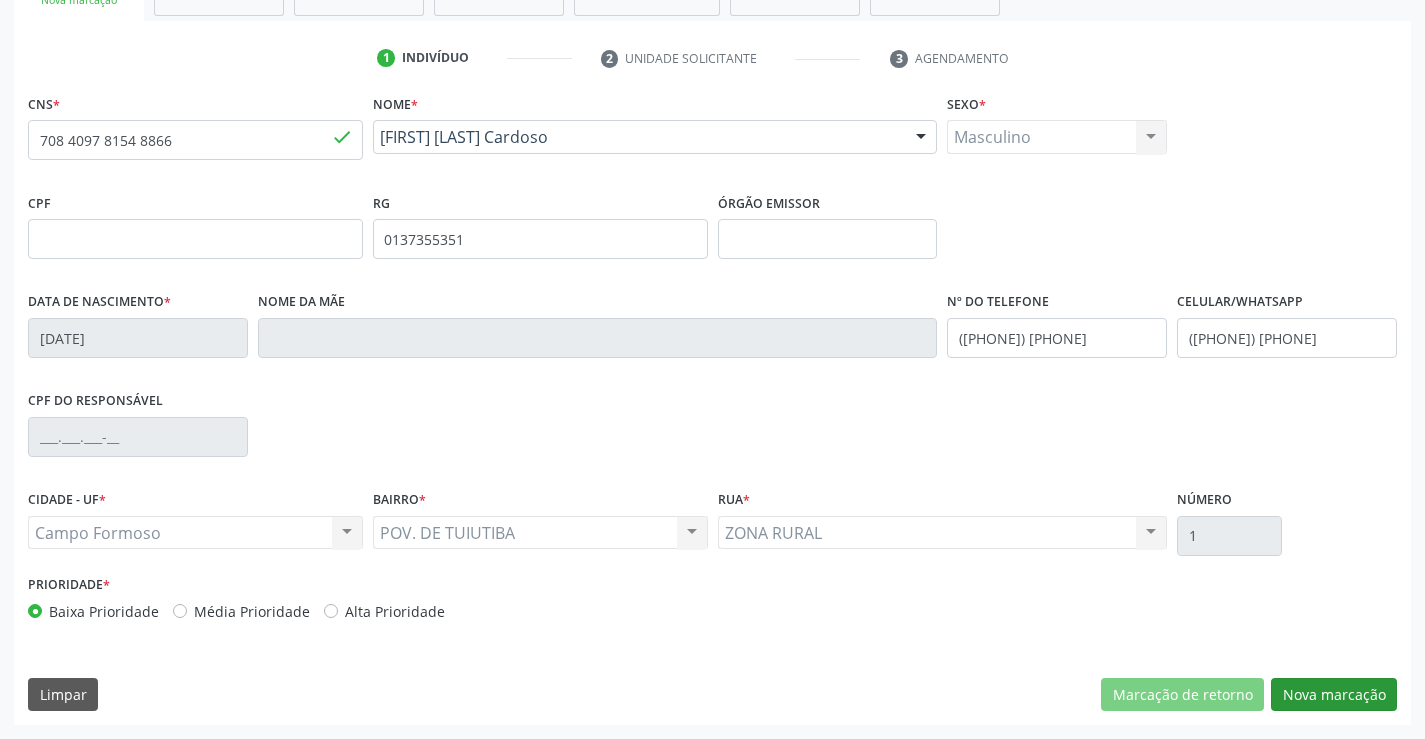 scroll, scrollTop: 167, scrollLeft: 0, axis: vertical 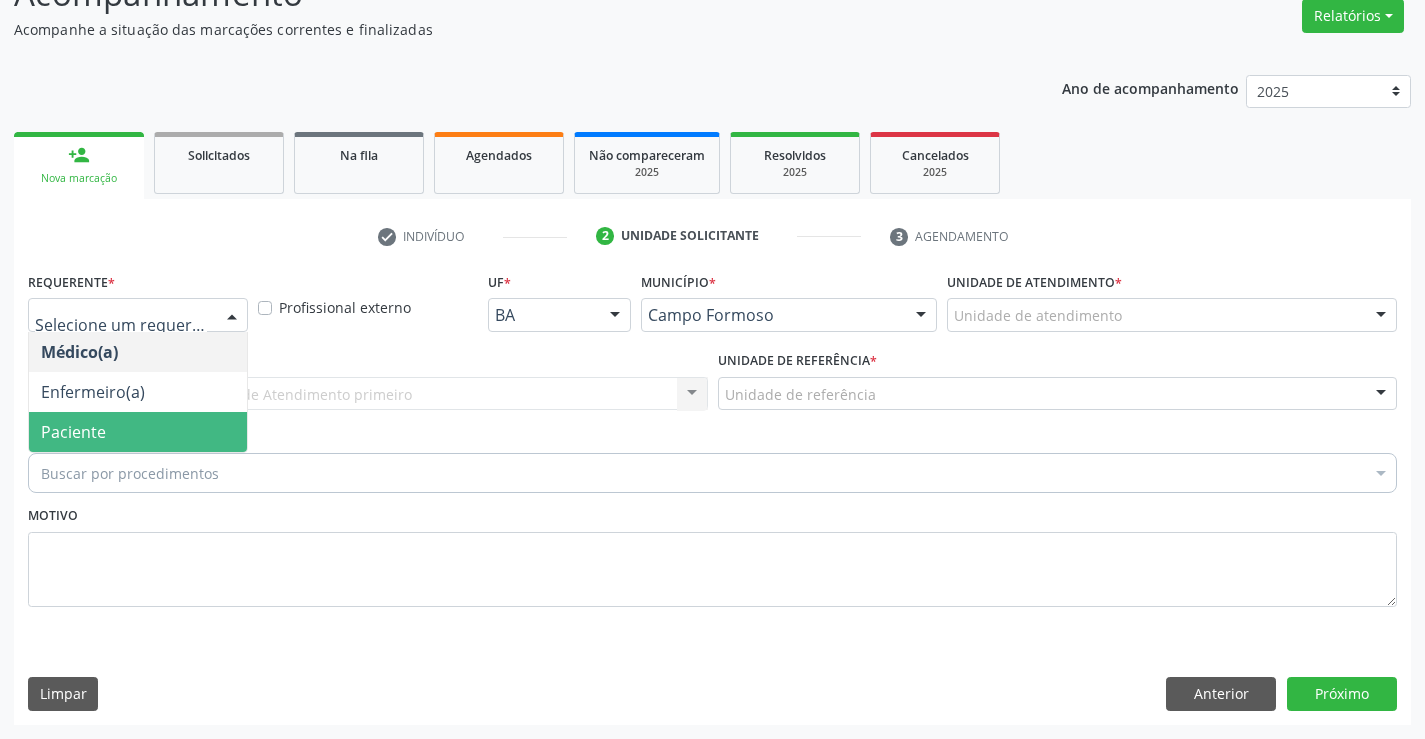 click on "Paciente" at bounding box center [73, 432] 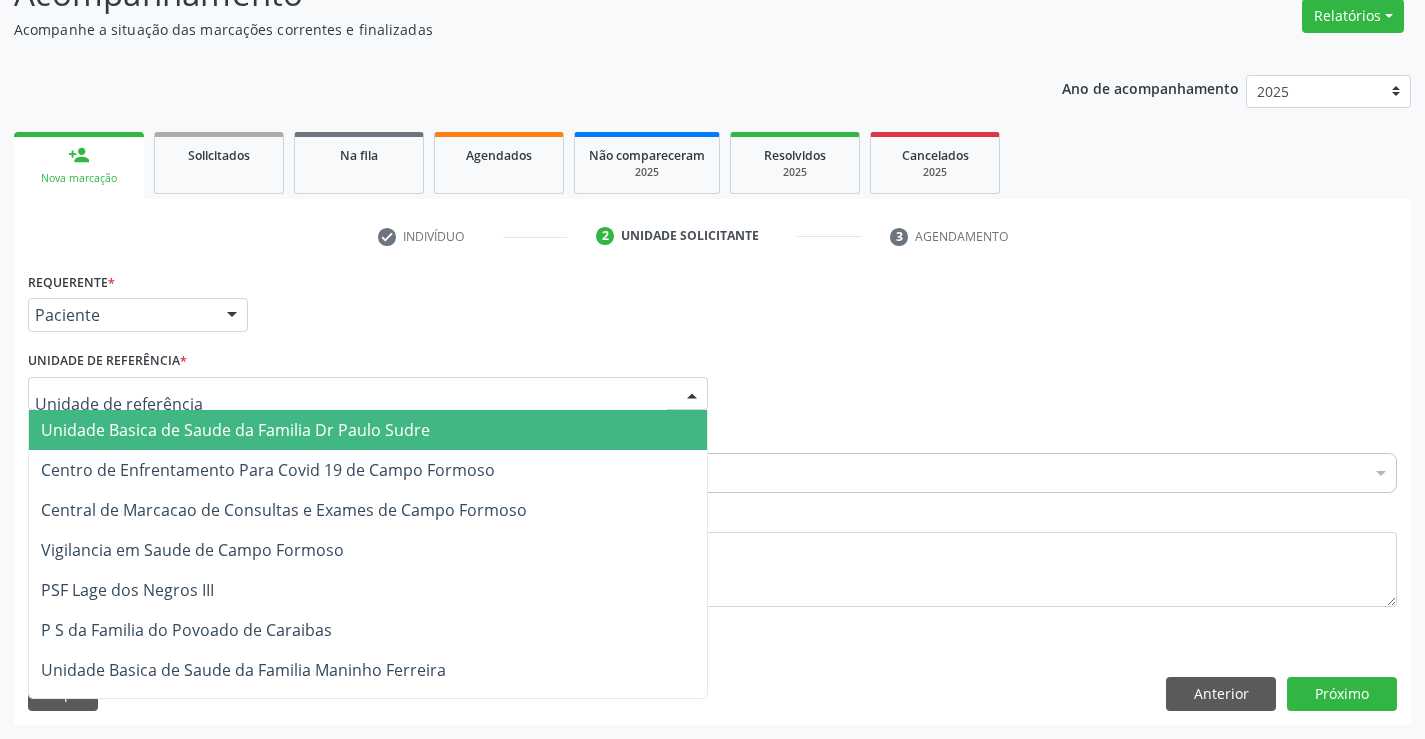 click at bounding box center [351, 404] 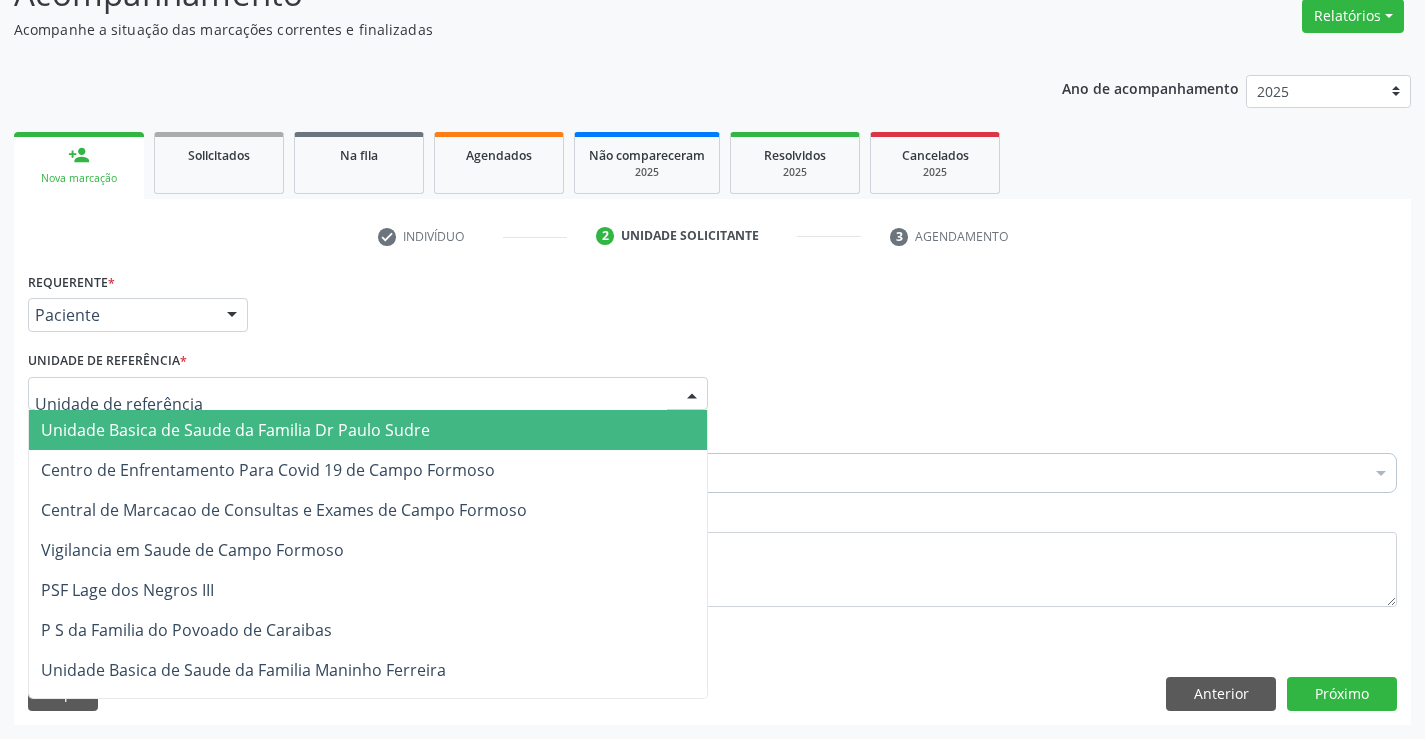 click on "Unidade Basica de Saude da Familia Dr Paulo Sudre" at bounding box center (235, 430) 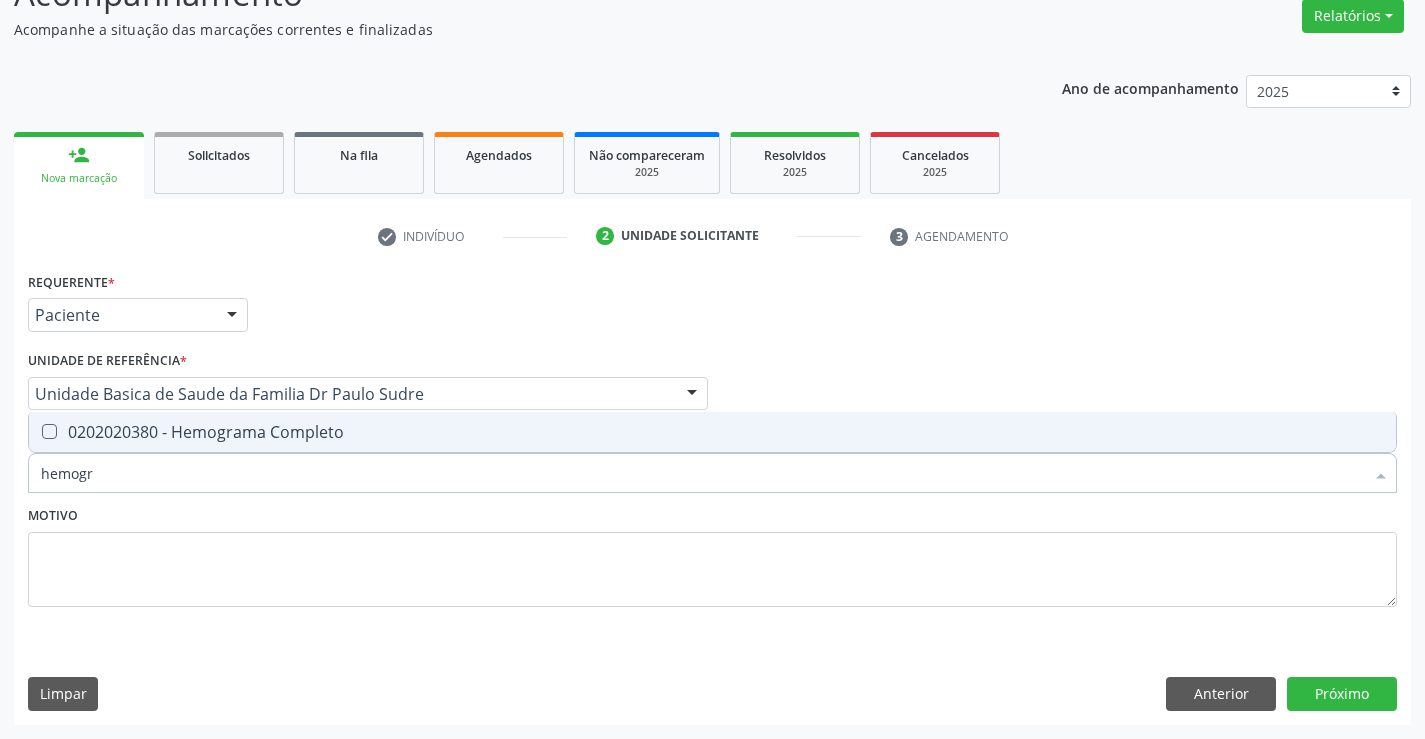 type on "hemogra" 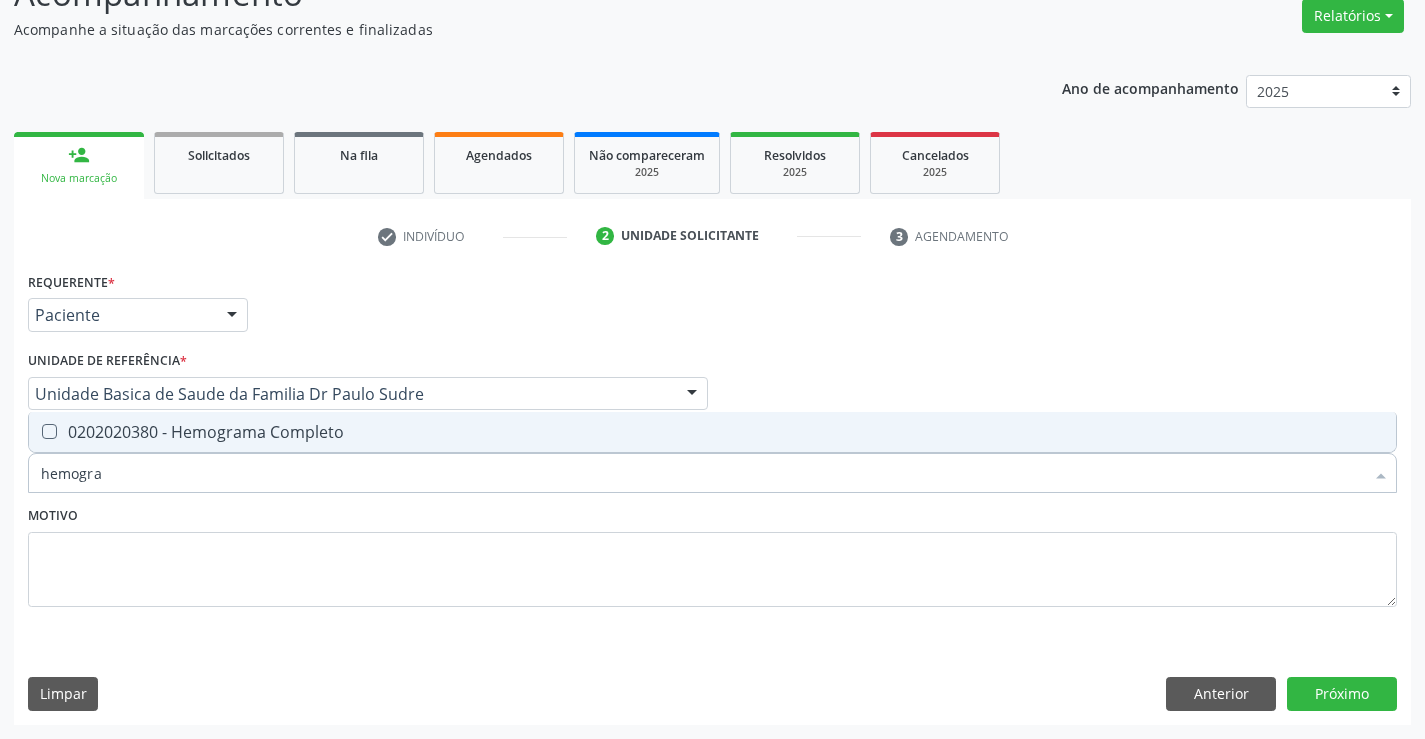 click on "0202020380 - Hemograma Completo" at bounding box center (712, 432) 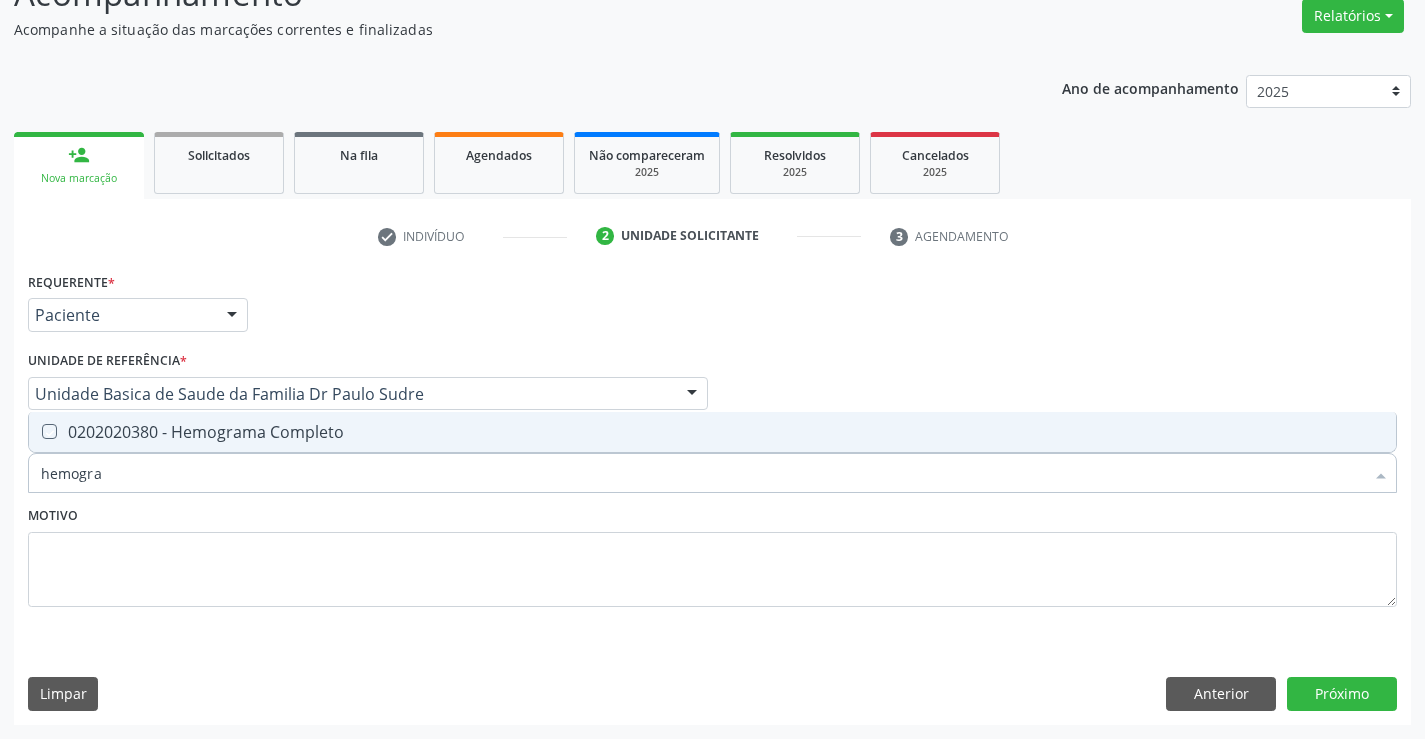 checkbox on "true" 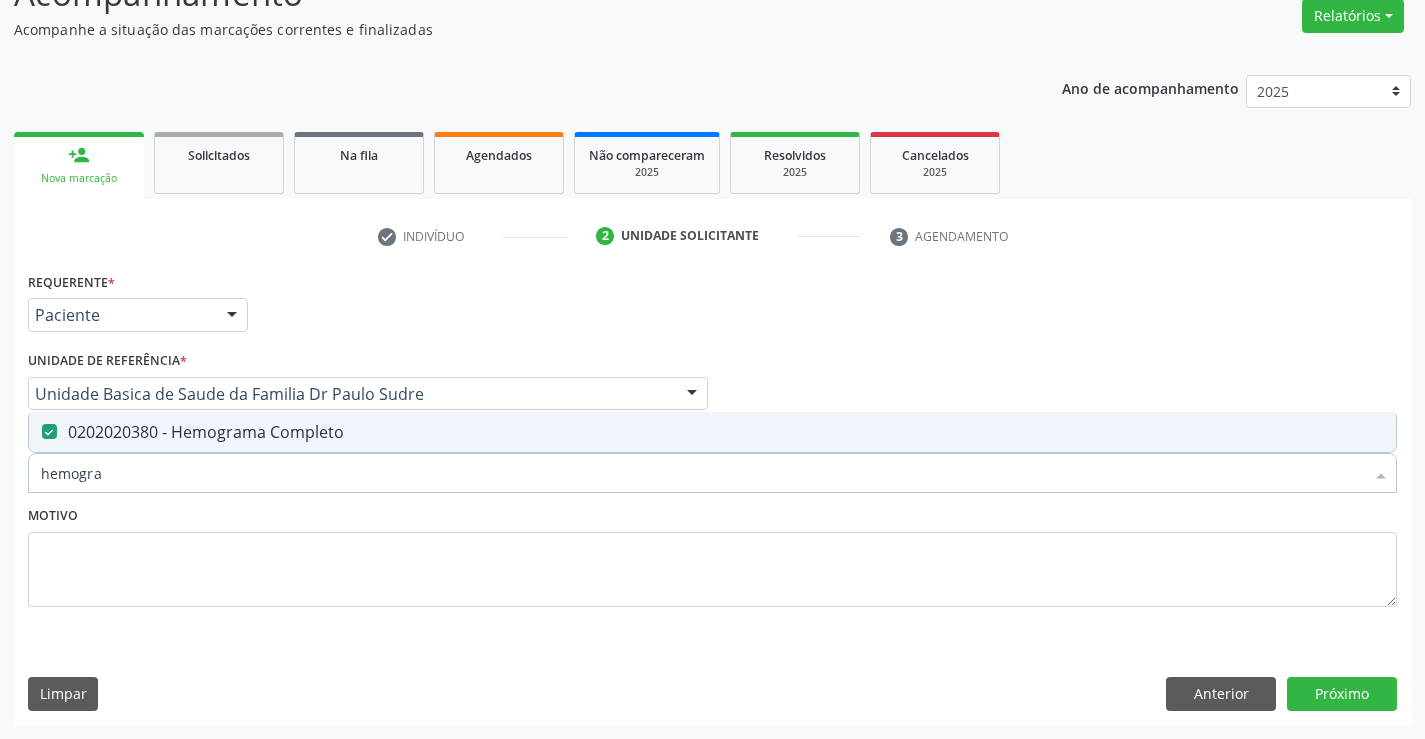 type on "hemogra" 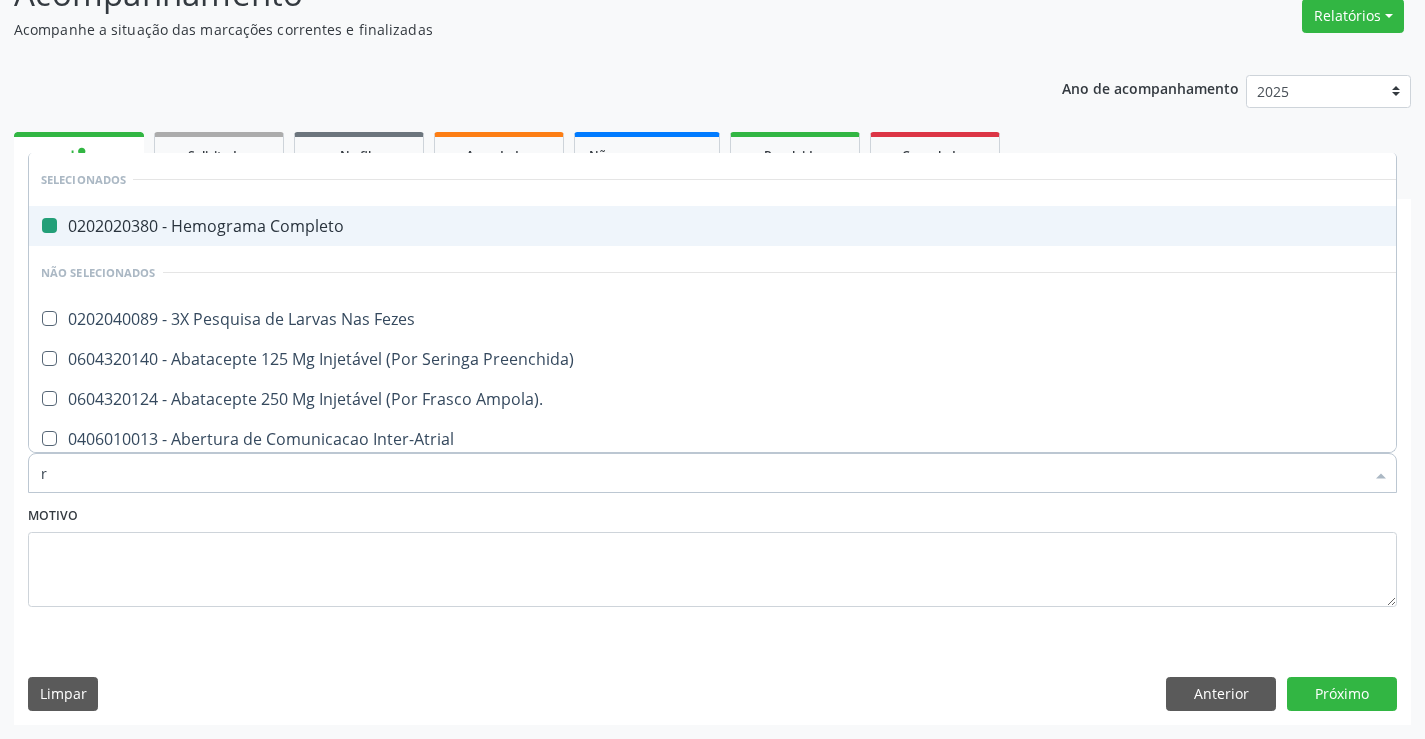 type on "re" 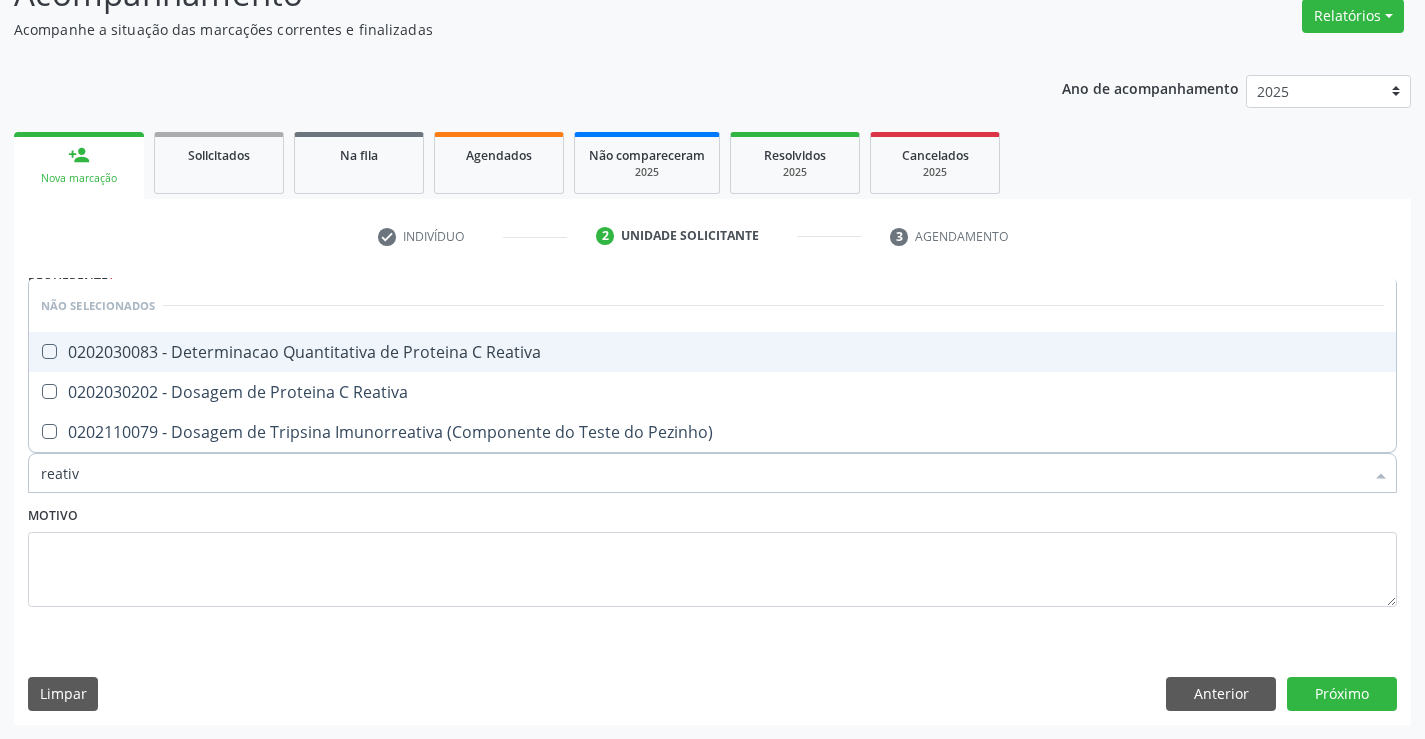 type on "reativa" 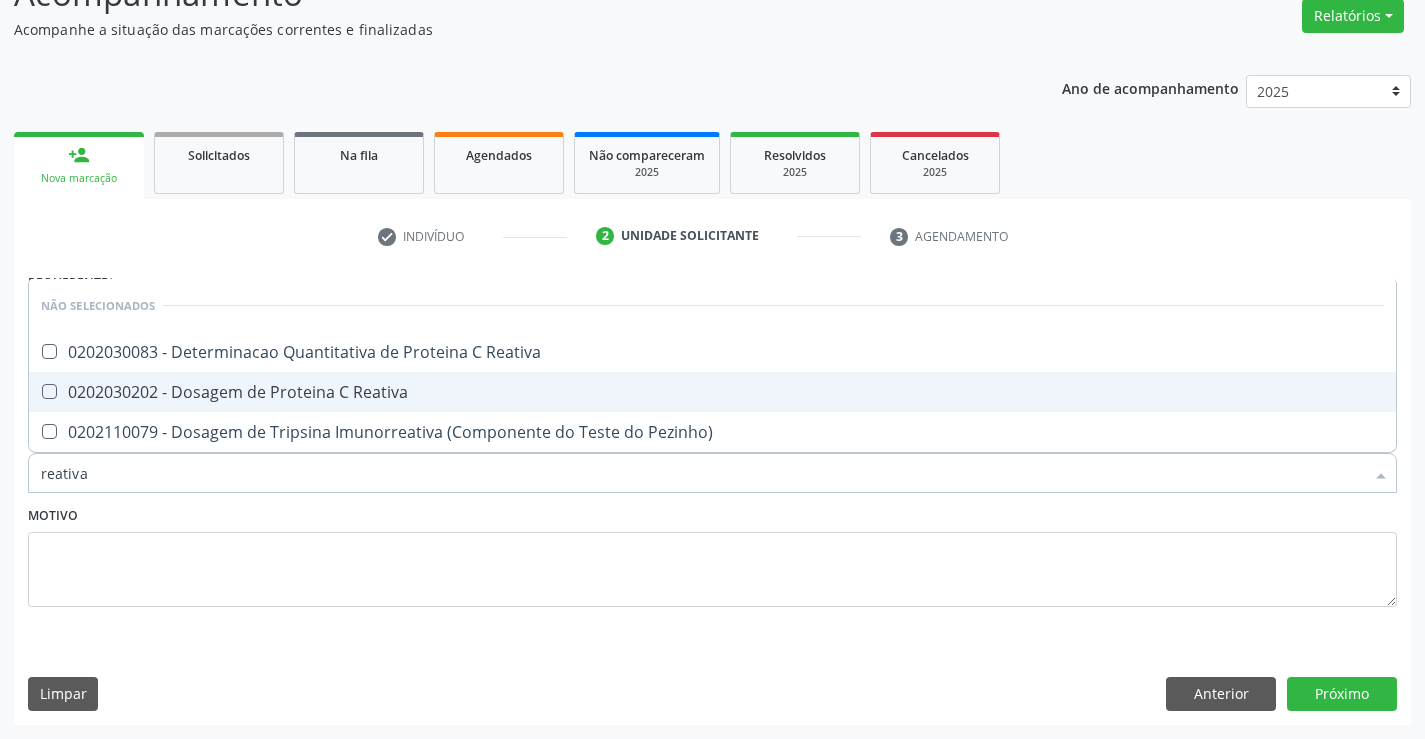 click on "0202030202 - Dosagem de Proteina C Reativa" at bounding box center (712, 392) 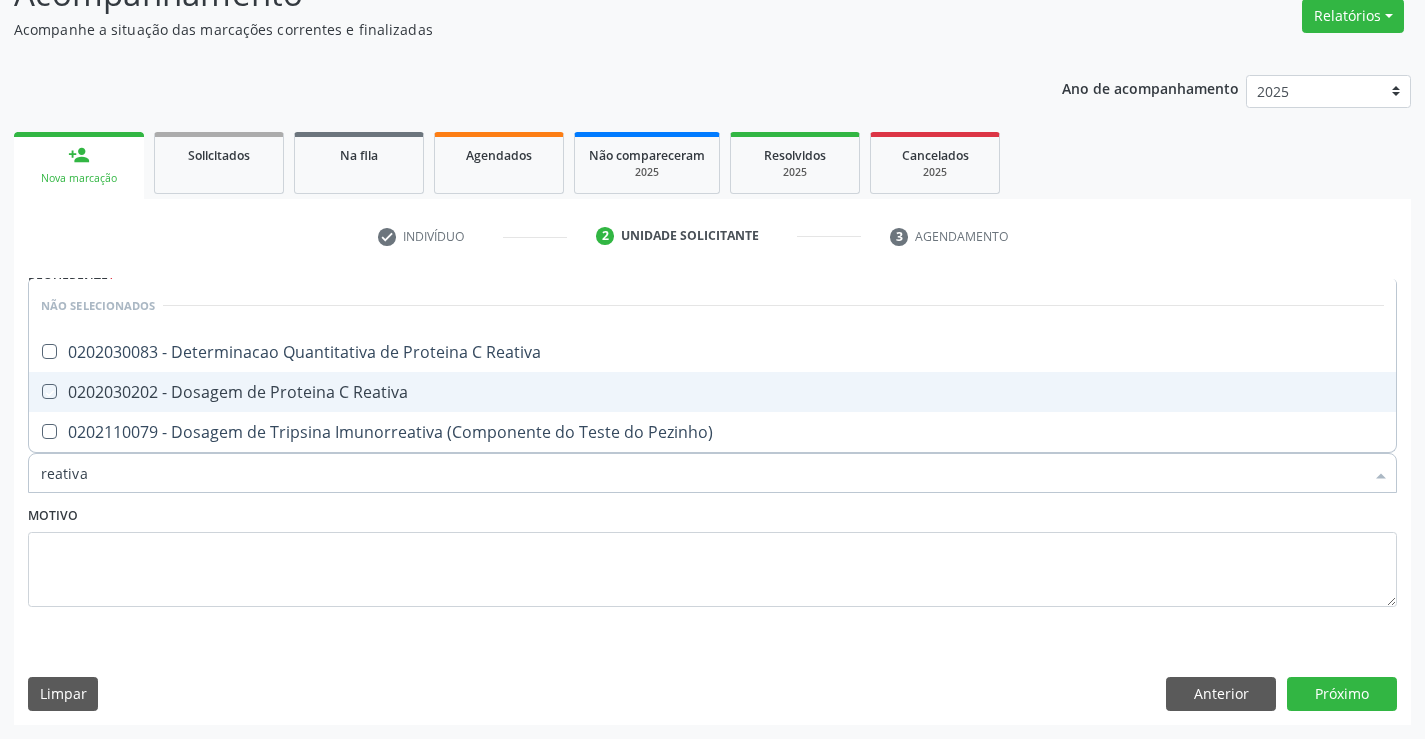 checkbox on "true" 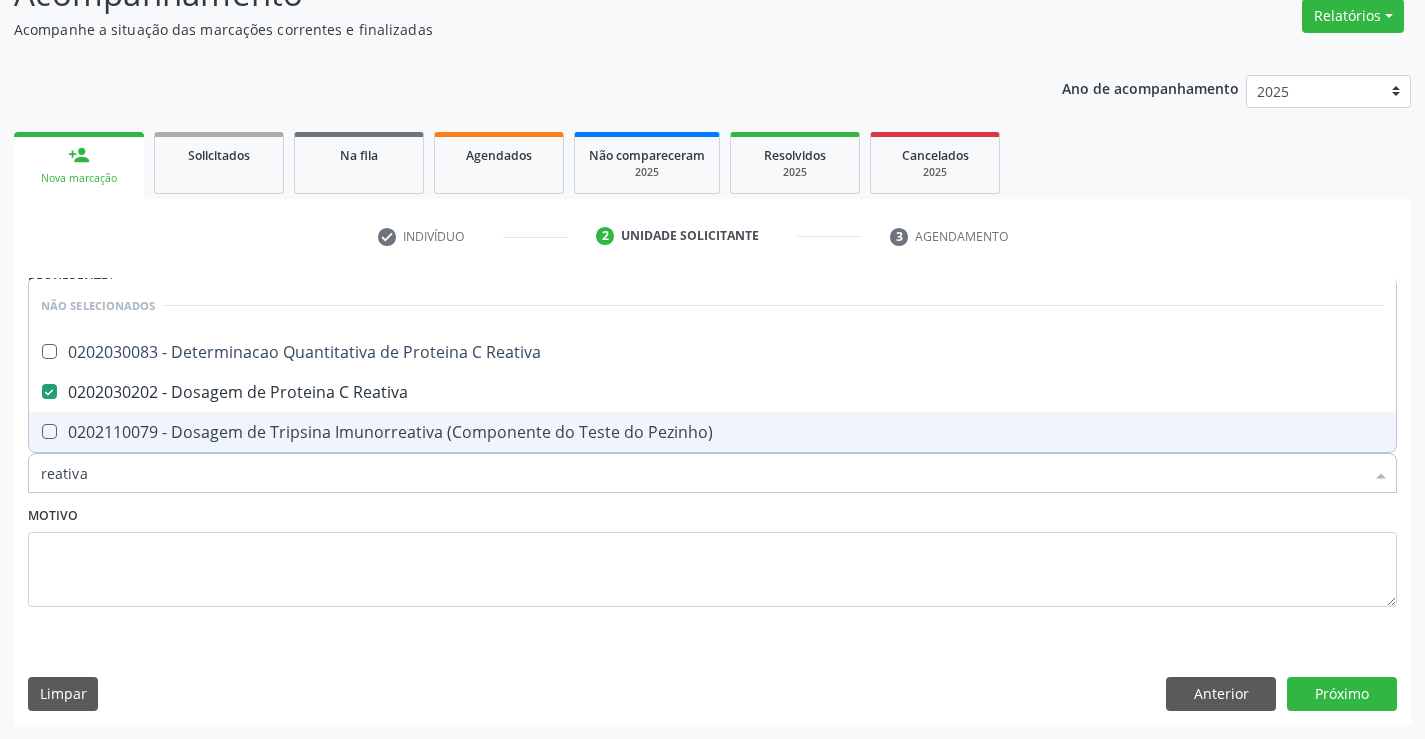 type on "reativa" 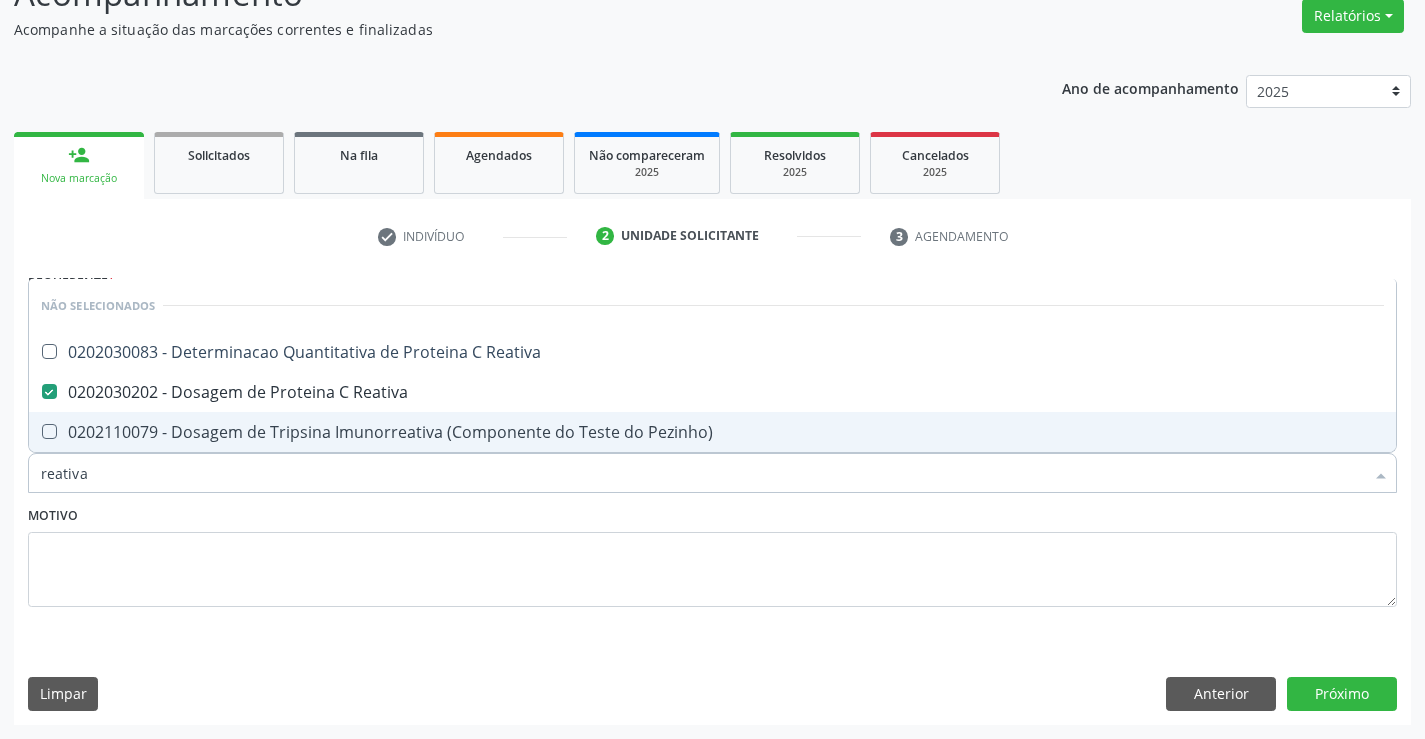 click on "Motivo" at bounding box center (712, 554) 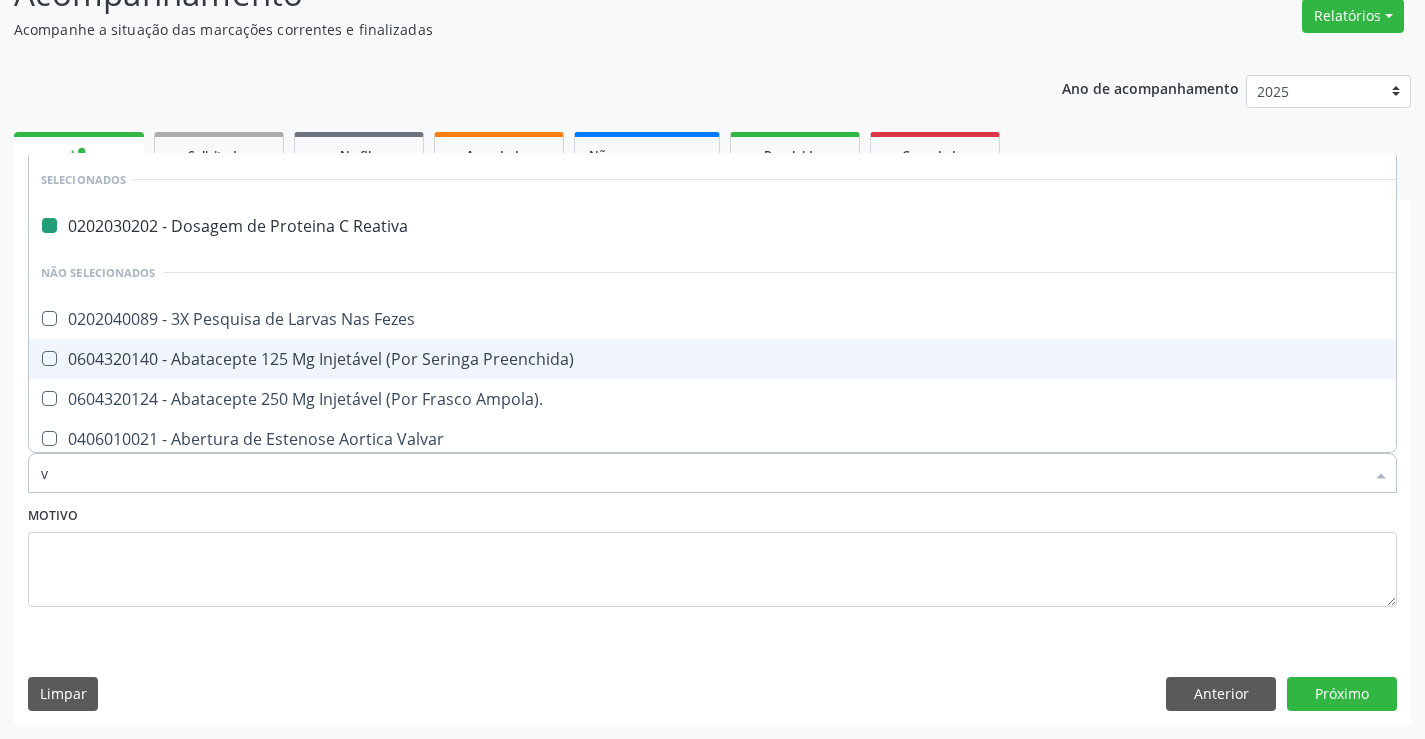 type on "vh" 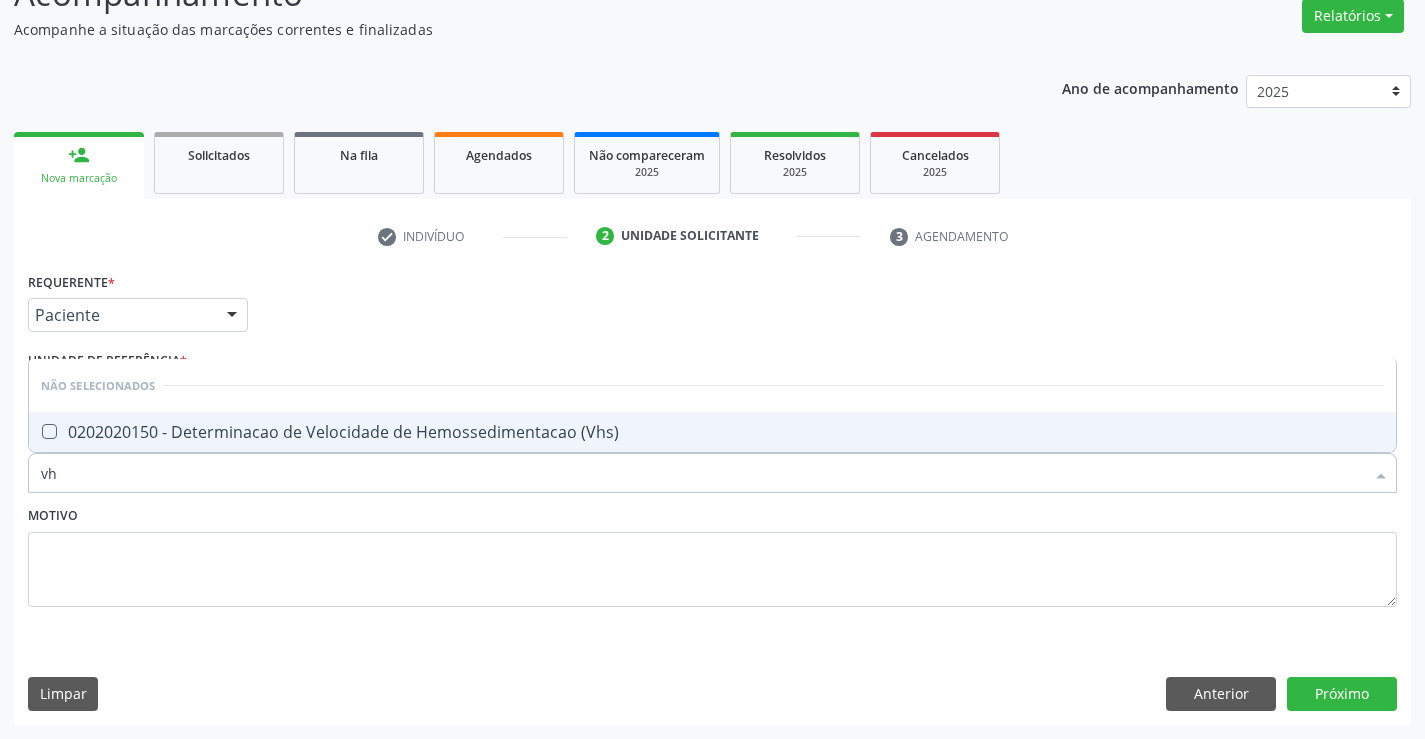 type on "vhs" 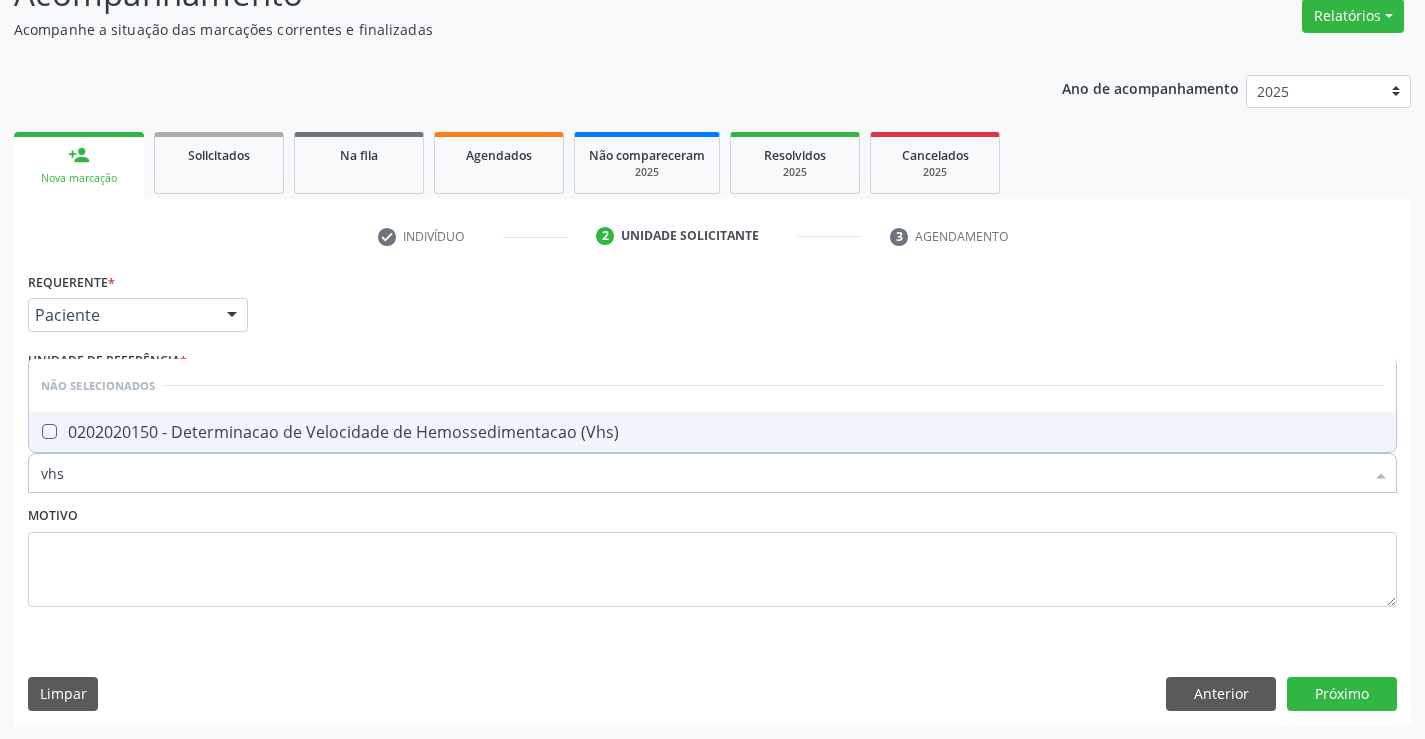 click on "0202020150 - Determinacao de Velocidade de Hemossedimentacao (Vhs)" at bounding box center [712, 432] 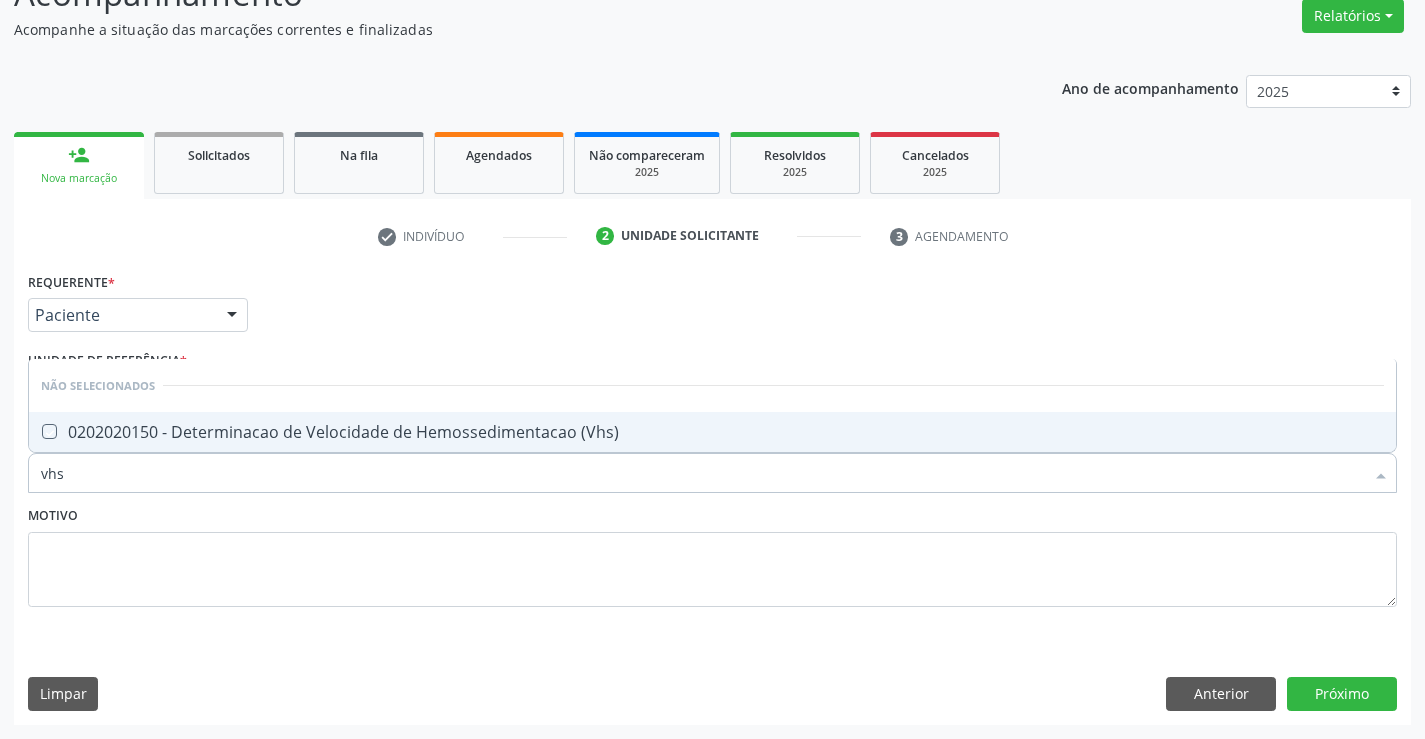 checkbox on "true" 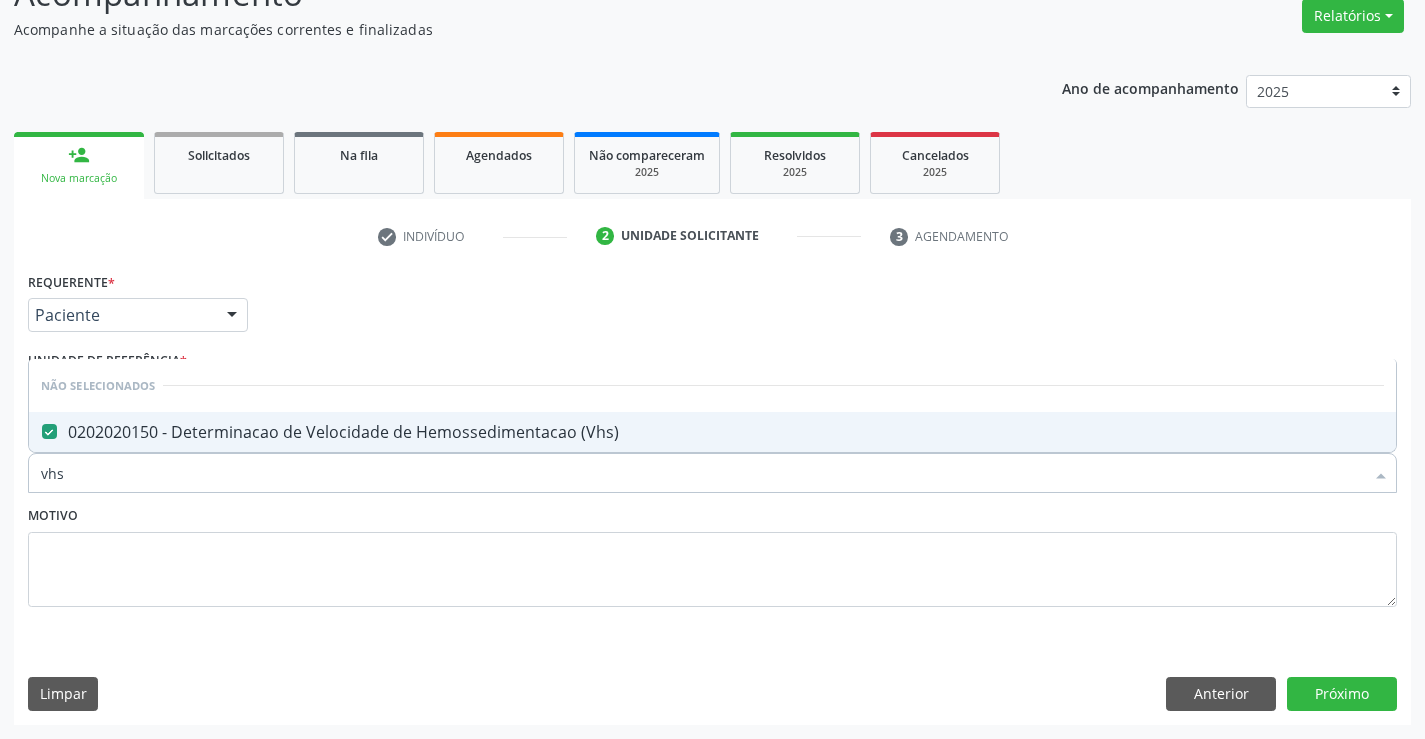 type on "vhs" 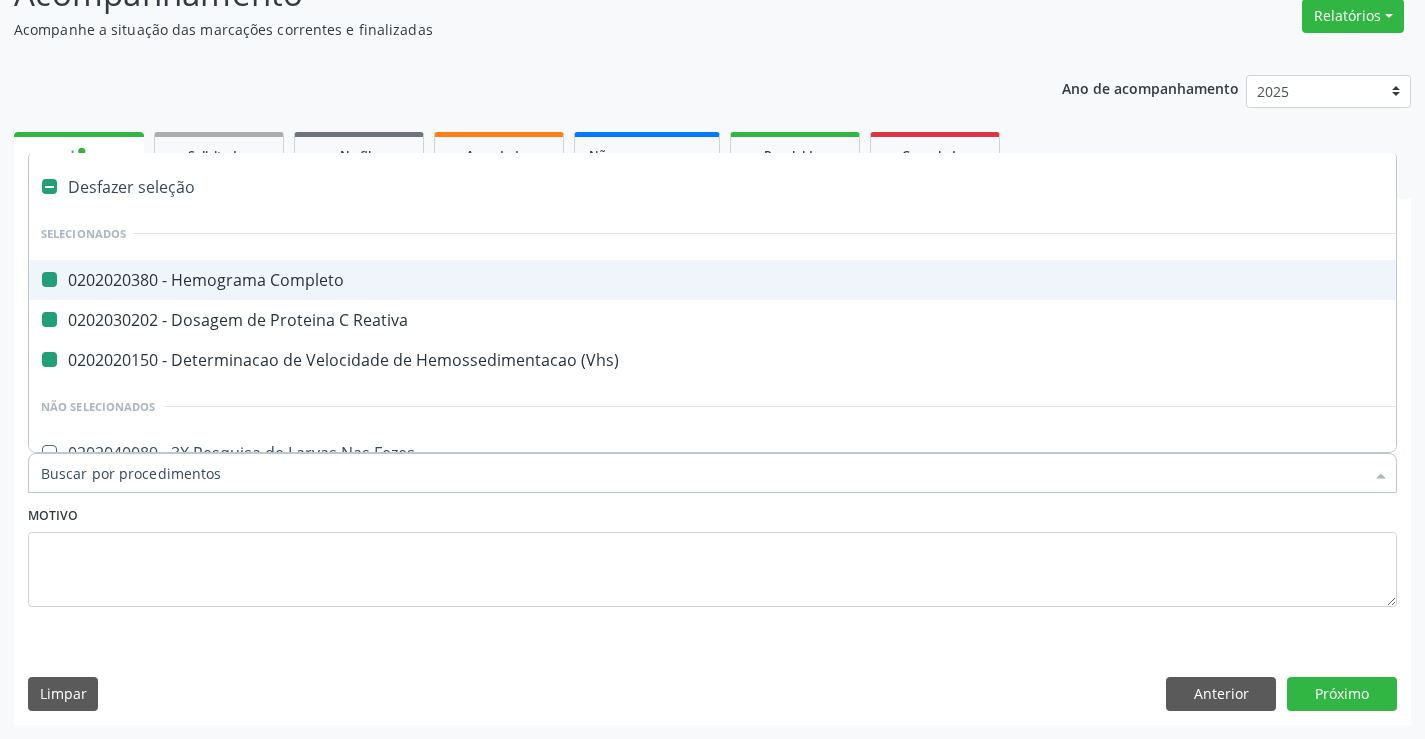 type on "f" 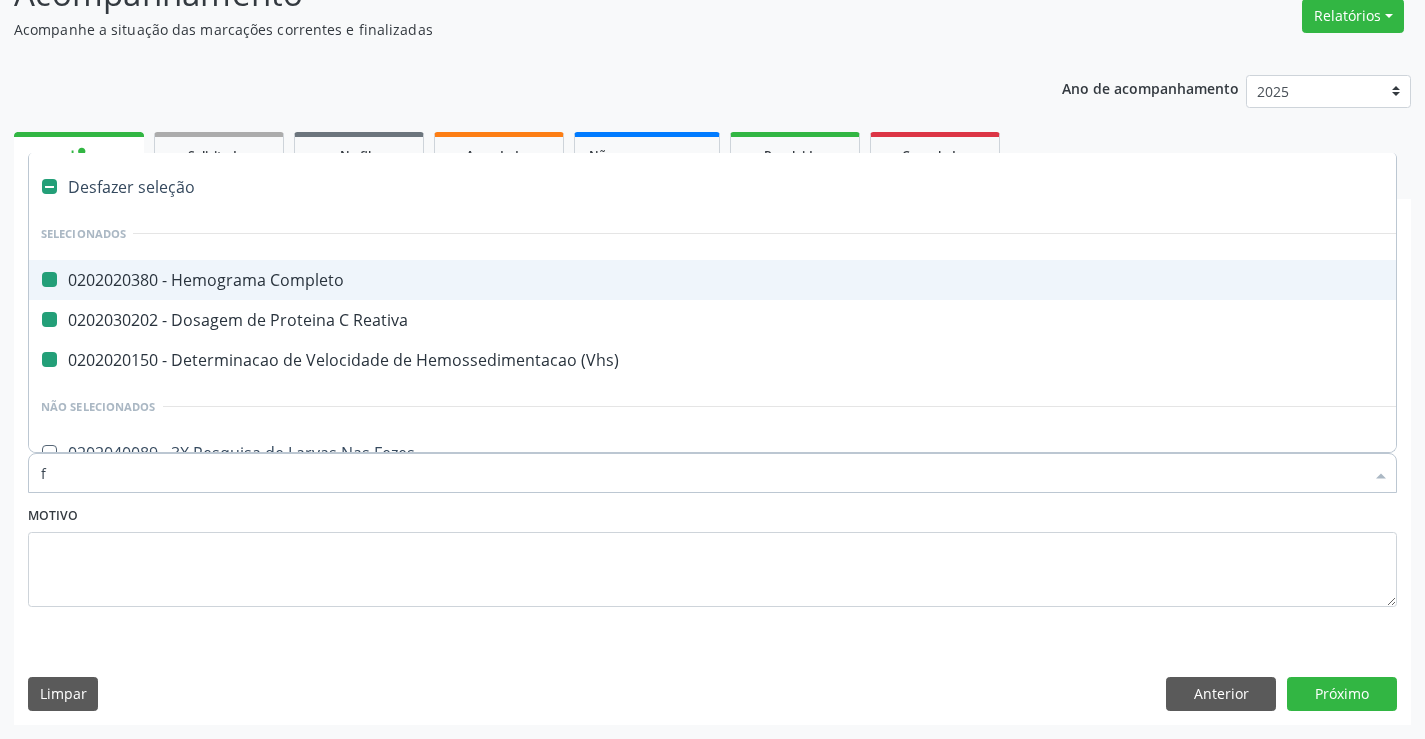 checkbox on "false" 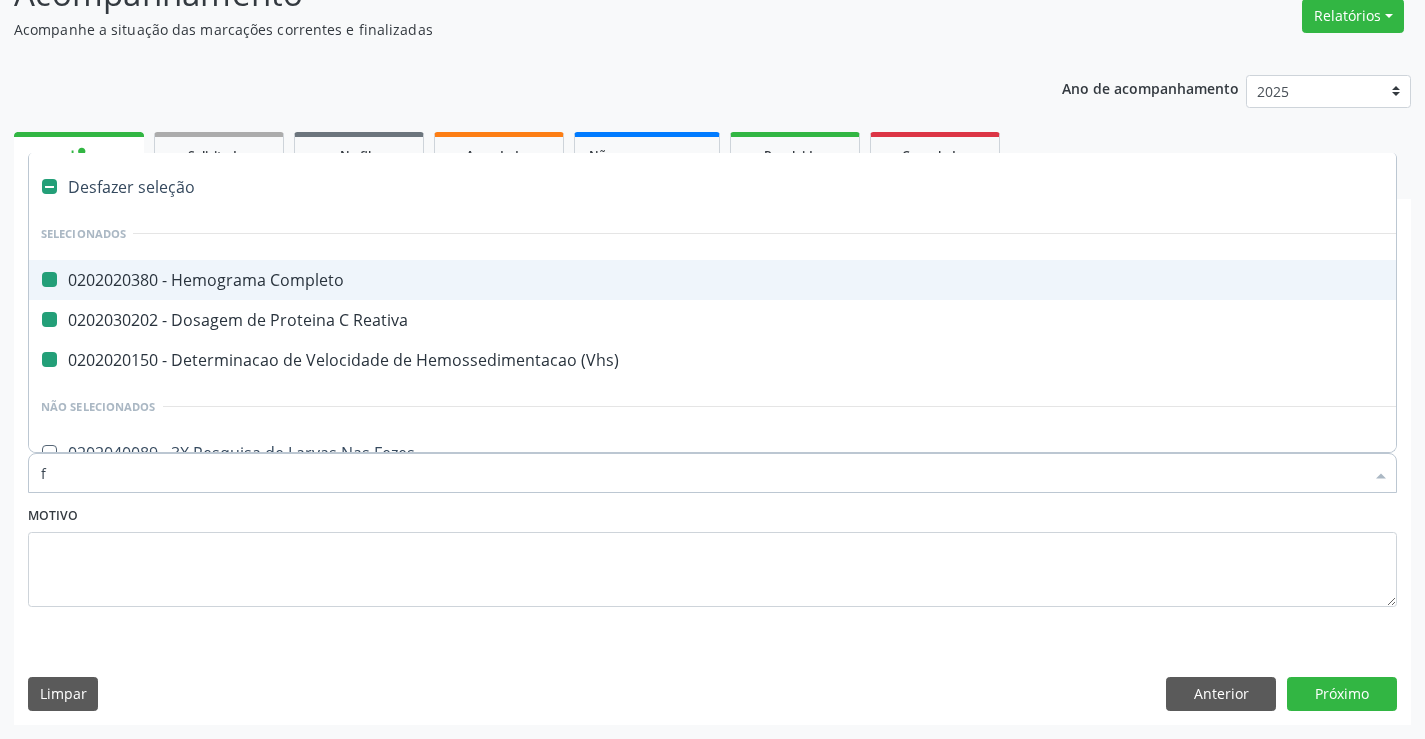 checkbox on "false" 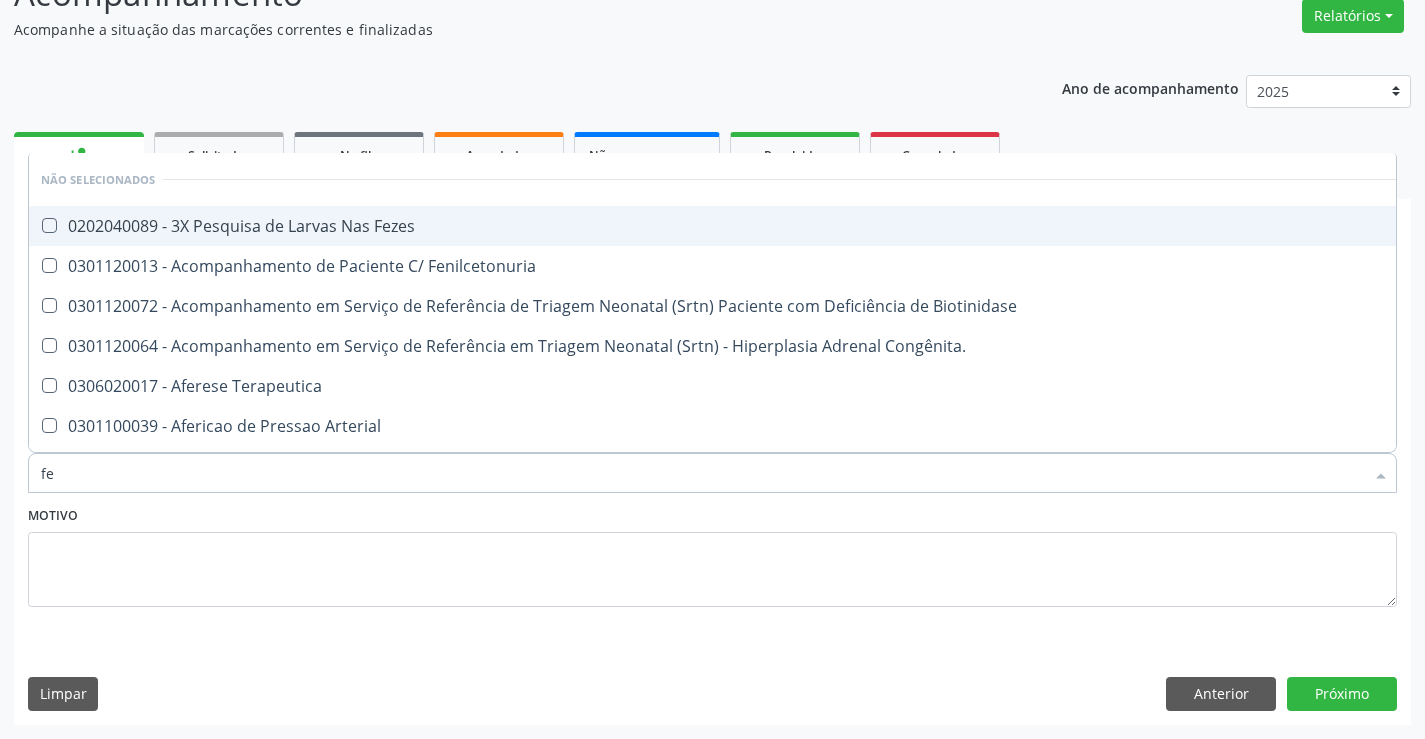 type on "fez" 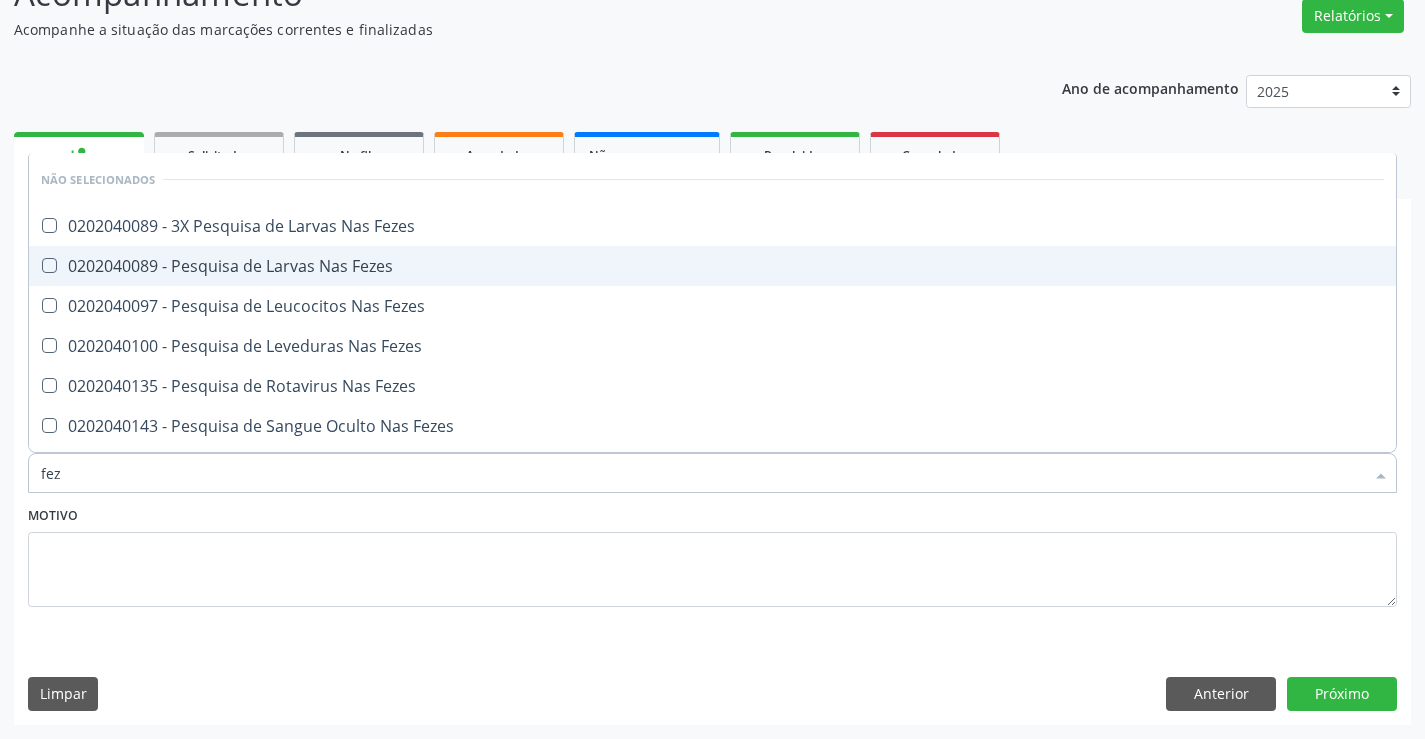 click on "0202040089 - Pesquisa de Larvas Nas Fezes" at bounding box center [712, 266] 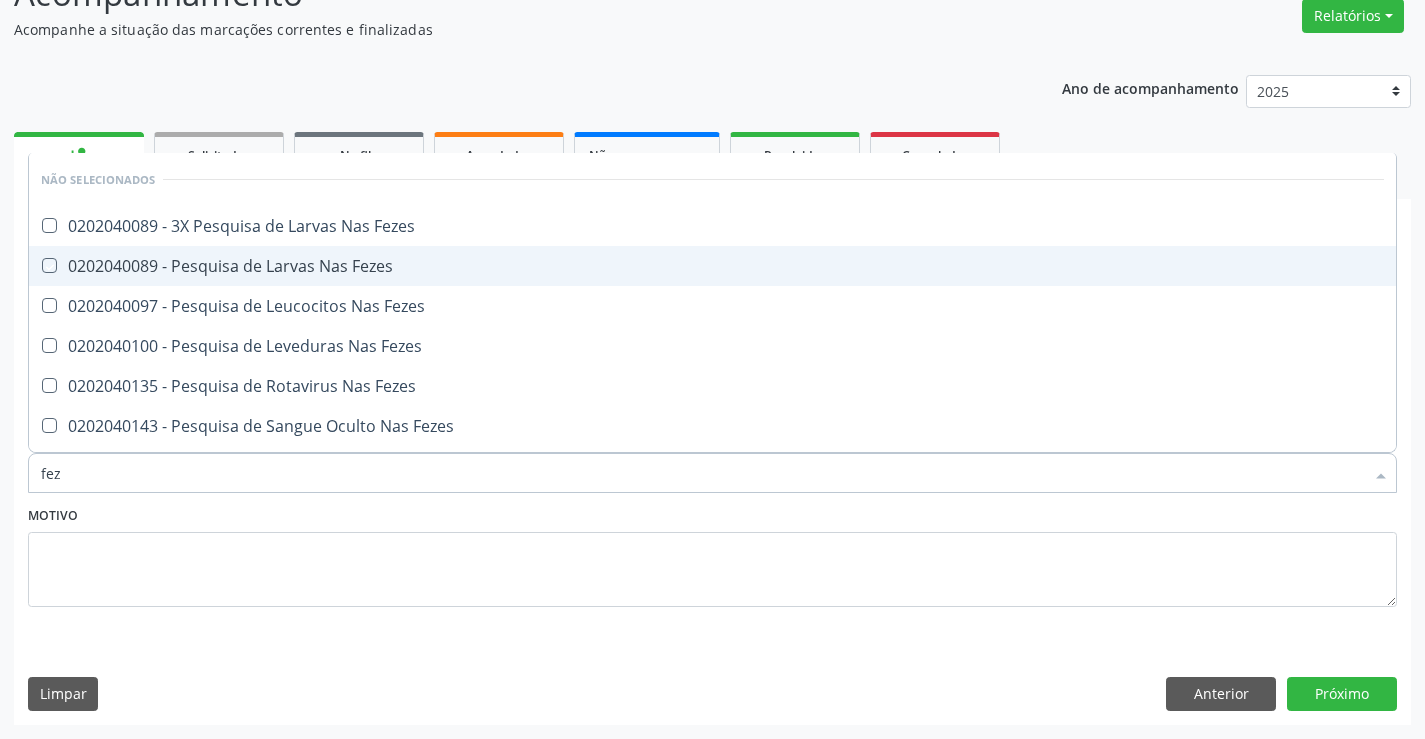 checkbox on "true" 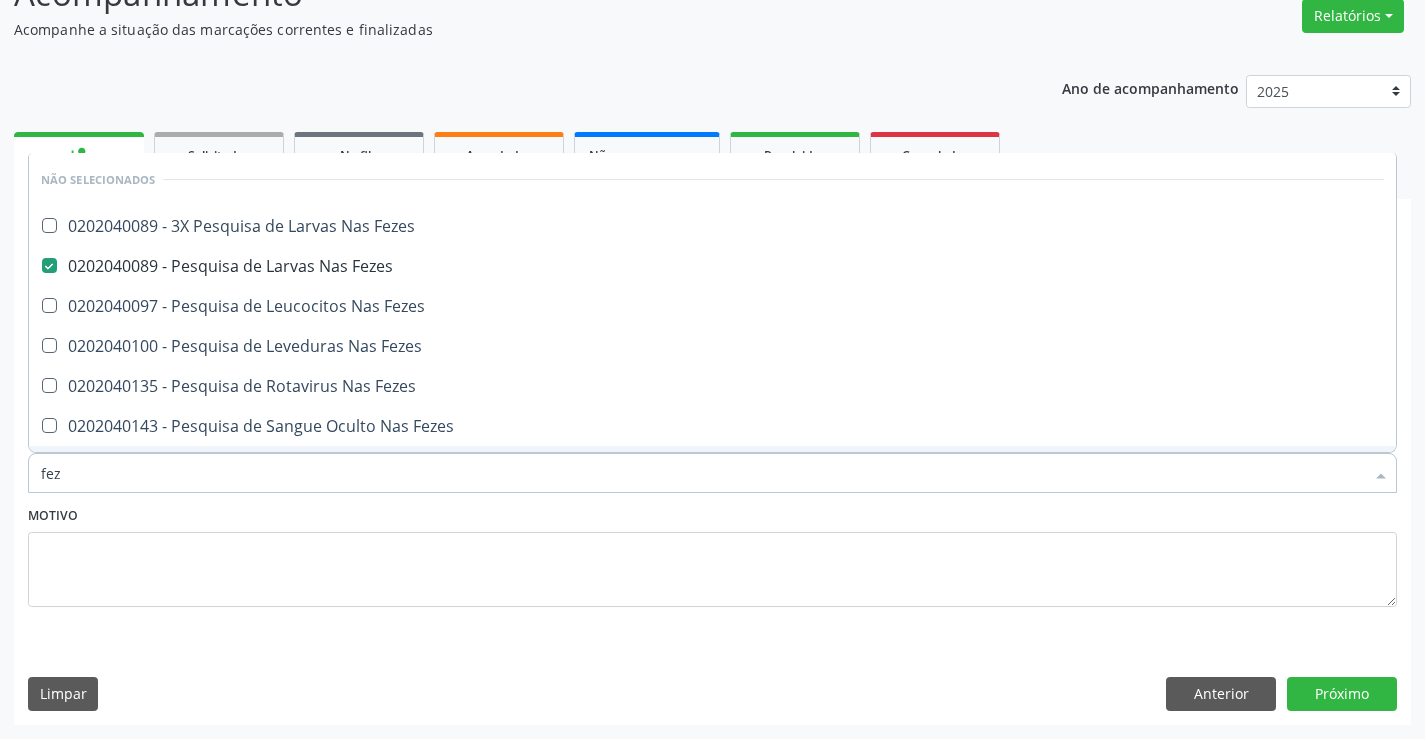 click on "Motivo" at bounding box center (712, 554) 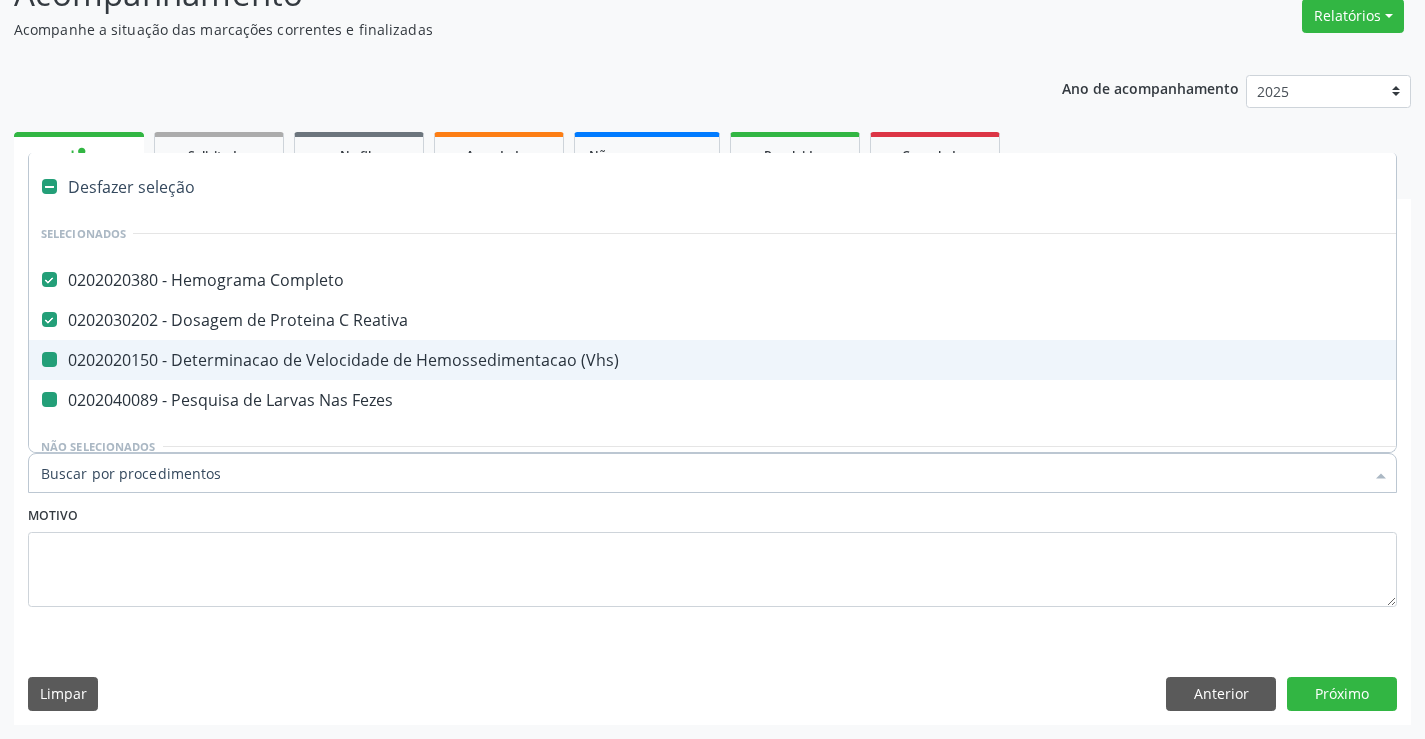 type on "f" 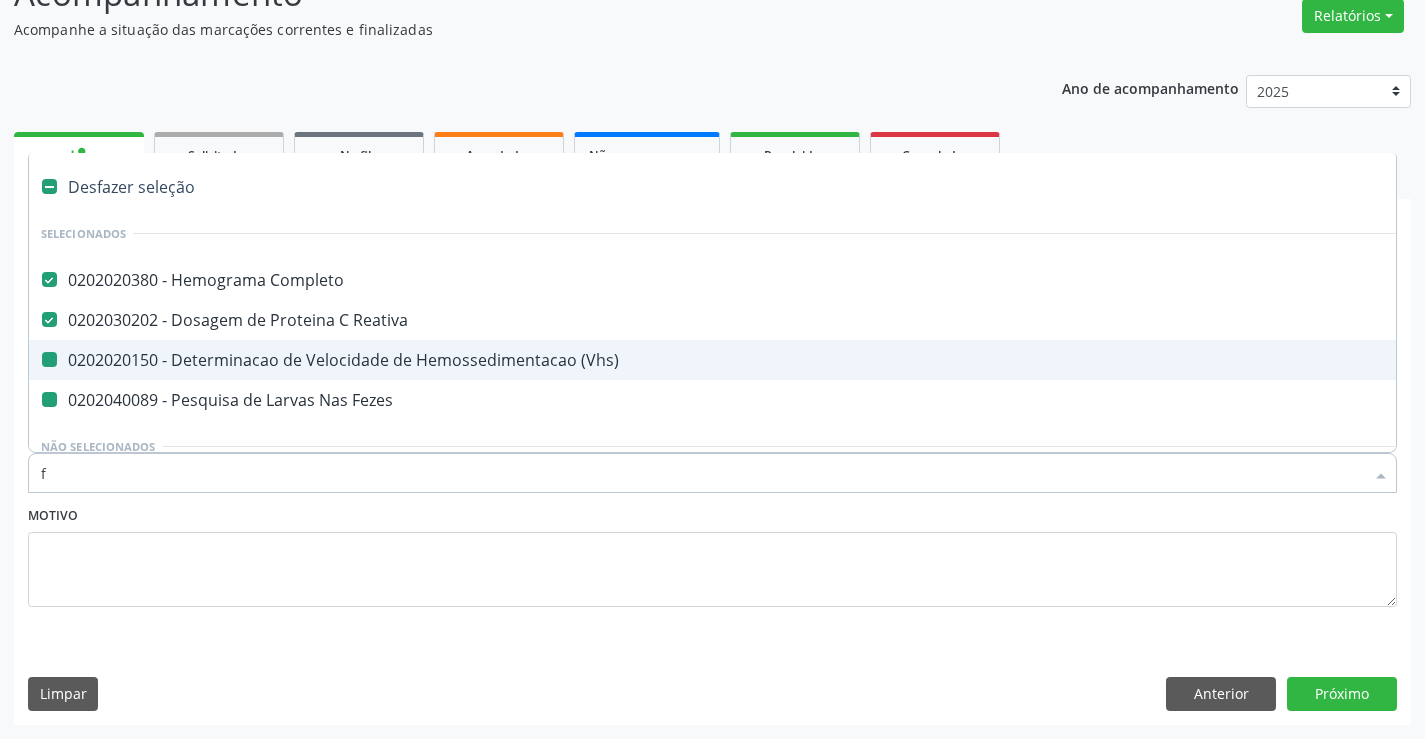 checkbox on "false" 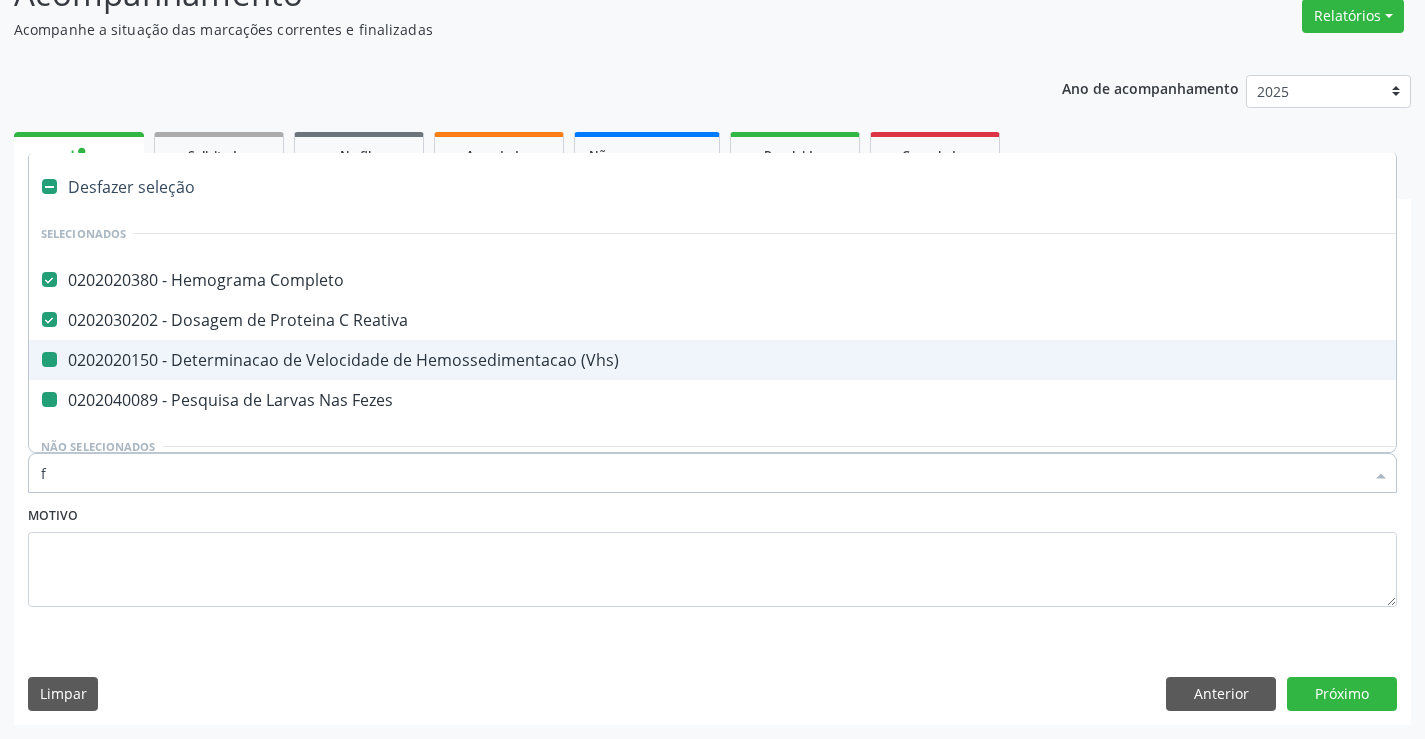 checkbox on "false" 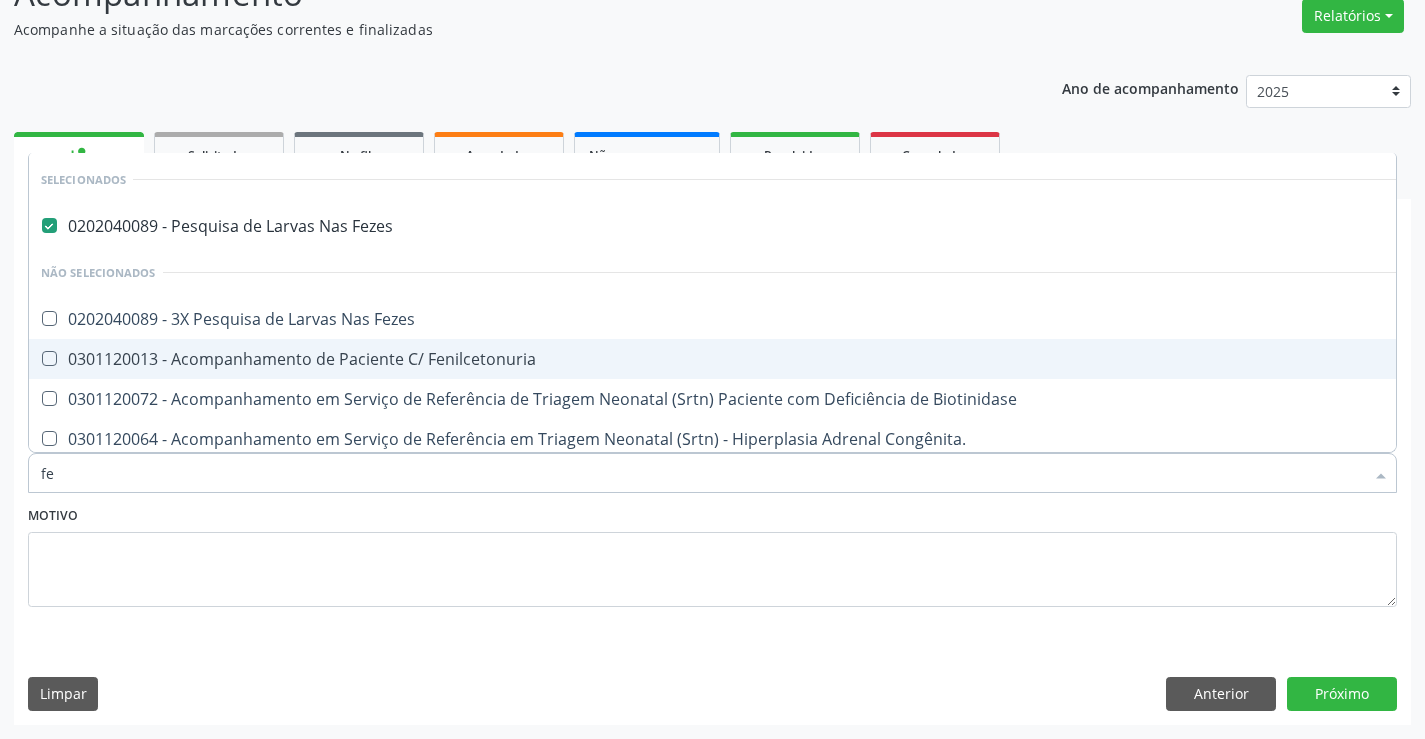 type on "fez" 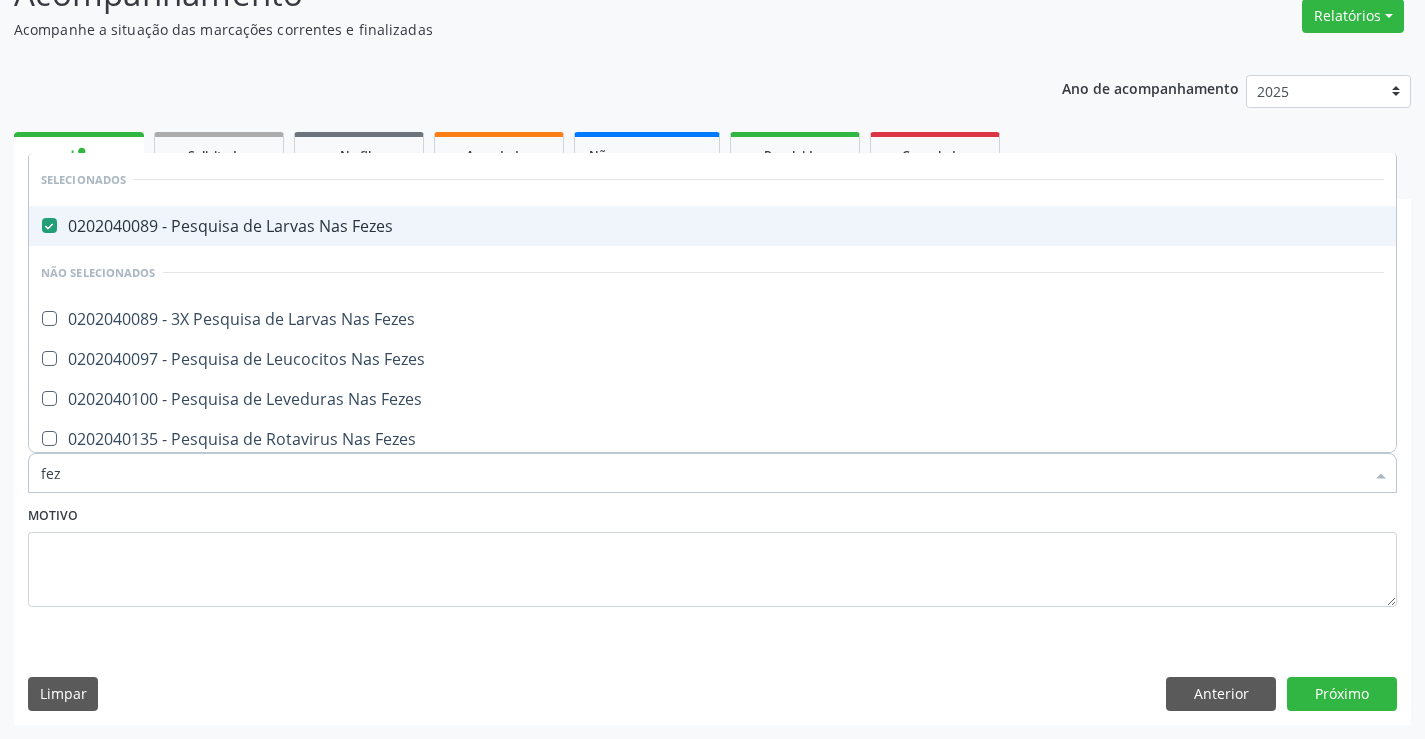 click on "0202040089 - Pesquisa de Larvas Nas Fezes" at bounding box center [712, 226] 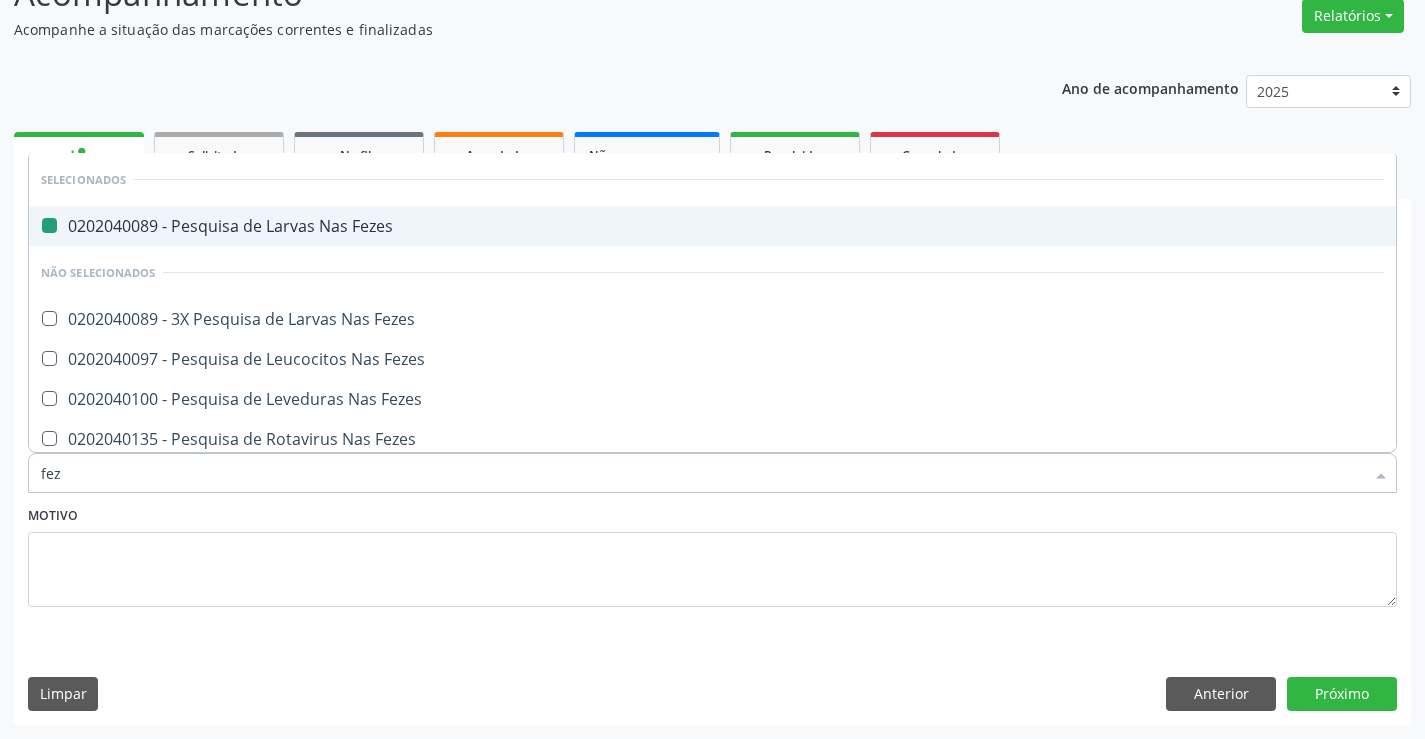 checkbox on "false" 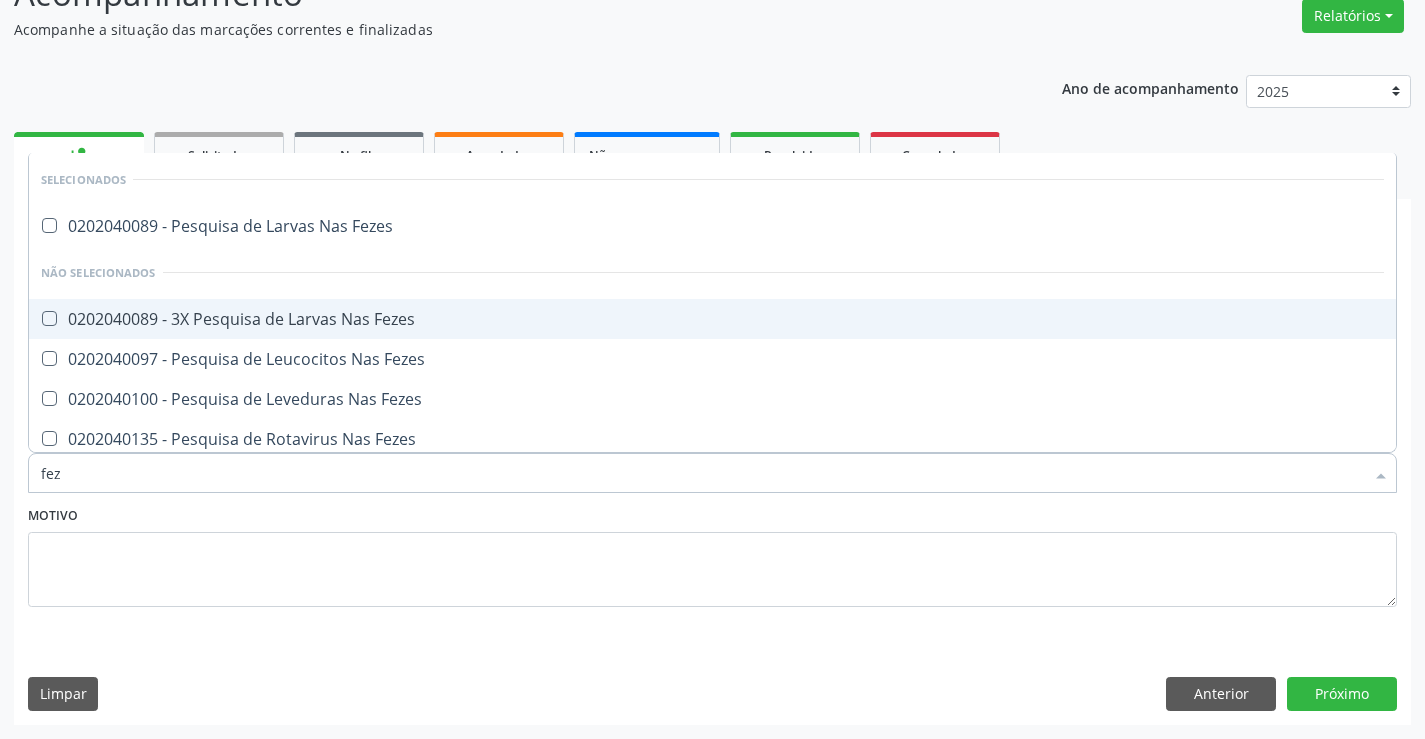 click on "0202040089 - 3X Pesquisa de Larvas Nas Fezes" at bounding box center (712, 319) 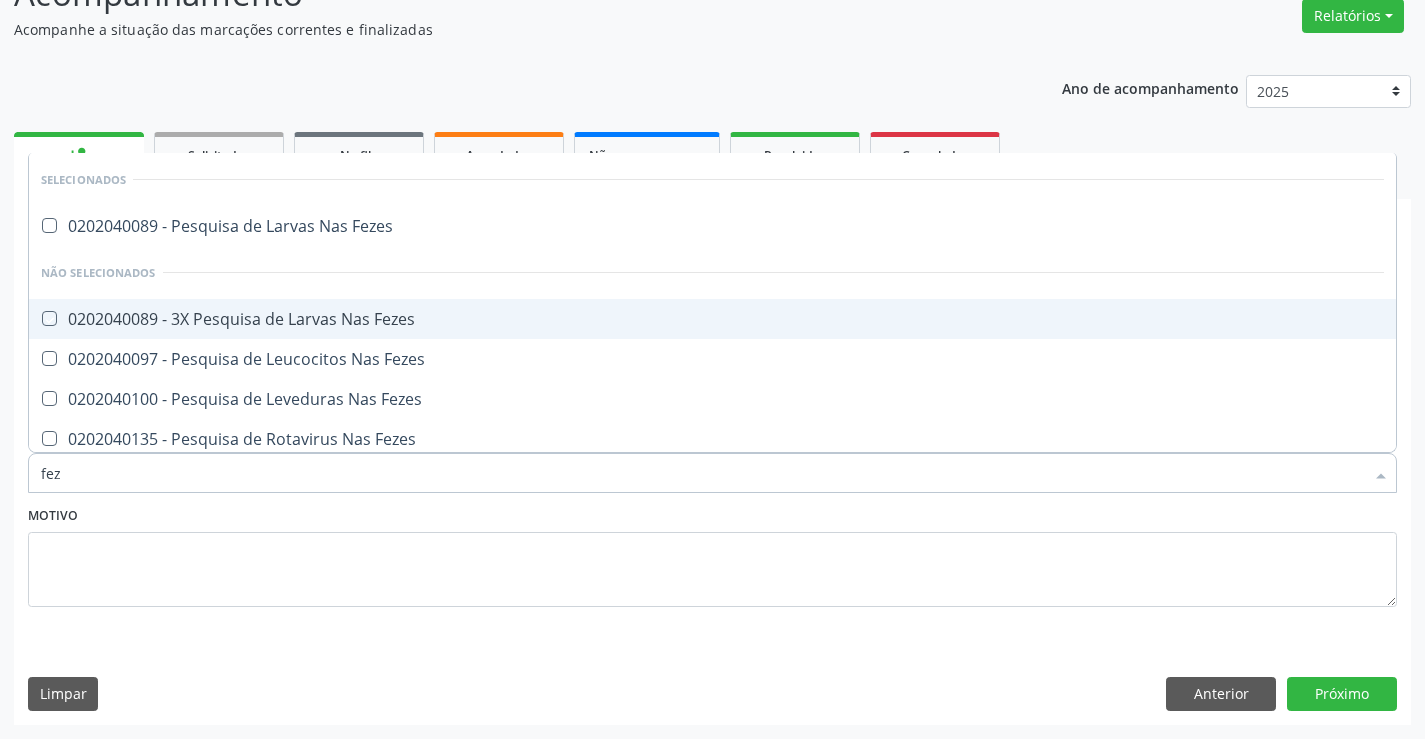 checkbox on "true" 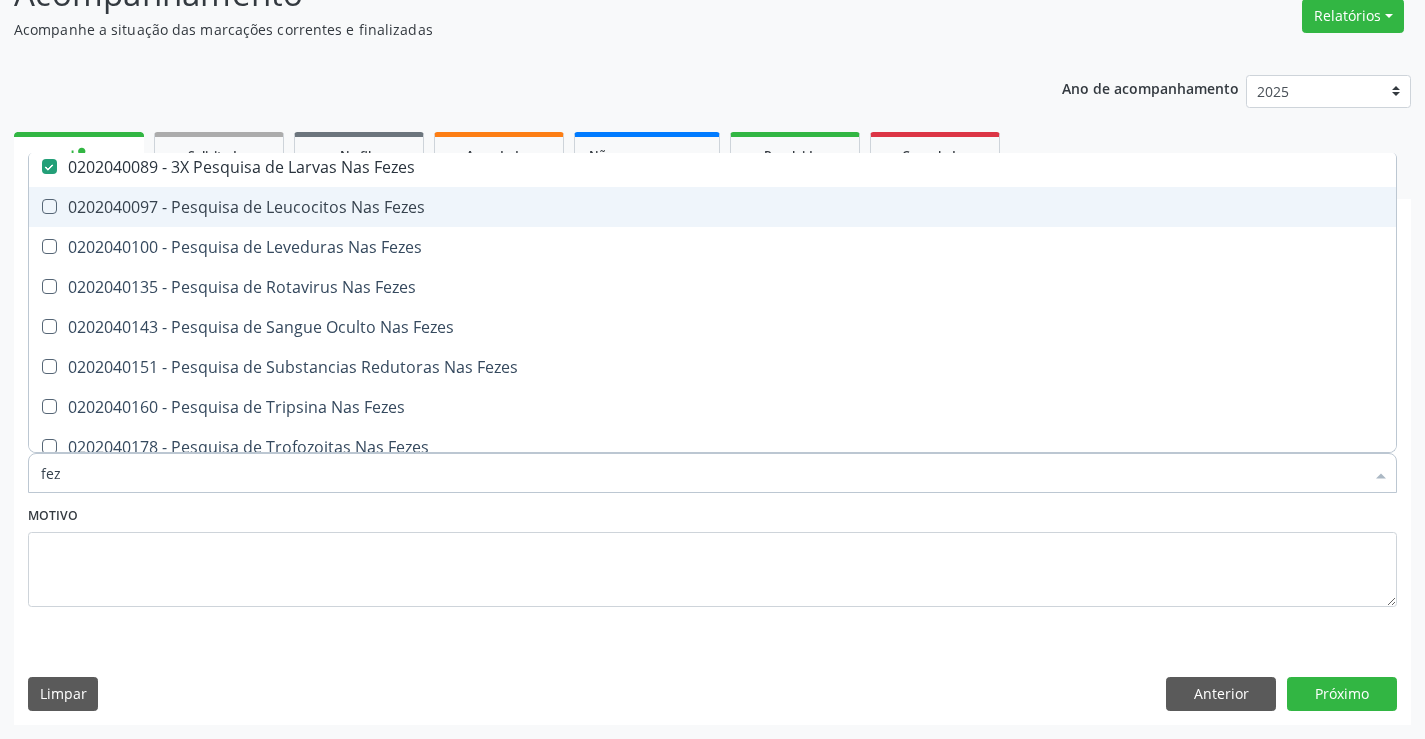 scroll, scrollTop: 167, scrollLeft: 0, axis: vertical 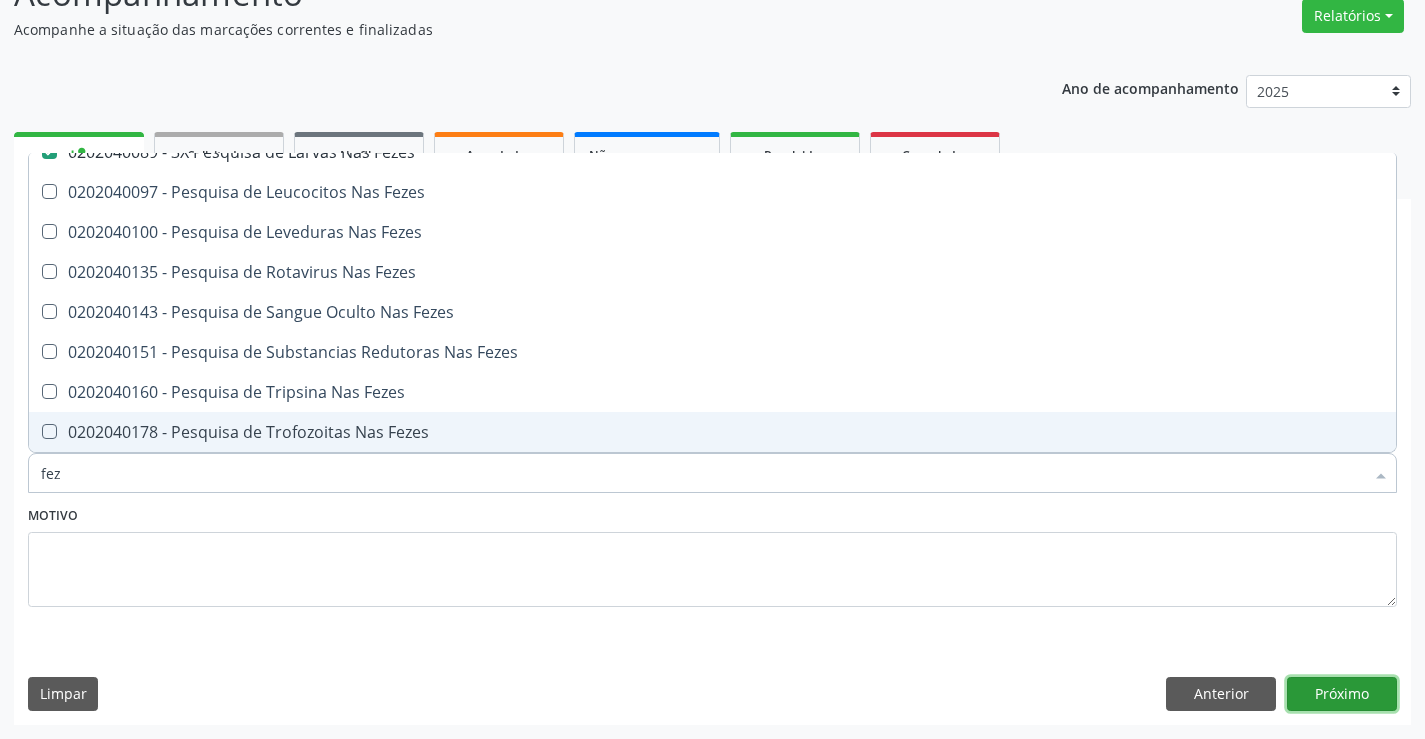 click on "Próximo" at bounding box center (1342, 694) 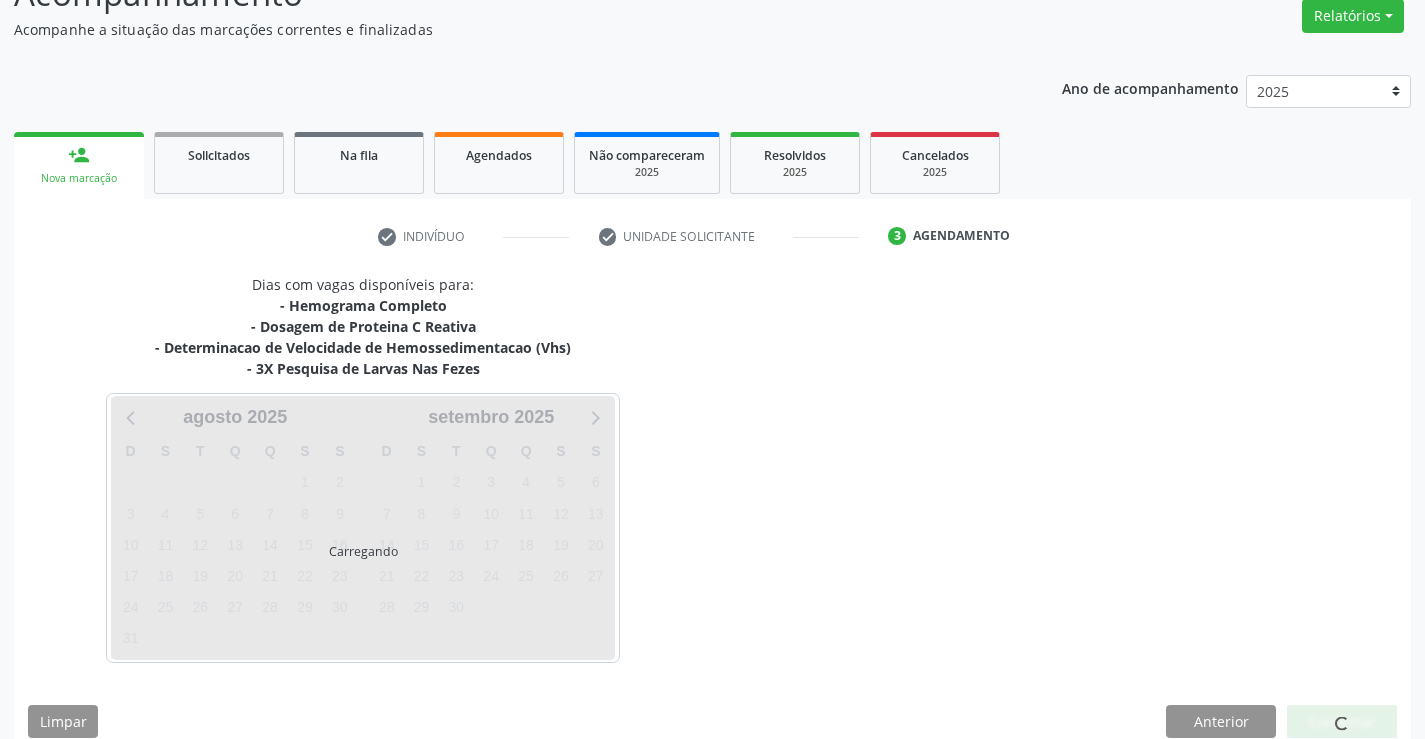 scroll, scrollTop: 0, scrollLeft: 0, axis: both 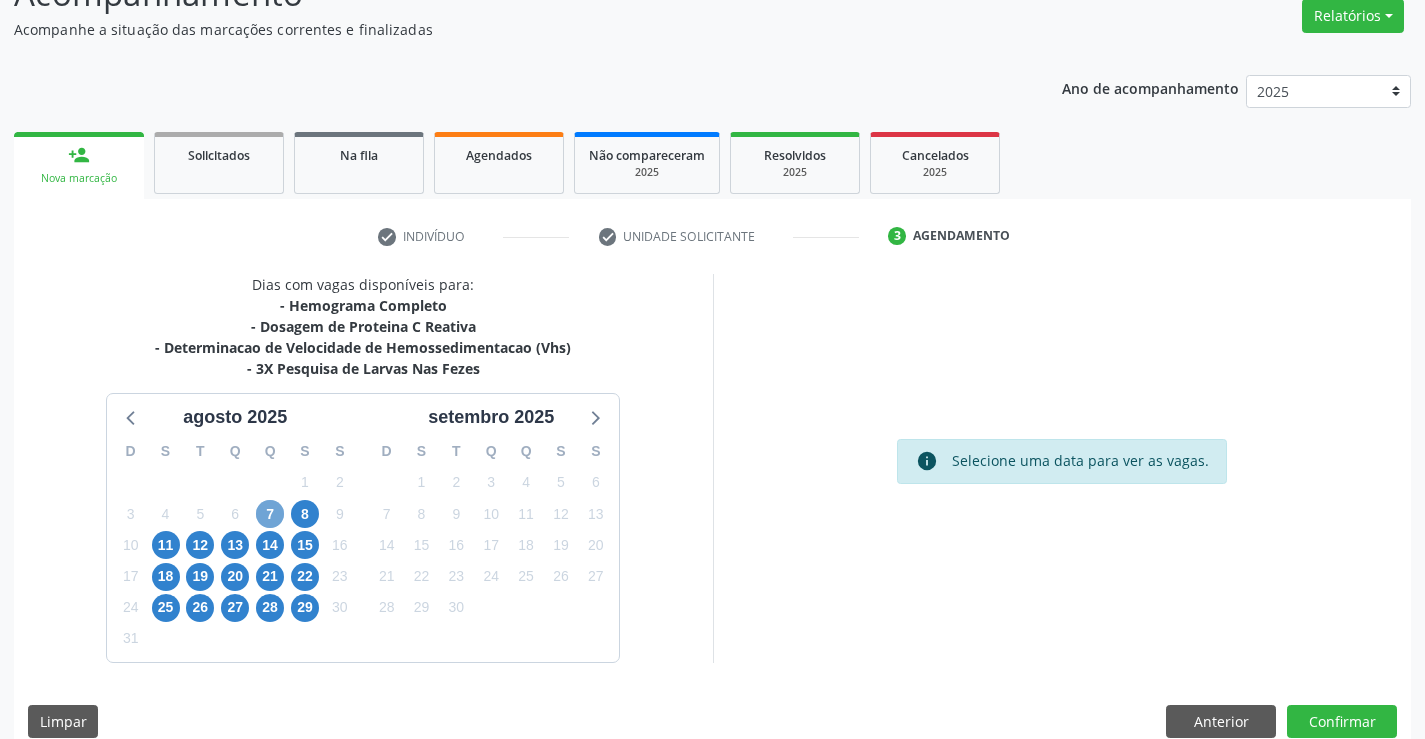 click on "7" at bounding box center [270, 514] 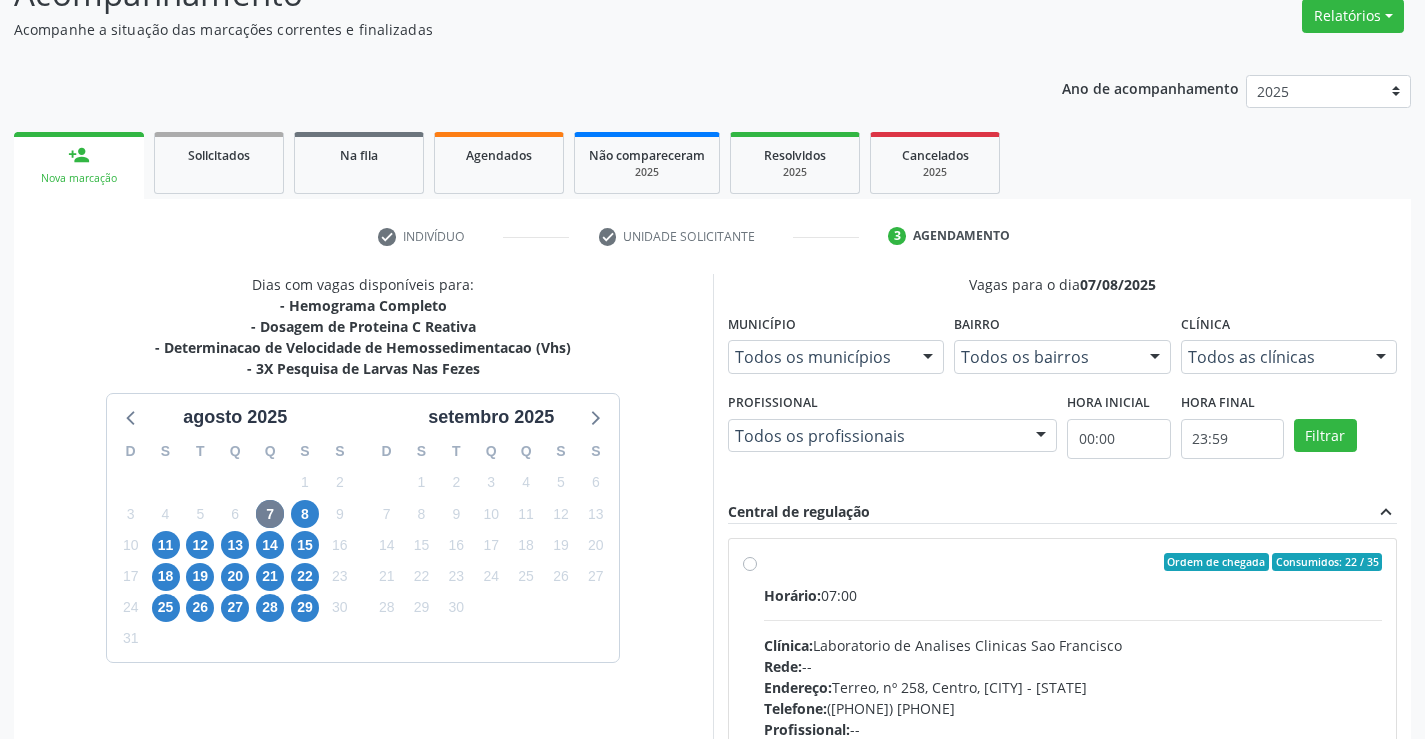 click on "Ordem de chegada
Consumidos: 22 / 35
Horário:   07:00
Clínica:  Laboratorio de Analises Clinicas Sao Francisco
Rede:
--
Endereço:   Terreo, nº 258, Centro, Campo Formoso - BA
Telefone:   (74) 36453588
Profissional:
--
Informações adicionais sobre o atendimento
Idade de atendimento:
Sem restrição
Gênero(s) atendido(s):
Sem restrição
Informações adicionais:
--" at bounding box center [1073, 706] 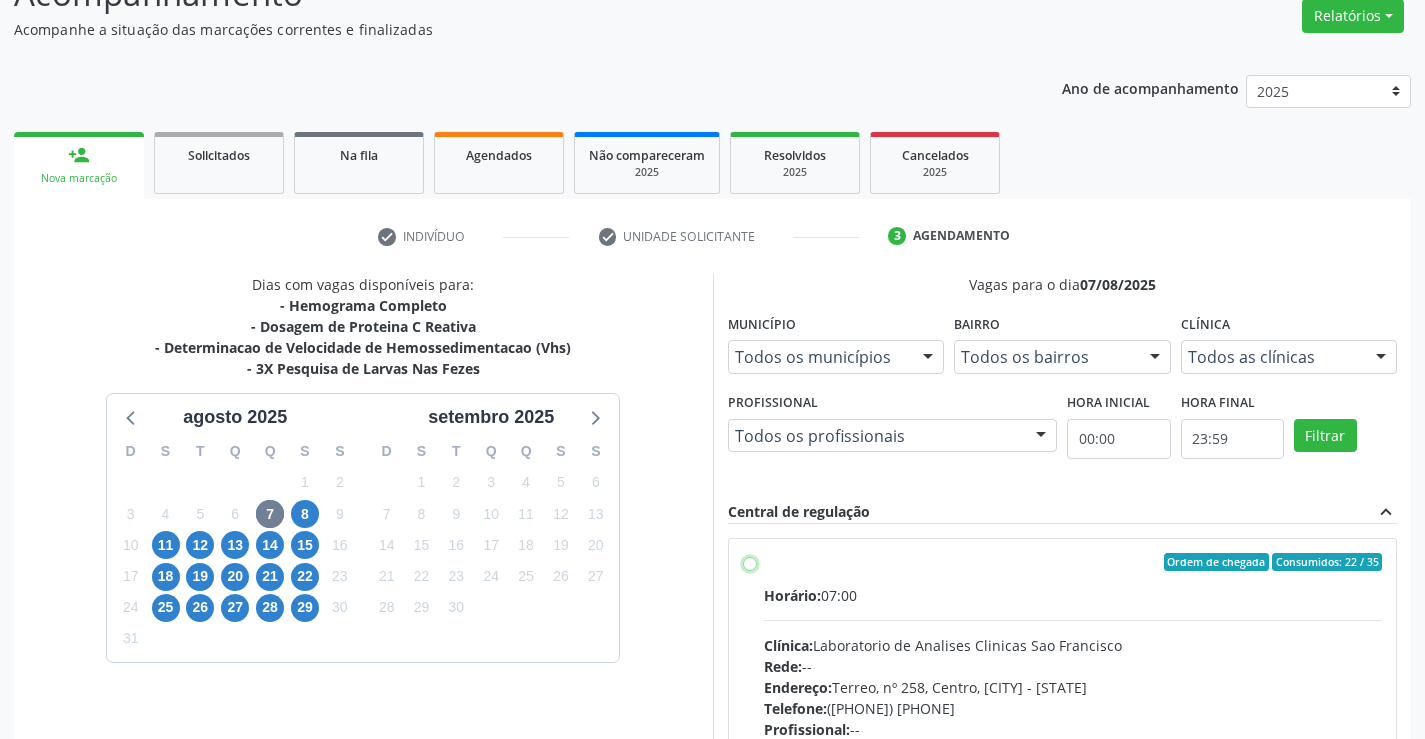 click on "Ordem de chegada
Consumidos: 22 / 35
Horário:   07:00
Clínica:  Laboratorio de Analises Clinicas Sao Francisco
Rede:
--
Endereço:   Terreo, nº 258, Centro, Campo Formoso - BA
Telefone:   (74) 36453588
Profissional:
--
Informações adicionais sobre o atendimento
Idade de atendimento:
Sem restrição
Gênero(s) atendido(s):
Sem restrição
Informações adicionais:
--" at bounding box center [750, 562] 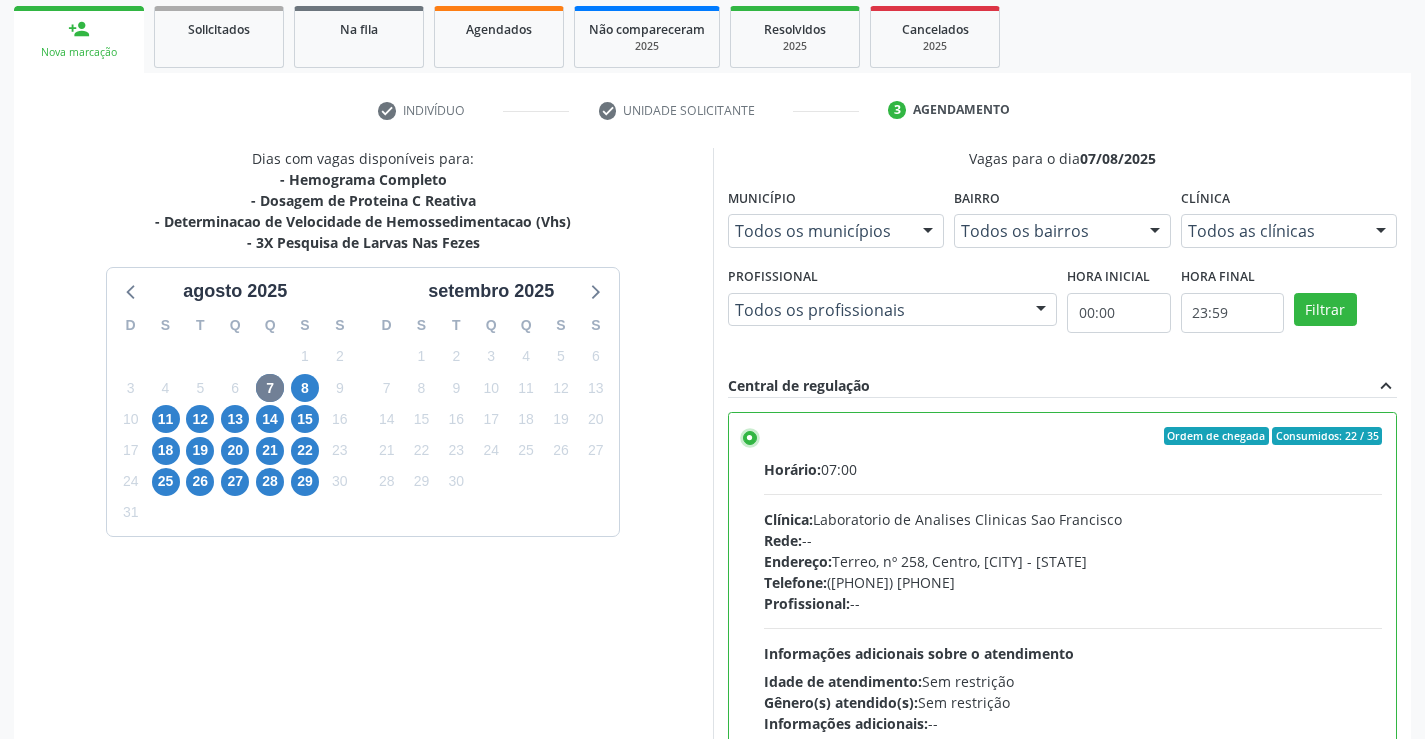 scroll, scrollTop: 456, scrollLeft: 0, axis: vertical 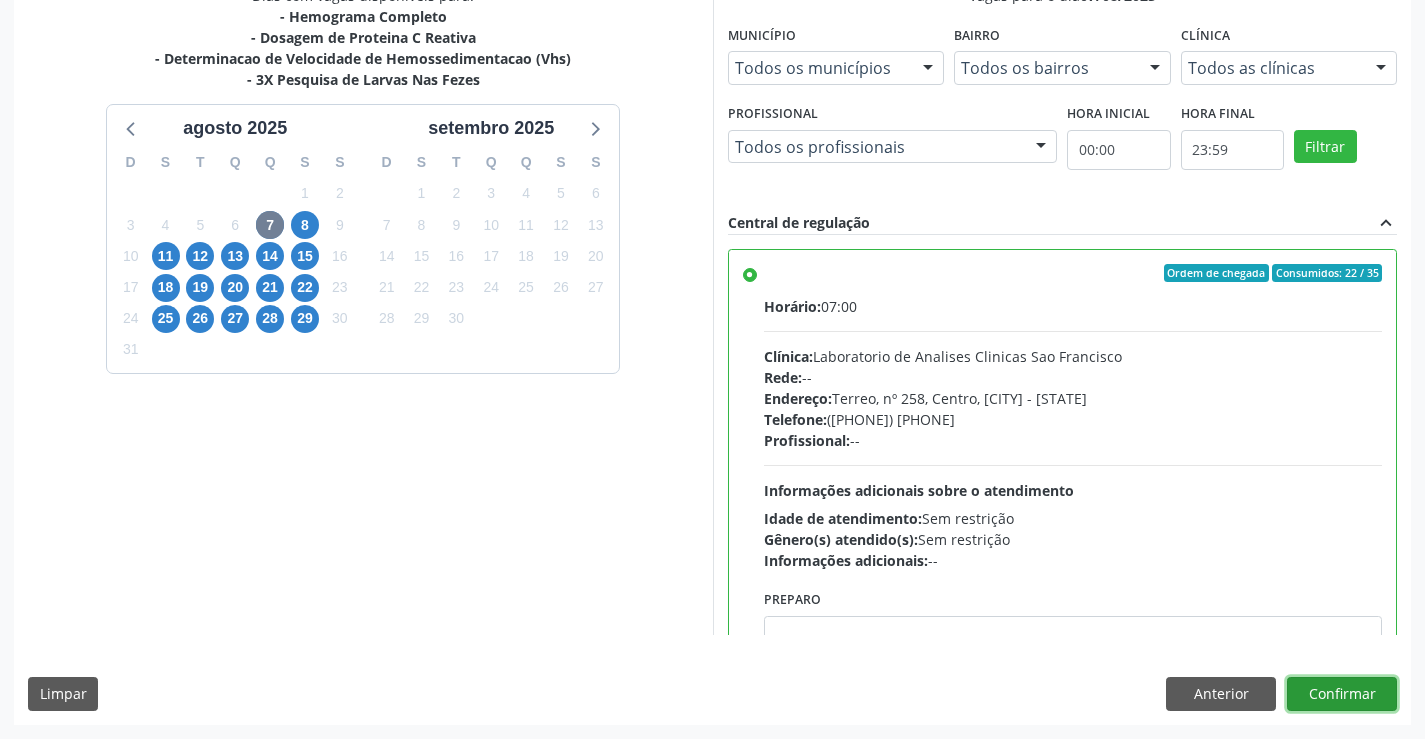 click on "Confirmar" at bounding box center (1342, 694) 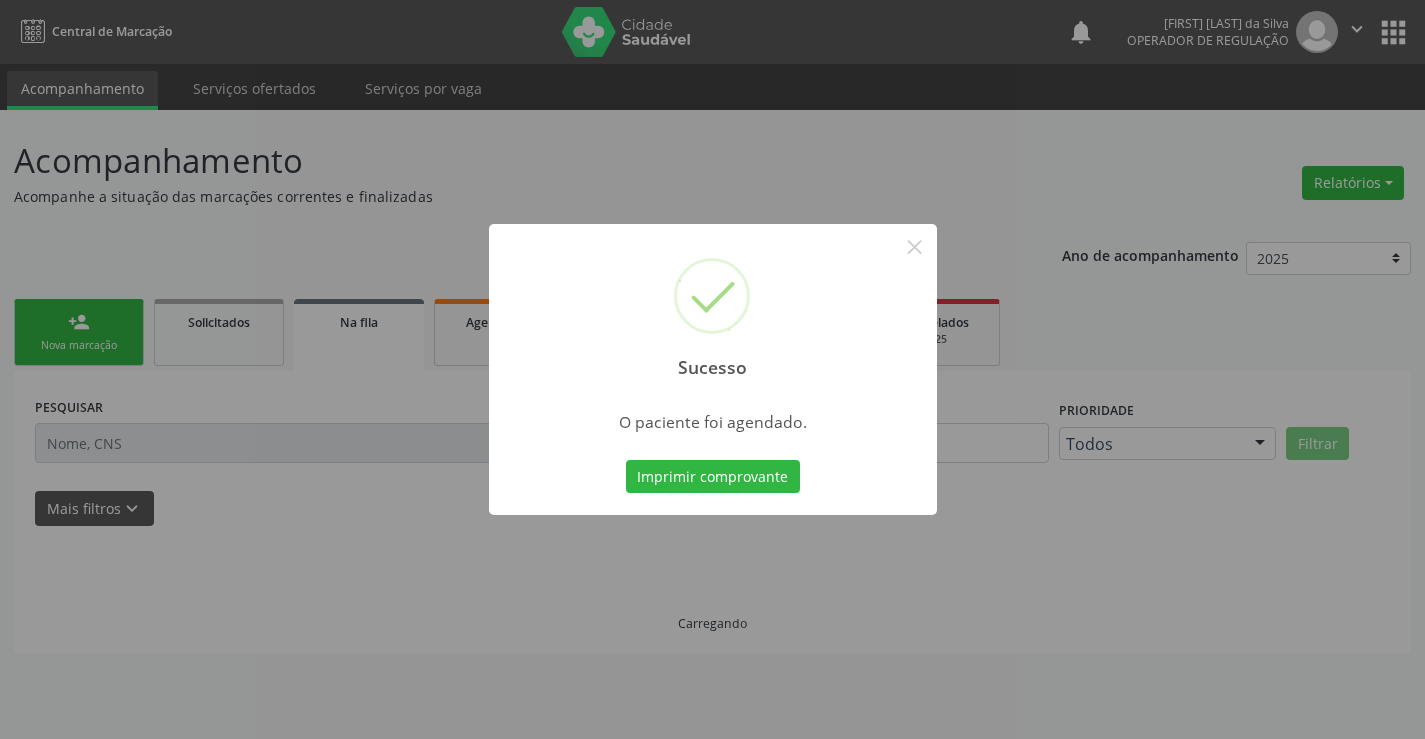 scroll, scrollTop: 0, scrollLeft: 0, axis: both 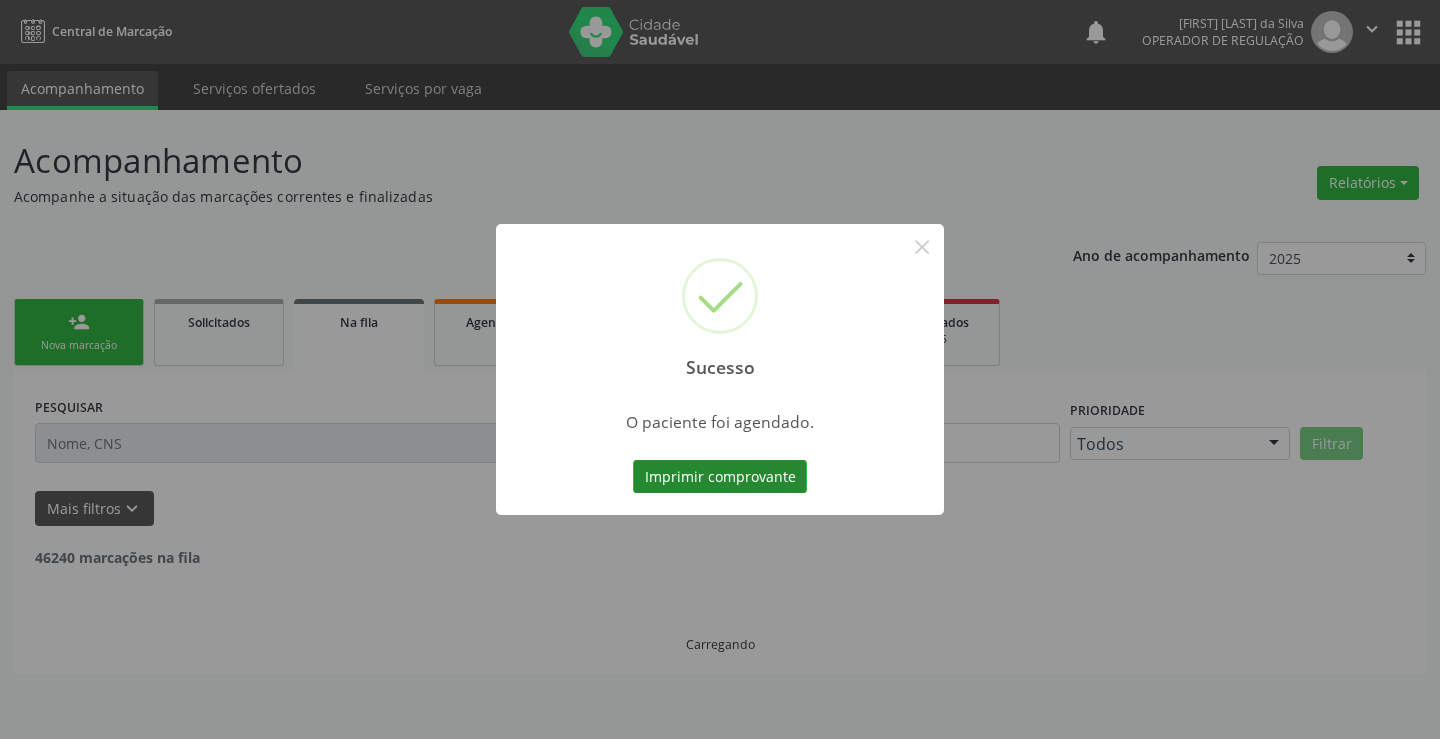 click on "Imprimir comprovante" at bounding box center (720, 477) 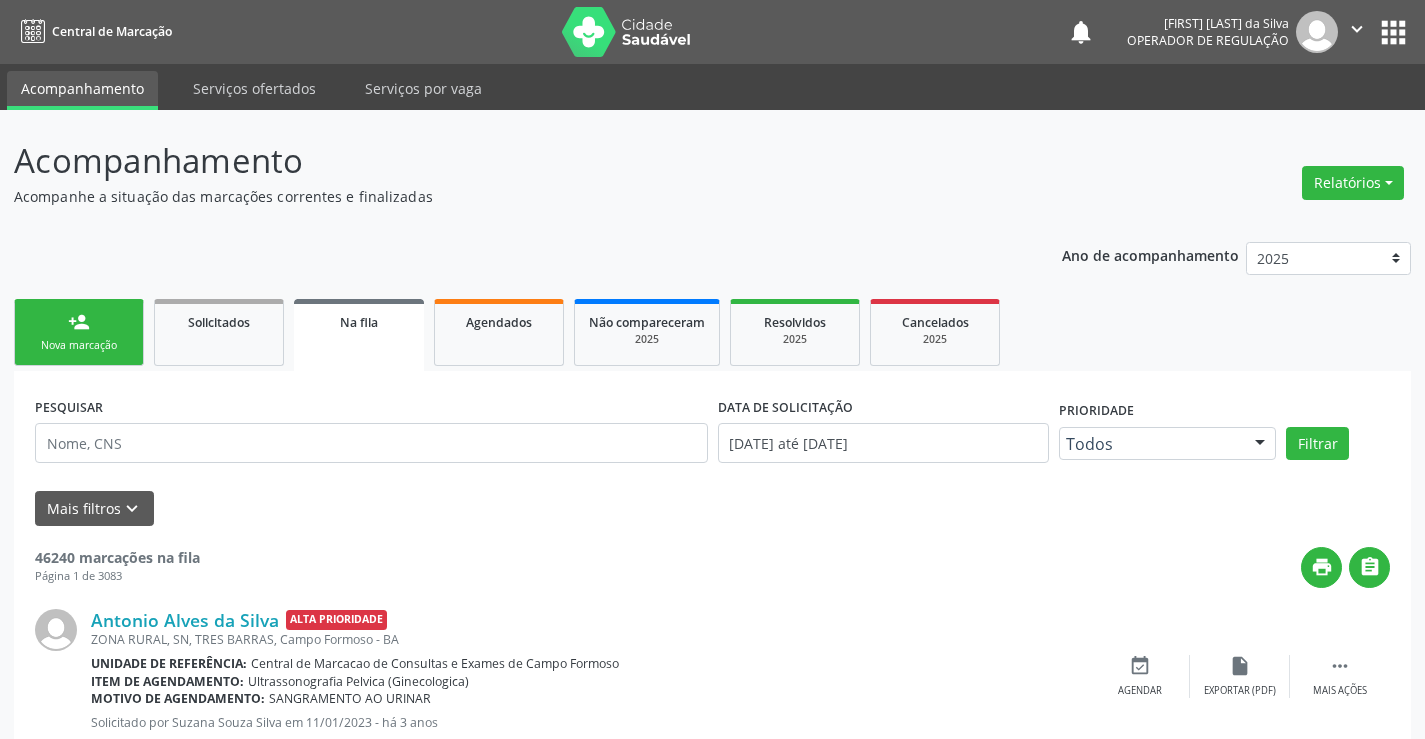 click on "person_add" at bounding box center (79, 322) 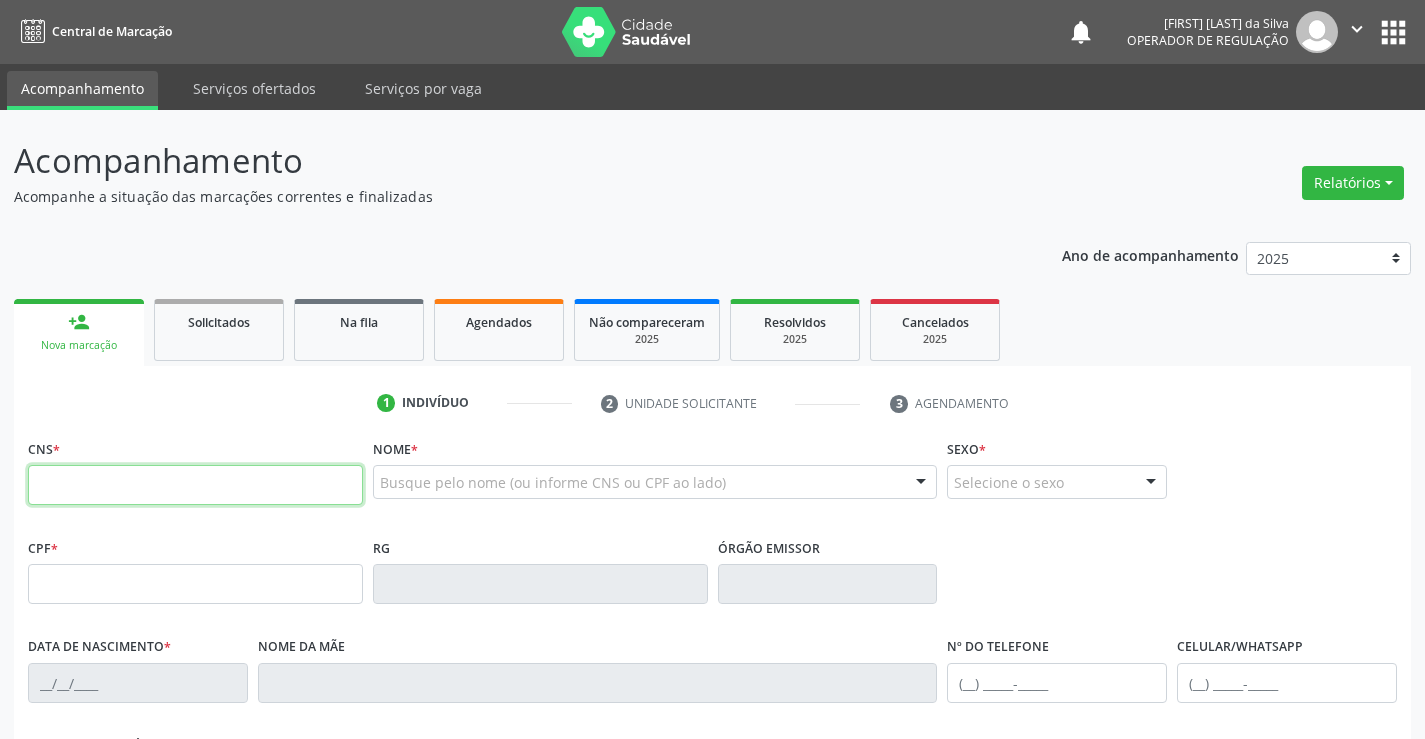 click at bounding box center (195, 485) 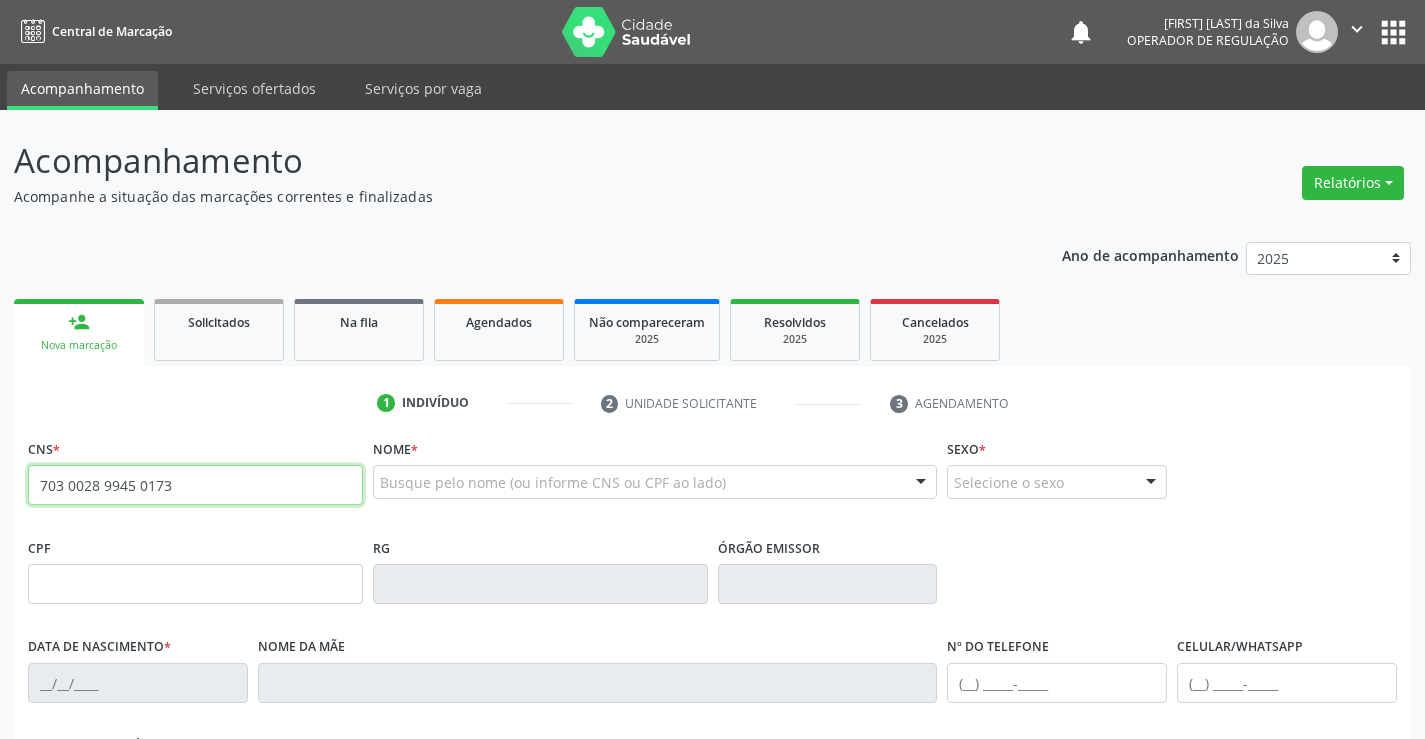 type on "703 0028 9945 0173" 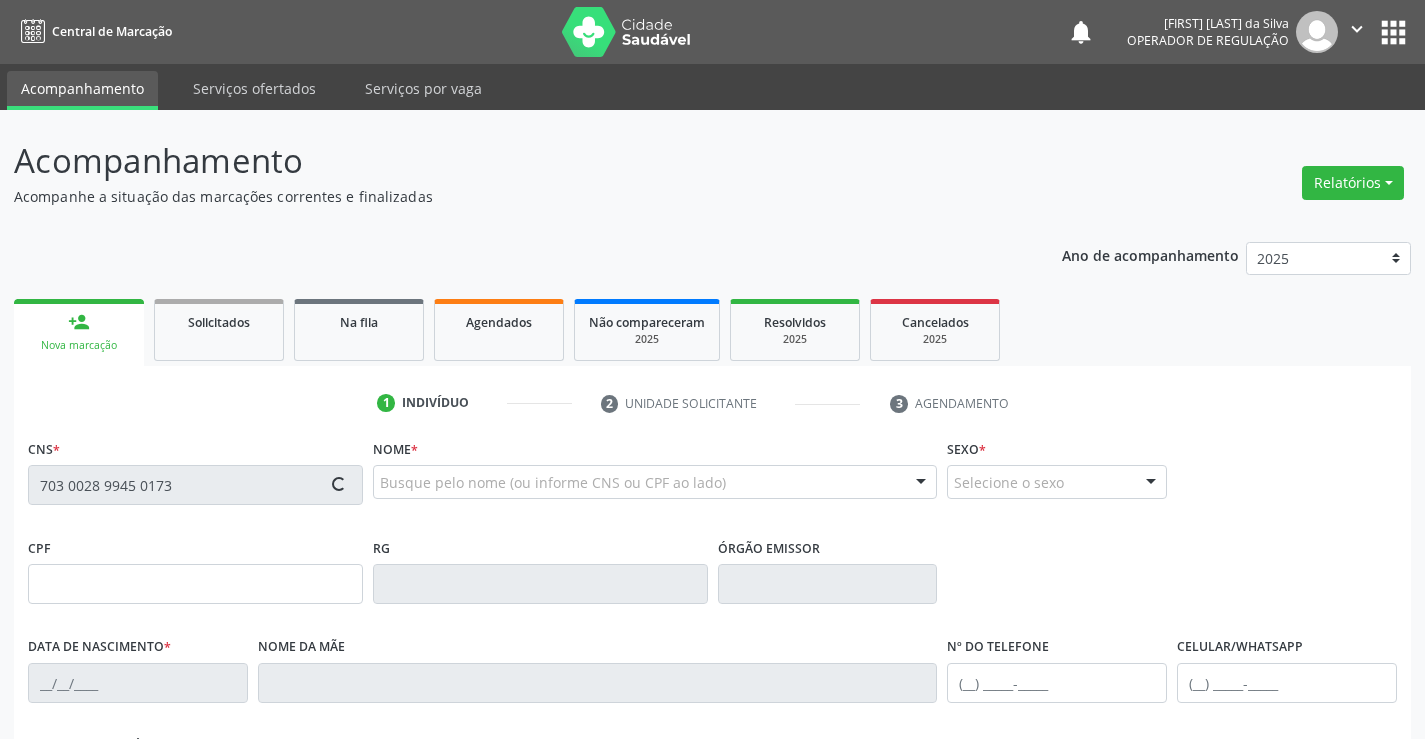 type on "0681668938" 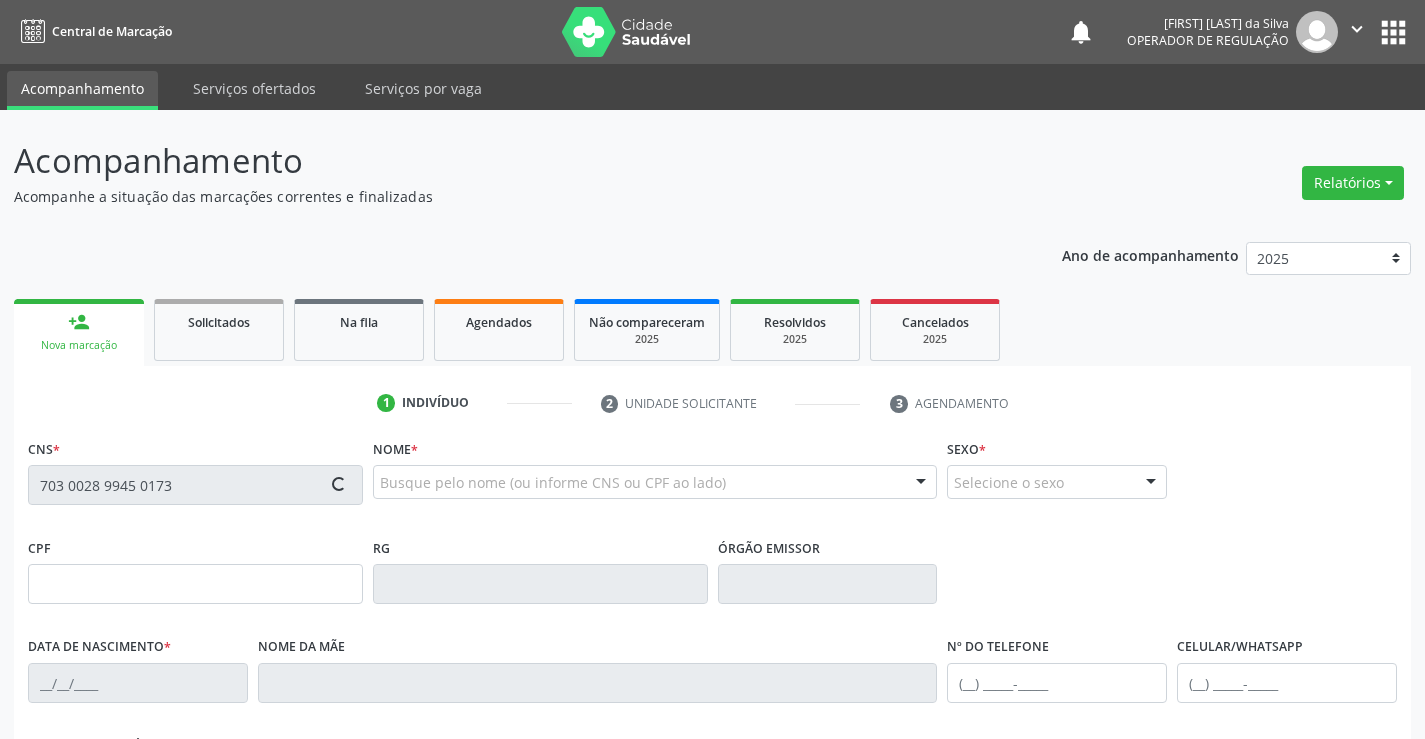 type on "24/06/1970" 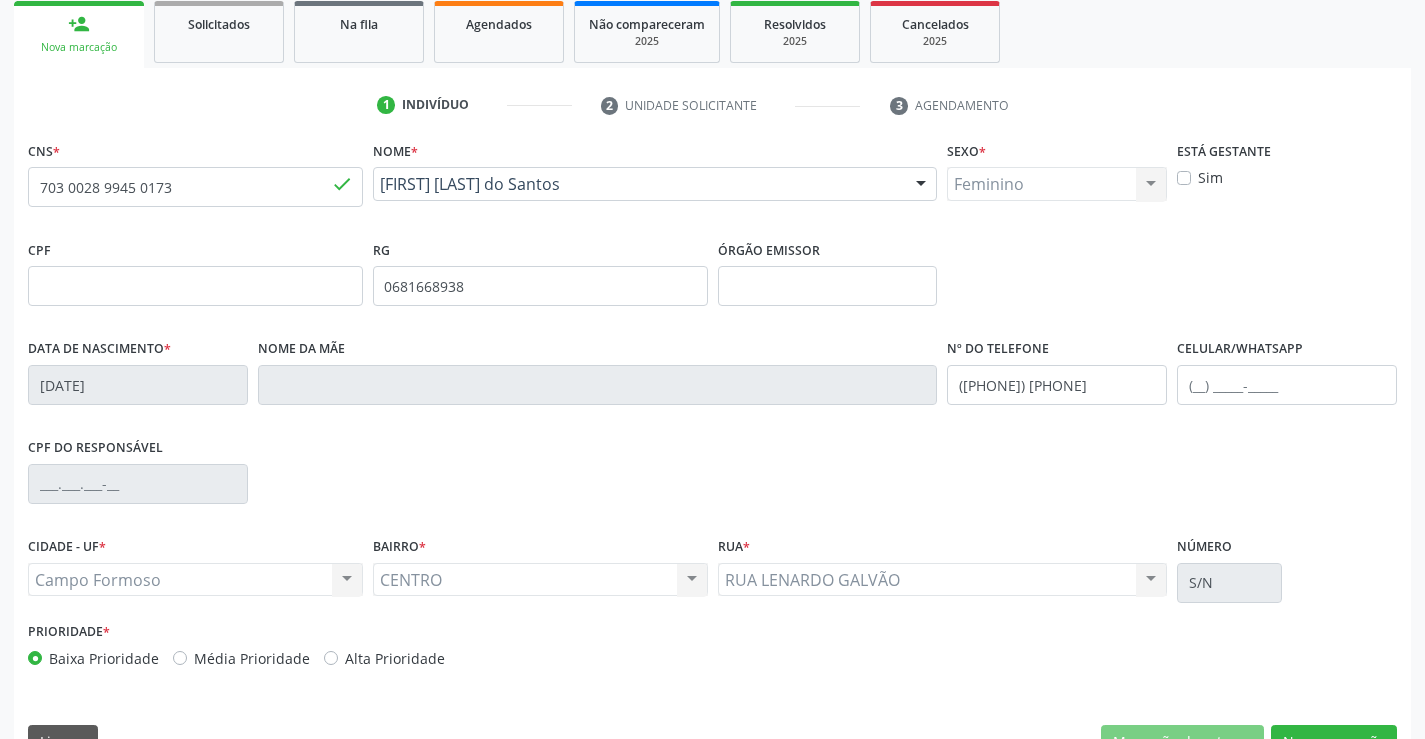 scroll, scrollTop: 345, scrollLeft: 0, axis: vertical 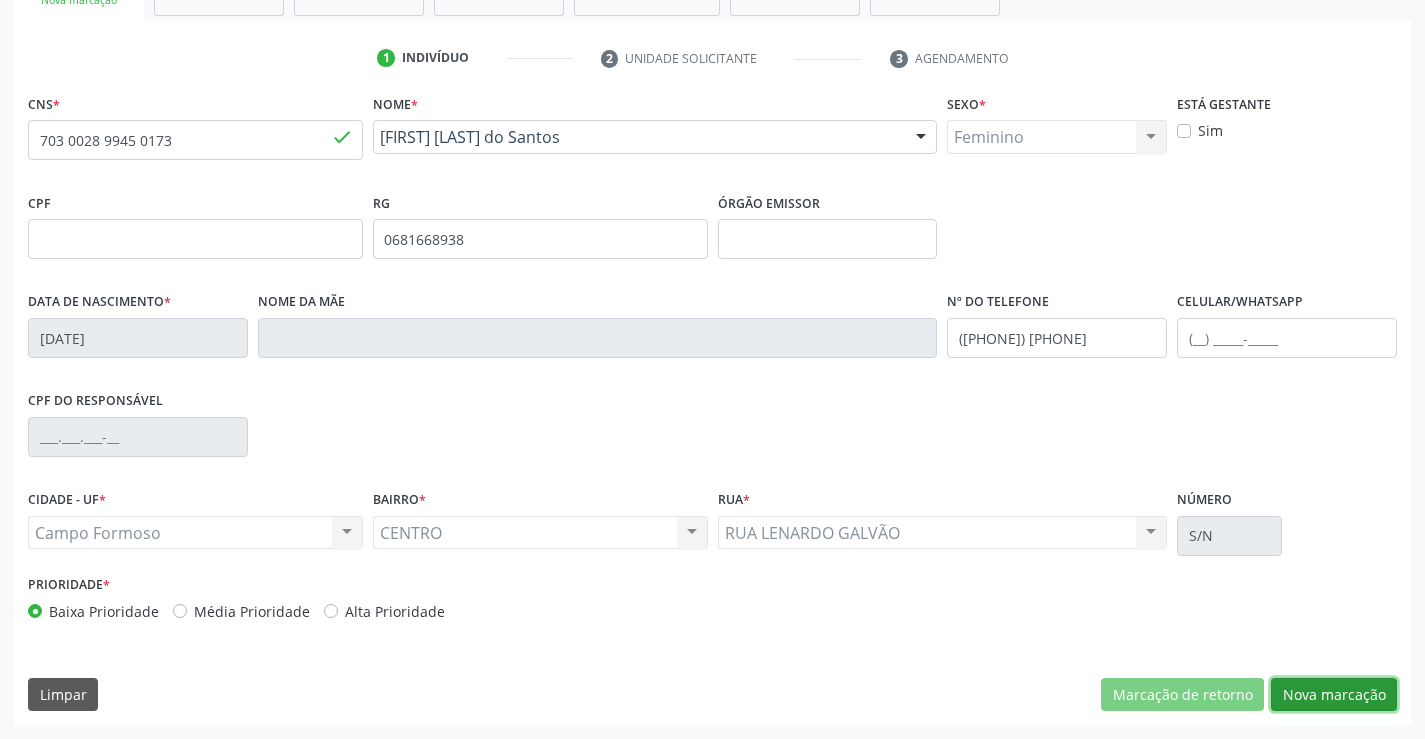 click on "Nova marcação" at bounding box center (1334, 695) 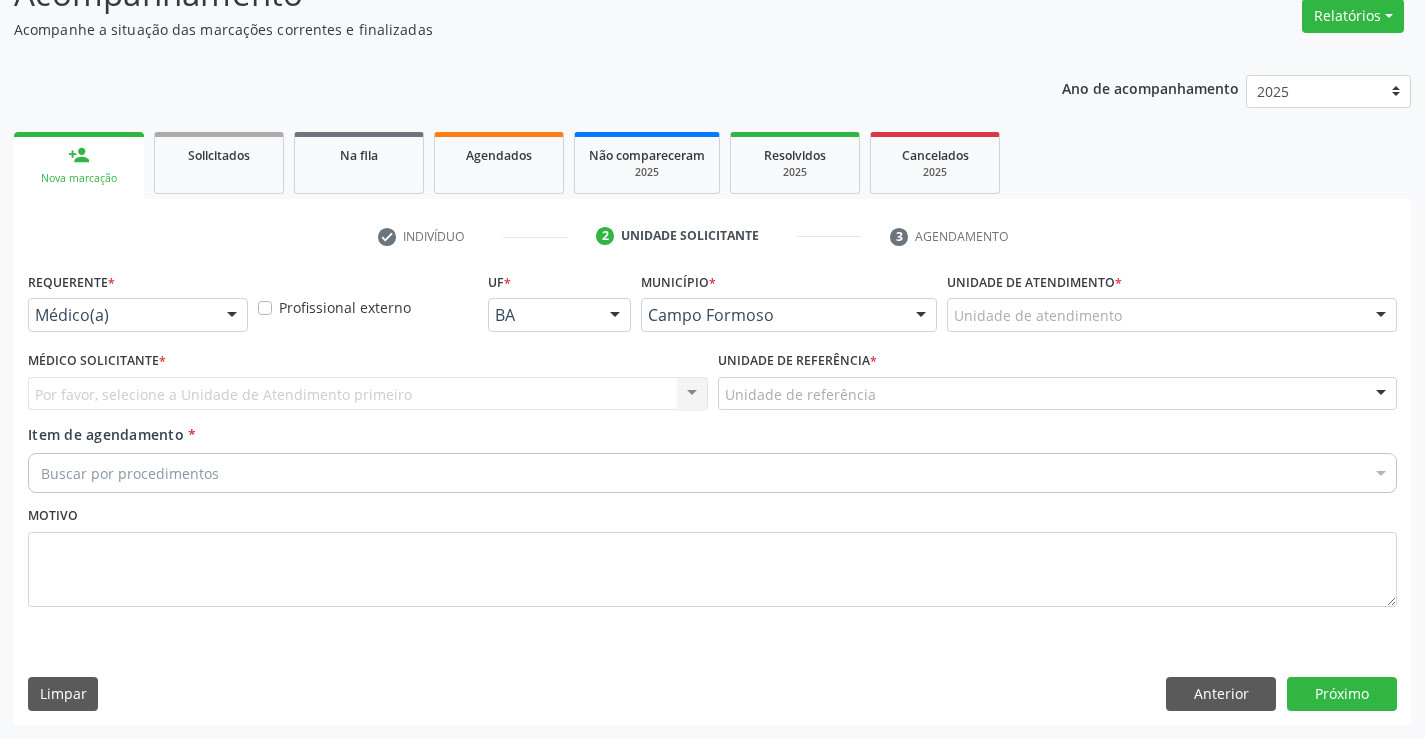 scroll, scrollTop: 167, scrollLeft: 0, axis: vertical 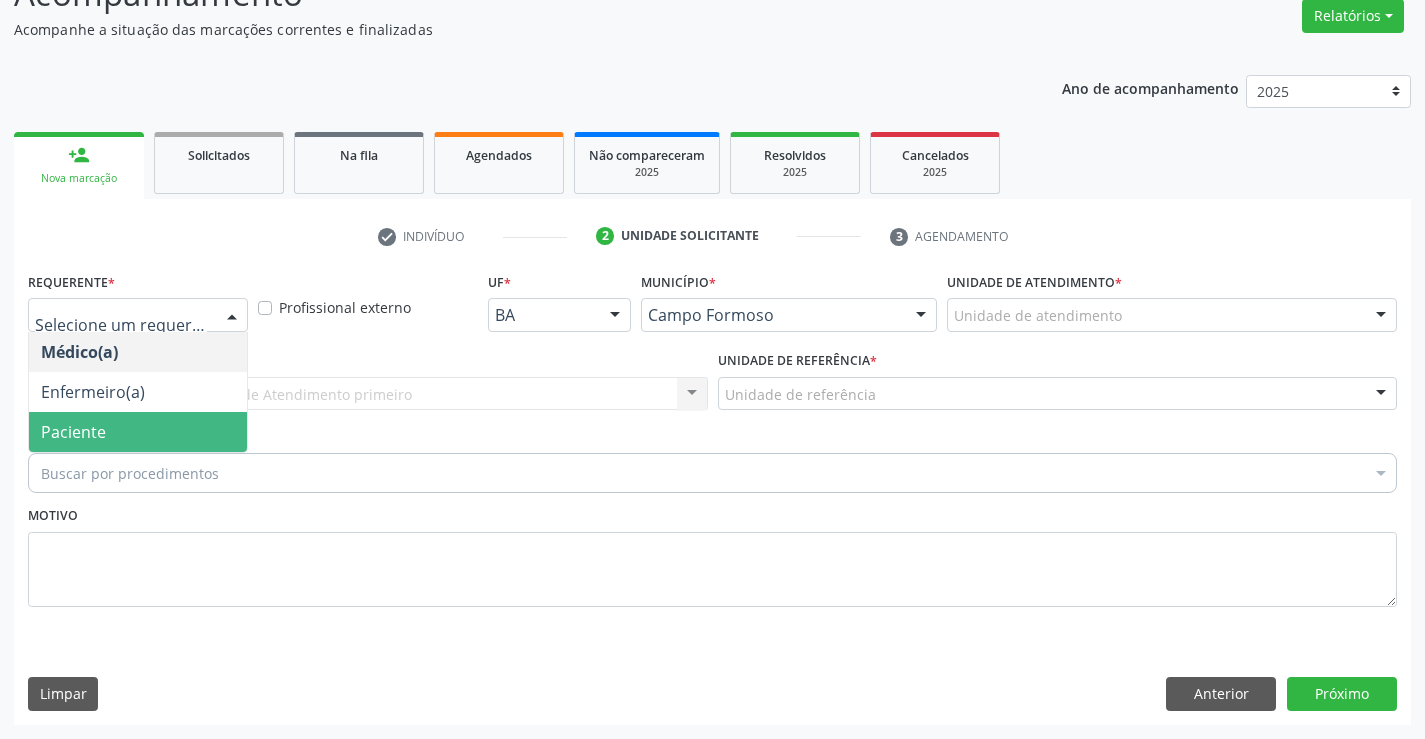 click on "Paciente" at bounding box center (138, 432) 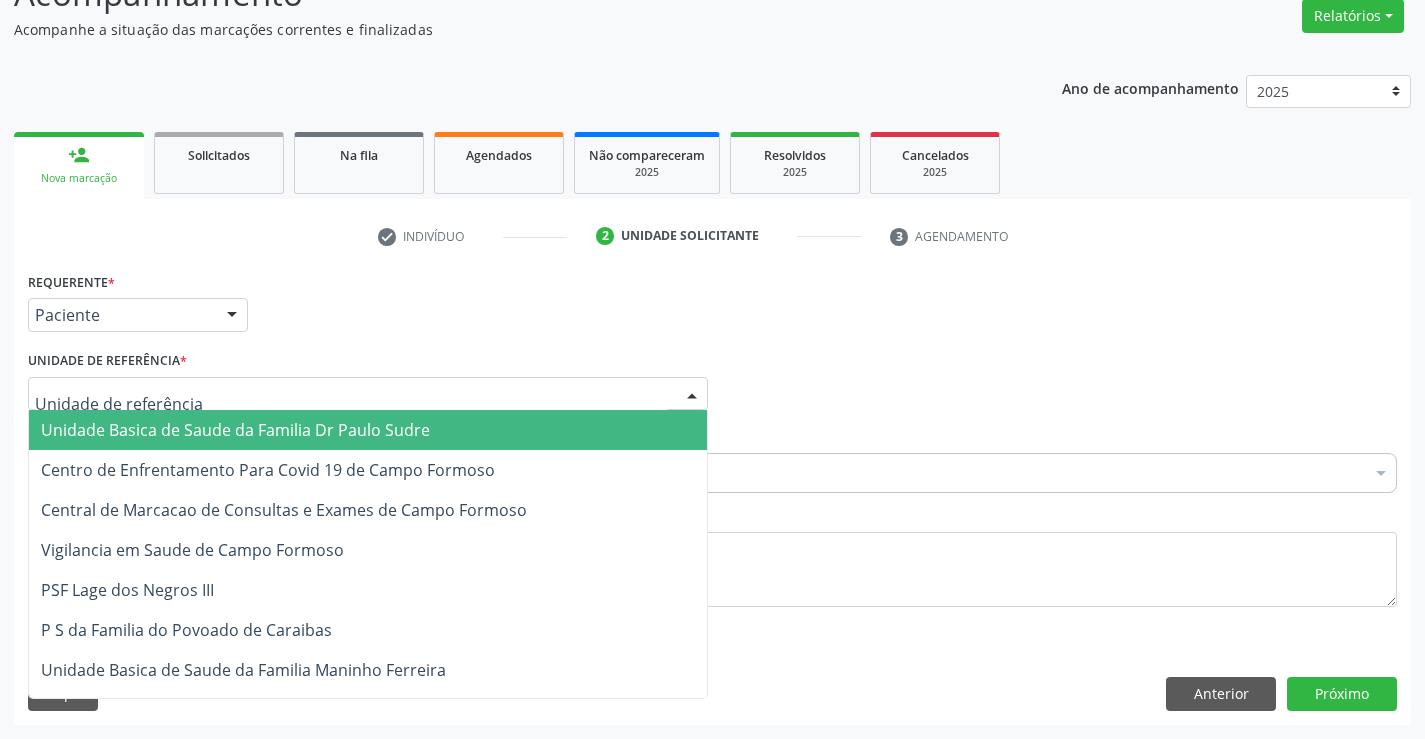 click on "Unidade Basica de Saude da Familia Dr Paulo Sudre" at bounding box center (235, 430) 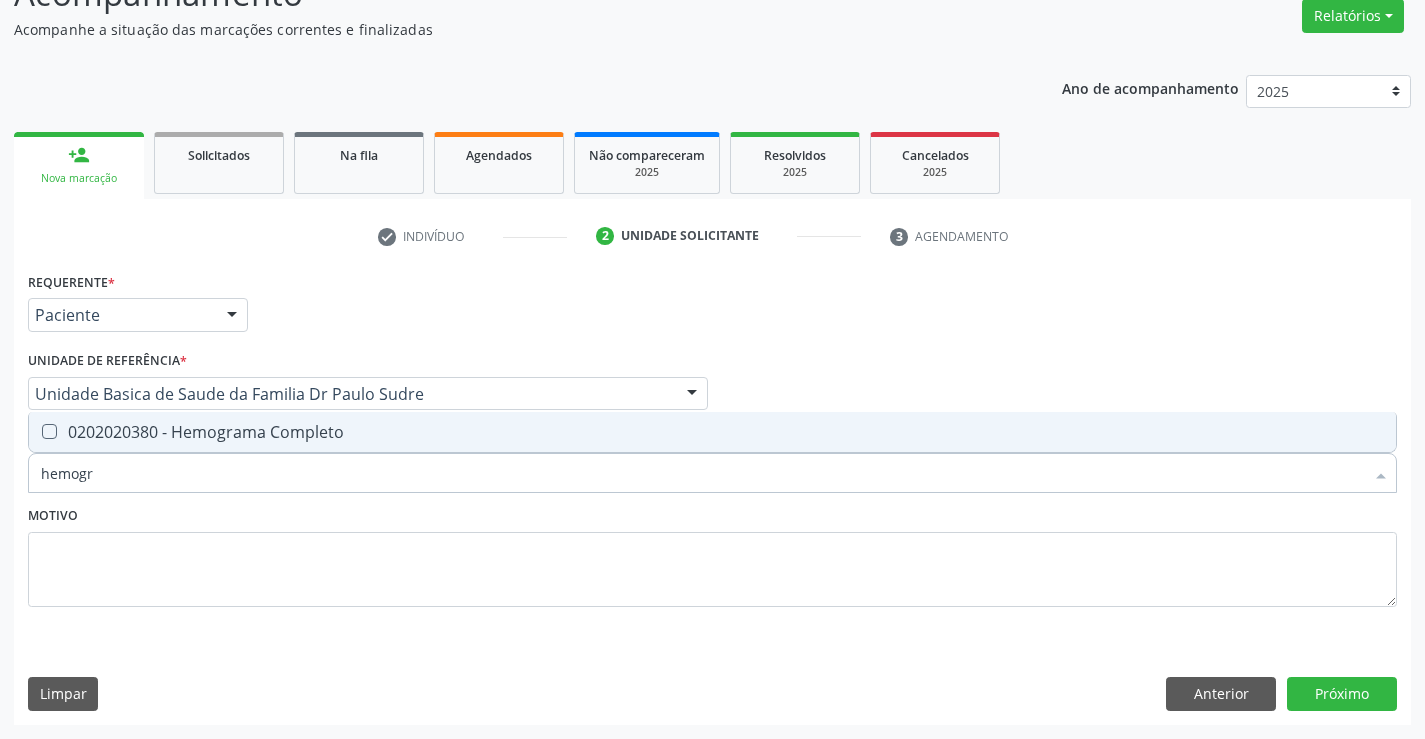 type on "hemogra" 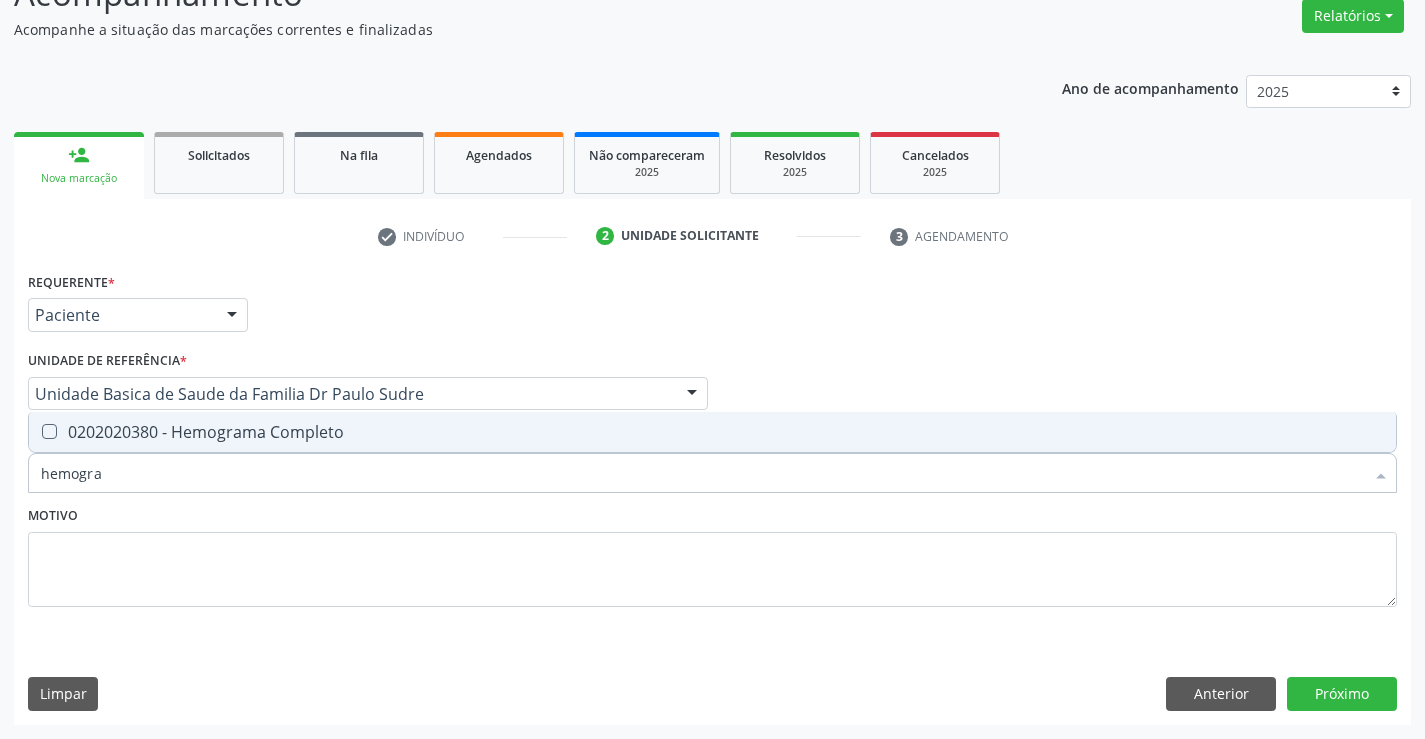 click on "0202020380 - Hemograma Completo" at bounding box center (712, 432) 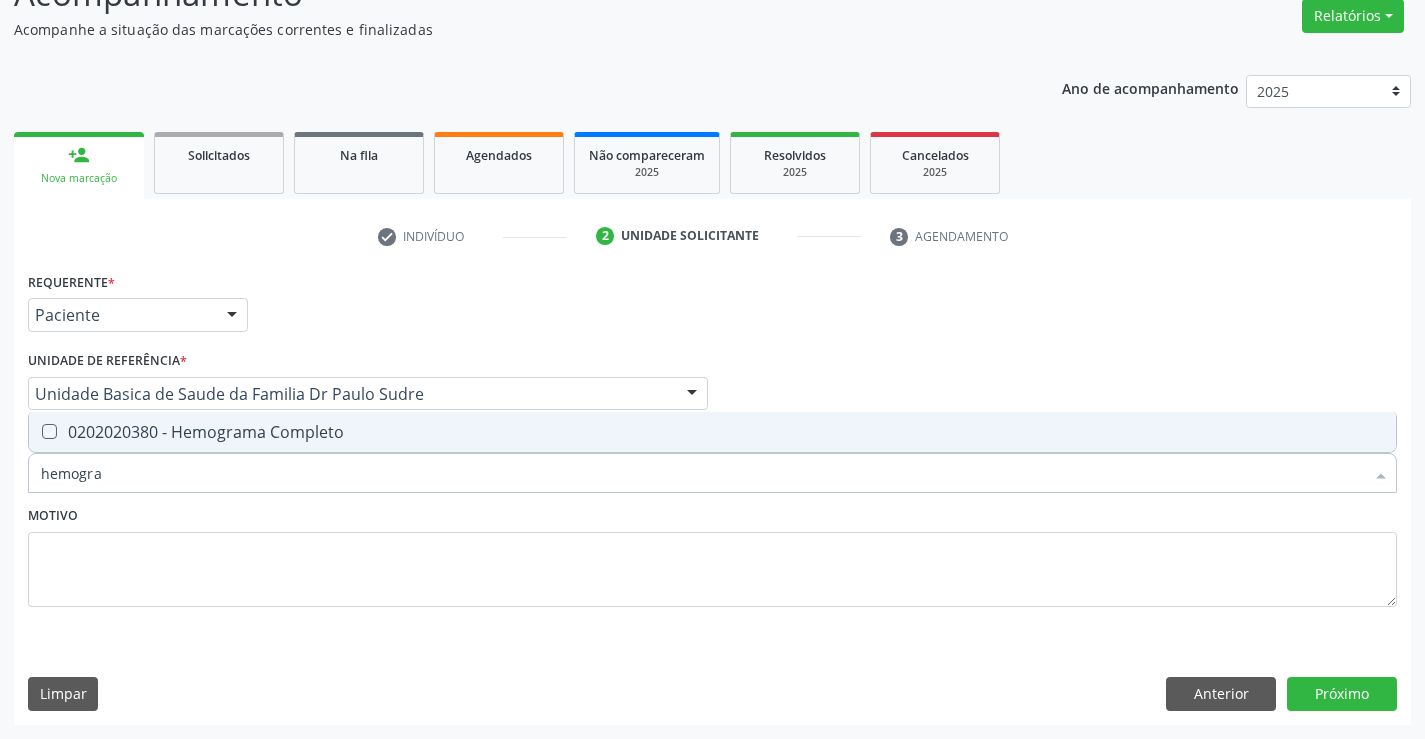 checkbox on "true" 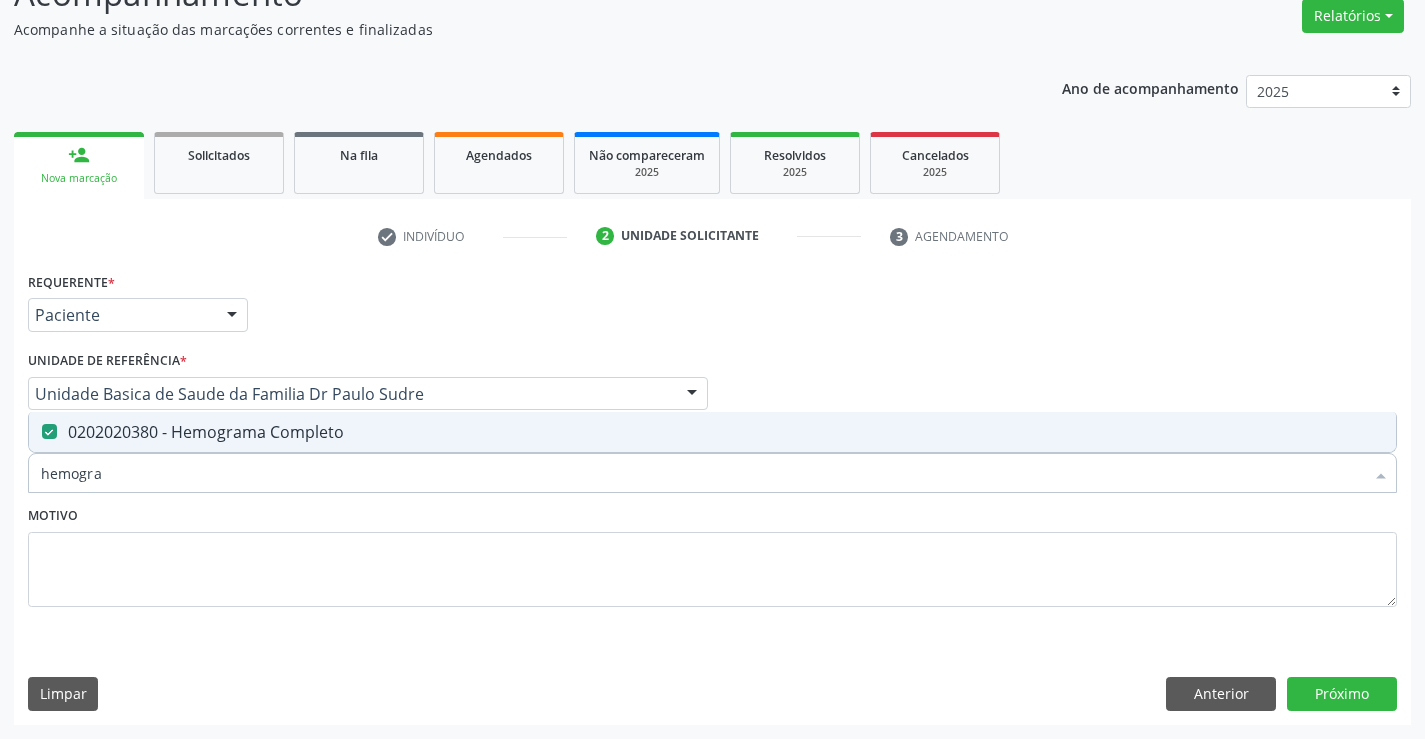 click on "Motivo" at bounding box center (712, 554) 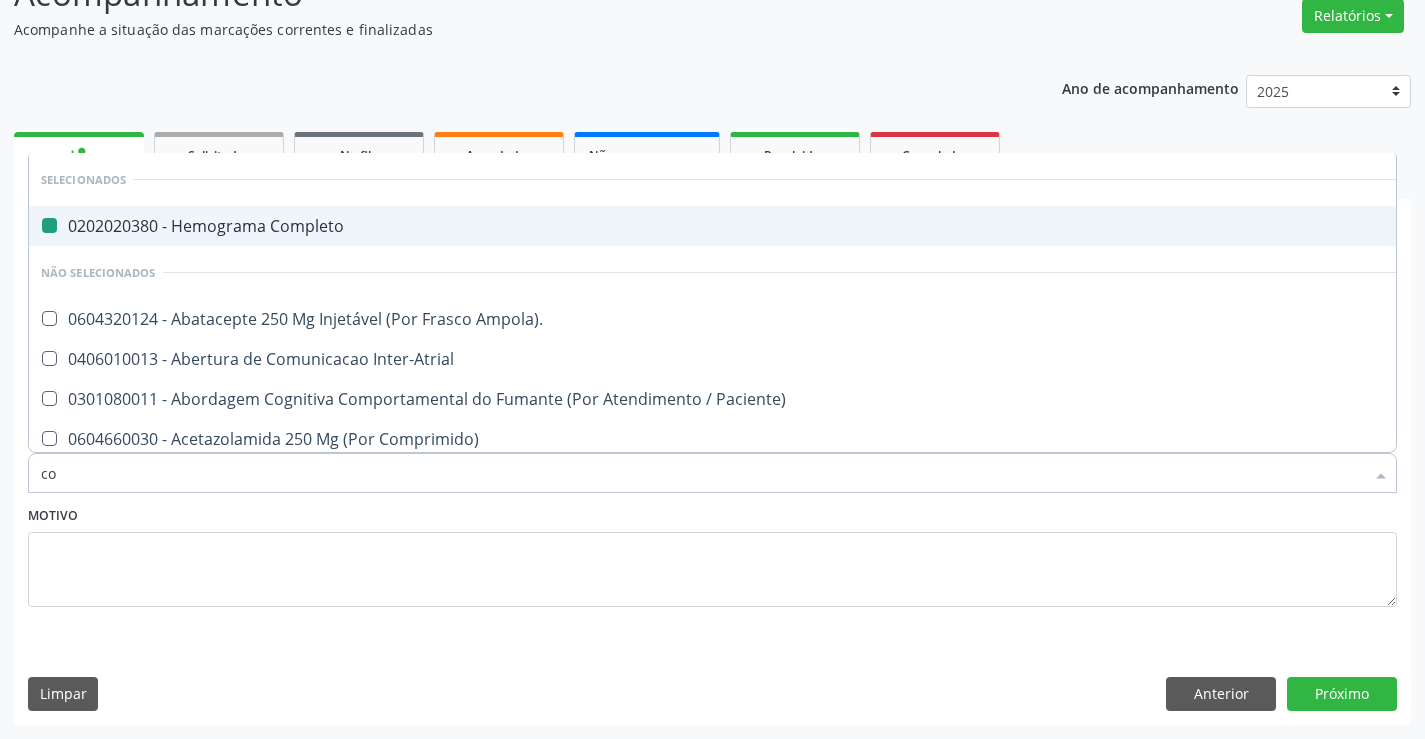 type on "col" 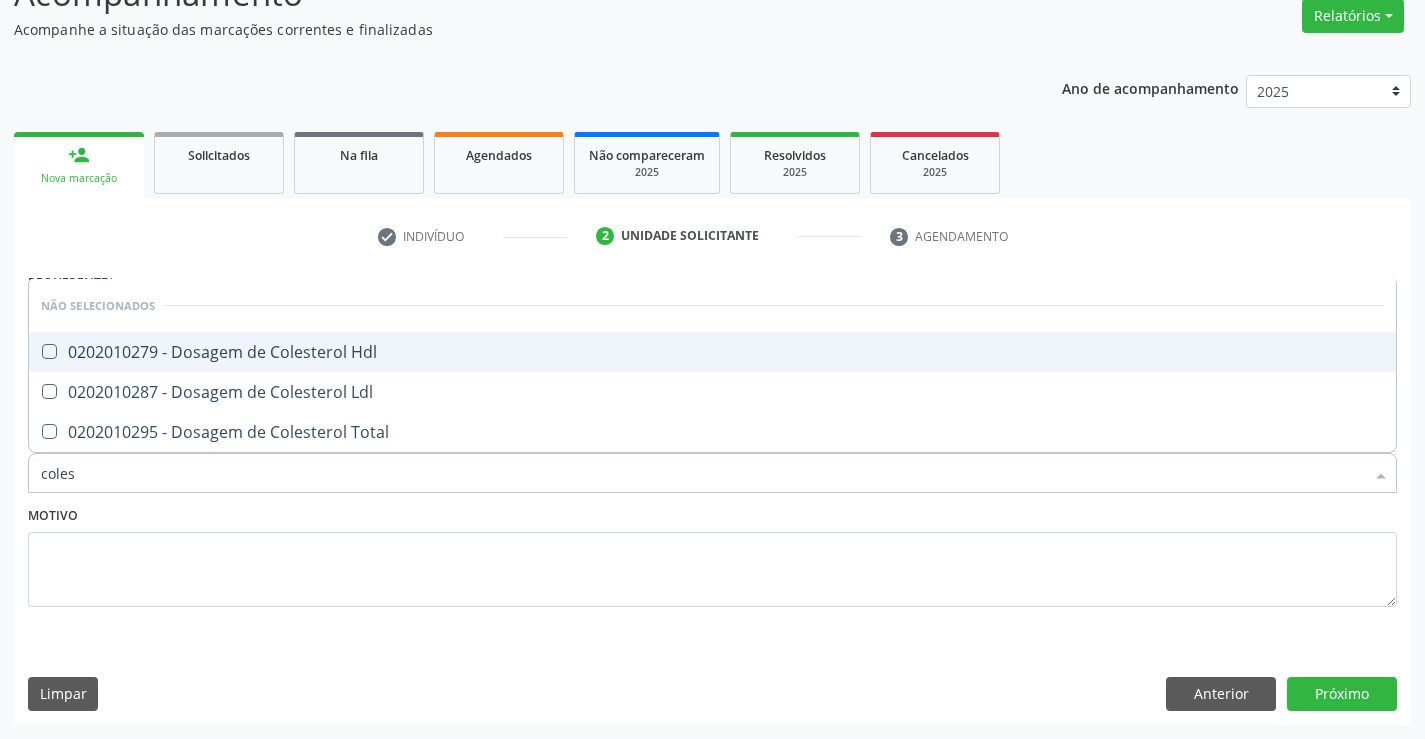 type on "colest" 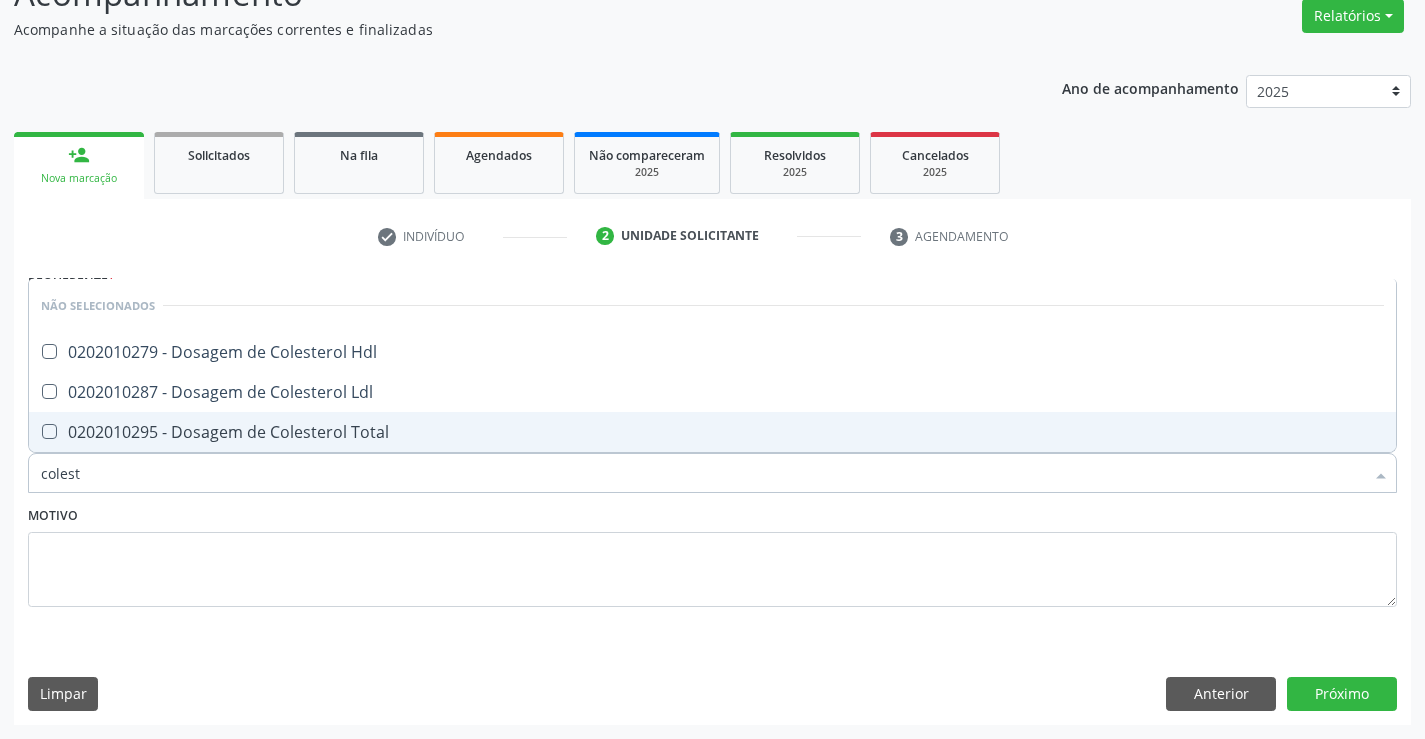 click on "0202010295 - Dosagem de Colesterol Total" at bounding box center [712, 432] 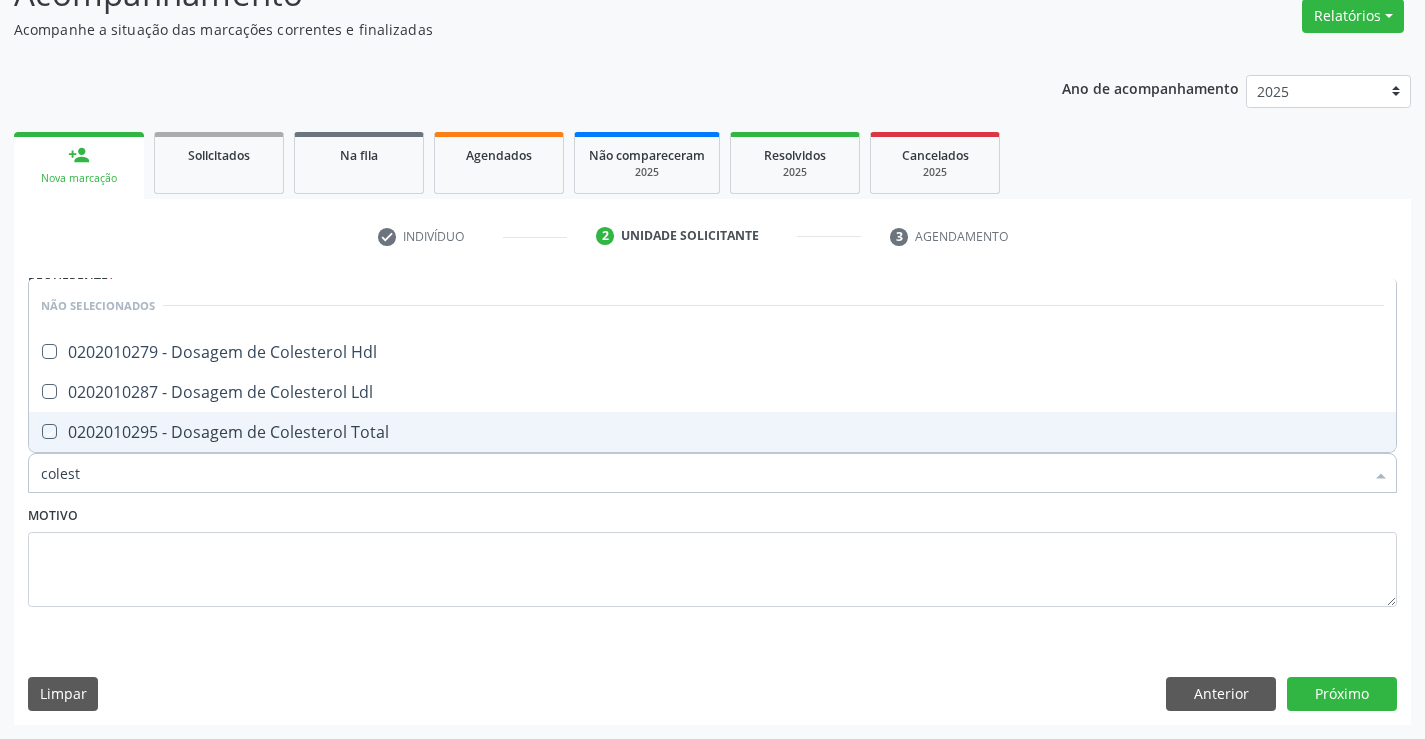 checkbox on "true" 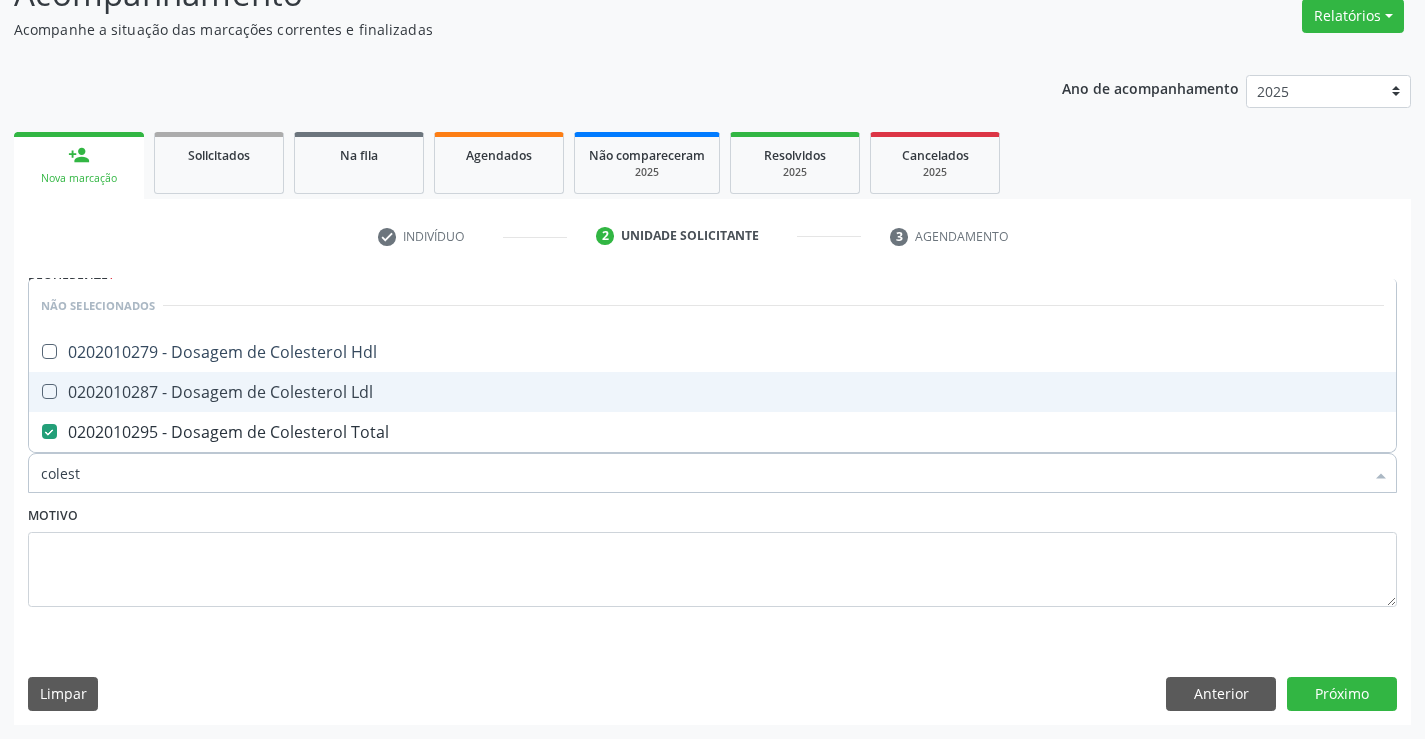 click on "0202010287 - Dosagem de Colesterol Ldl" at bounding box center (712, 392) 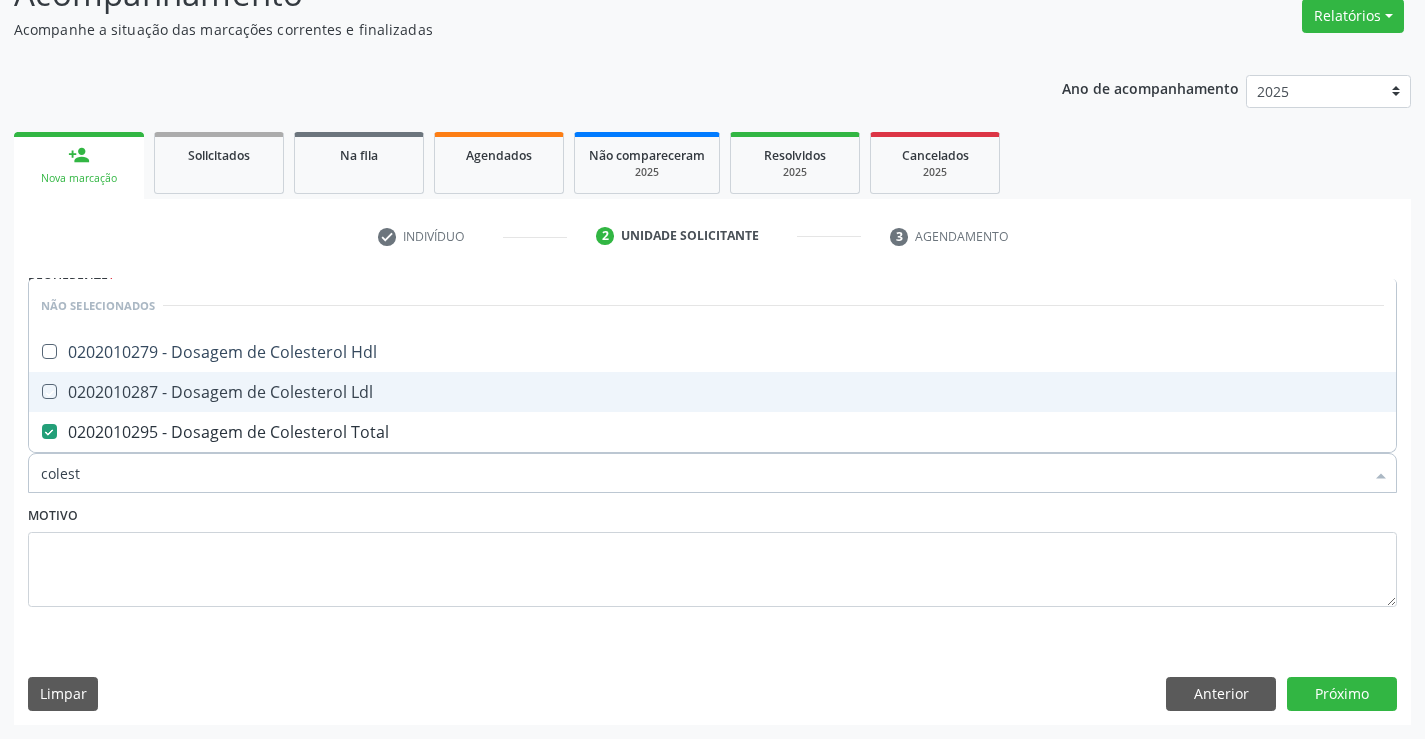 checkbox on "true" 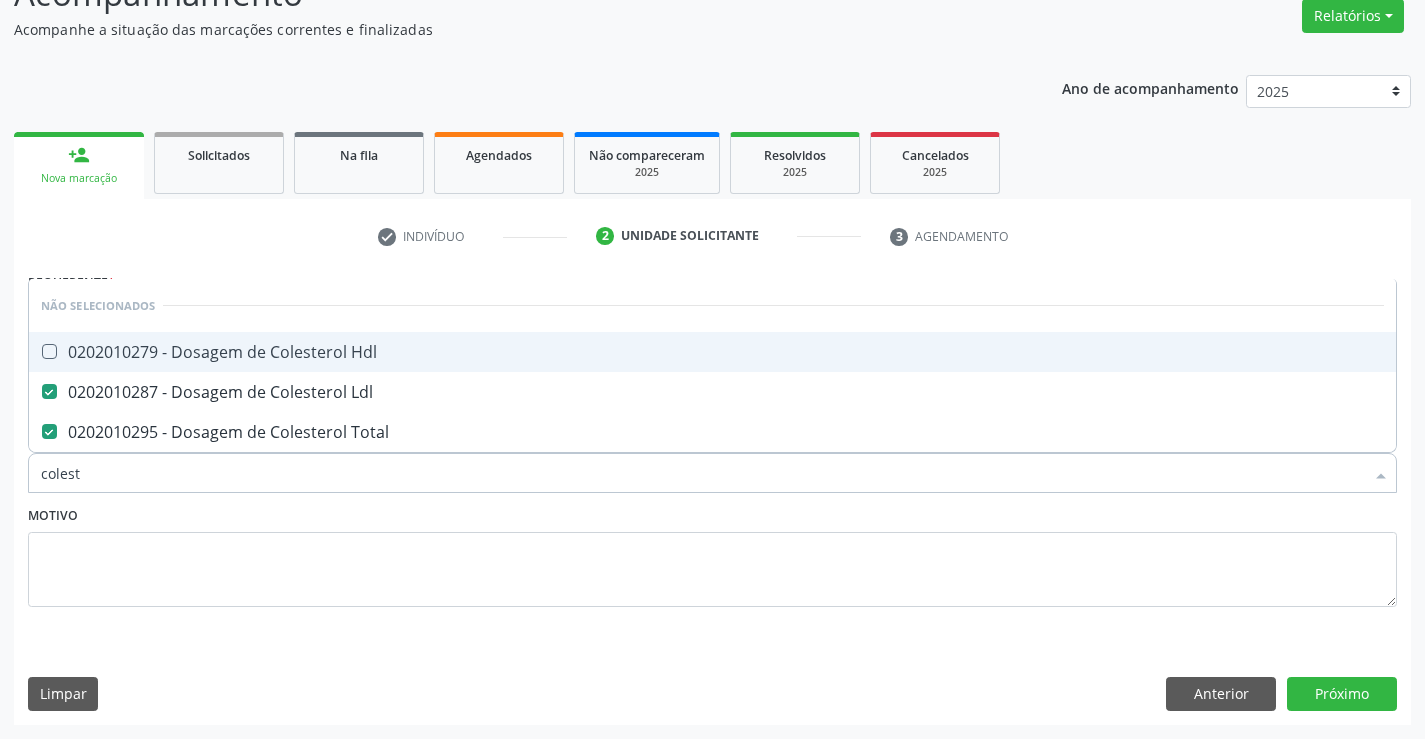 click on "0202010279 - Dosagem de Colesterol Hdl" at bounding box center (712, 352) 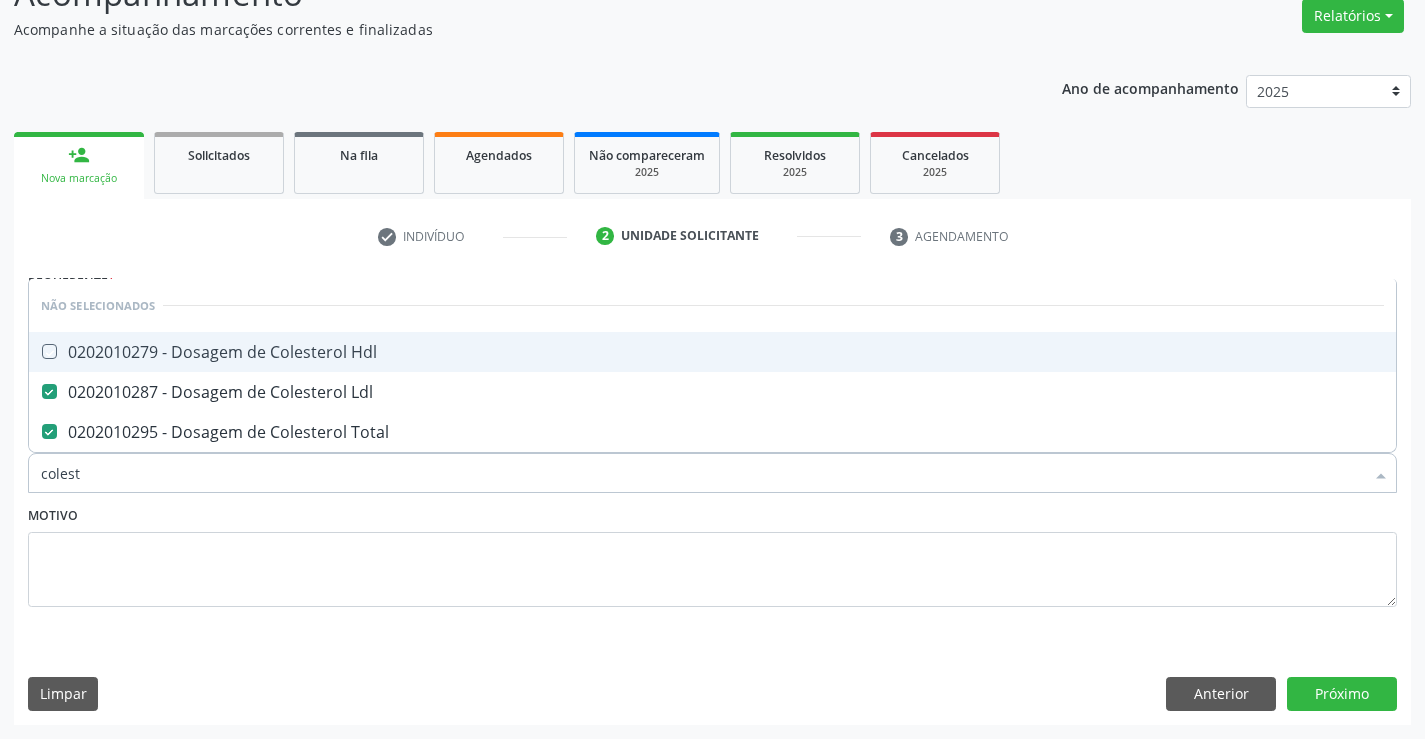checkbox on "true" 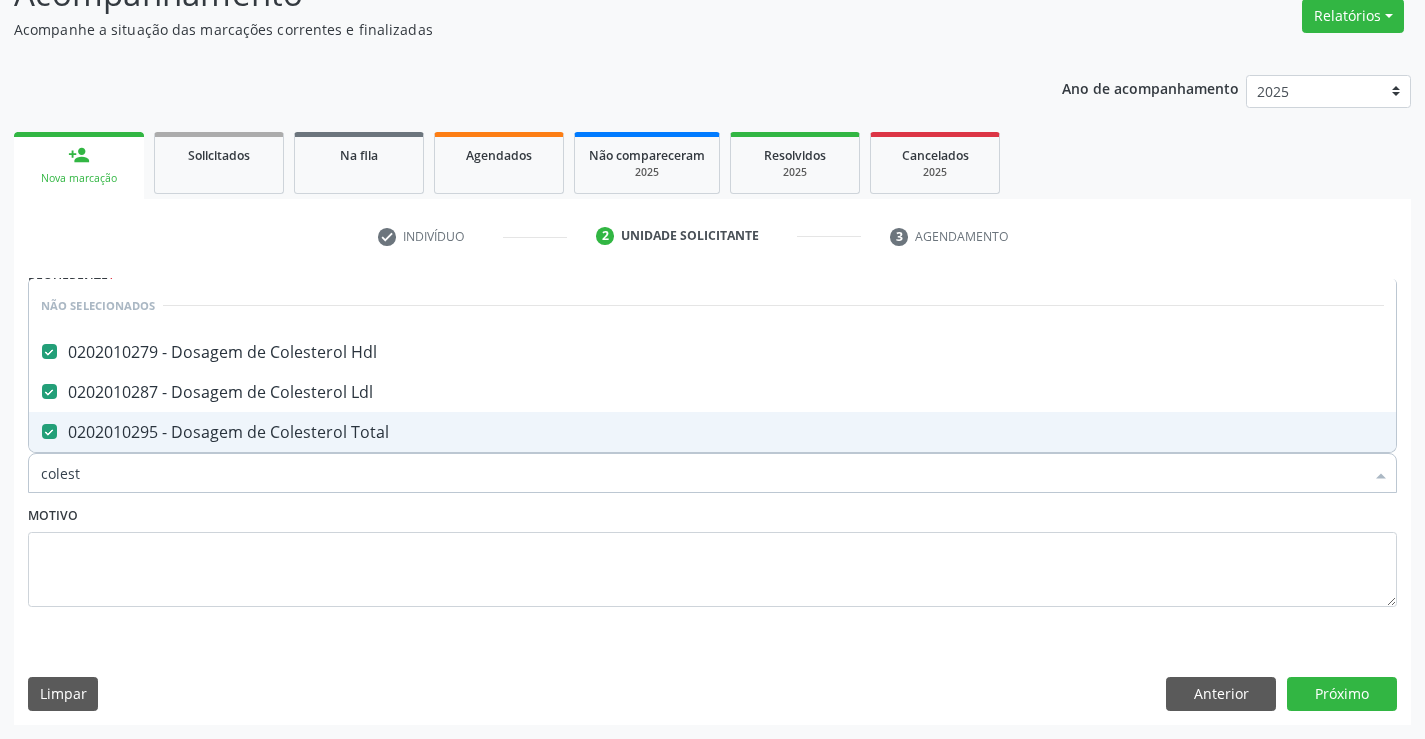 click on "Motivo" at bounding box center [712, 554] 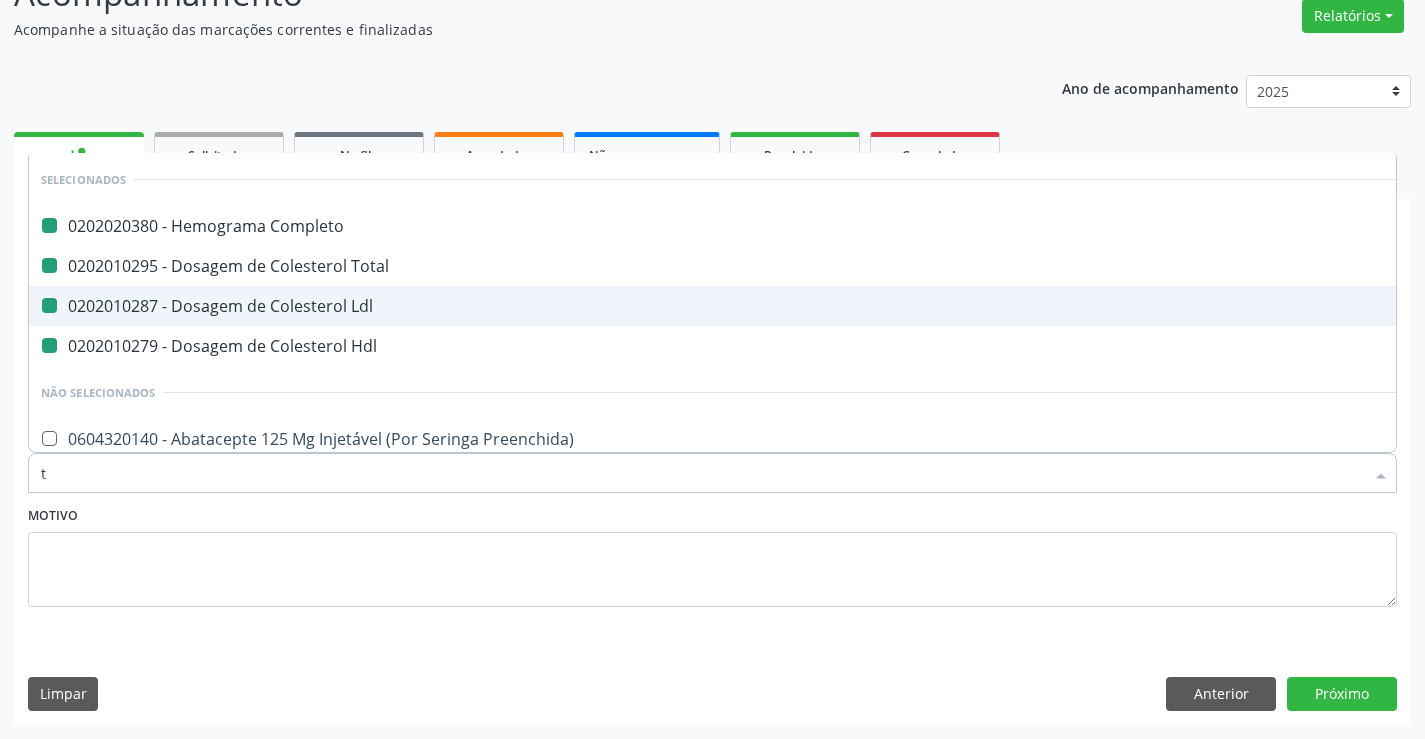 type on "tr" 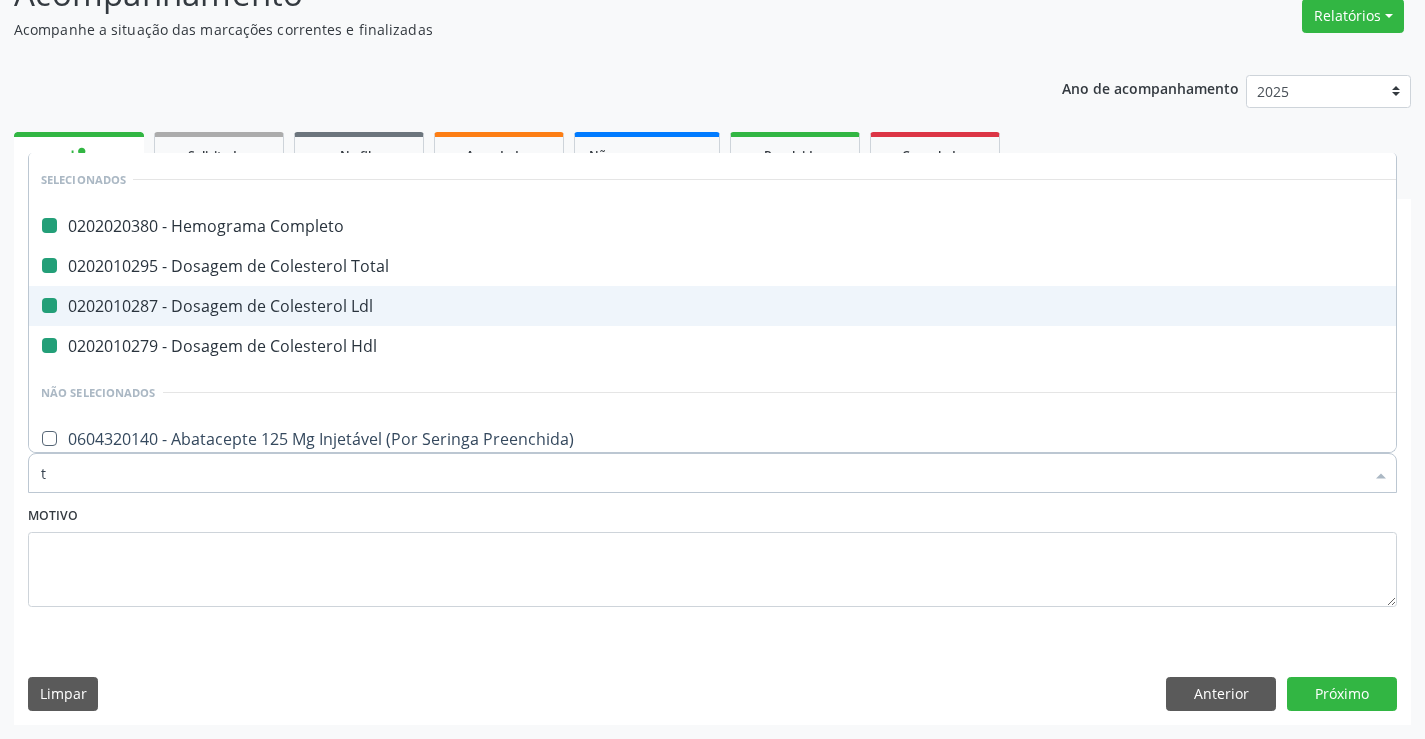 checkbox on "false" 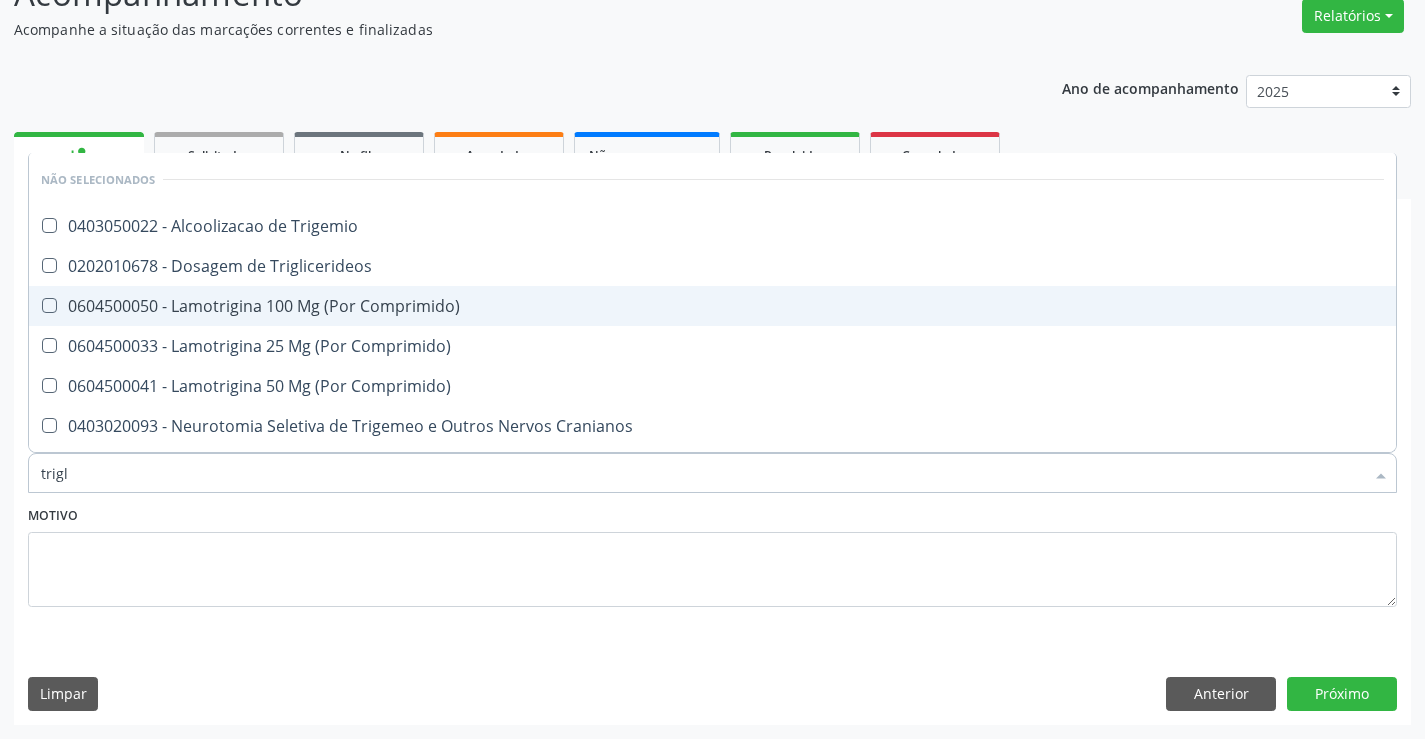 type on "trigli" 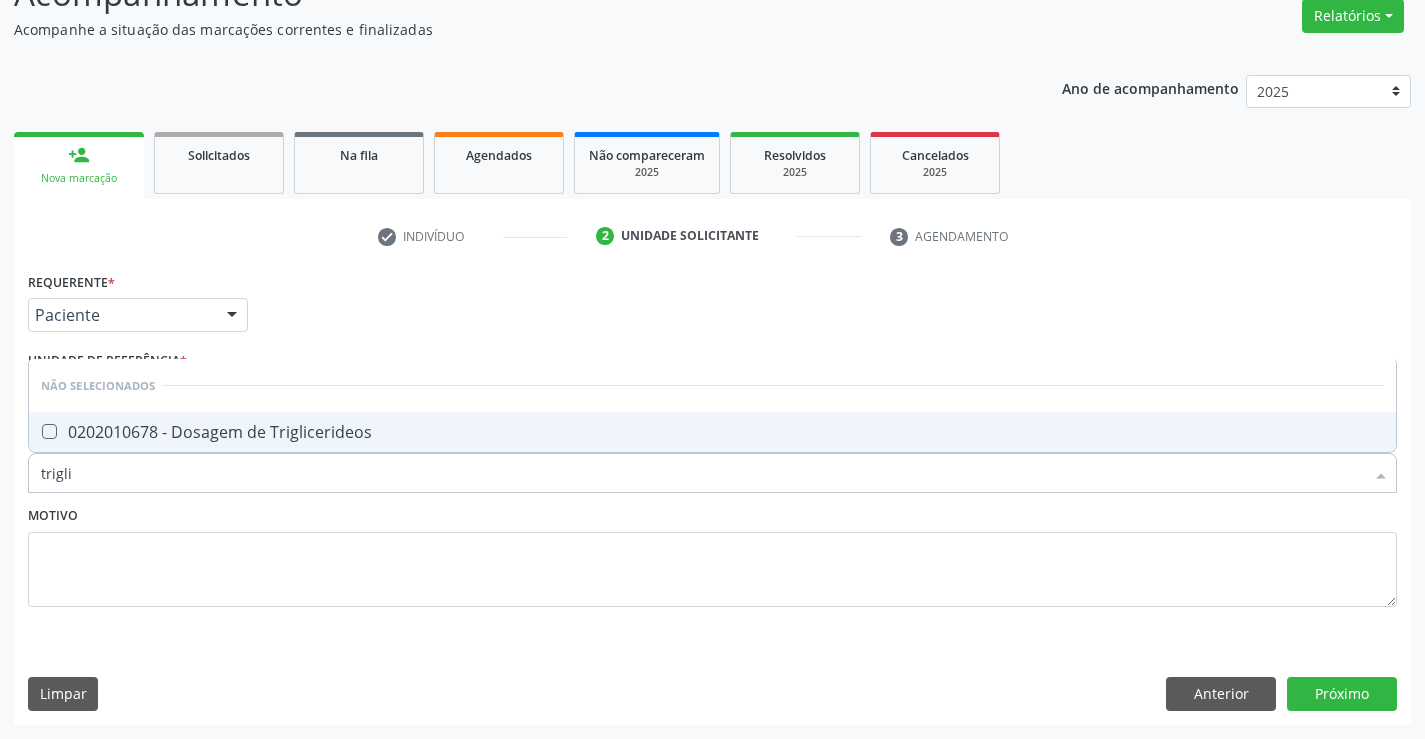 click on "0202010678 - Dosagem de Triglicerideos" at bounding box center (712, 432) 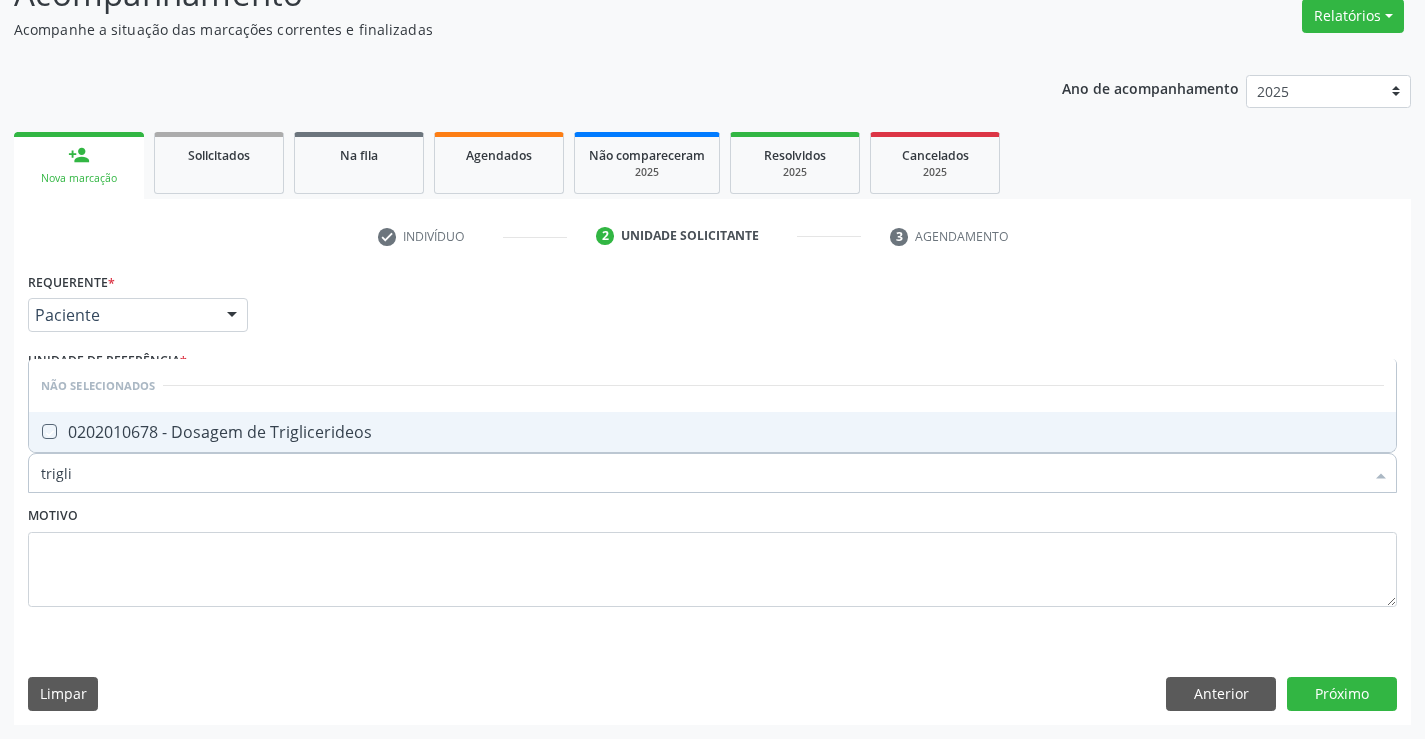 checkbox on "true" 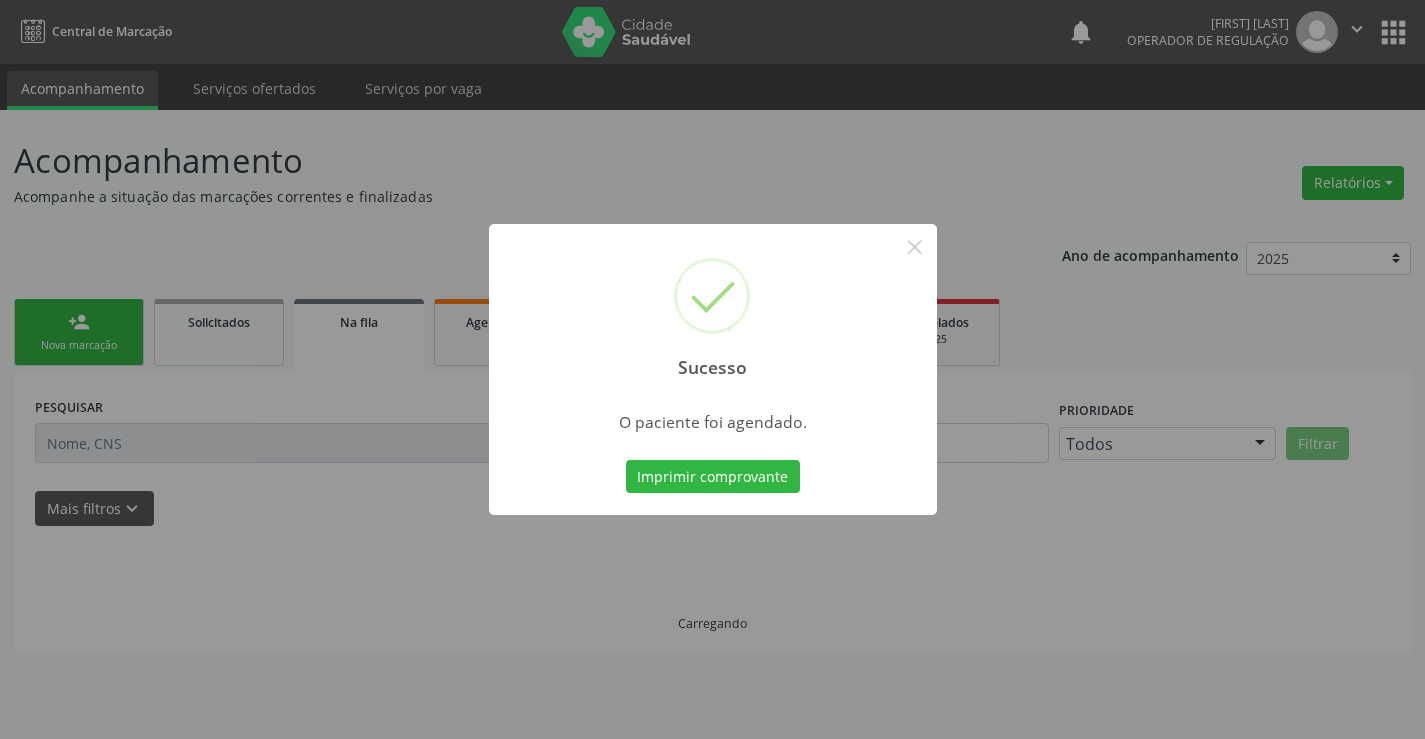 scroll, scrollTop: 0, scrollLeft: 0, axis: both 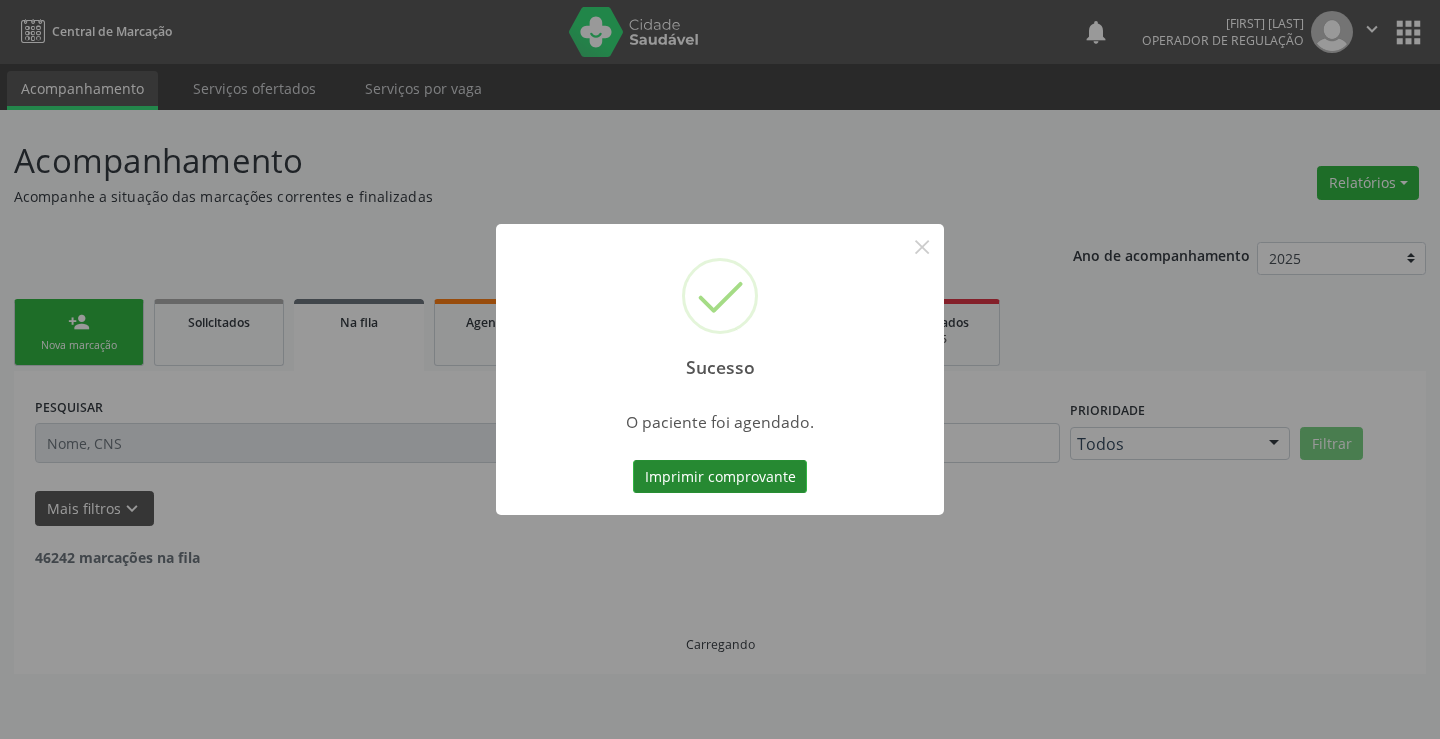 click on "Imprimir comprovante" at bounding box center [720, 477] 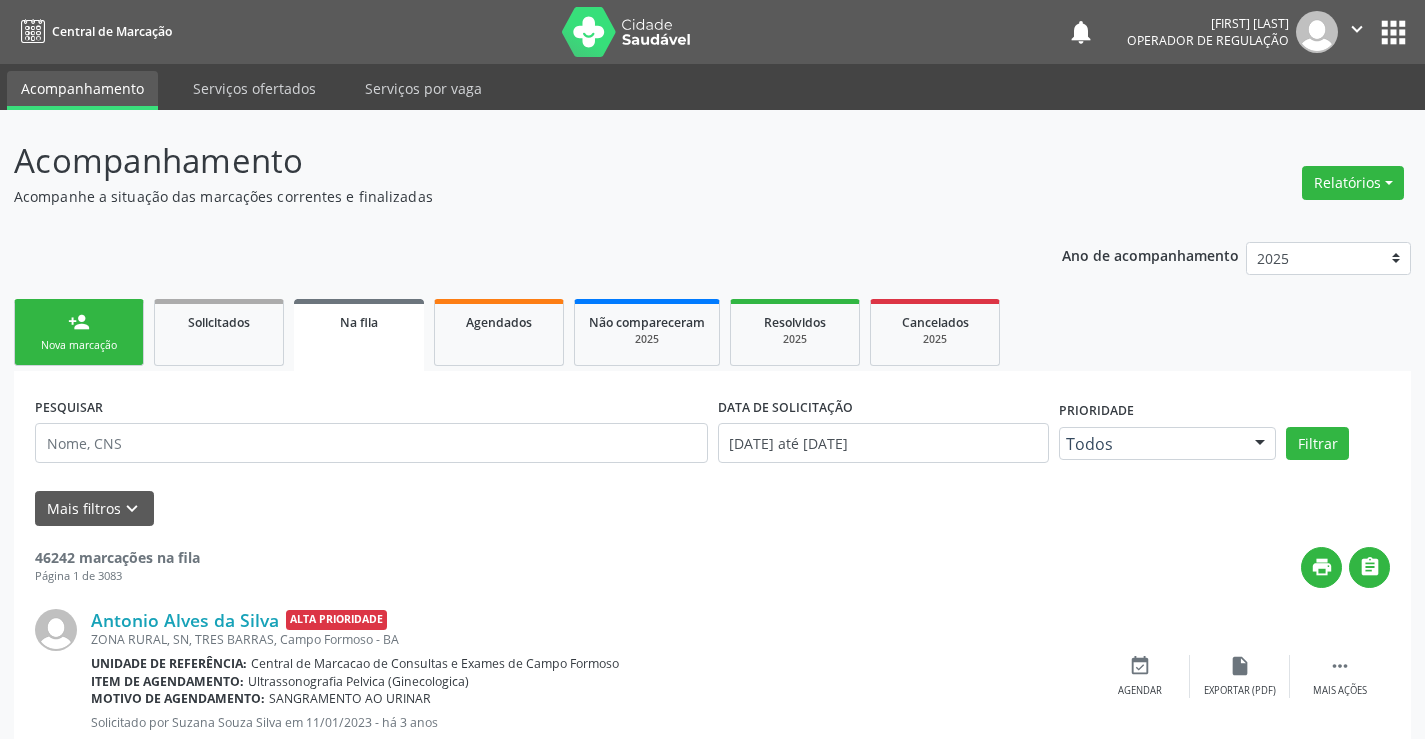 click on "Nova marcação" at bounding box center (79, 345) 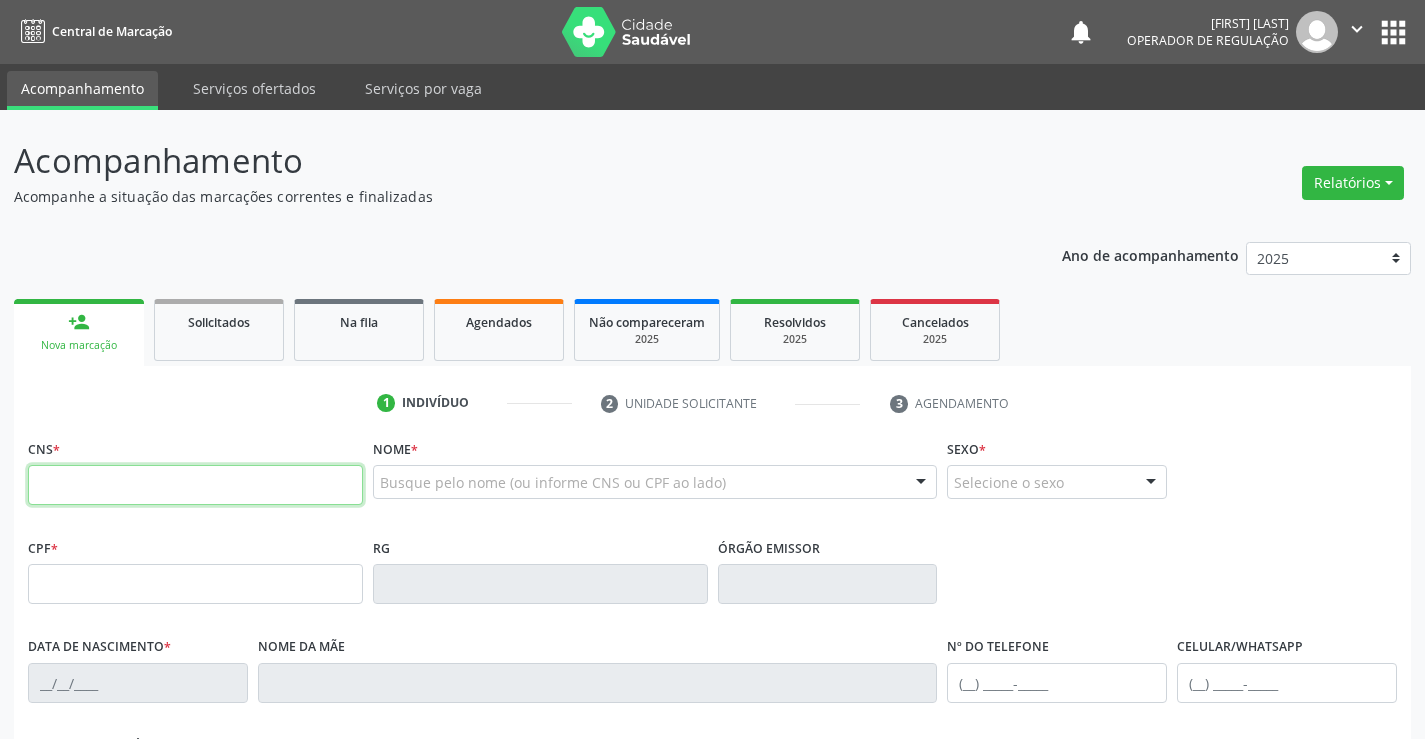 click at bounding box center [195, 485] 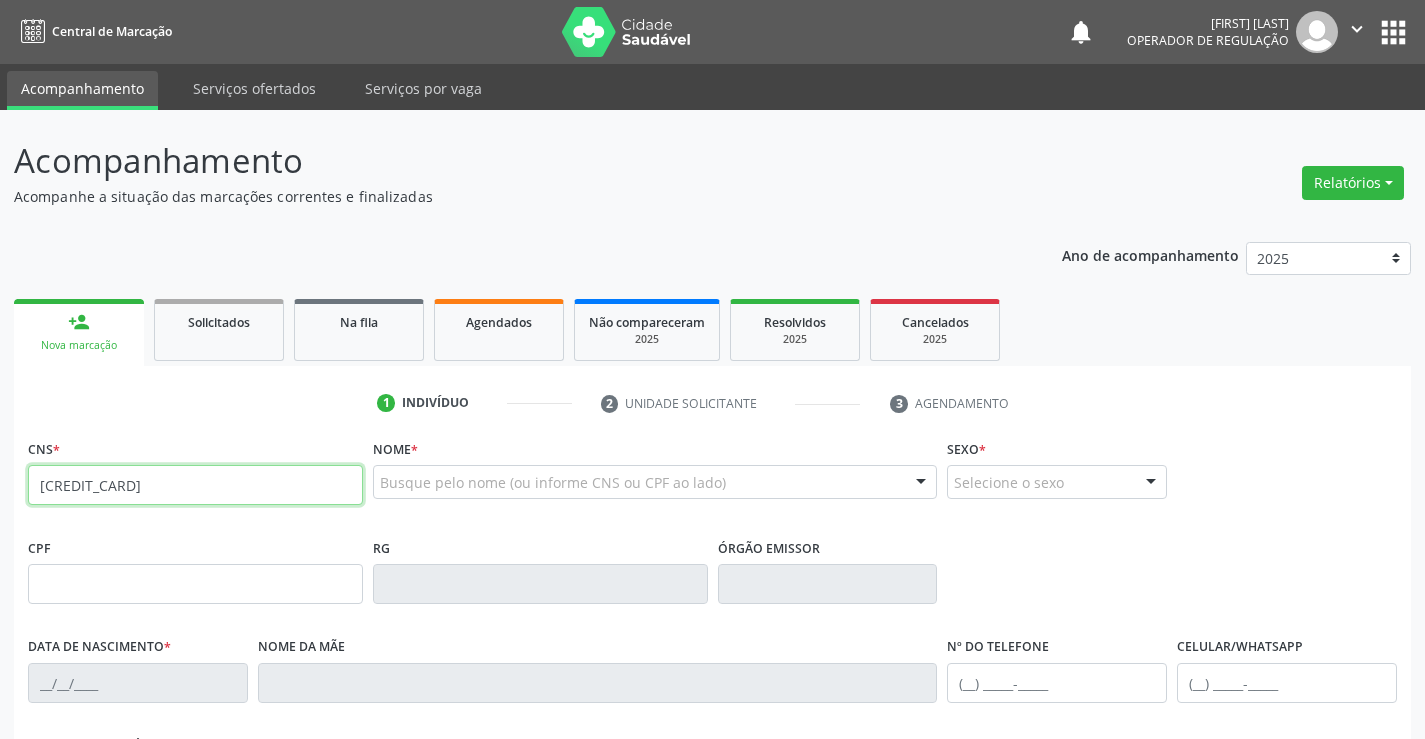 type on "700 6004 2524 1261" 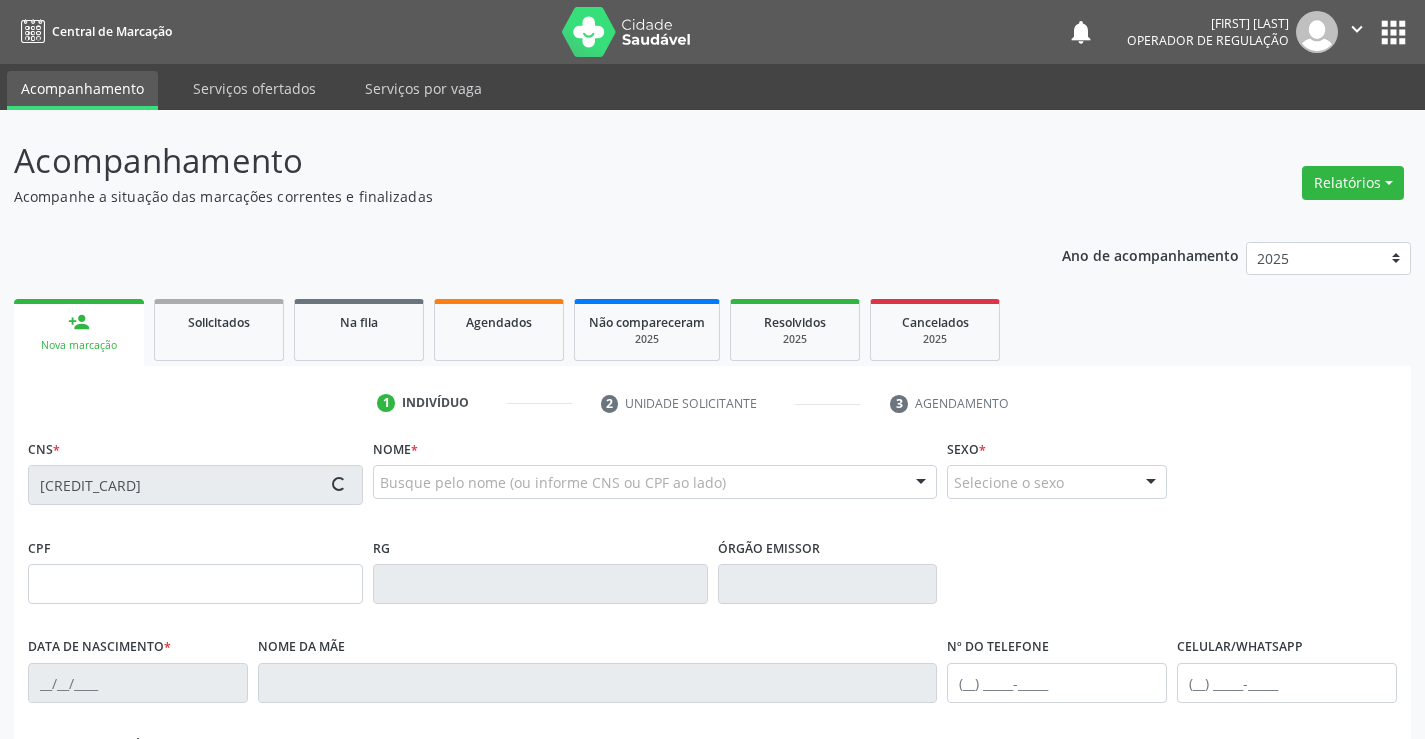 type on "588356104" 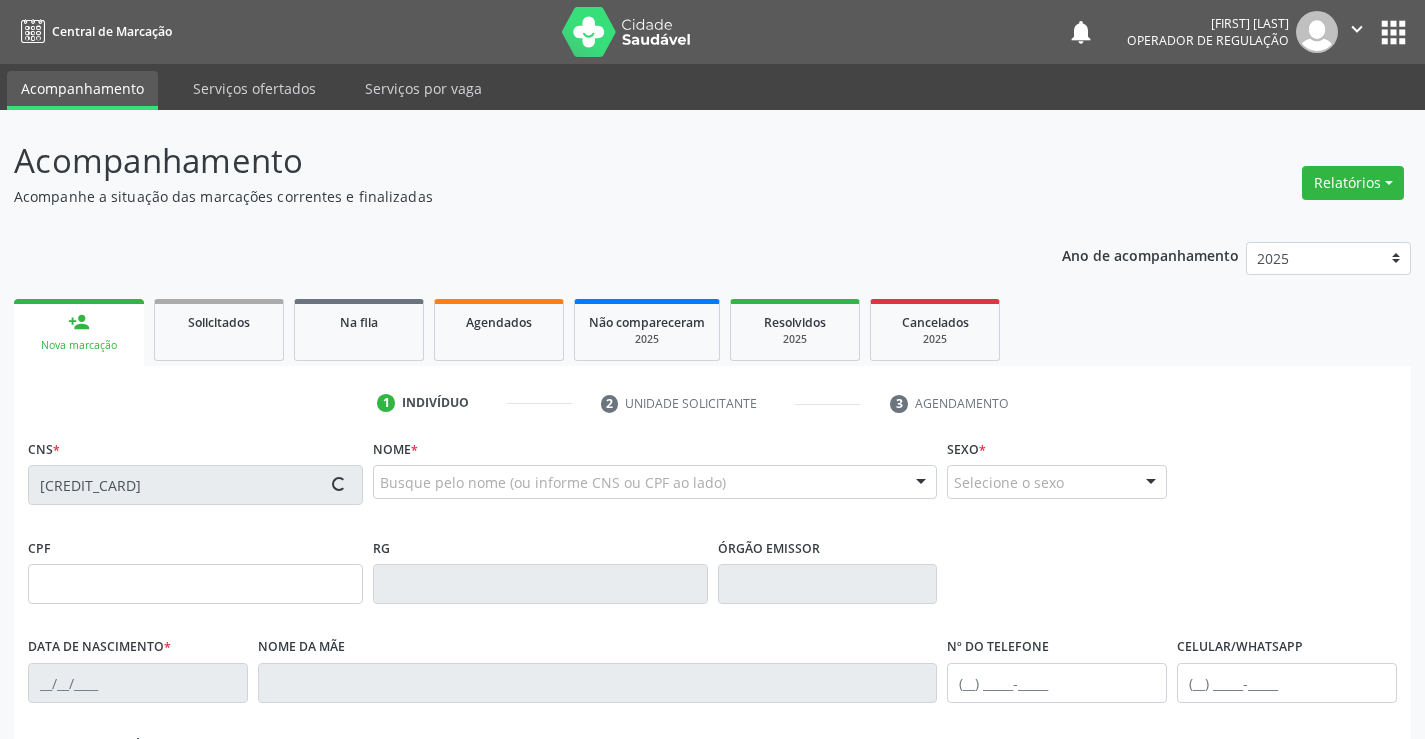 type on "24/05/1999" 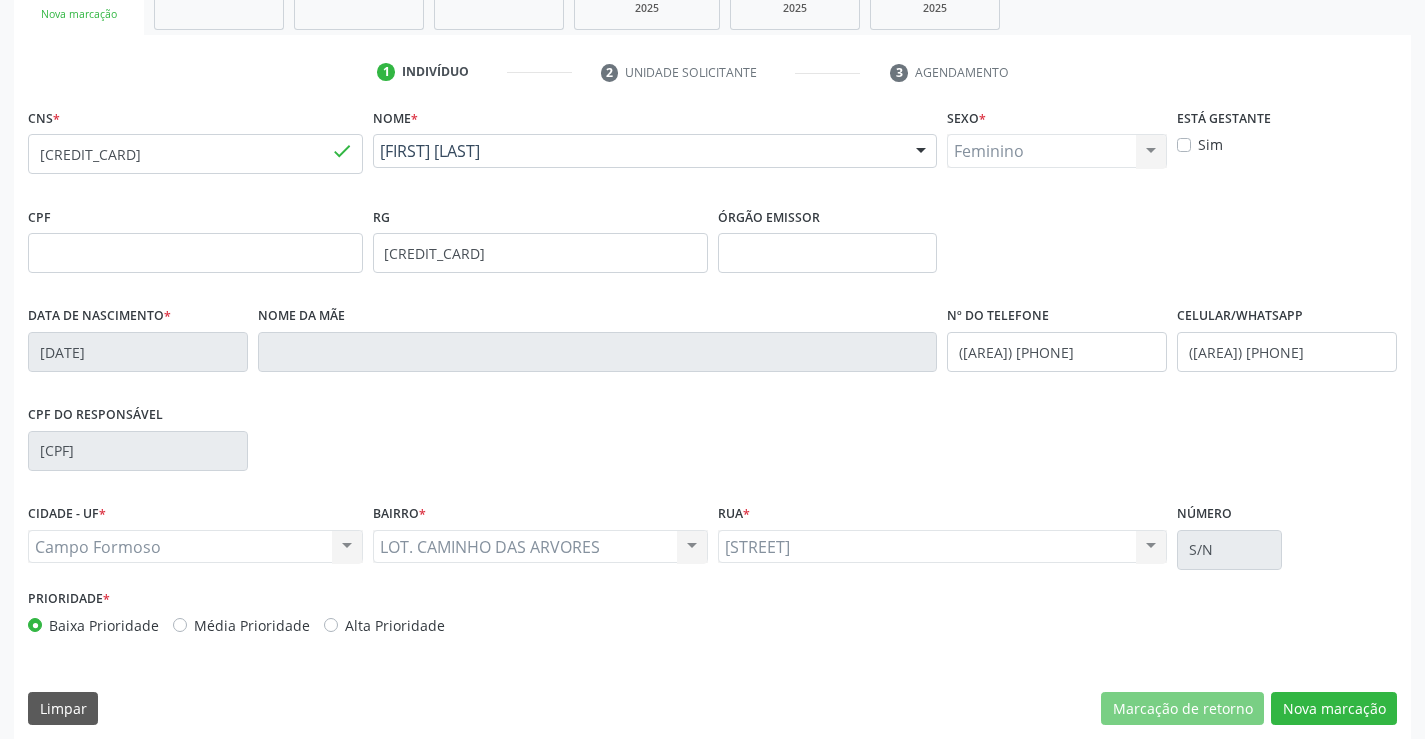 scroll, scrollTop: 345, scrollLeft: 0, axis: vertical 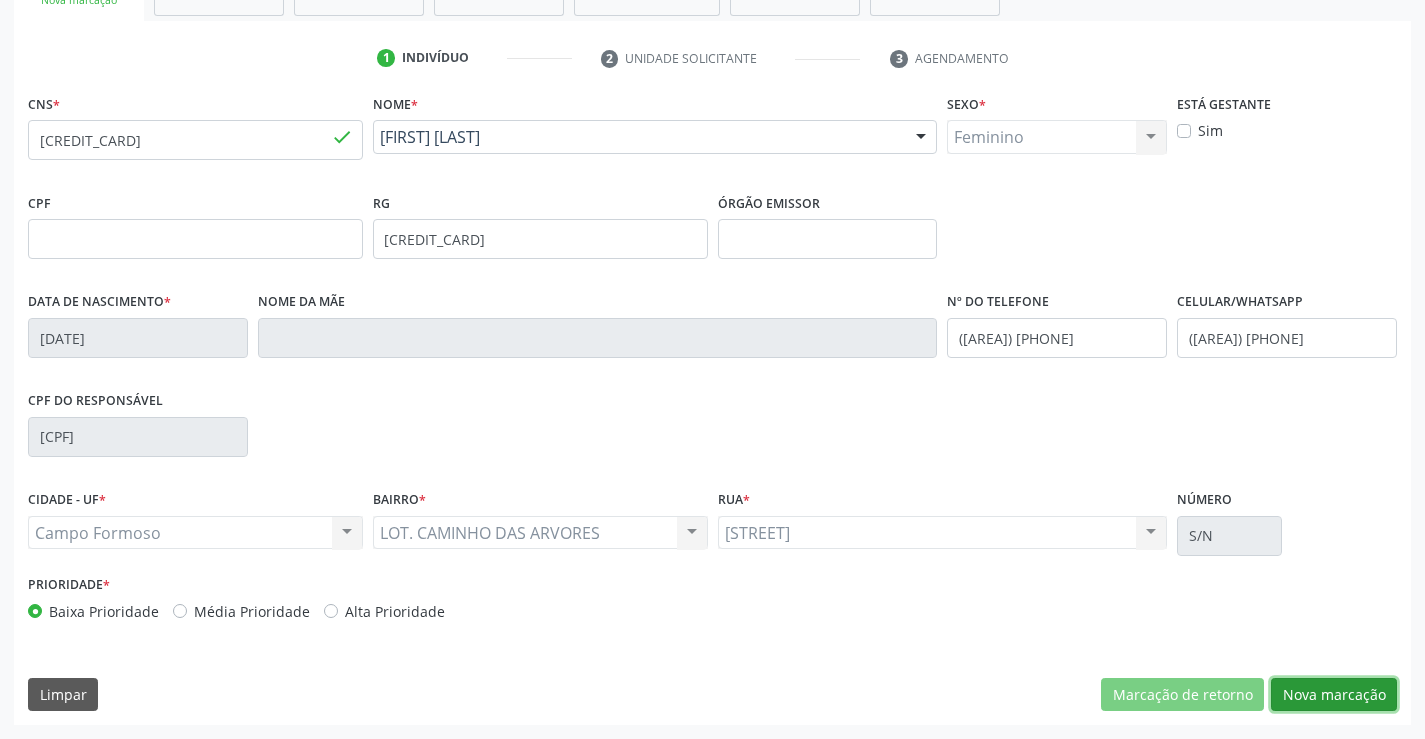 click on "Nova marcação" at bounding box center (1334, 695) 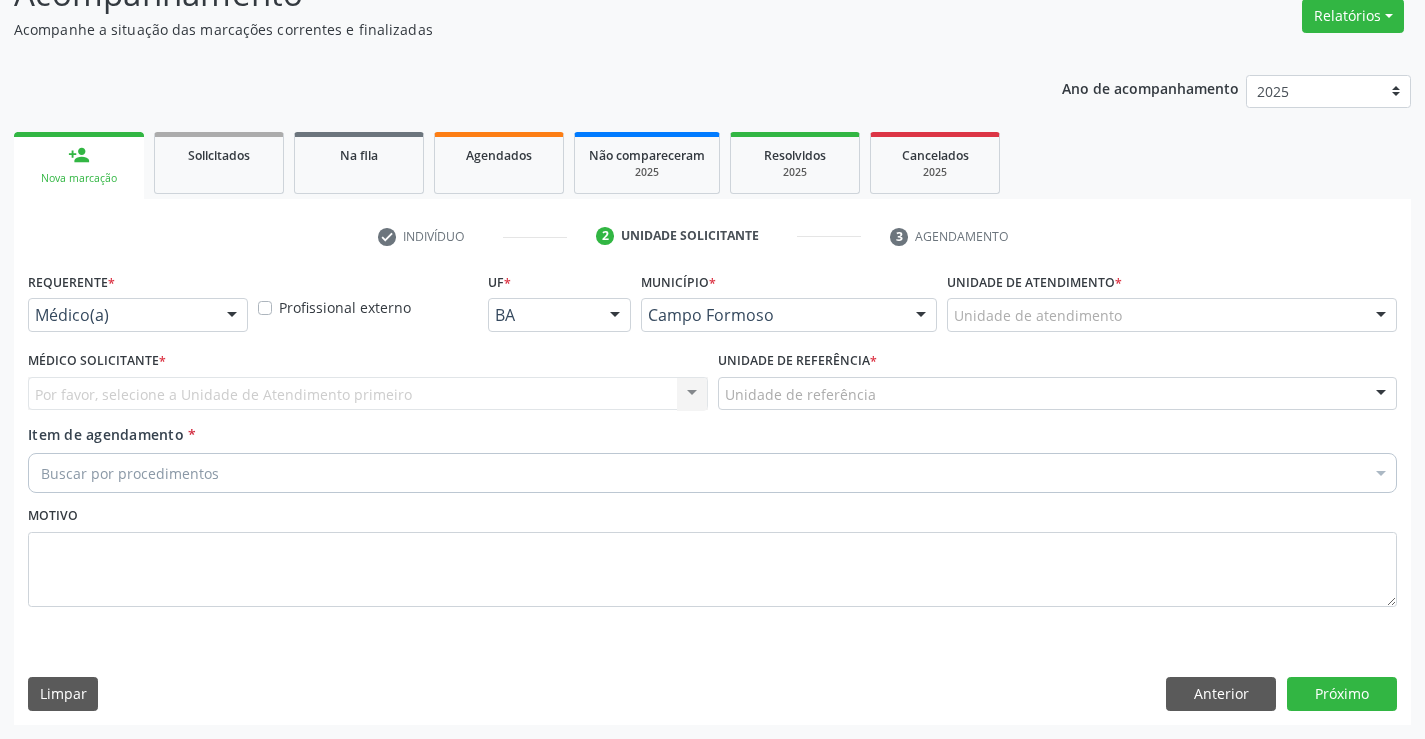 scroll, scrollTop: 167, scrollLeft: 0, axis: vertical 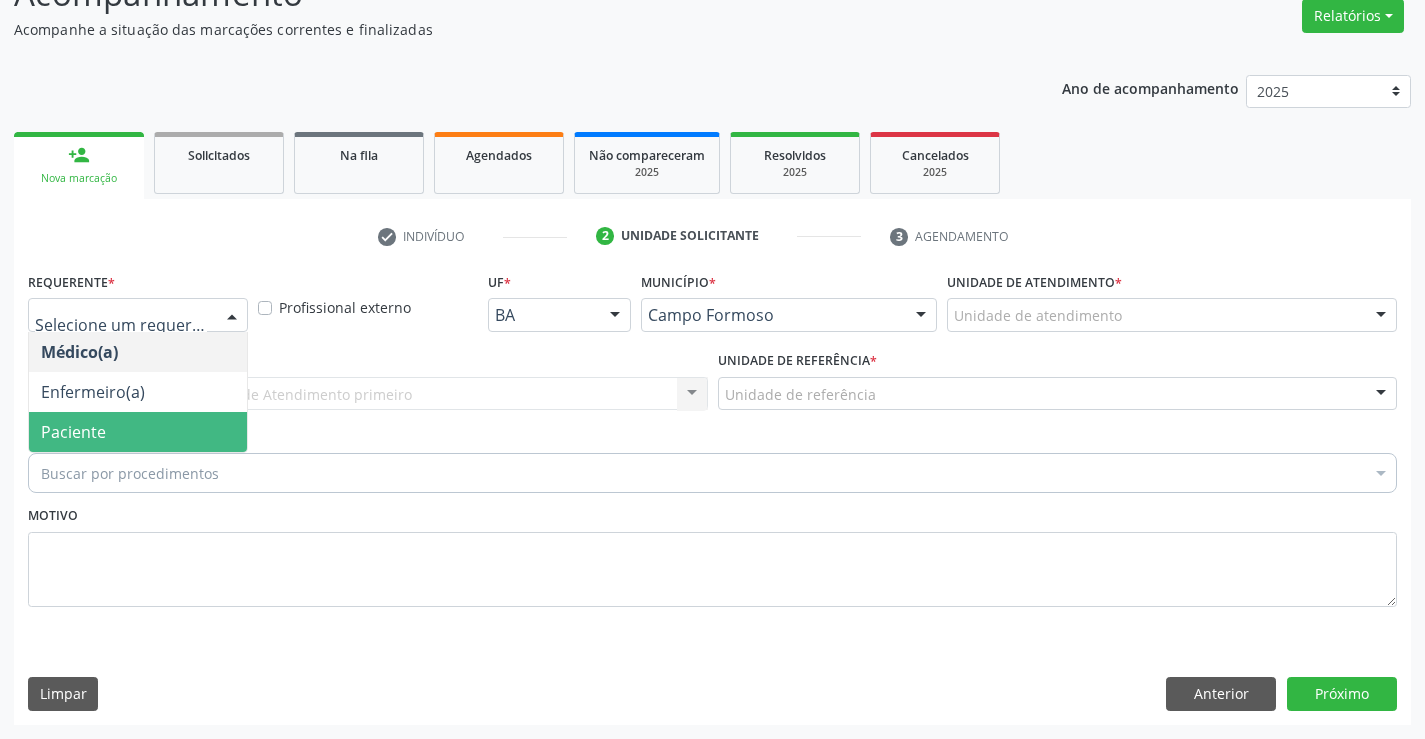 click on "Paciente" at bounding box center (138, 432) 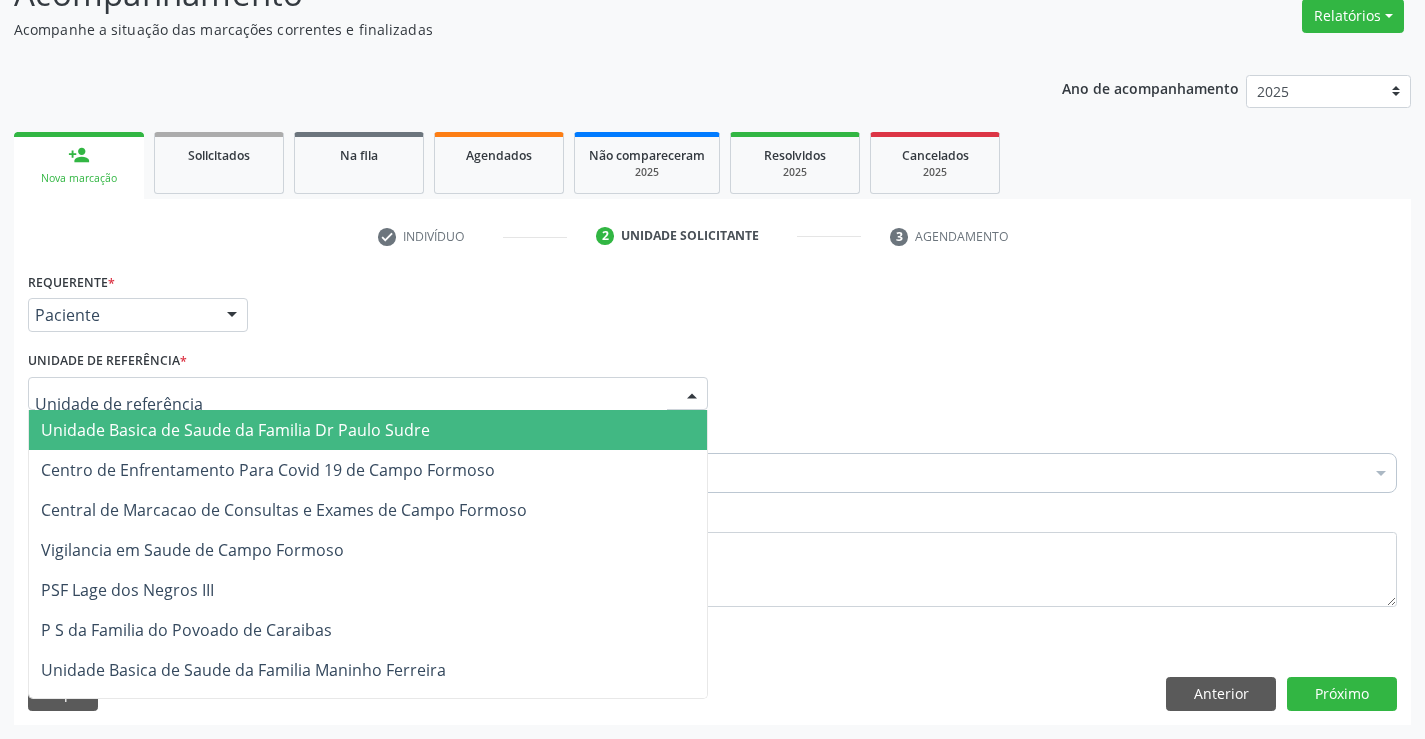 click on "Unidade Basica de Saude da Familia Dr Paulo Sudre" at bounding box center [235, 430] 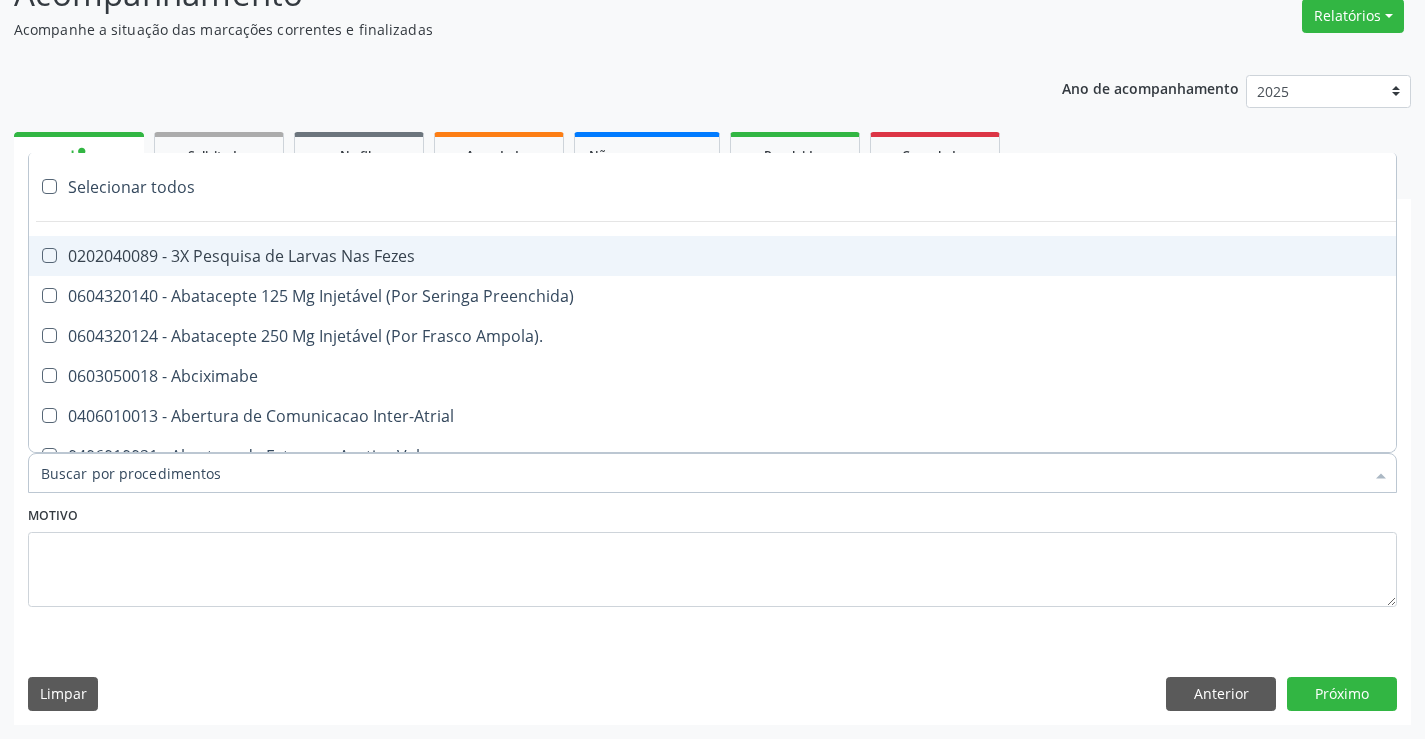 click at bounding box center [712, 473] 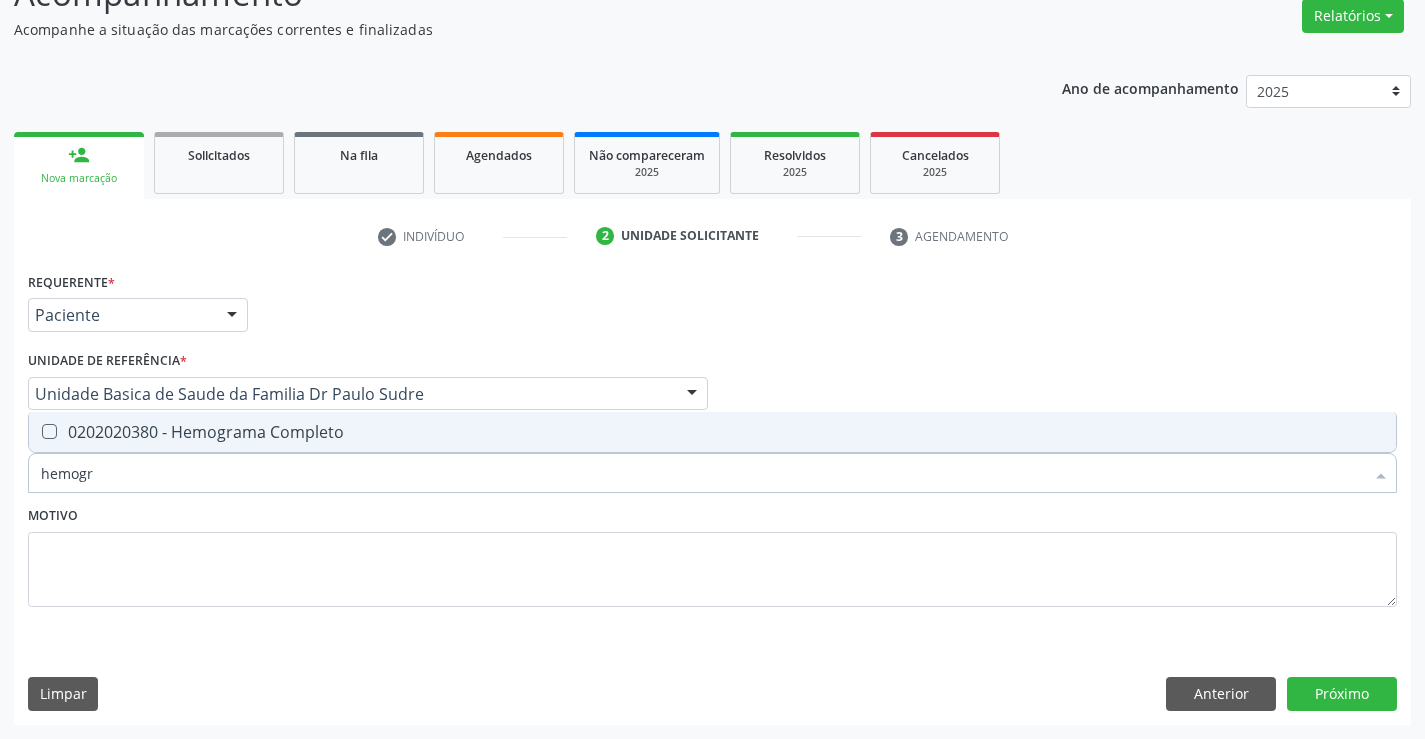 type on "hemogra" 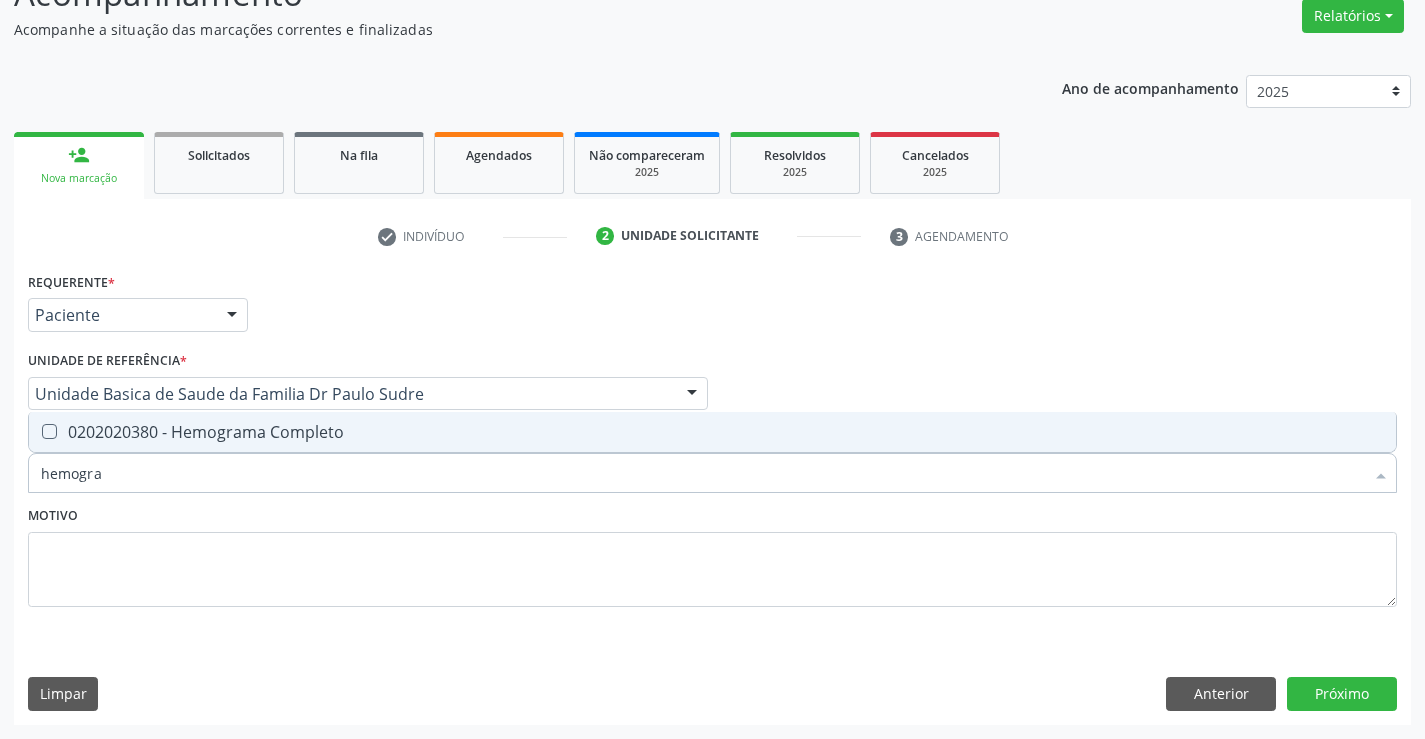click on "0202020380 - Hemograma Completo" at bounding box center [712, 432] 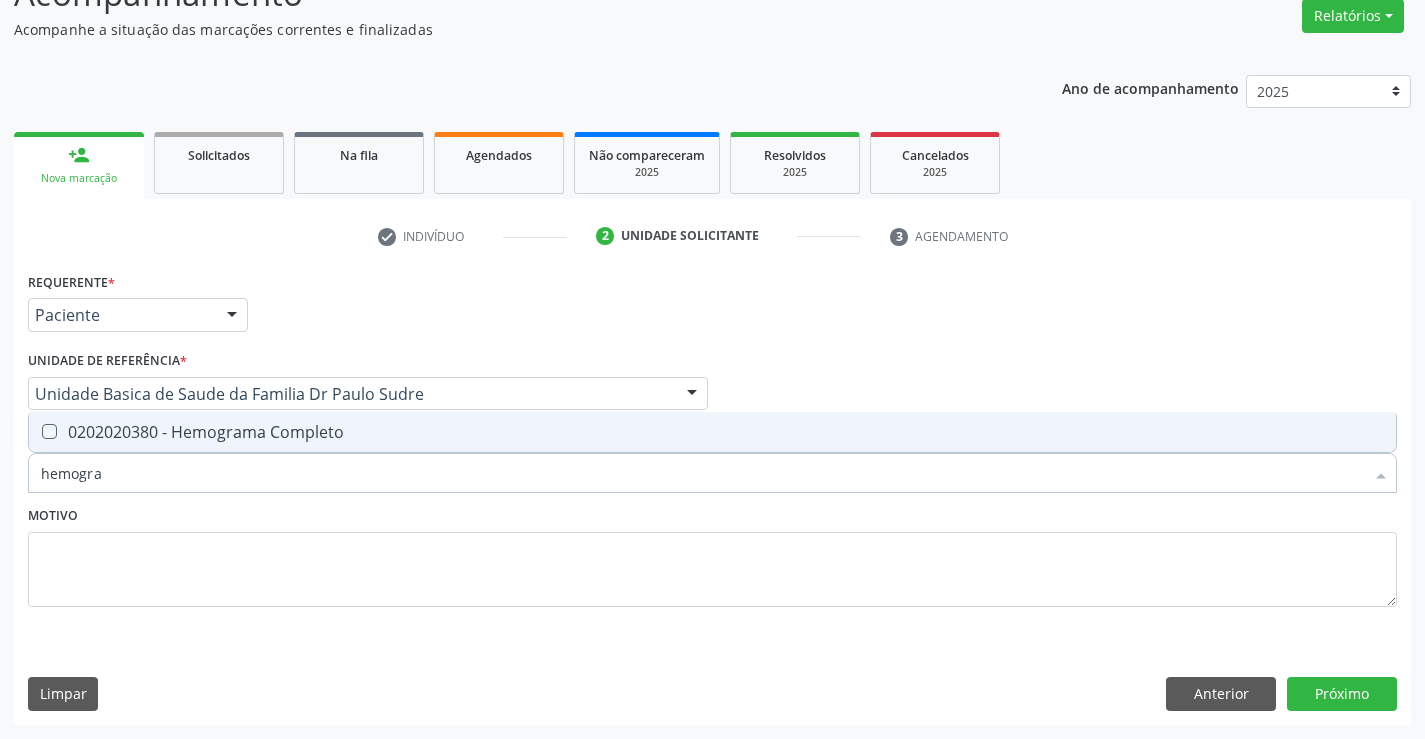 checkbox on "true" 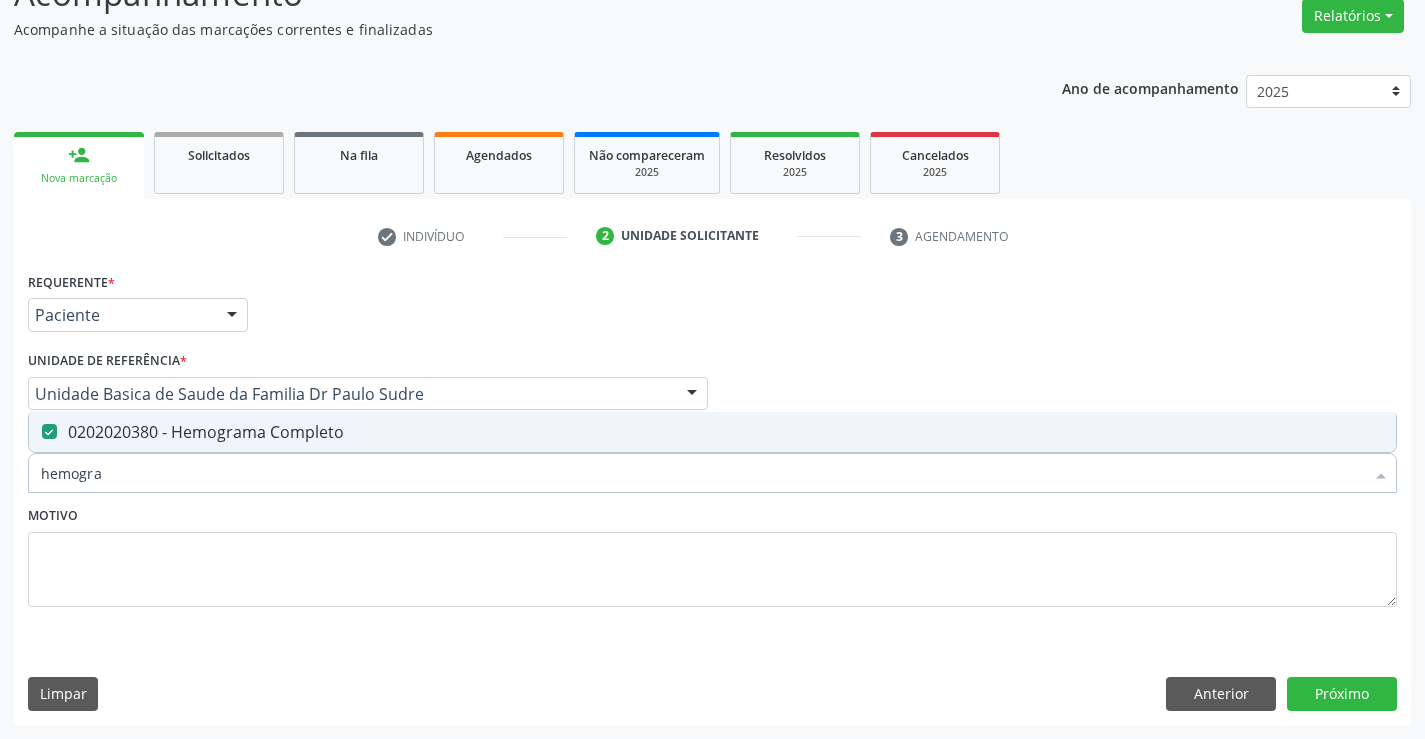 type on "hemogra" 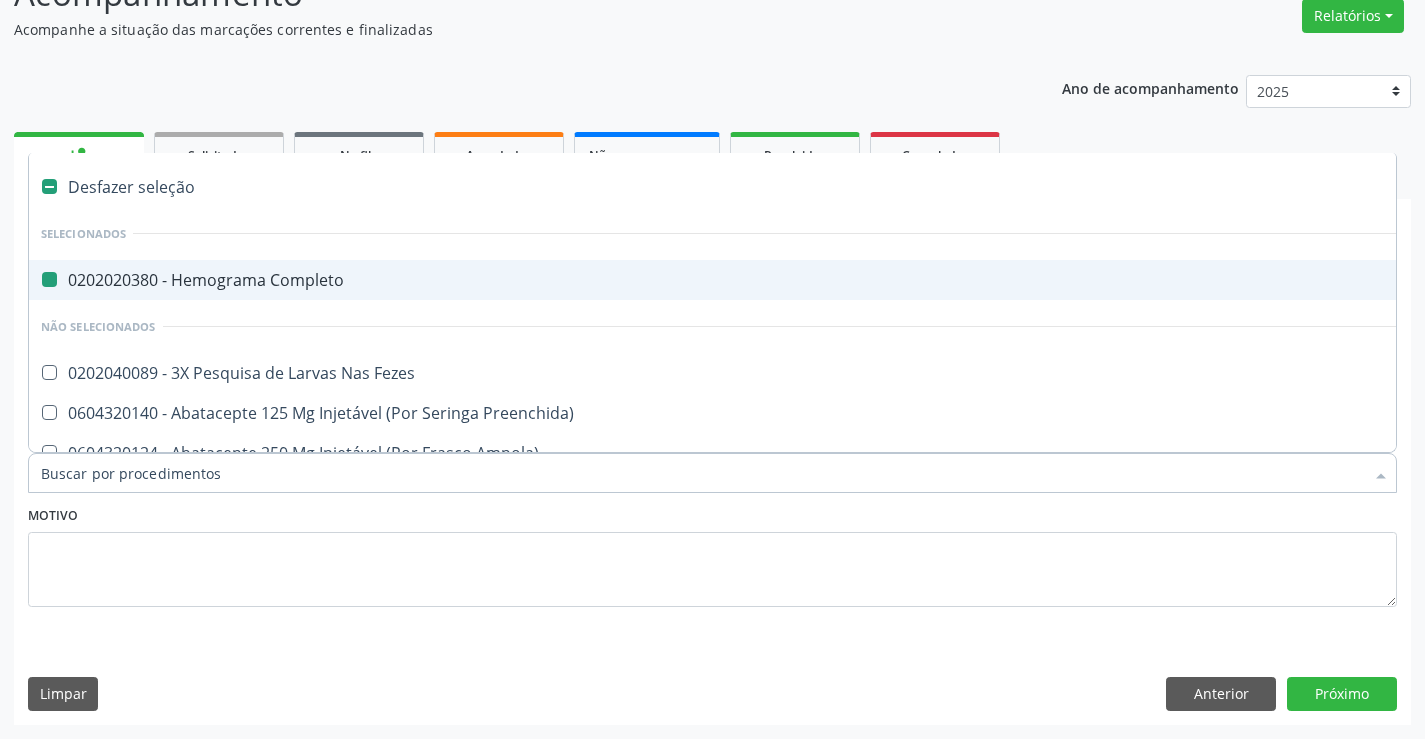 type on "u" 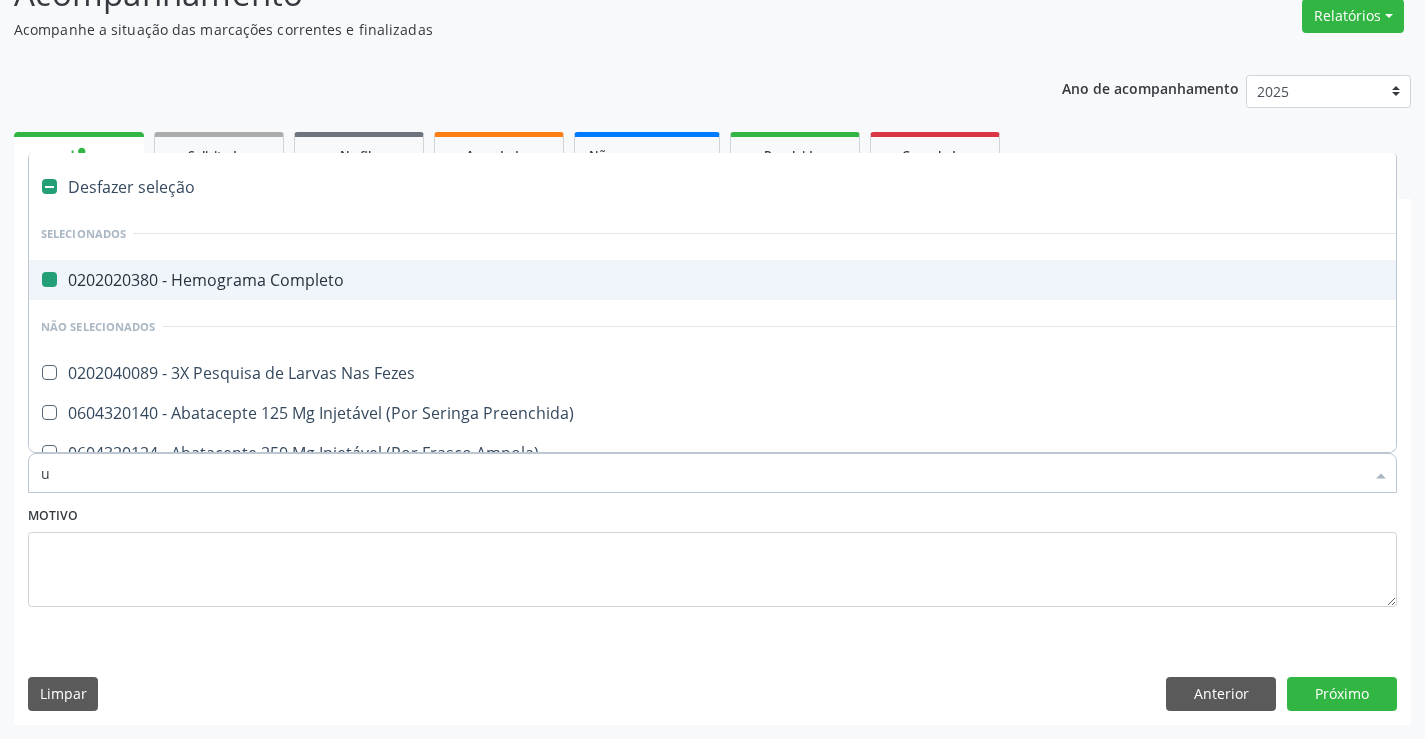 checkbox on "false" 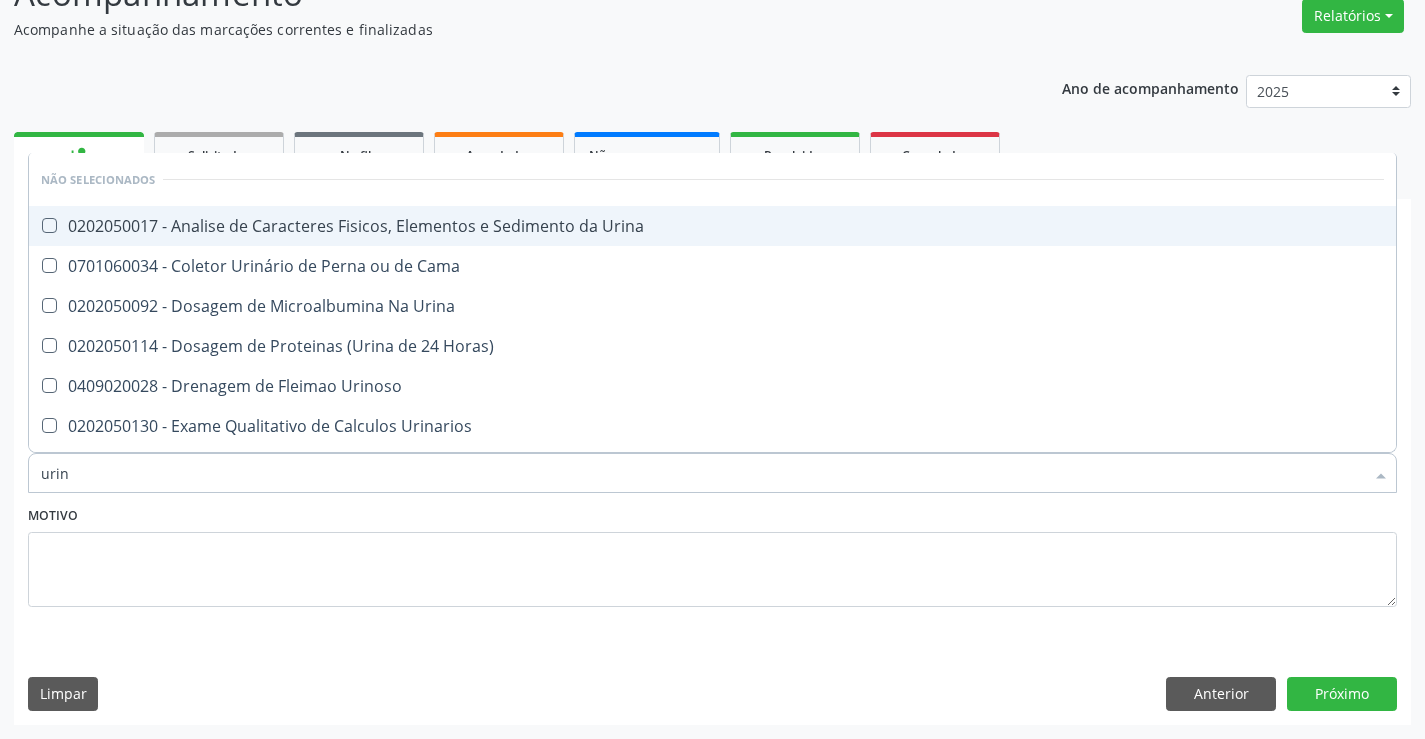 type on "urina" 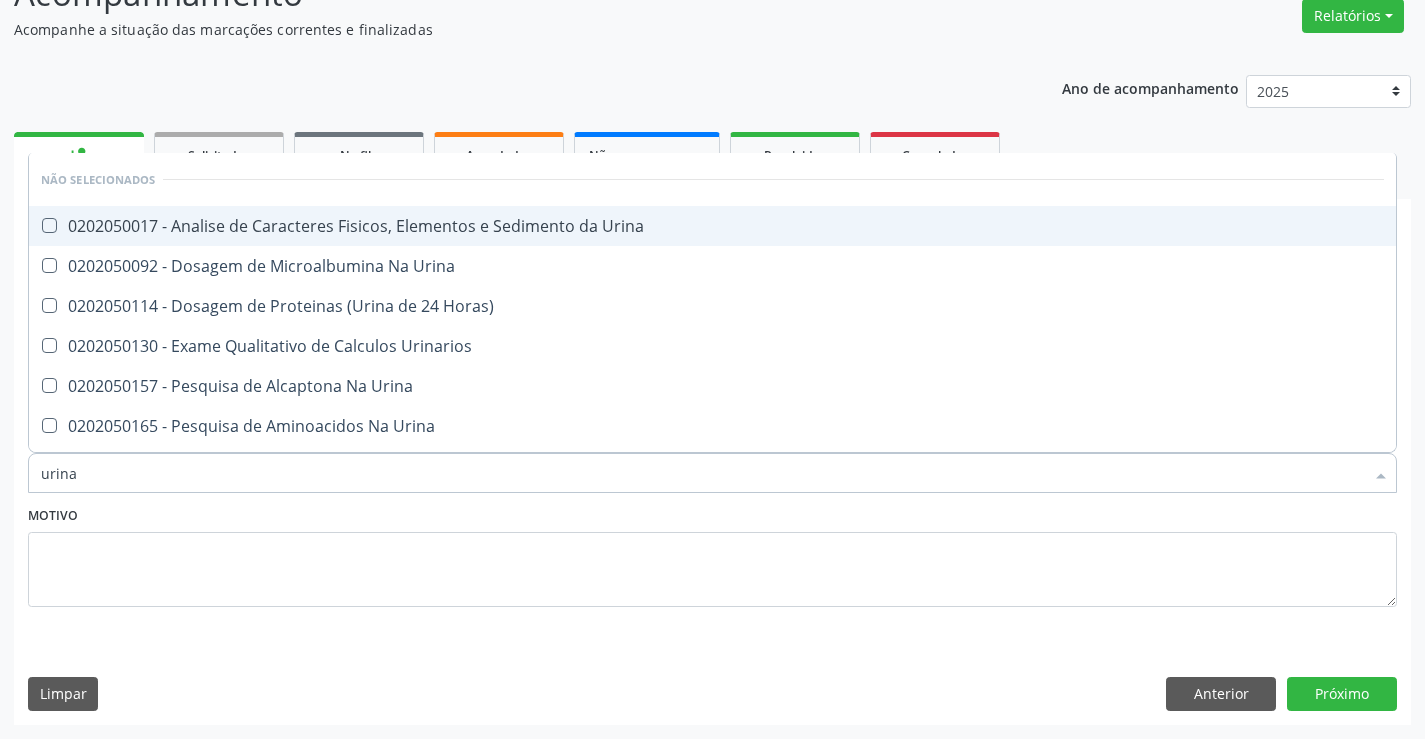 click on "0202050017 - Analise de Caracteres Fisicos, Elementos e Sedimento da Urina" at bounding box center [712, 226] 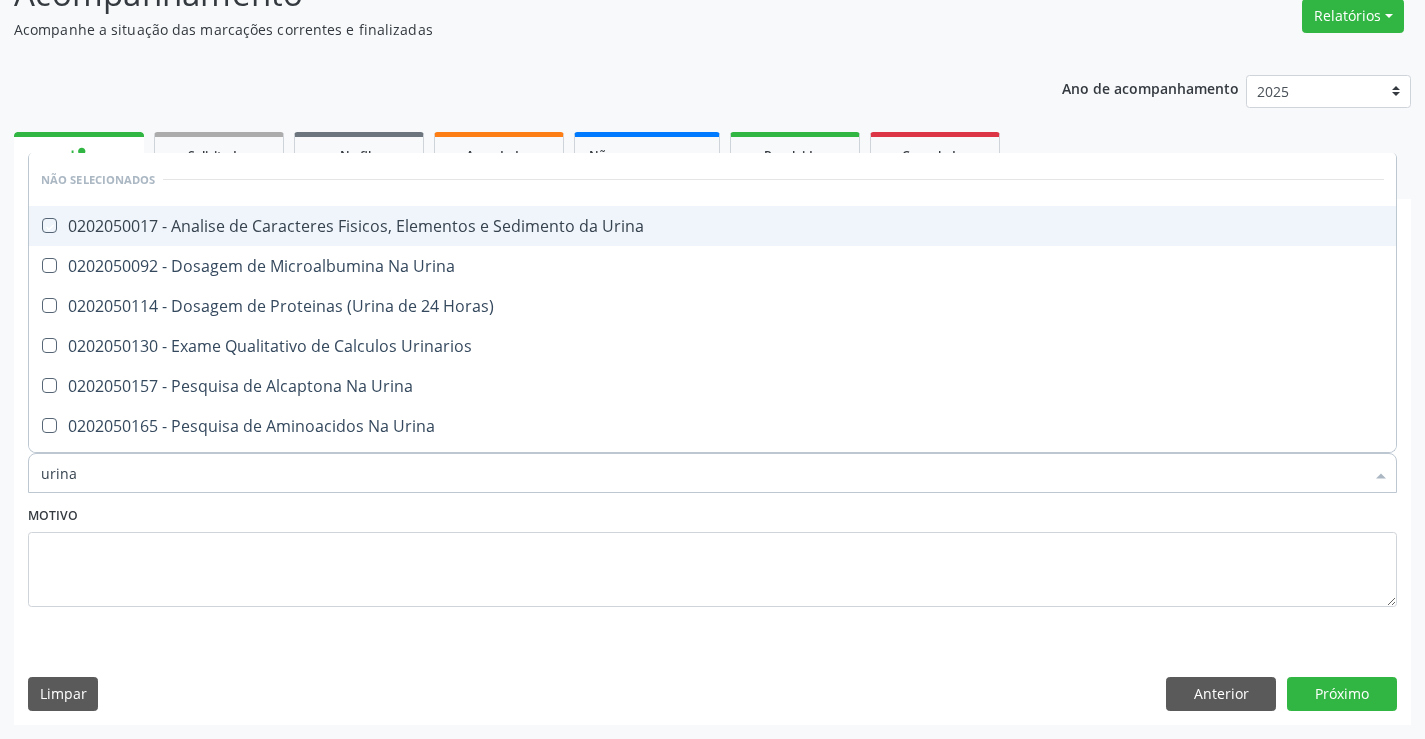 checkbox on "true" 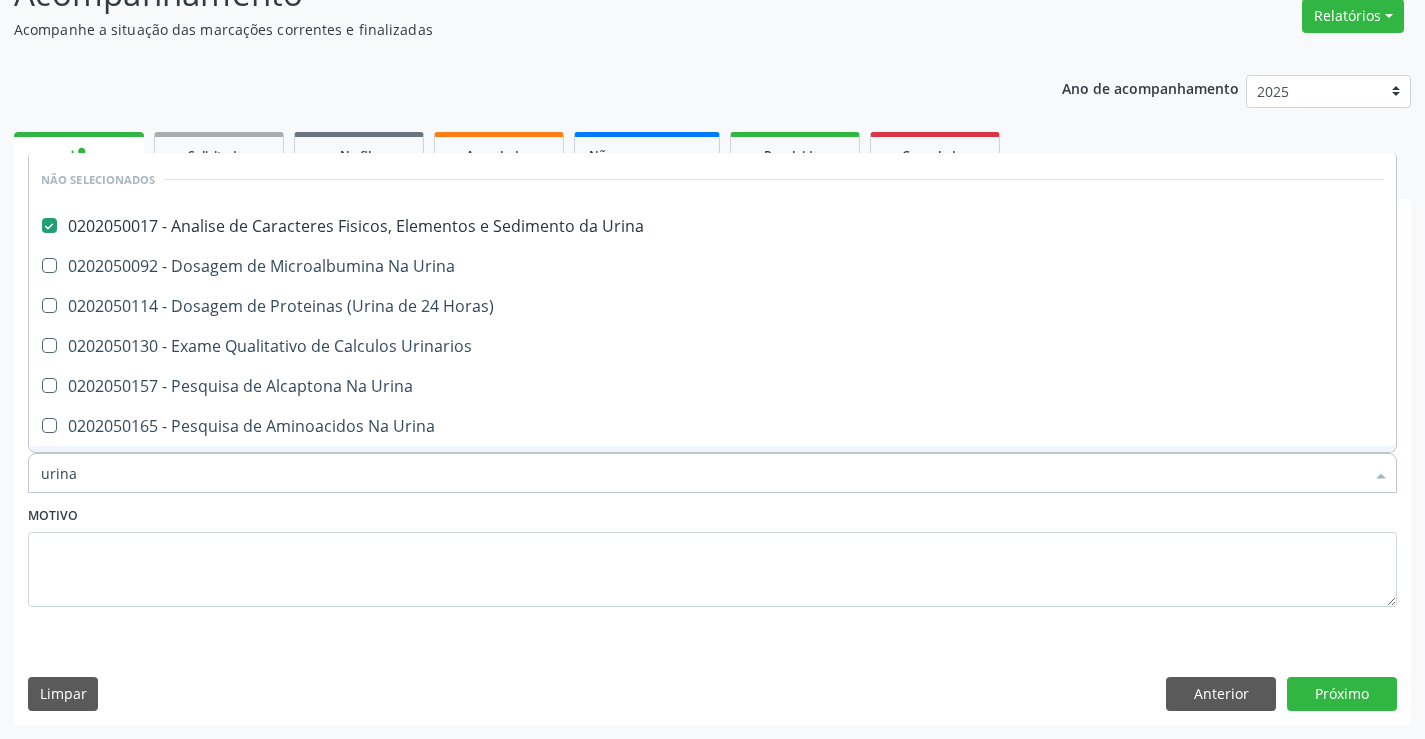 click on "Motivo" at bounding box center (712, 554) 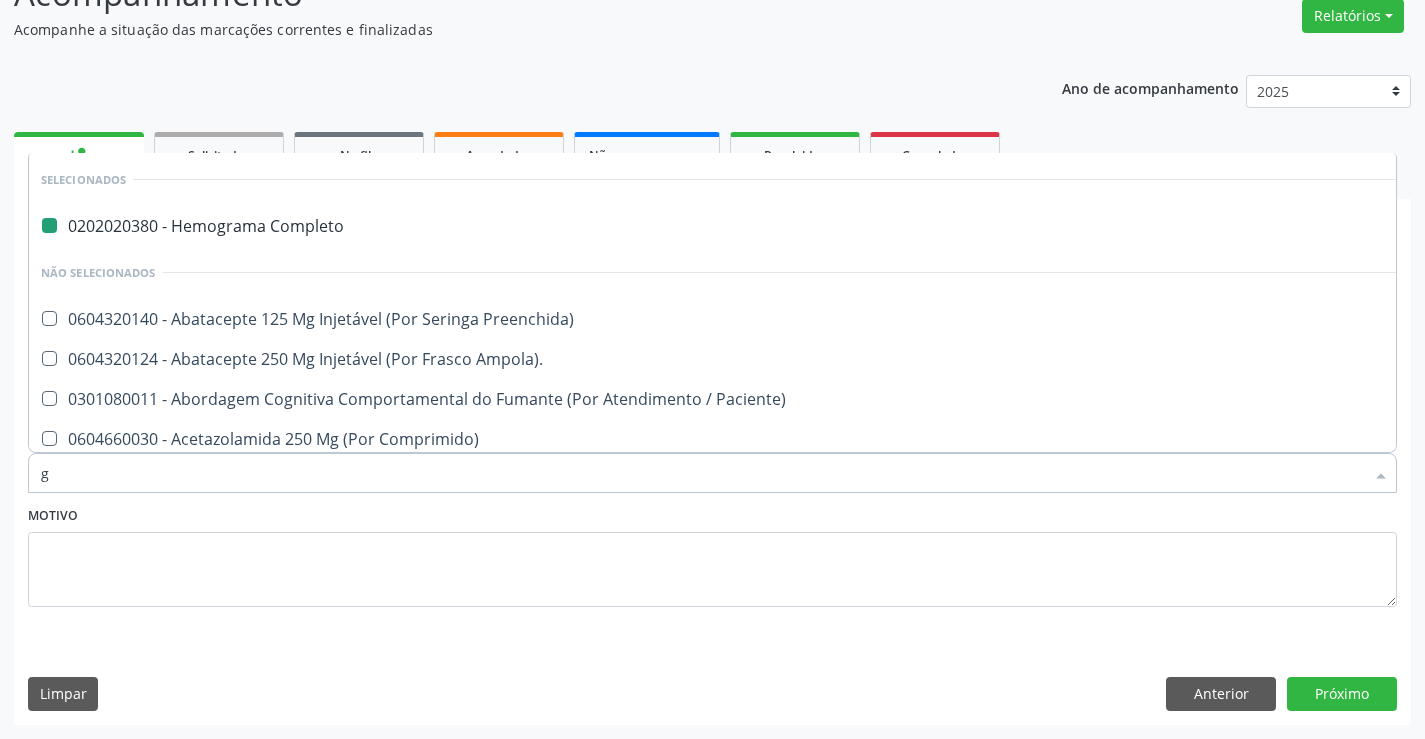 type on "gl" 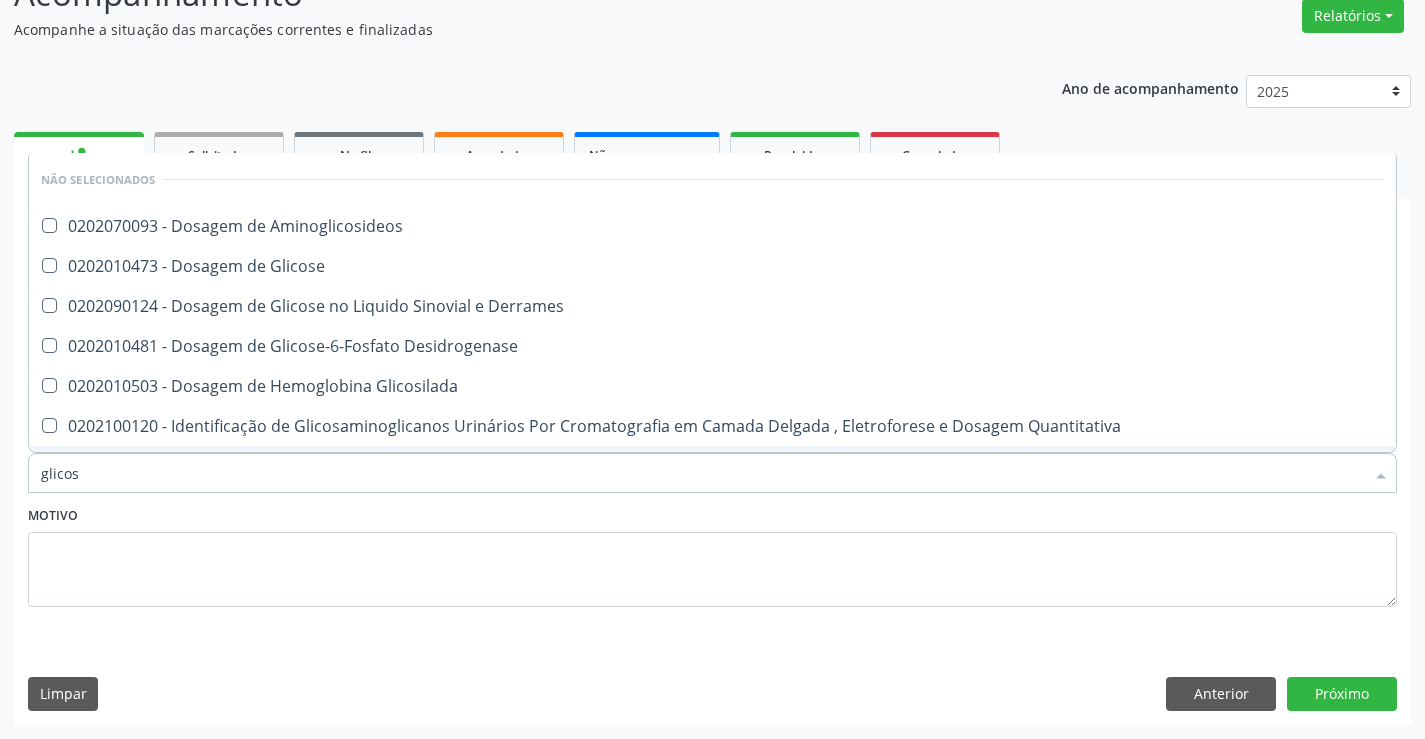type on "glicose" 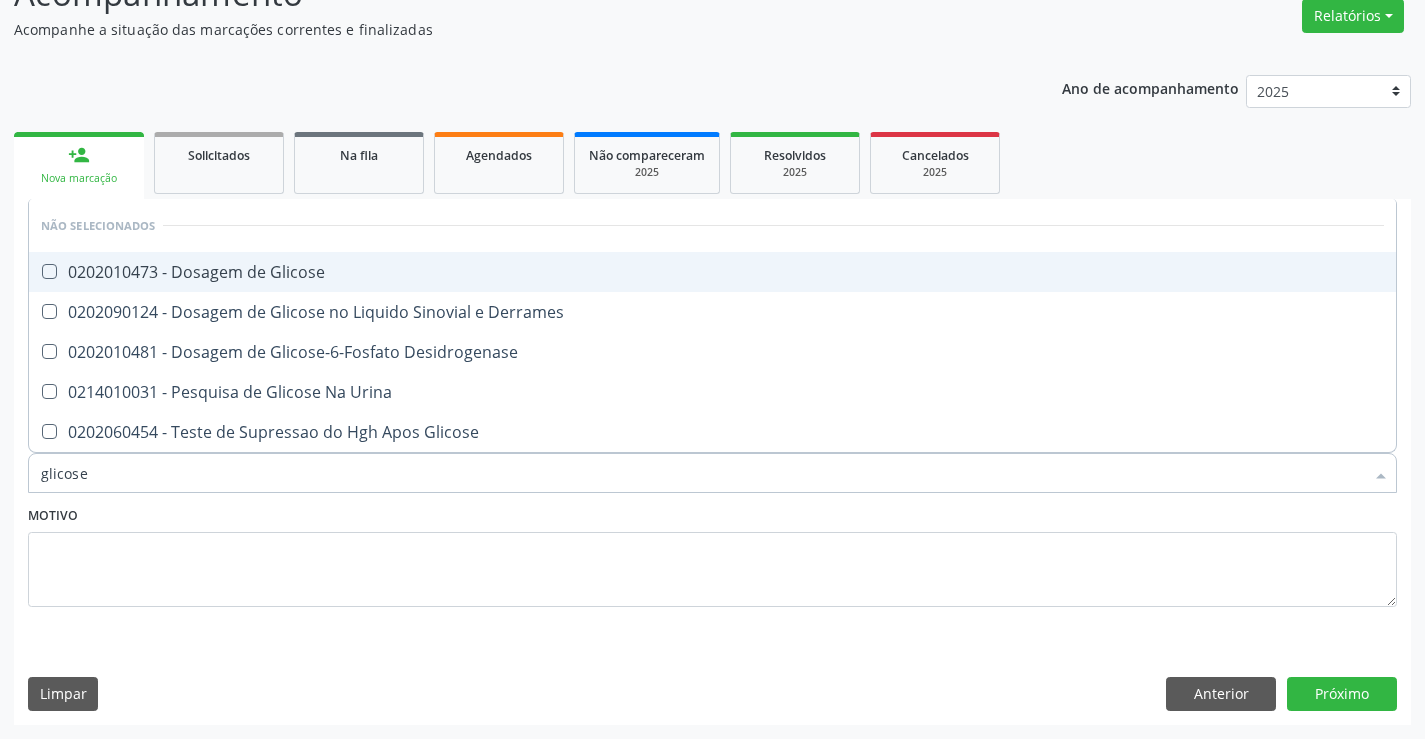 click on "0202010473 - Dosagem de Glicose" at bounding box center (712, 272) 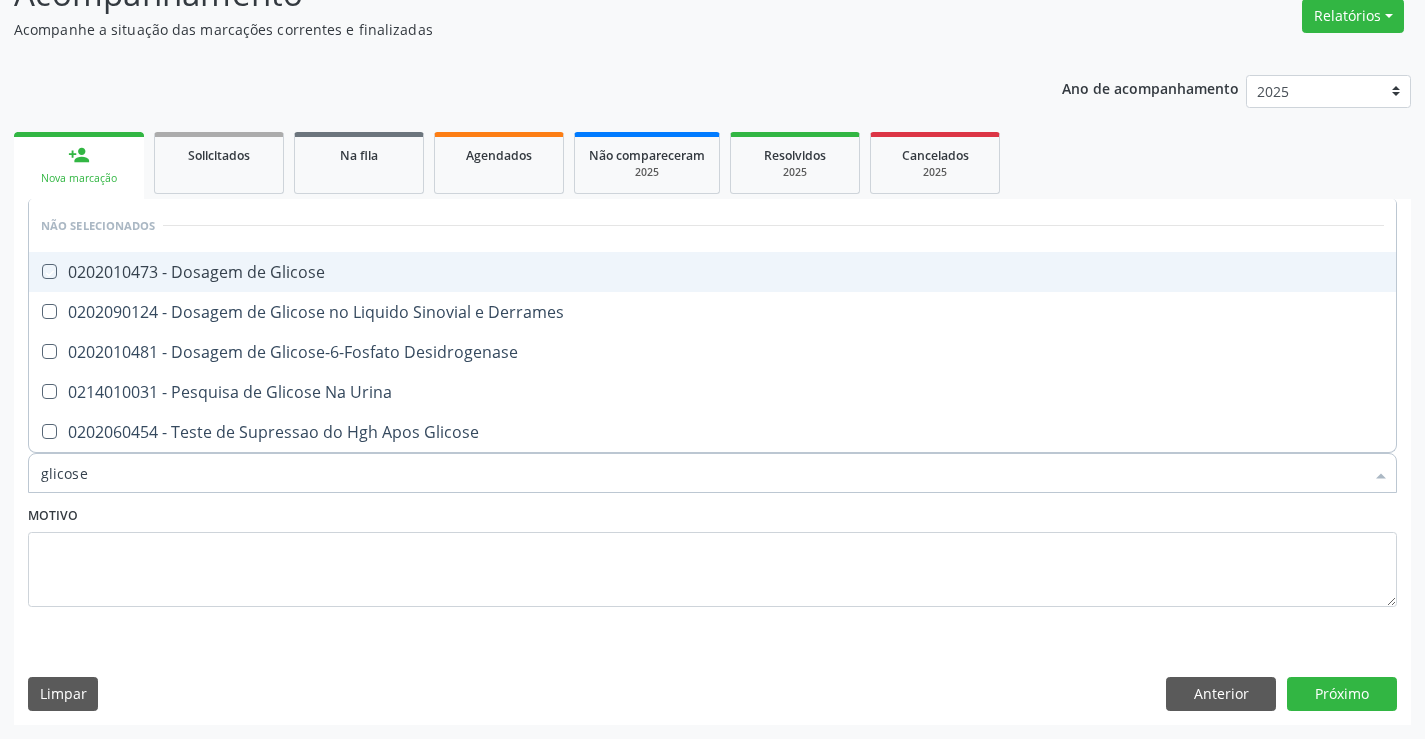 checkbox on "true" 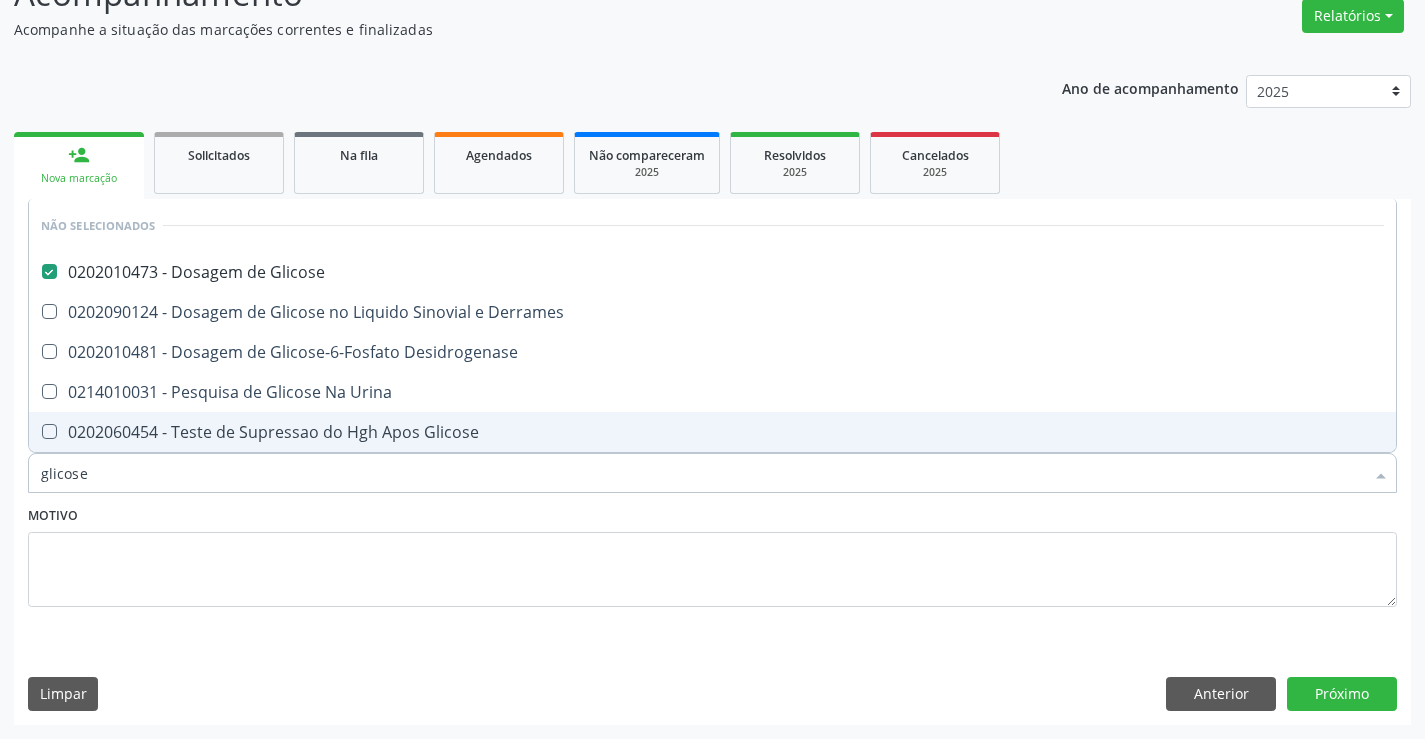 click on "Motivo" at bounding box center [712, 554] 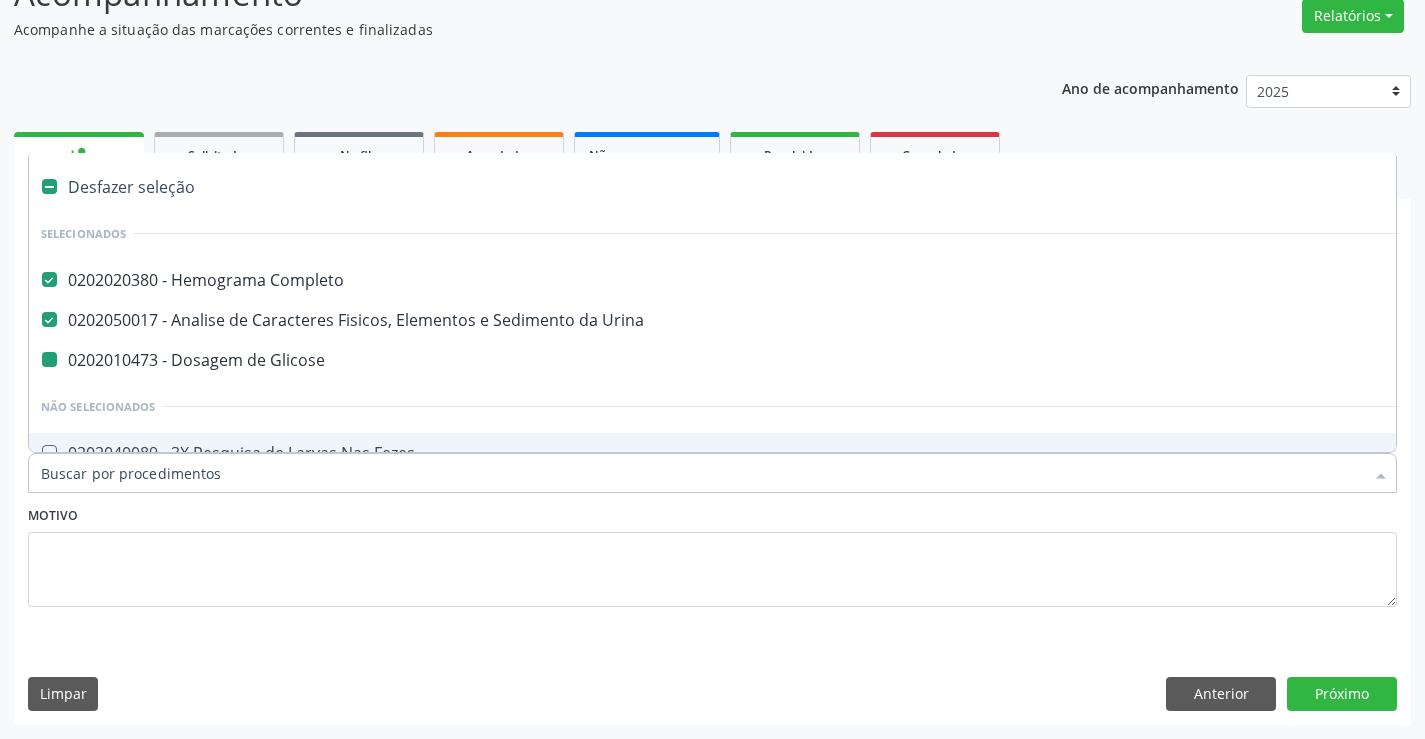 type on "f" 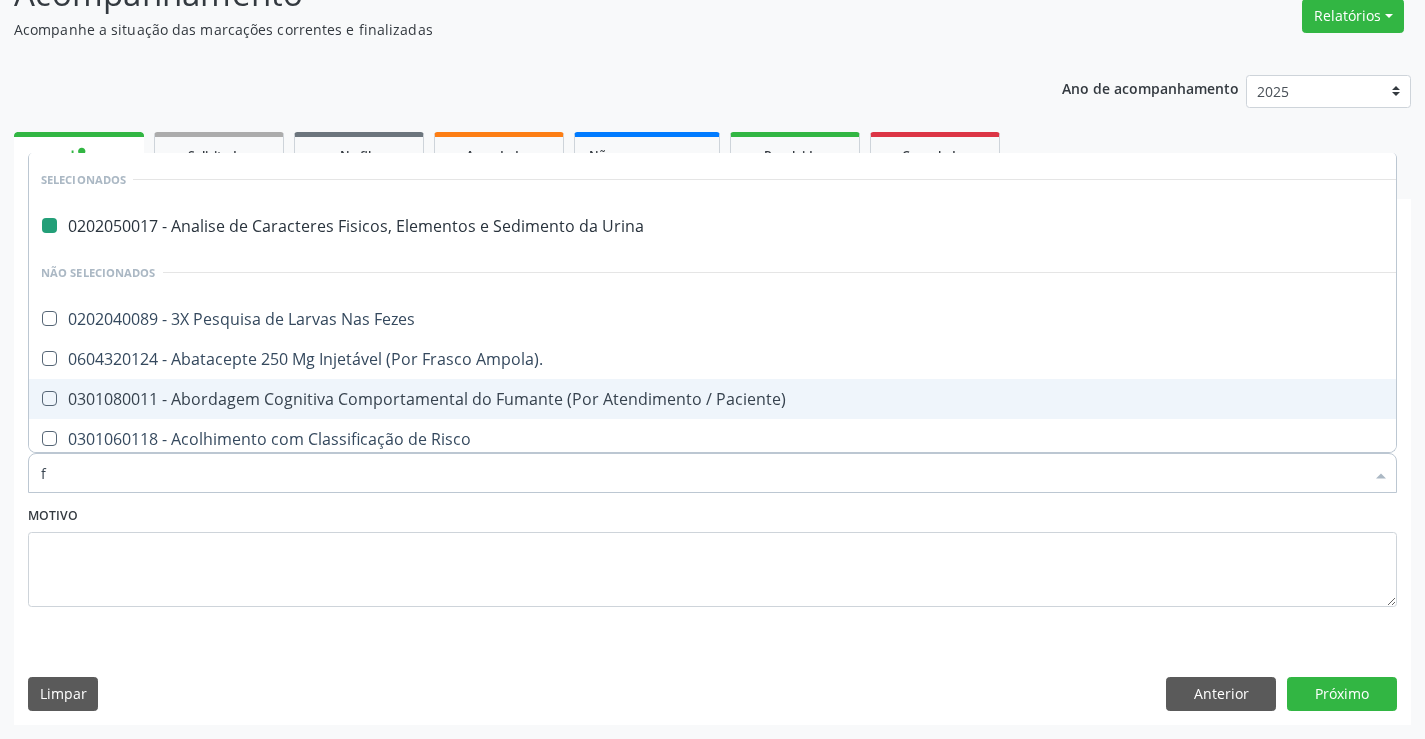 type on "fe" 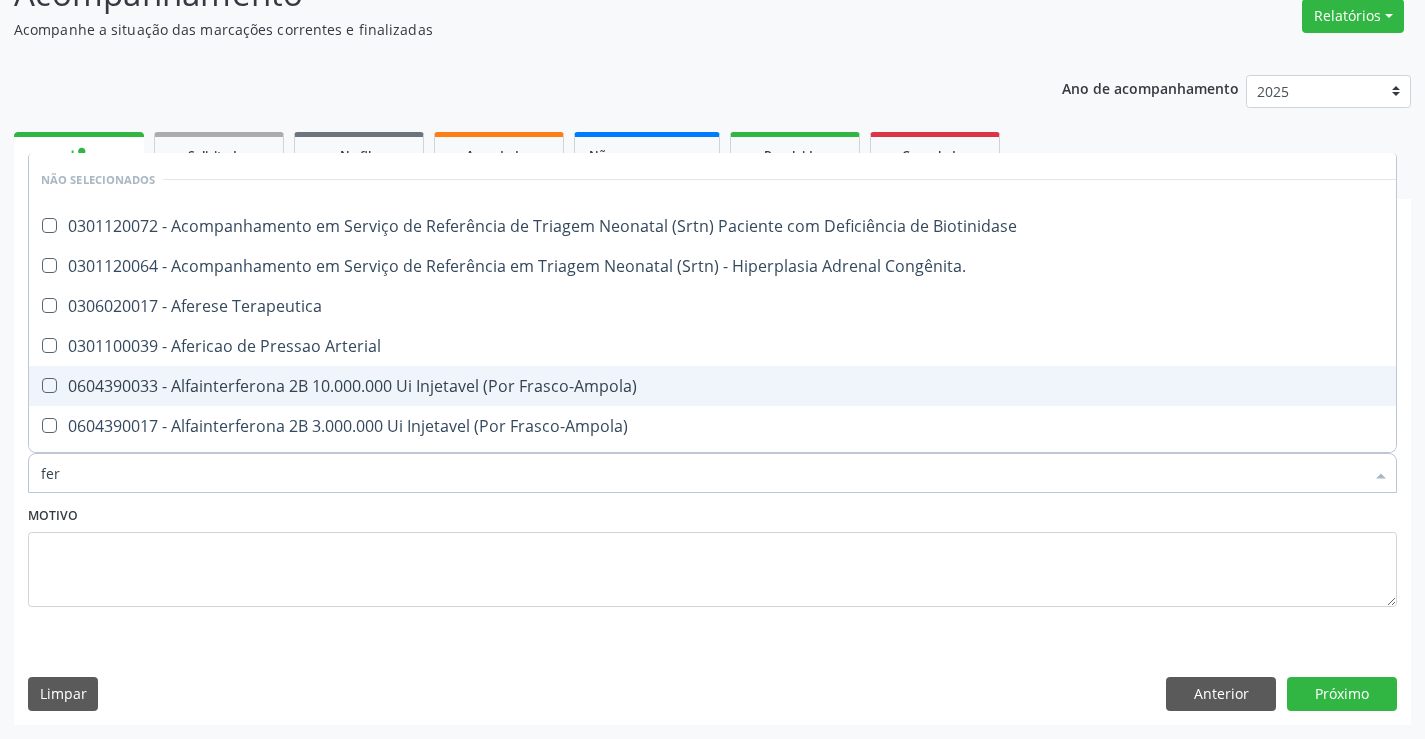 type on "ferr" 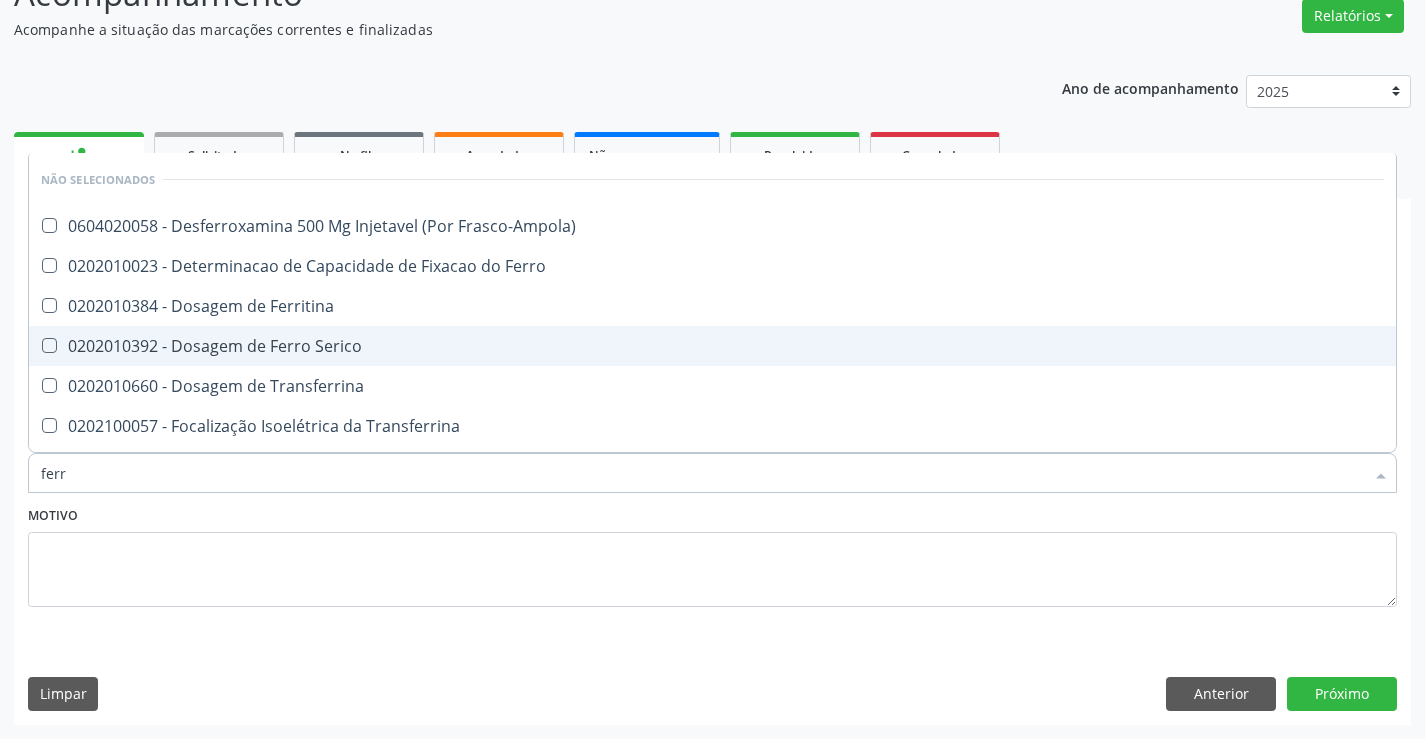 click on "0202010392 - Dosagem de Ferro Serico" at bounding box center (712, 346) 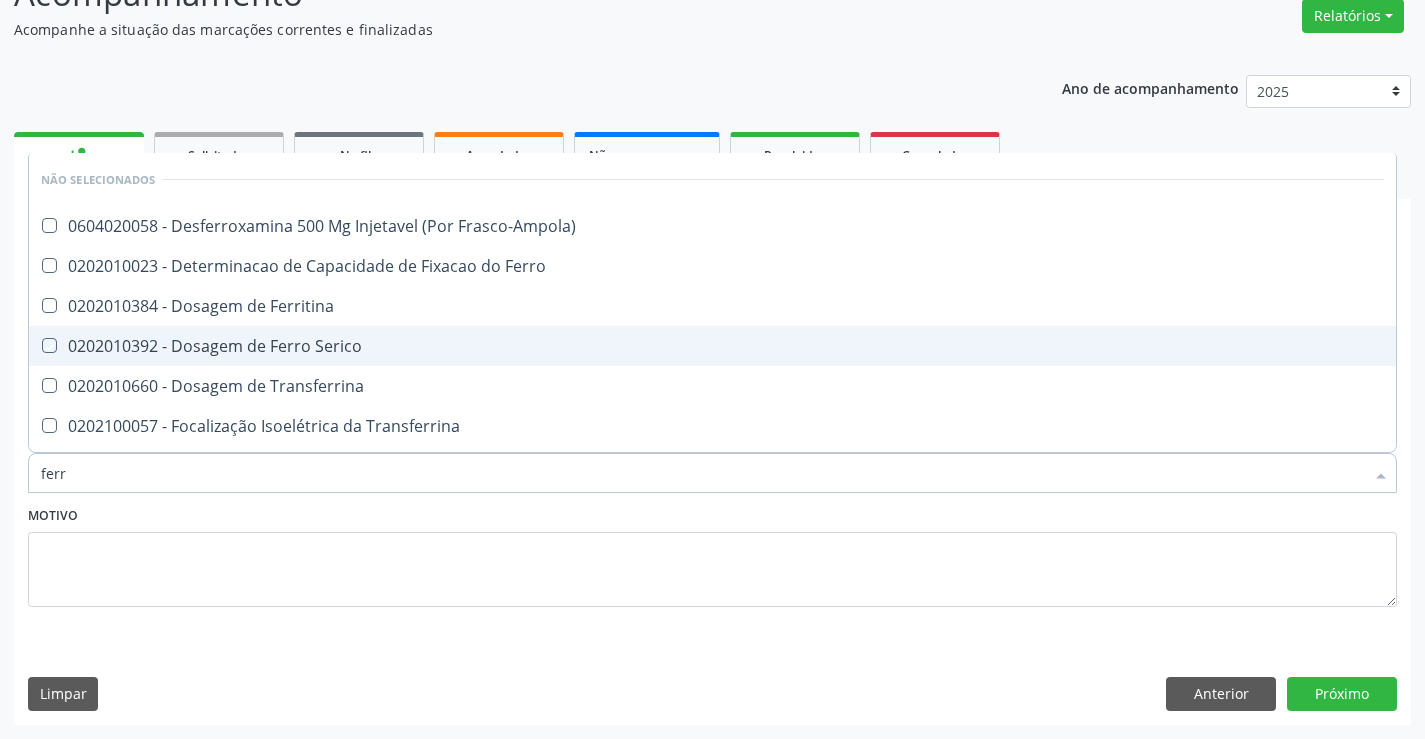 checkbox on "true" 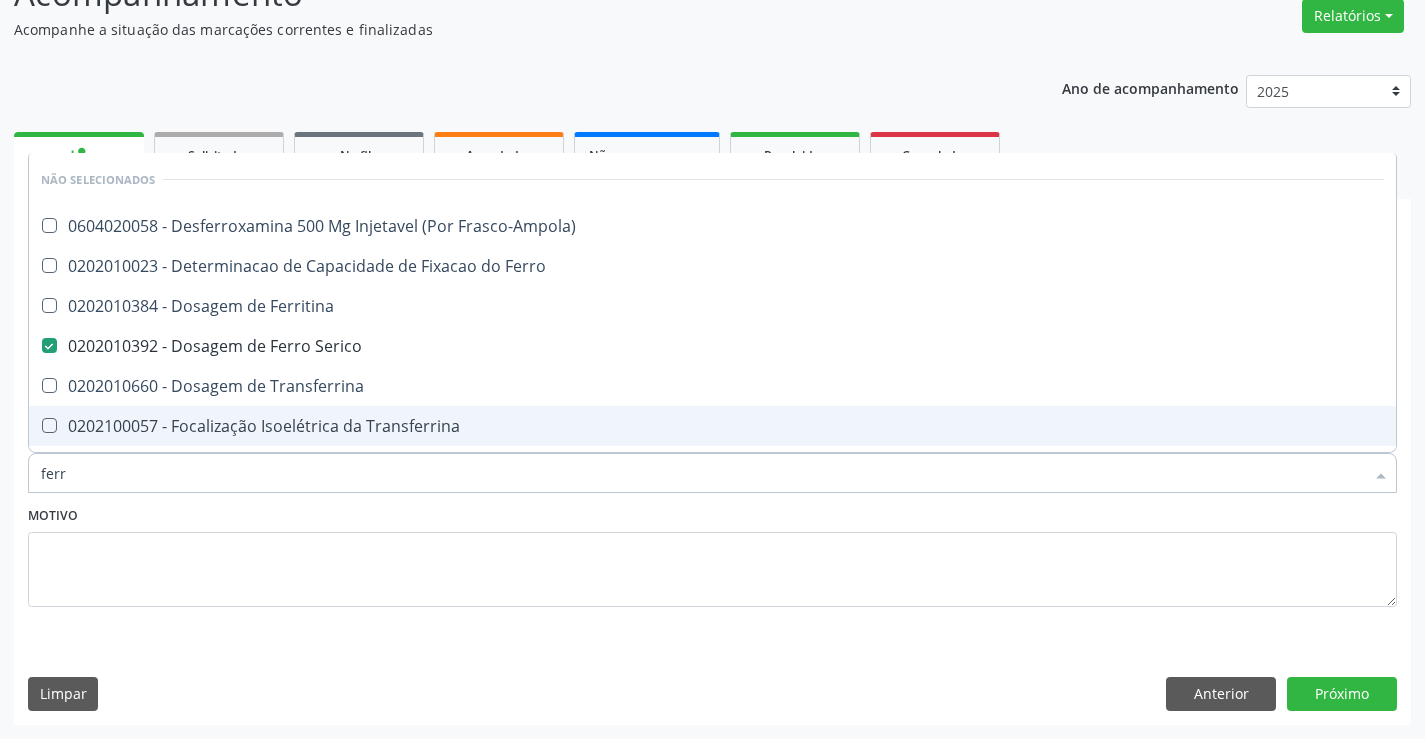 click on "Motivo" at bounding box center (712, 554) 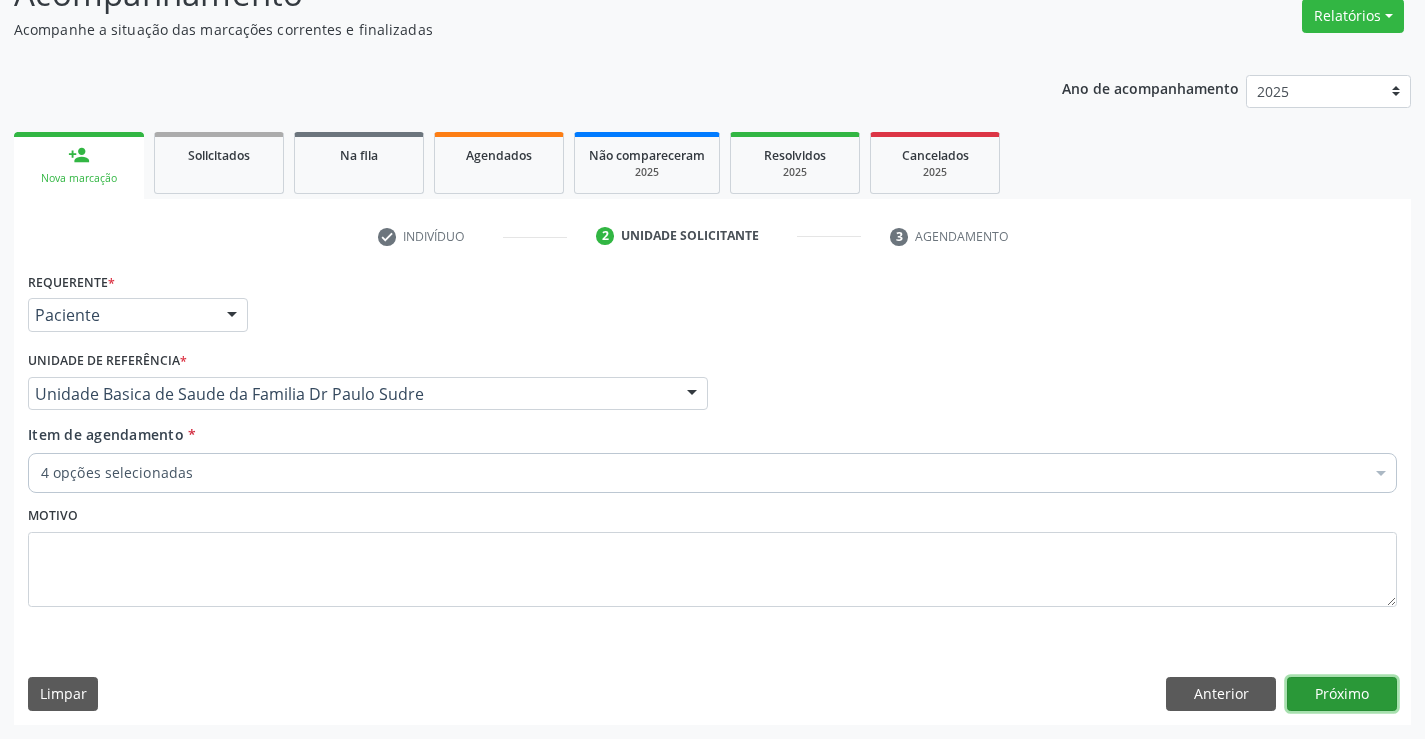 click on "Próximo" at bounding box center (1342, 694) 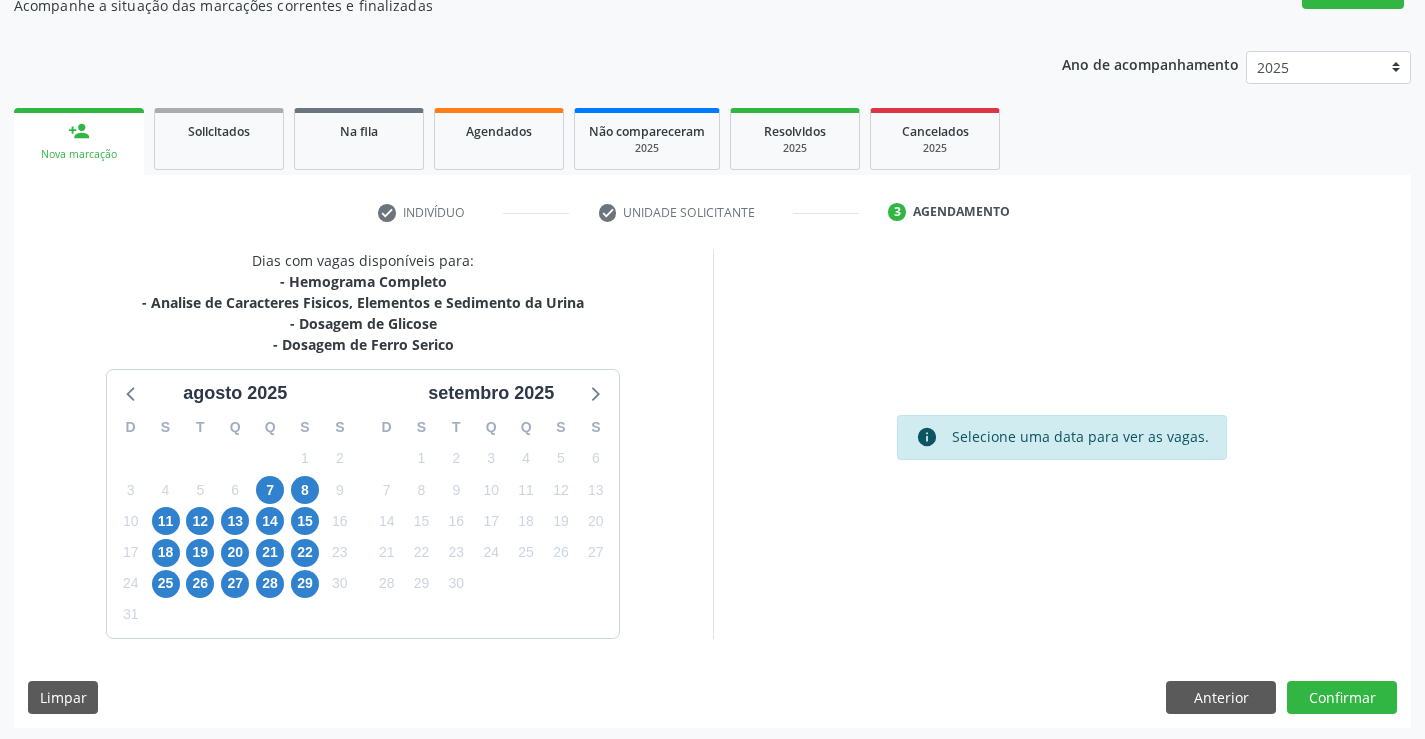scroll, scrollTop: 194, scrollLeft: 0, axis: vertical 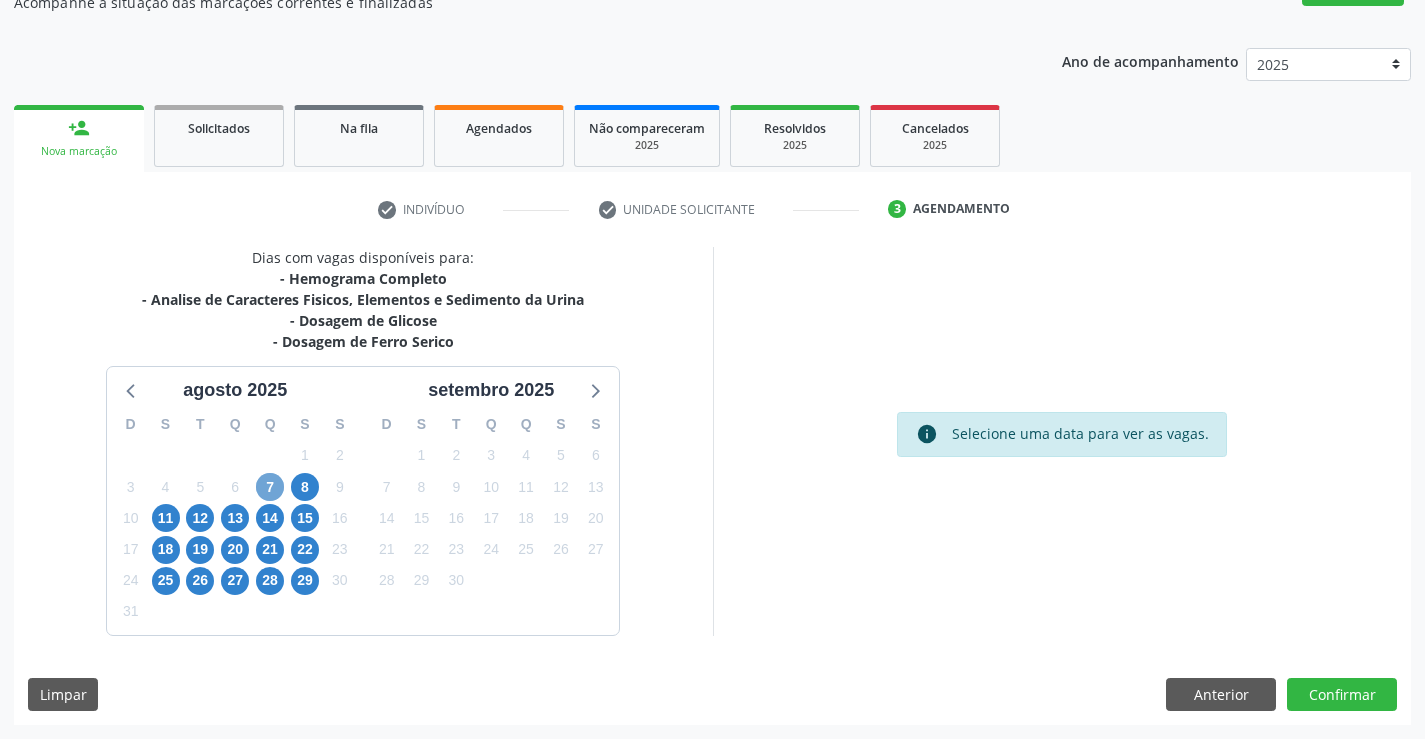 click on "7" at bounding box center (270, 487) 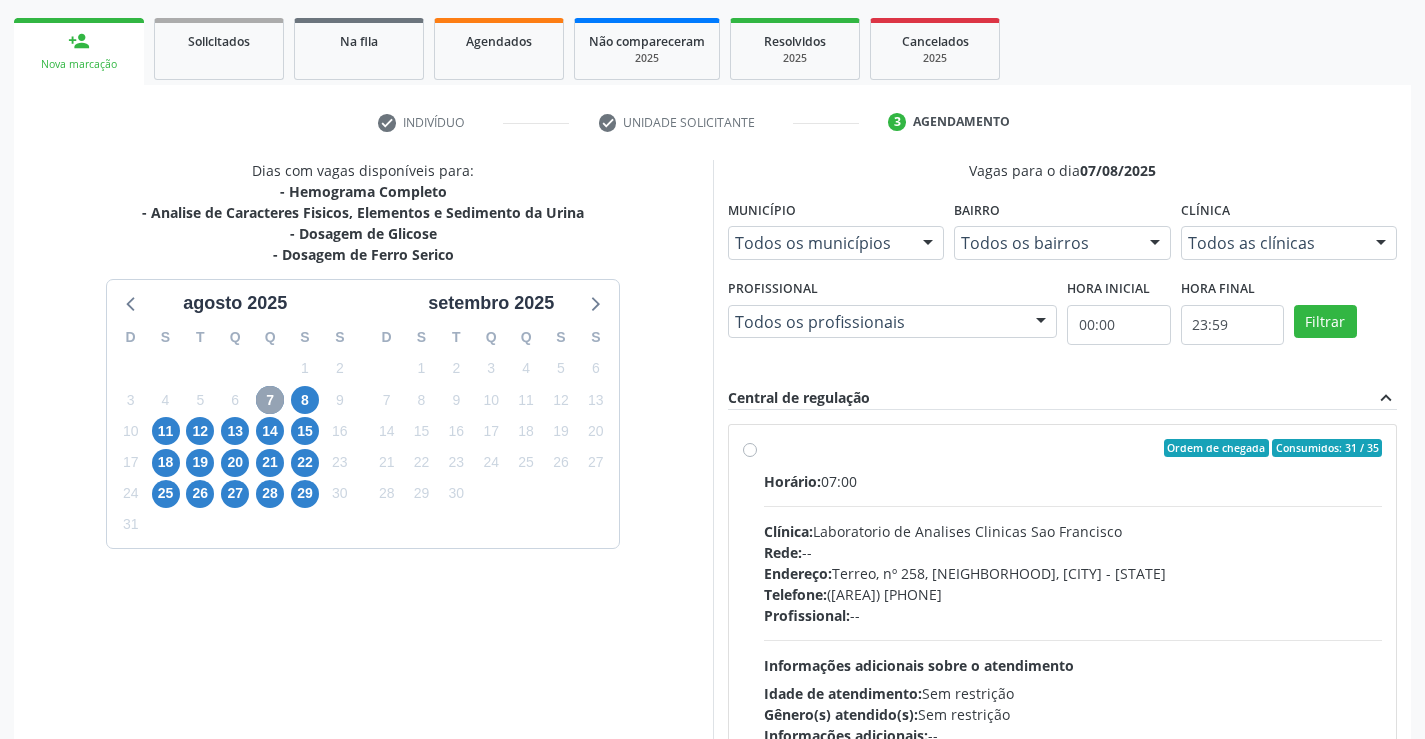 scroll, scrollTop: 420, scrollLeft: 0, axis: vertical 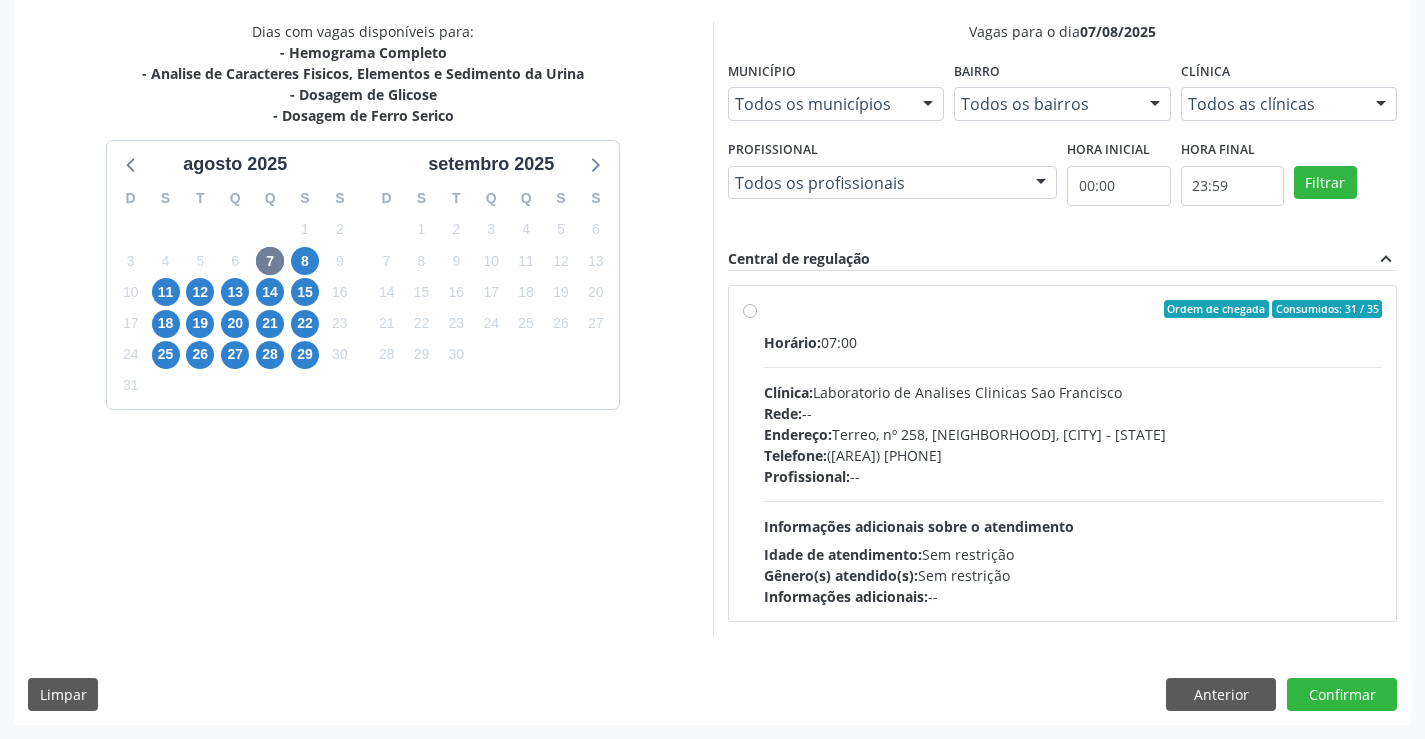 click on "Ordem de chegada
Consumidos: 31 / 35
Horário:   07:00
Clínica:  Laboratorio de Analises Clinicas Sao Francisco
Rede:
--
Endereço:   Terreo, nº 258, Centro, Campo Formoso - BA
Telefone:   (74) 36453588
Profissional:
--
Informações adicionais sobre o atendimento
Idade de atendimento:
Sem restrição
Gênero(s) atendido(s):
Sem restrição
Informações adicionais:
--" at bounding box center (1073, 453) 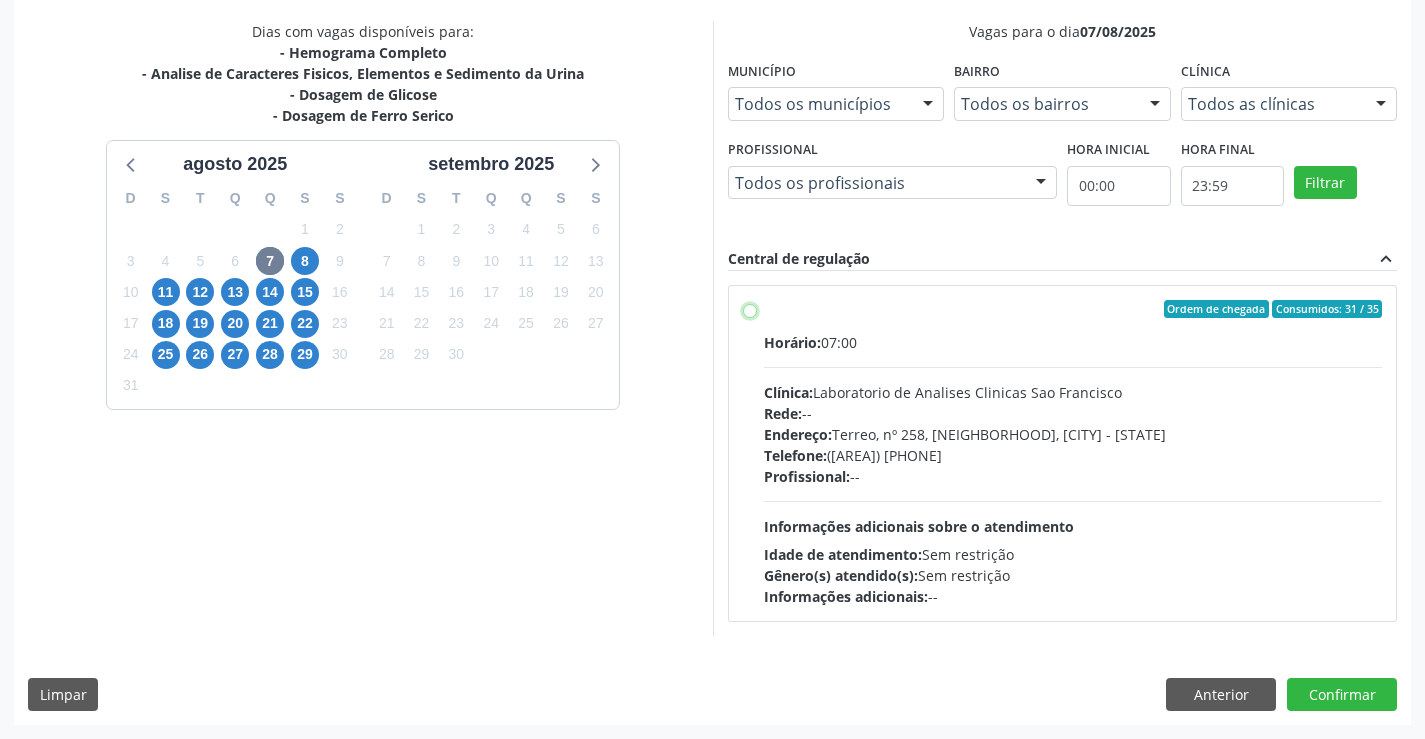 click on "Ordem de chegada
Consumidos: 31 / 35
Horário:   07:00
Clínica:  Laboratorio de Analises Clinicas Sao Francisco
Rede:
--
Endereço:   Terreo, nº 258, Centro, Campo Formoso - BA
Telefone:   (74) 36453588
Profissional:
--
Informações adicionais sobre o atendimento
Idade de atendimento:
Sem restrição
Gênero(s) atendido(s):
Sem restrição
Informações adicionais:
--" at bounding box center [750, 309] 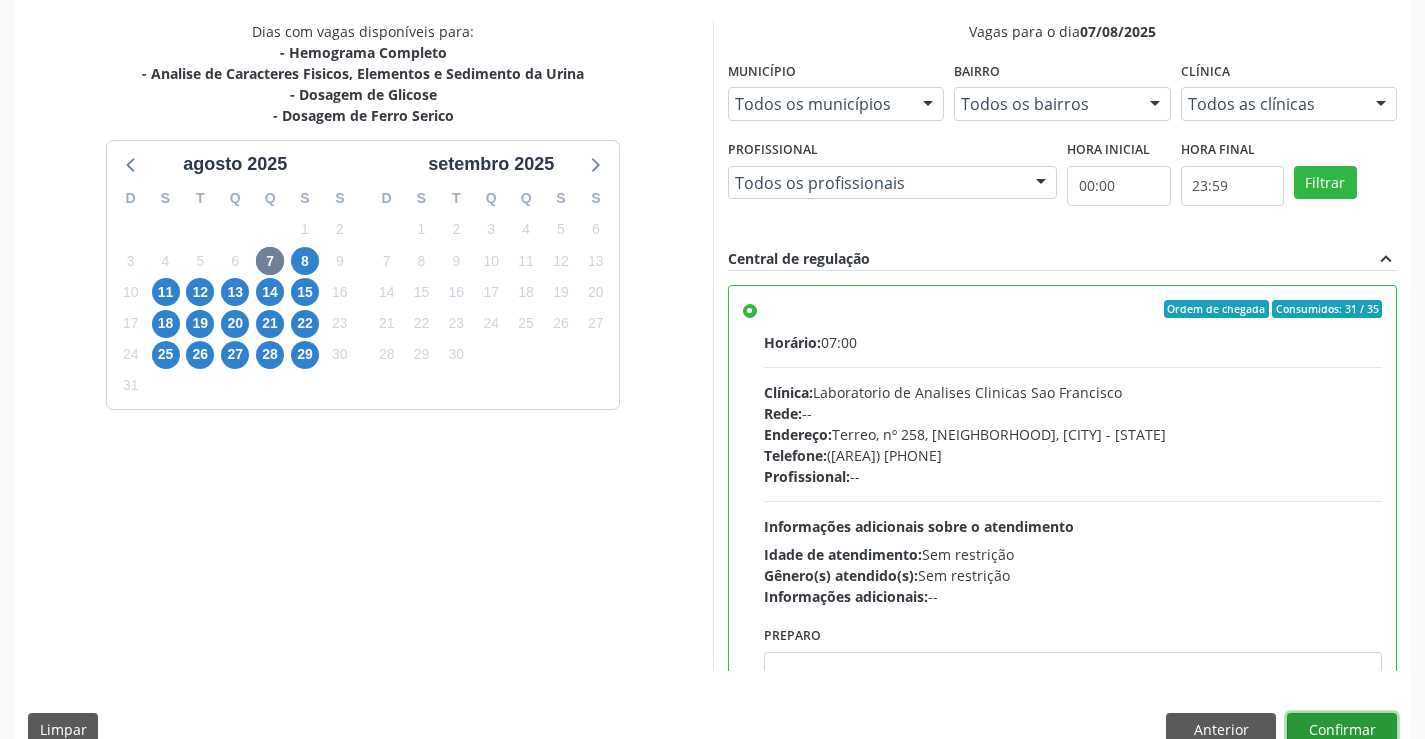 click on "Confirmar" at bounding box center (1342, 730) 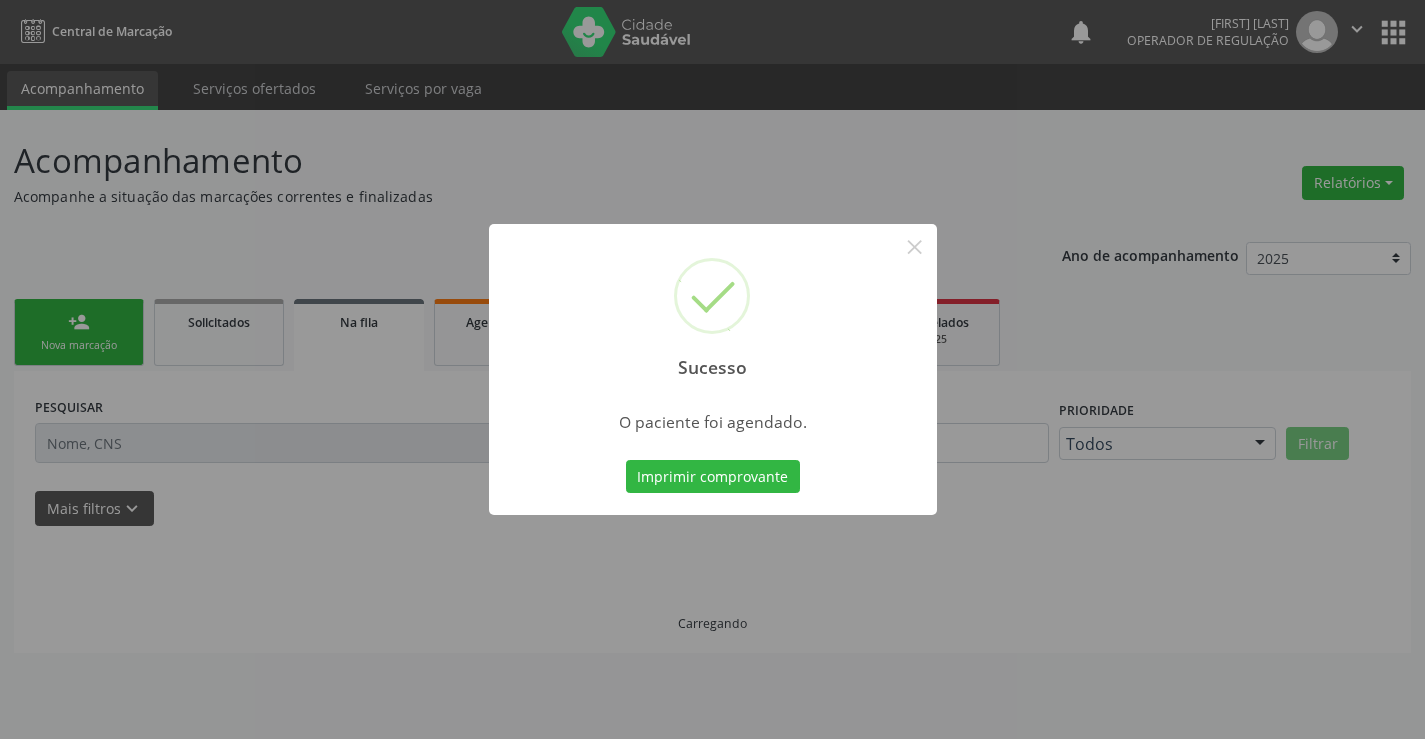 scroll, scrollTop: 0, scrollLeft: 0, axis: both 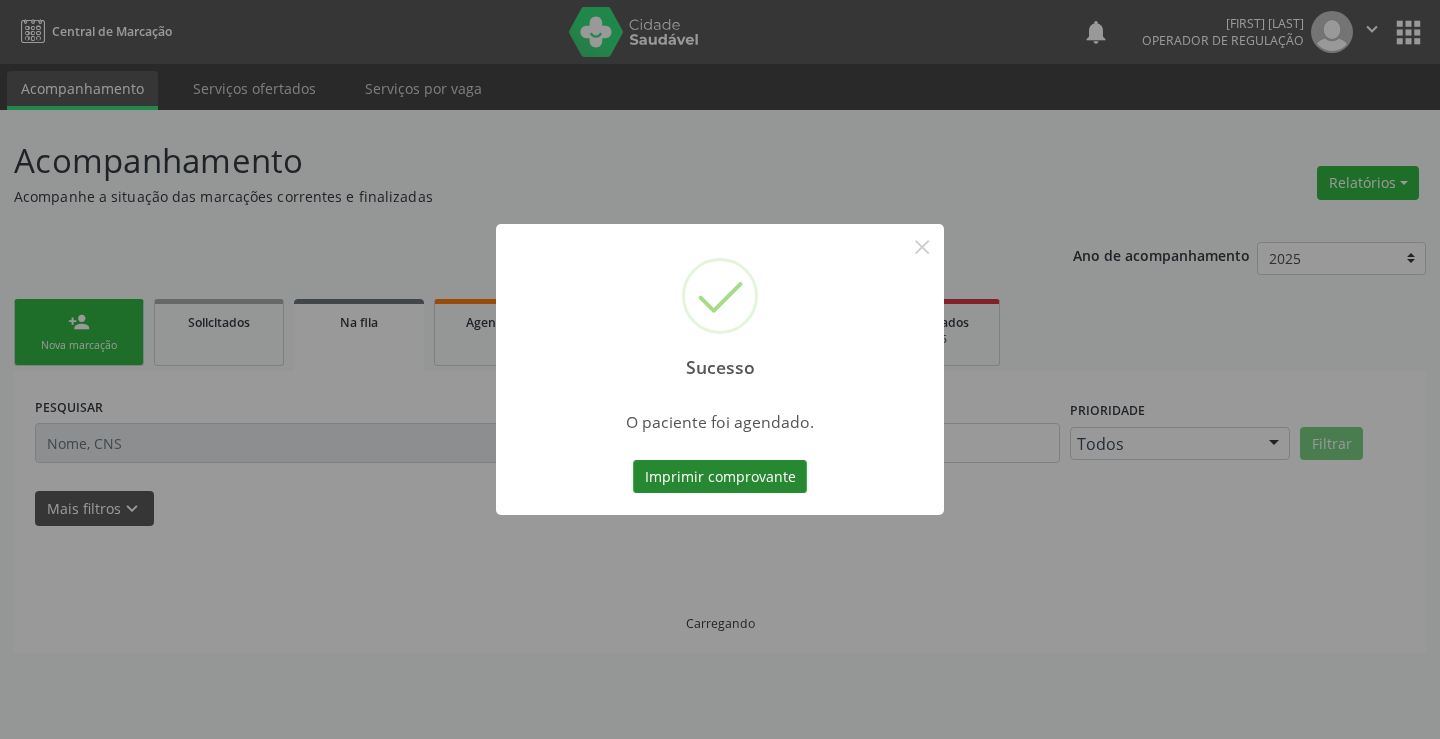 click on "Imprimir comprovante" at bounding box center (720, 477) 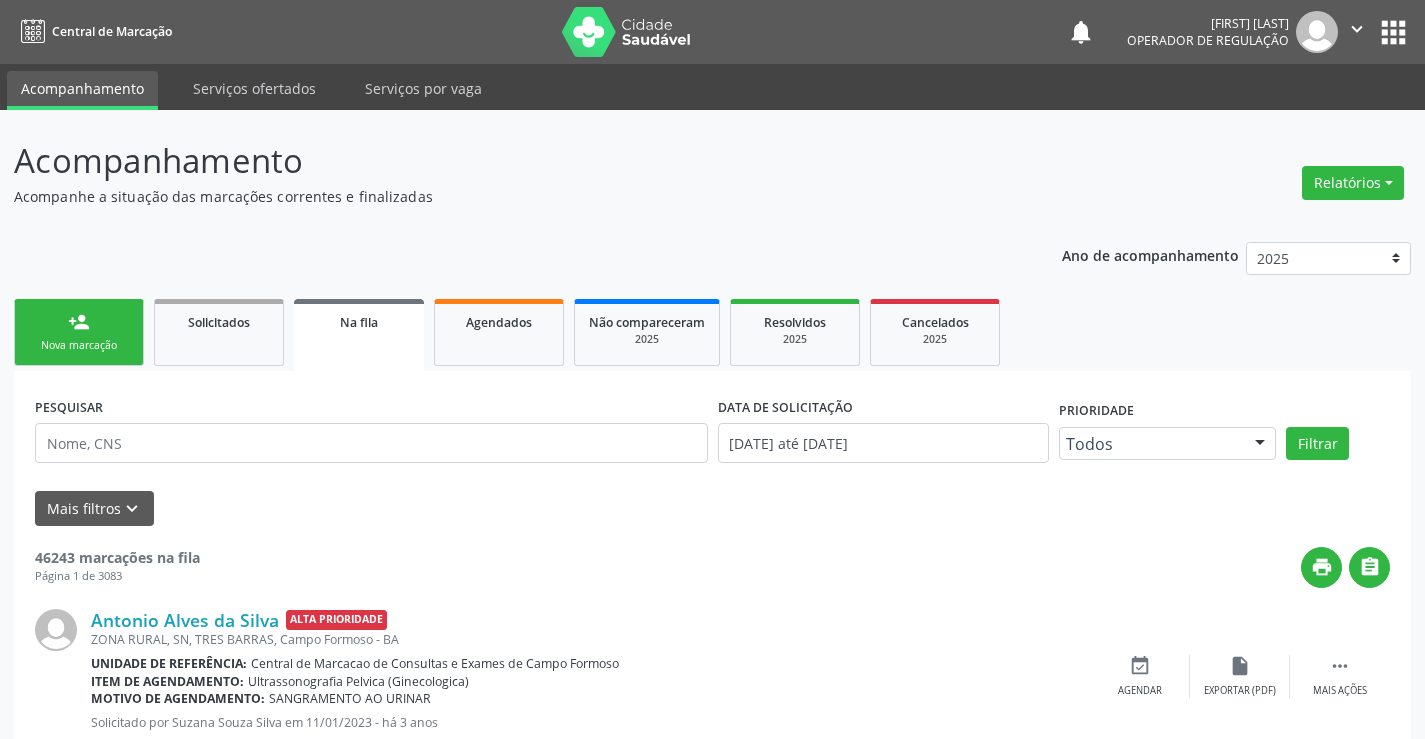 click on "person_add
Nova marcação" at bounding box center [79, 332] 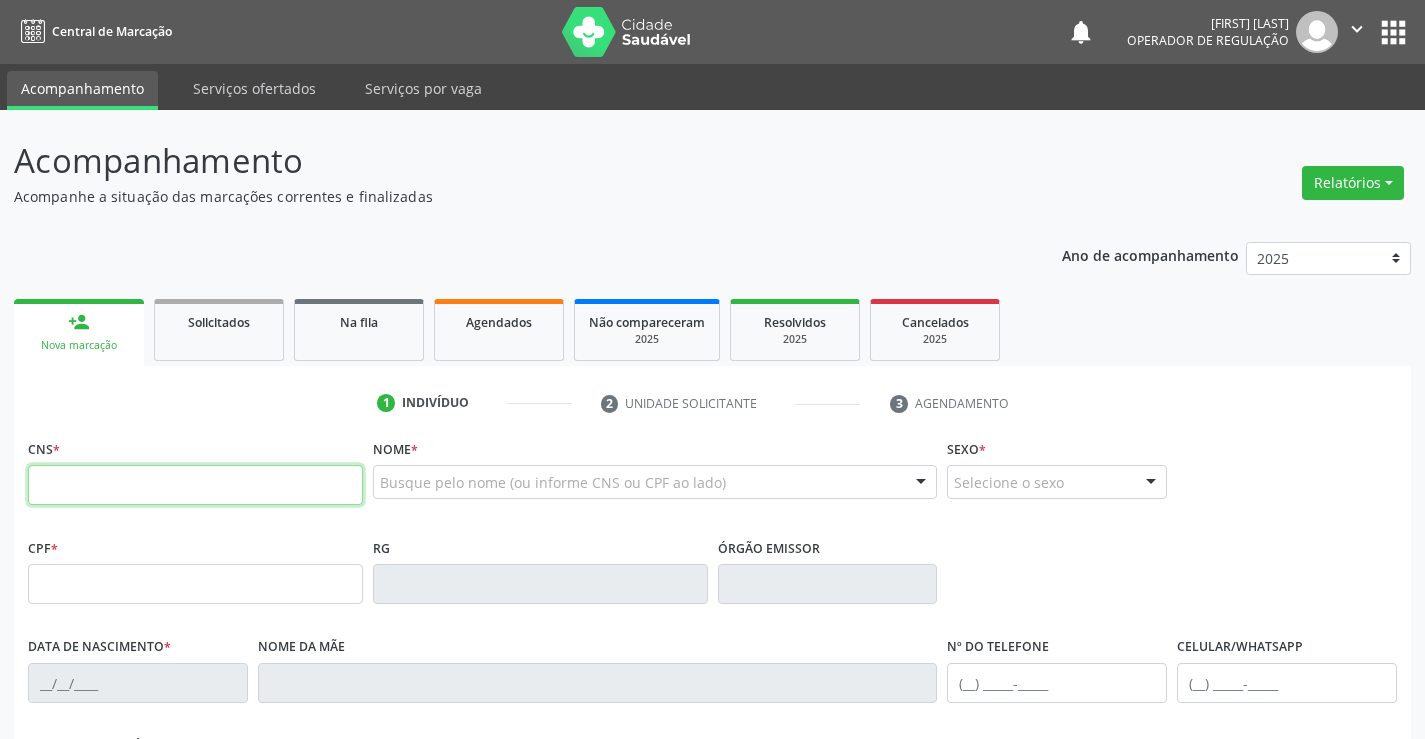 click at bounding box center [195, 485] 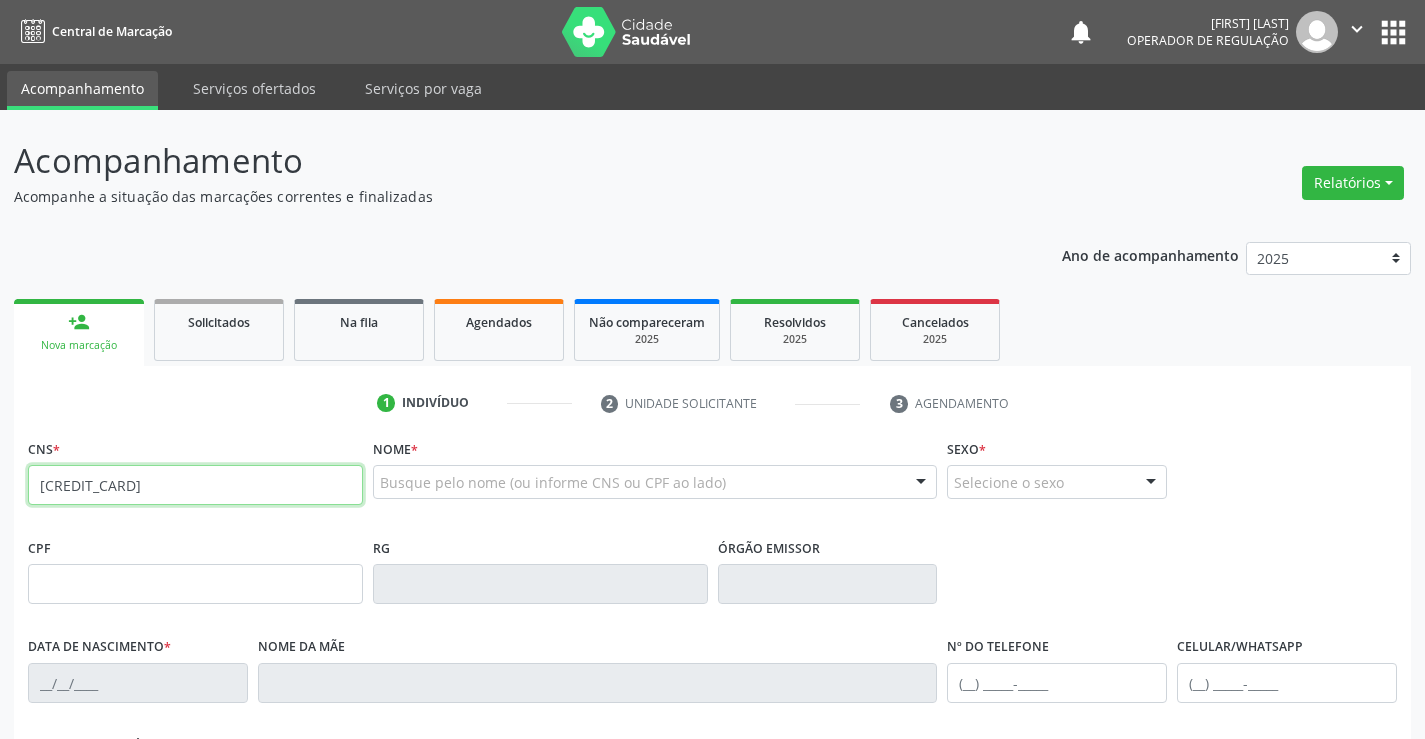 type on "700 4013 1604 7750" 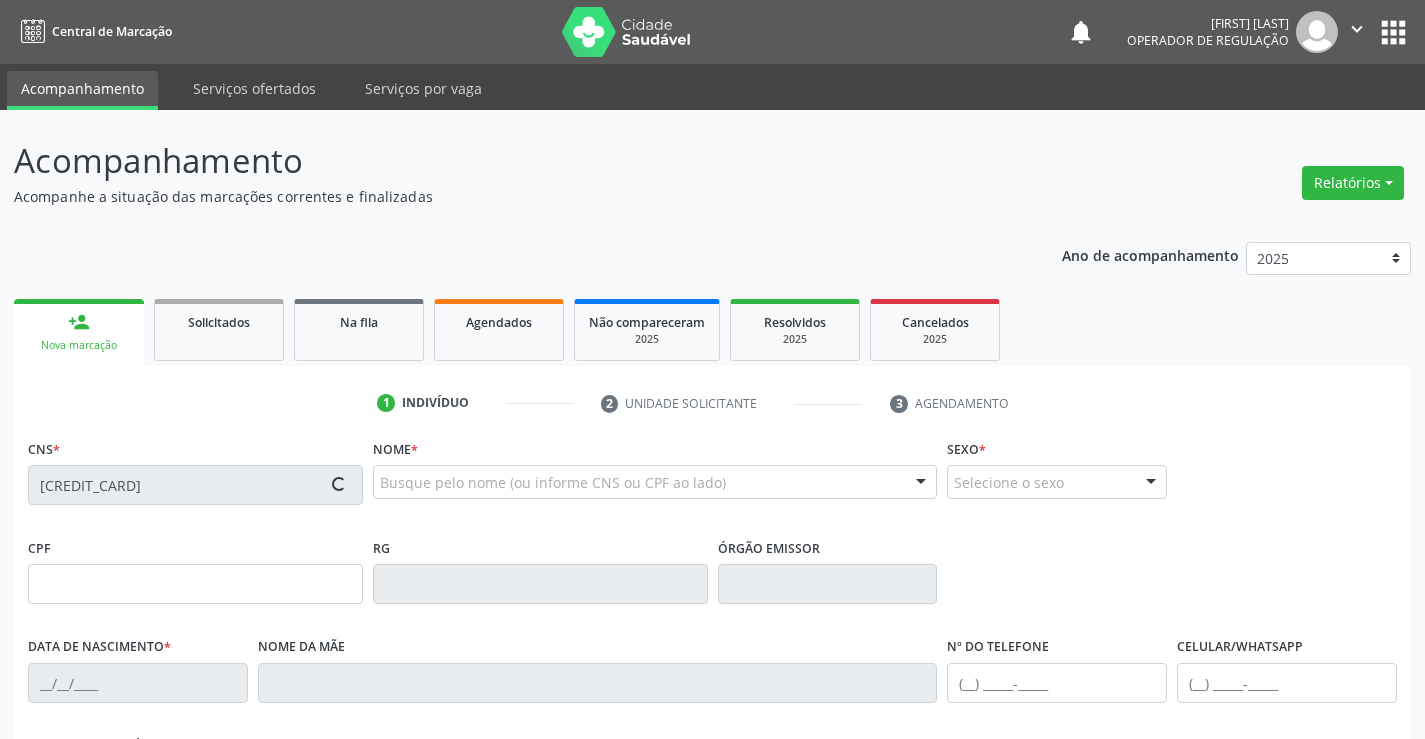 type on "2303790603" 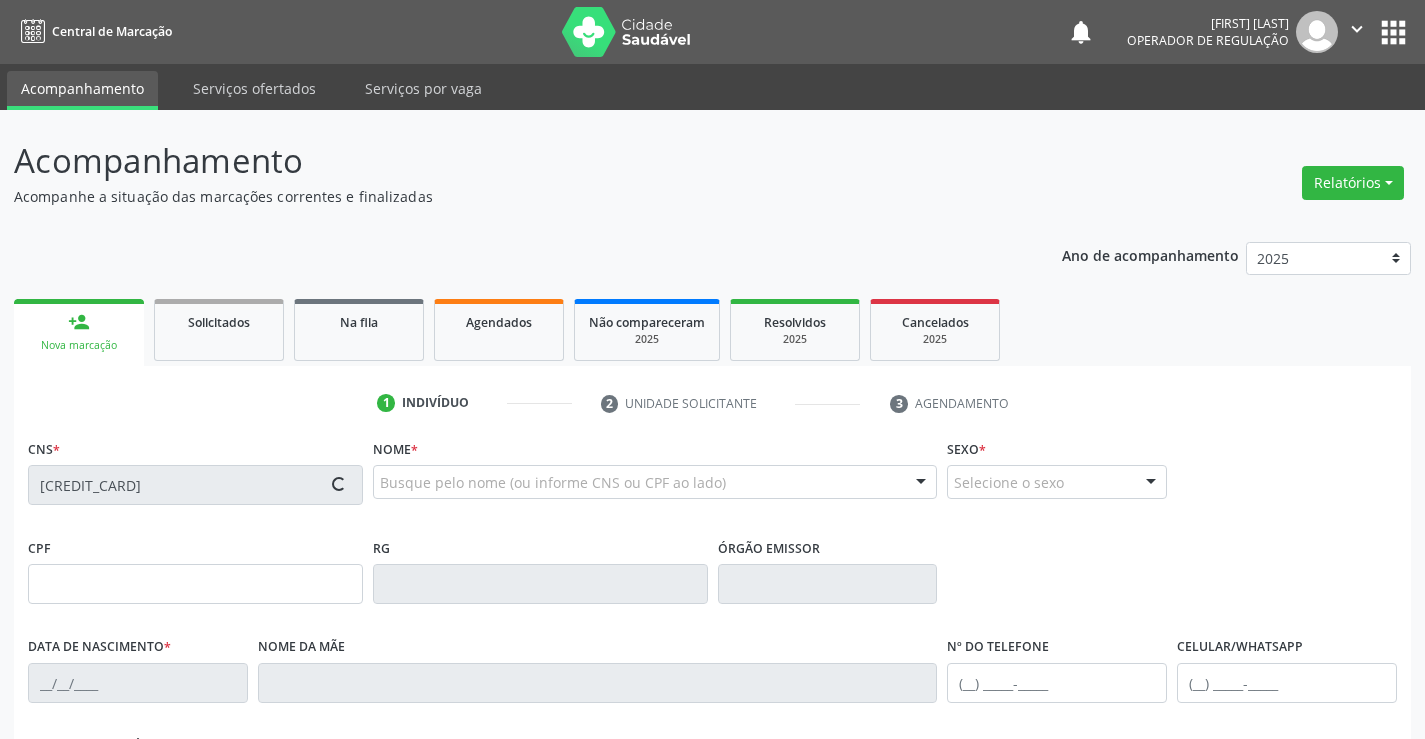type on "22/12/2016" 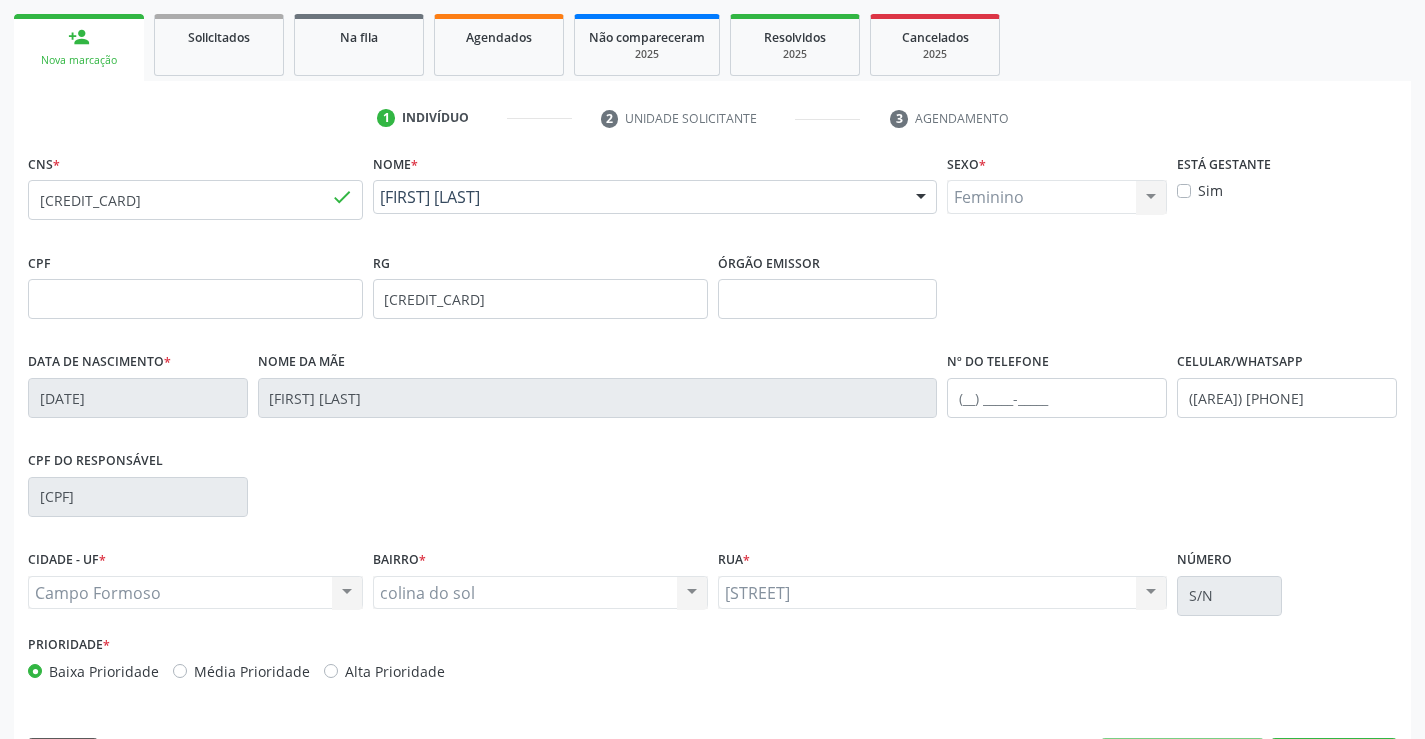 scroll, scrollTop: 345, scrollLeft: 0, axis: vertical 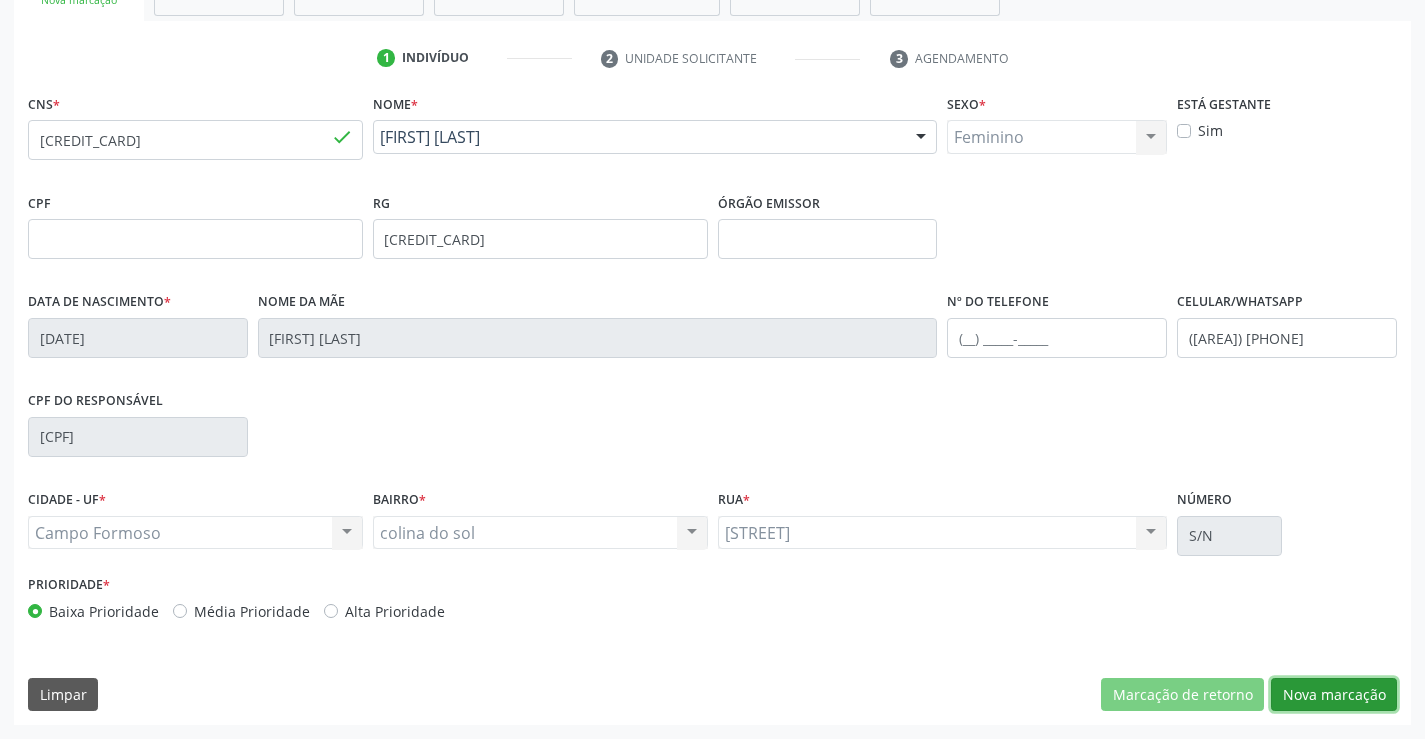 click on "Nova marcação" at bounding box center [1334, 695] 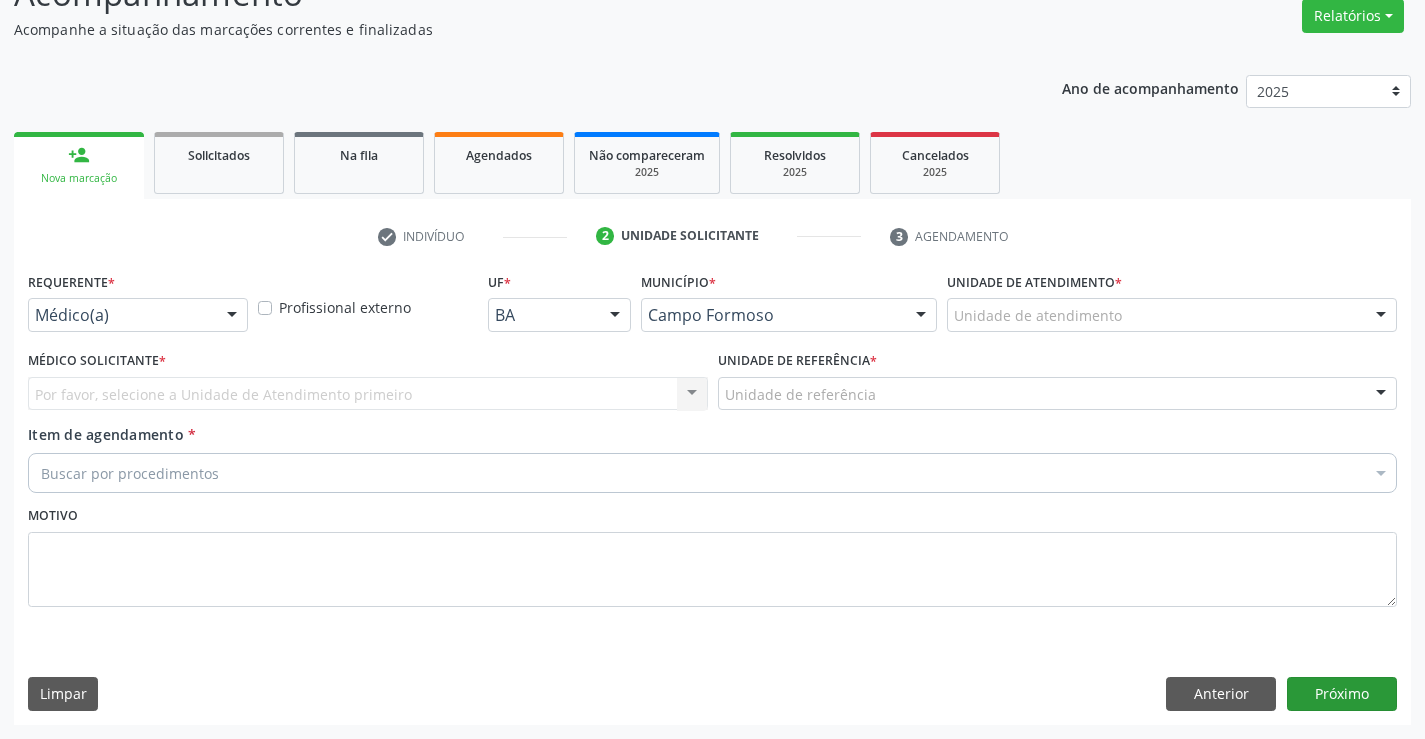 scroll, scrollTop: 167, scrollLeft: 0, axis: vertical 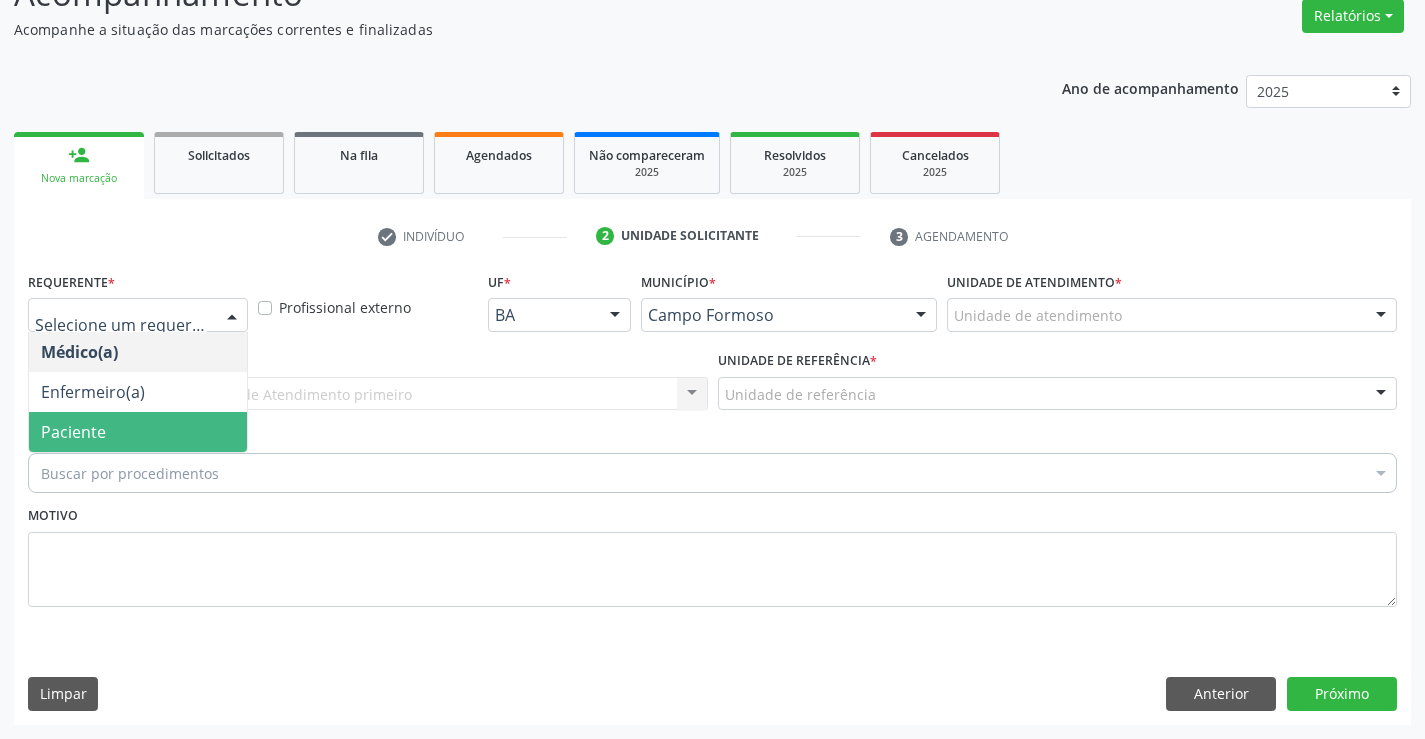 click on "Paciente" at bounding box center (138, 432) 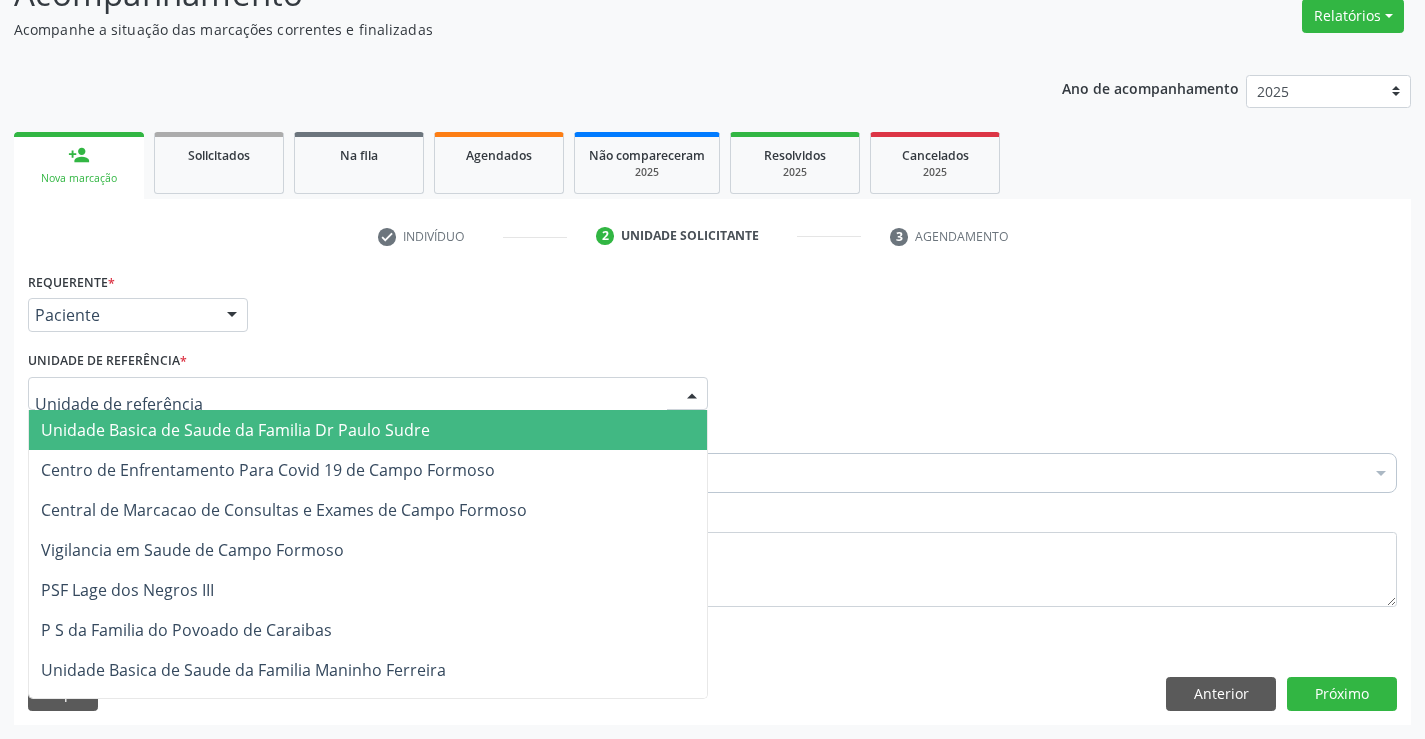 click on "Unidade Basica de Saude da Familia Dr Paulo Sudre" at bounding box center [235, 430] 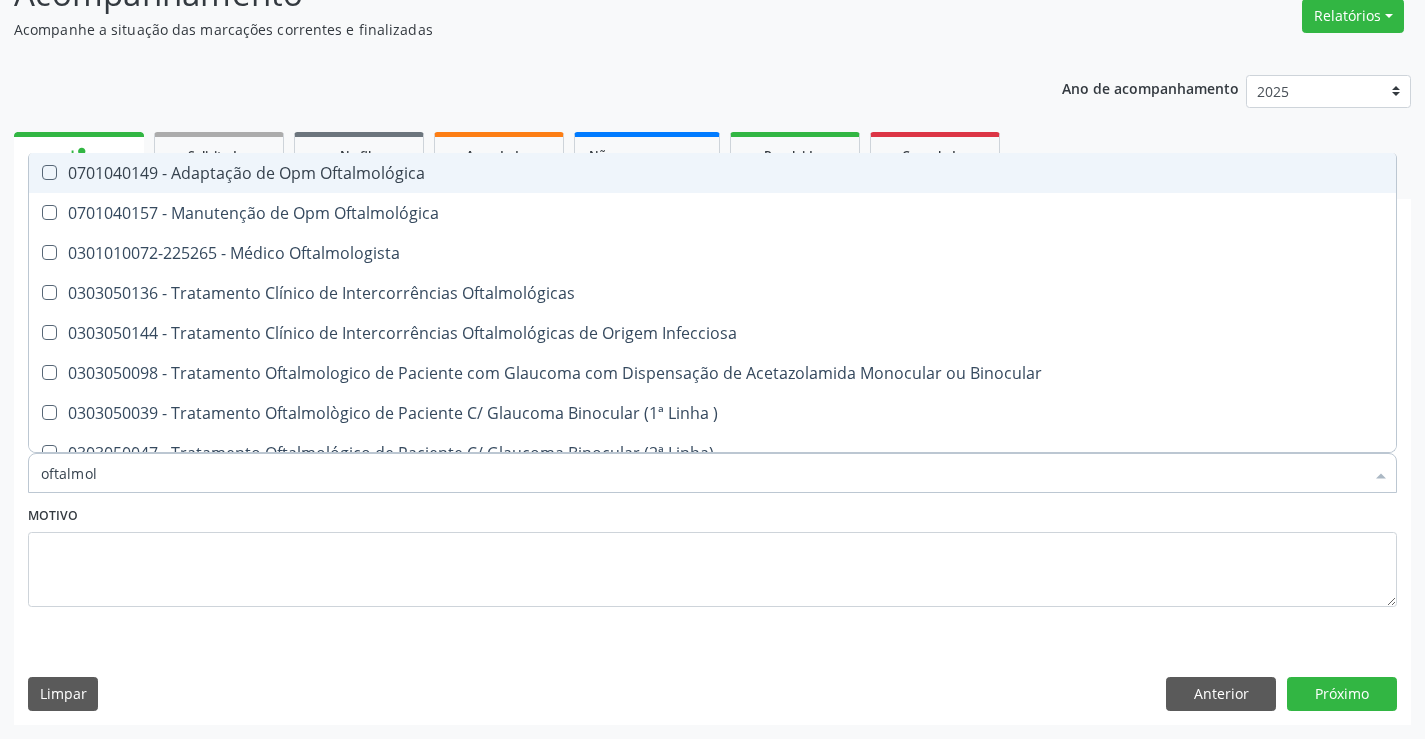 type on "oftalmolo" 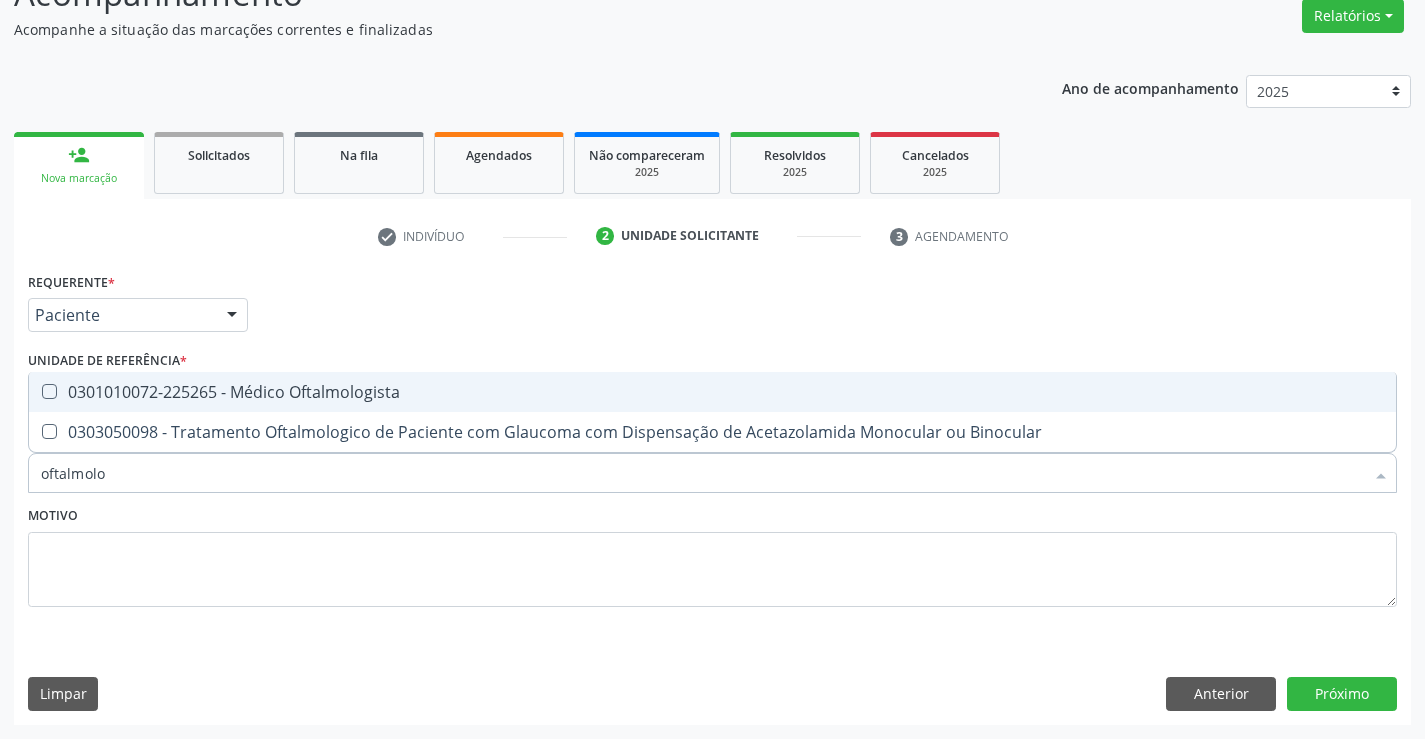 click on "0301010072-225265 - Médico Oftalmologista" at bounding box center (712, 392) 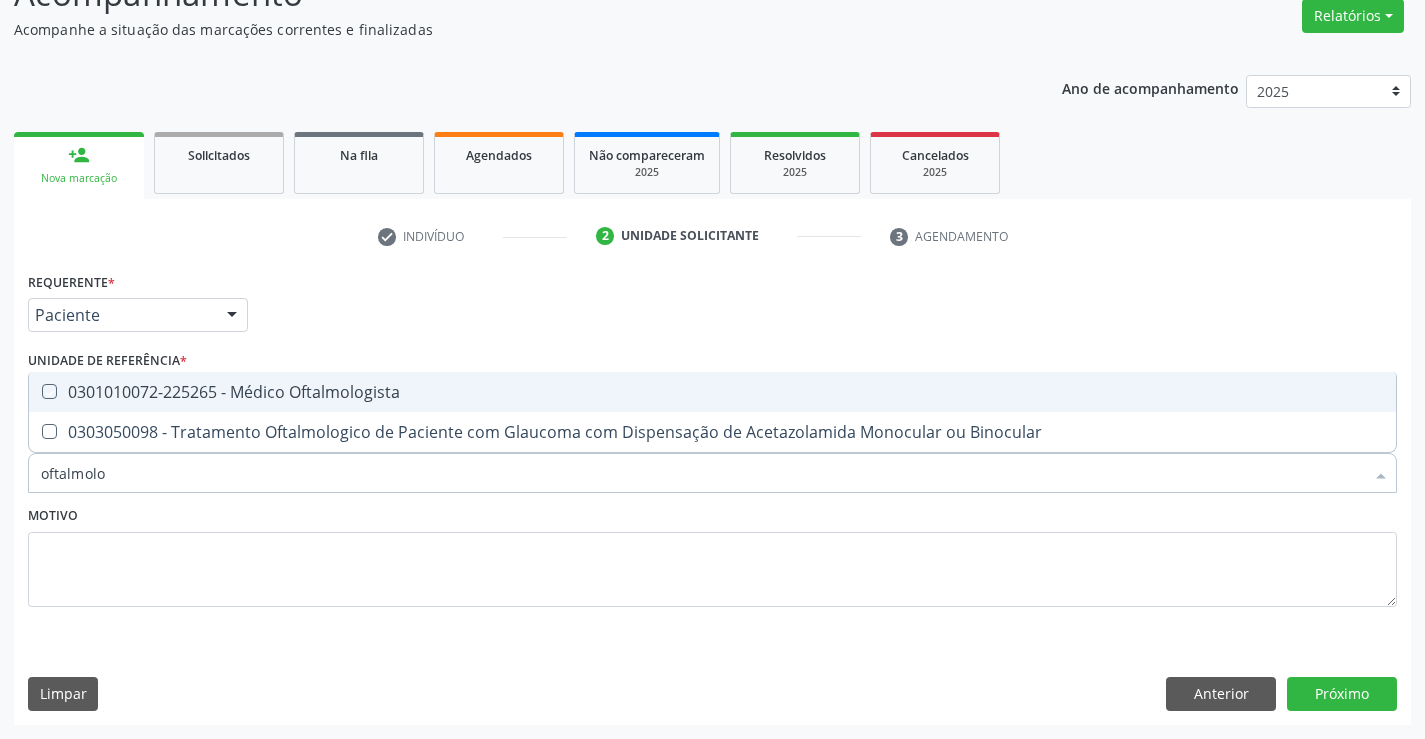 checkbox on "true" 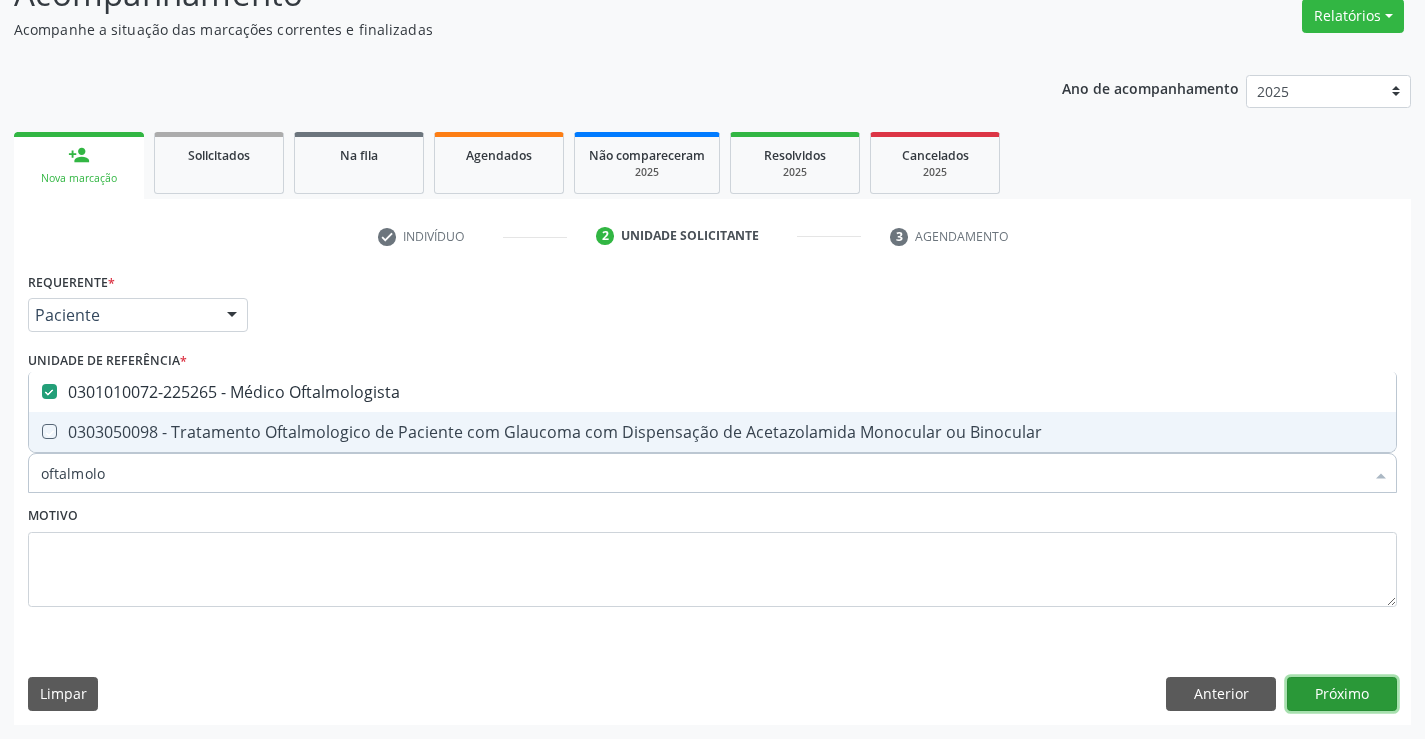 click on "Próximo" at bounding box center (1342, 694) 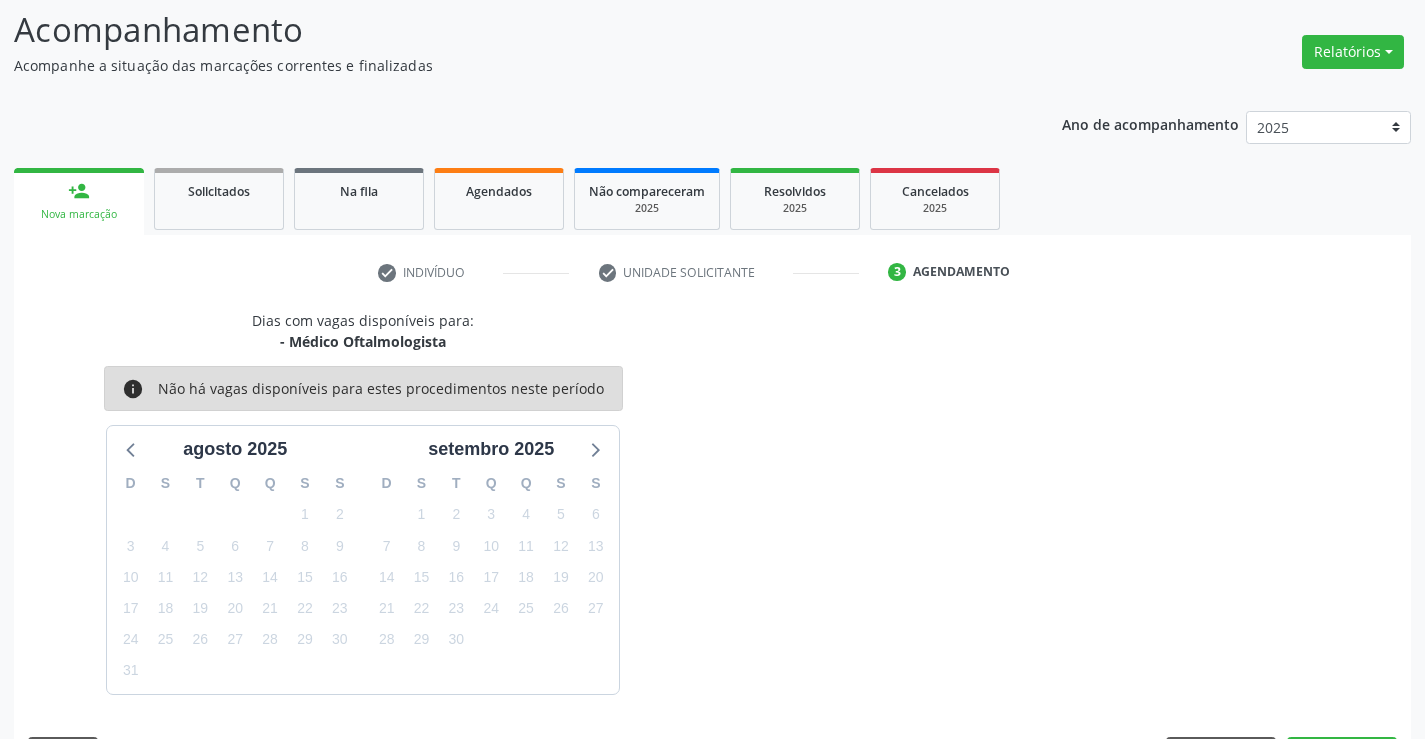 scroll, scrollTop: 167, scrollLeft: 0, axis: vertical 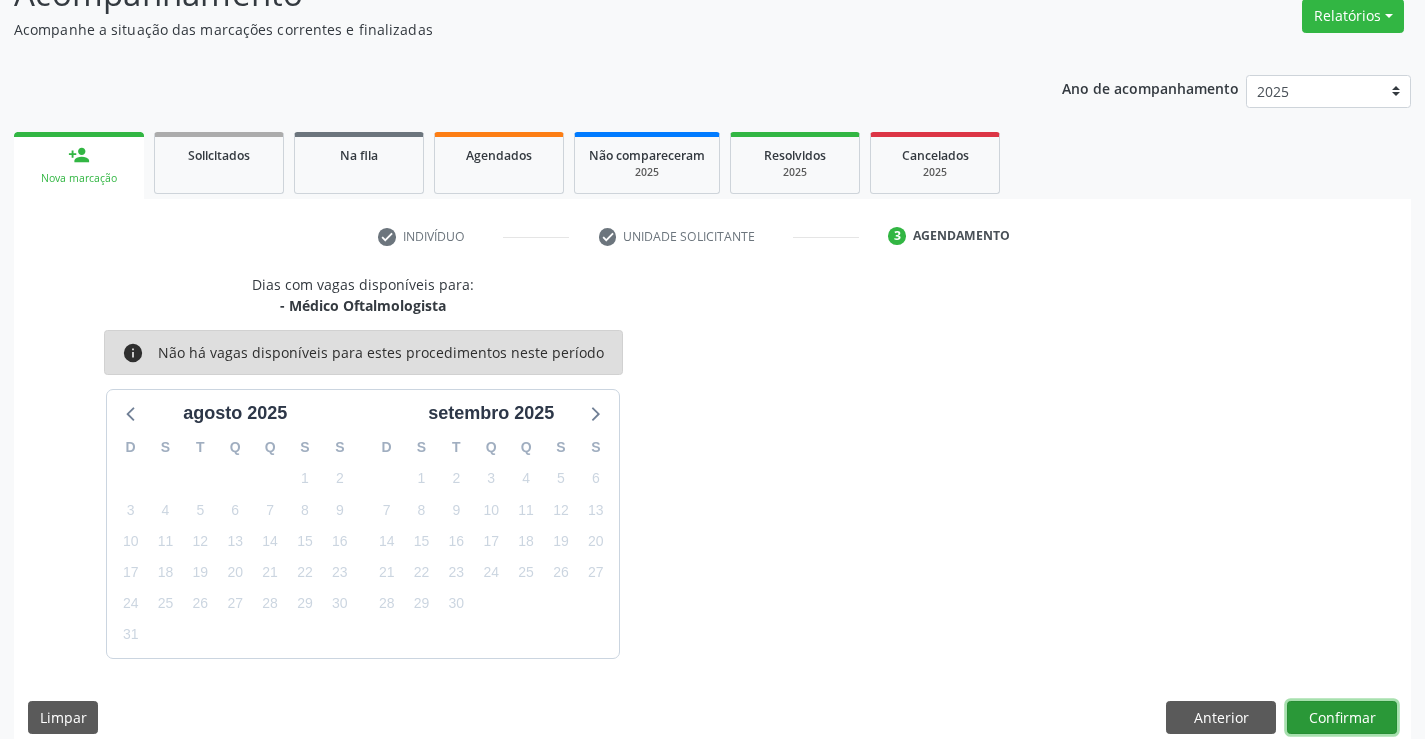 click on "Confirmar" at bounding box center (1342, 718) 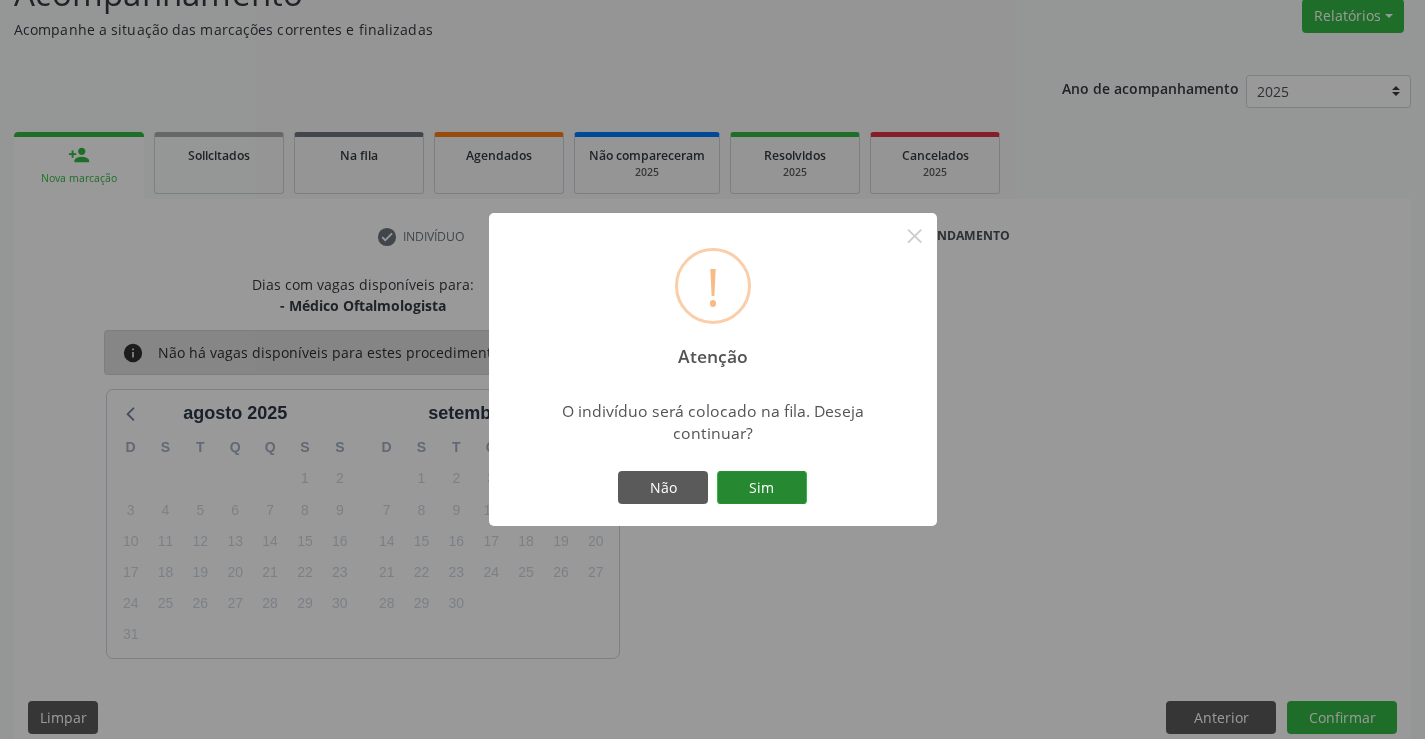 click on "Sim" at bounding box center (762, 488) 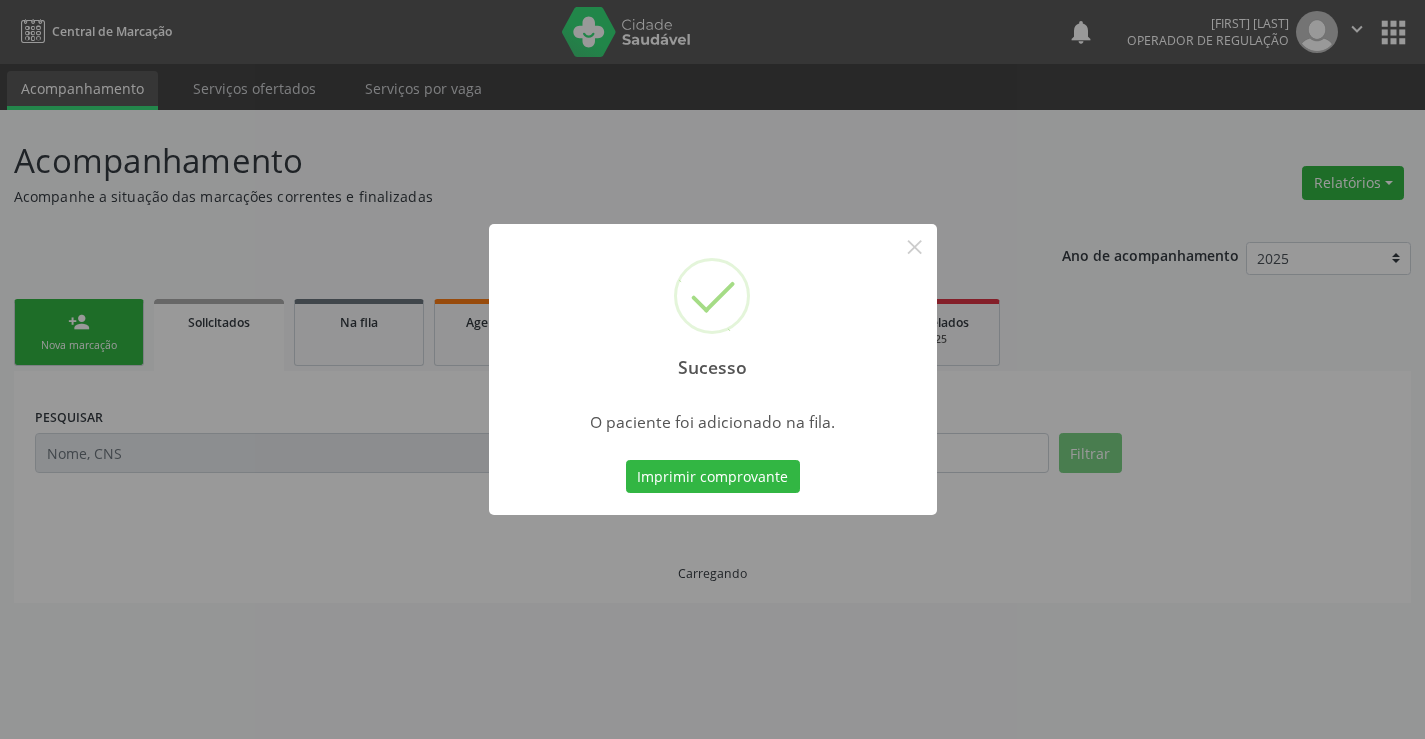 scroll, scrollTop: 0, scrollLeft: 0, axis: both 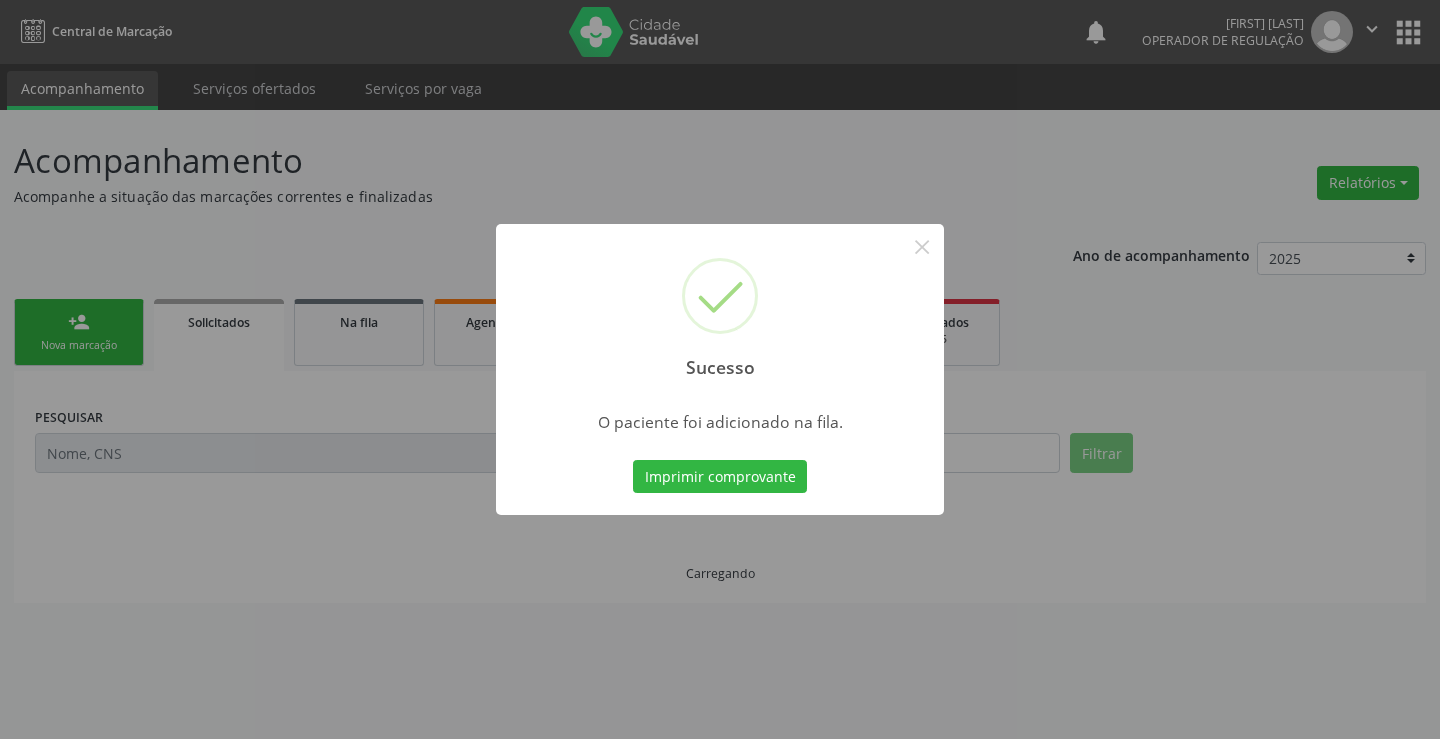 click on "Imprimir comprovante" at bounding box center (720, 477) 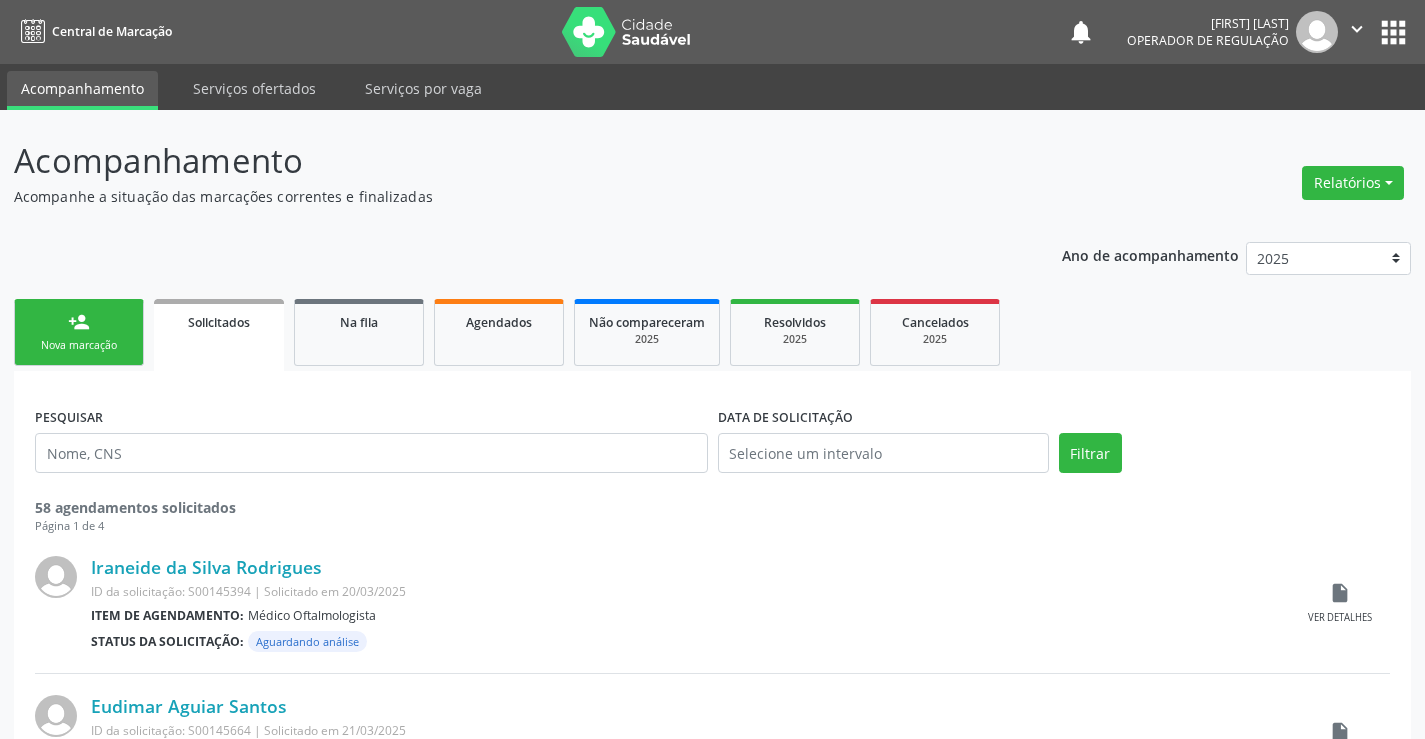 click on "person_add" at bounding box center [79, 322] 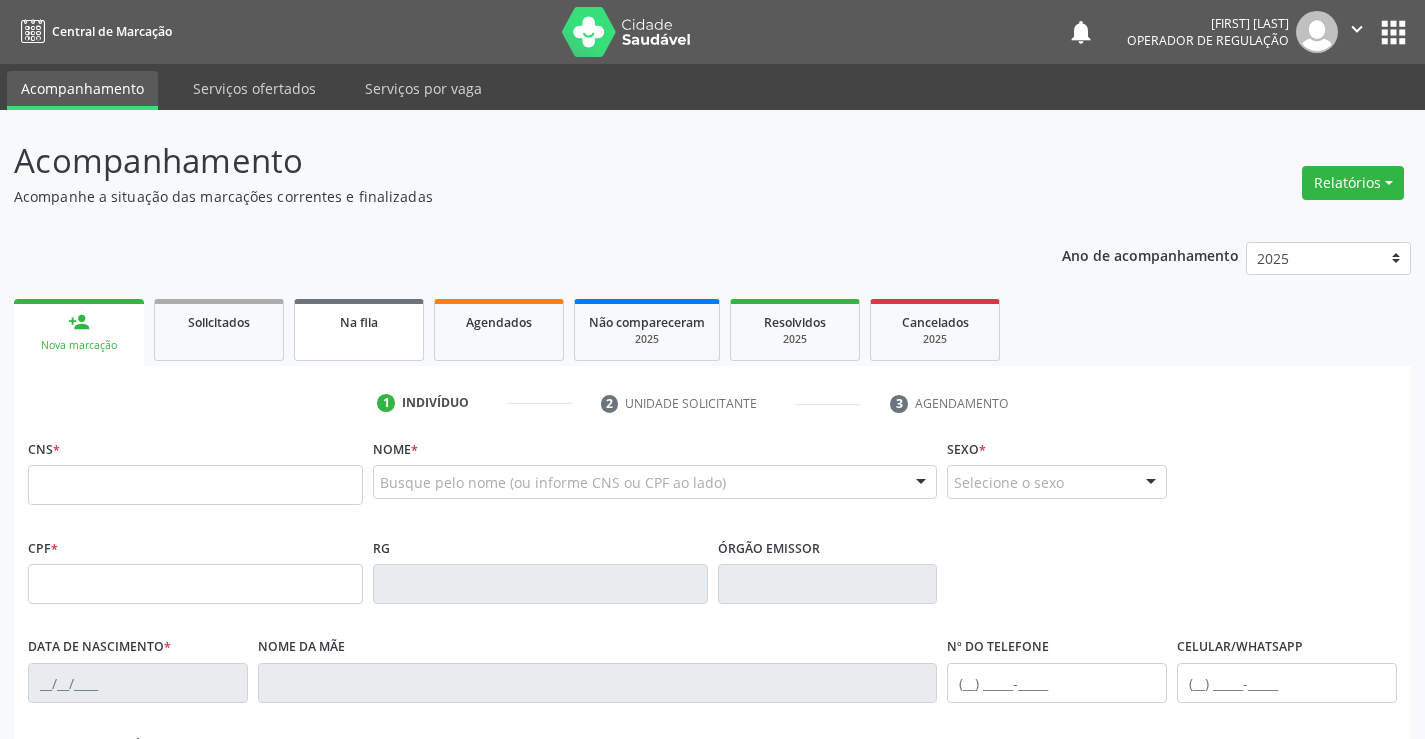 click on "Na fila" at bounding box center [359, 330] 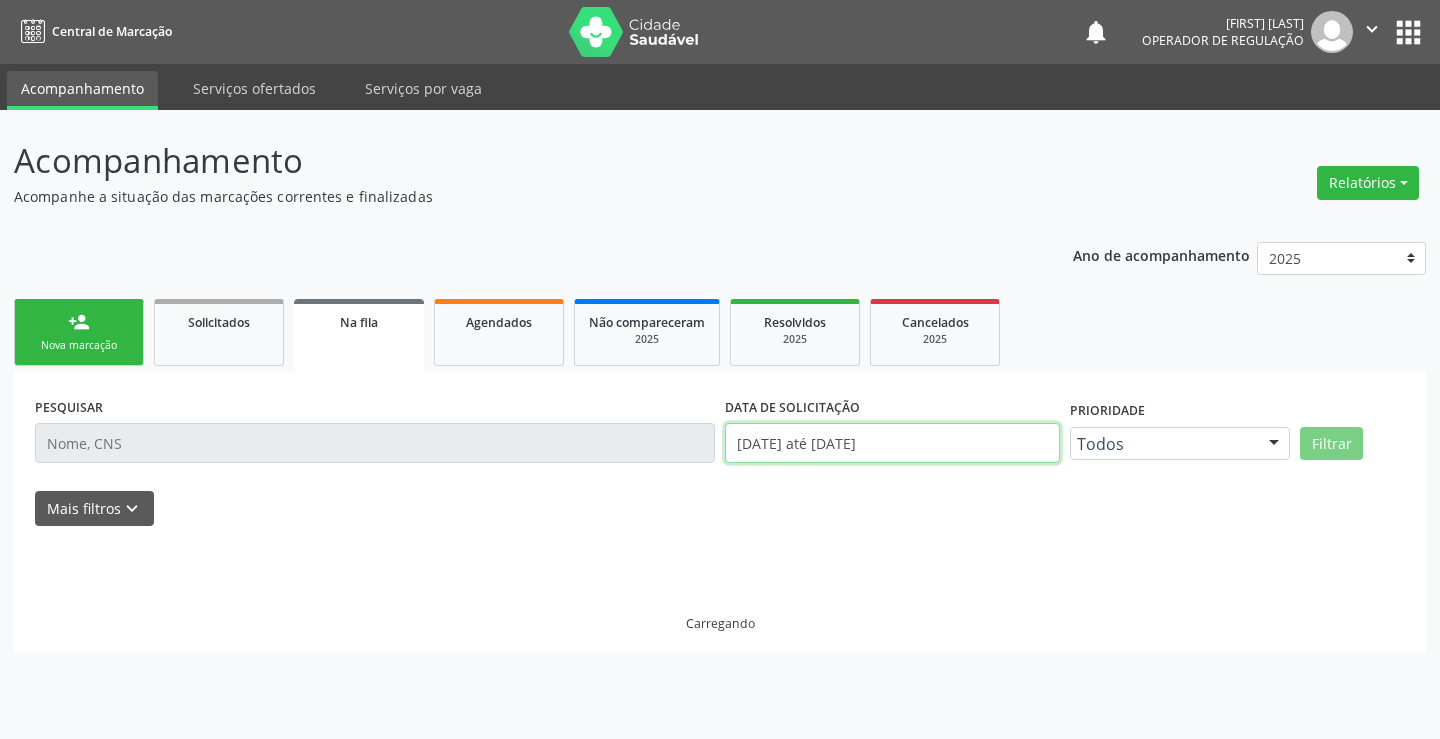 click on "[DATE] até [DATE]" at bounding box center (892, 443) 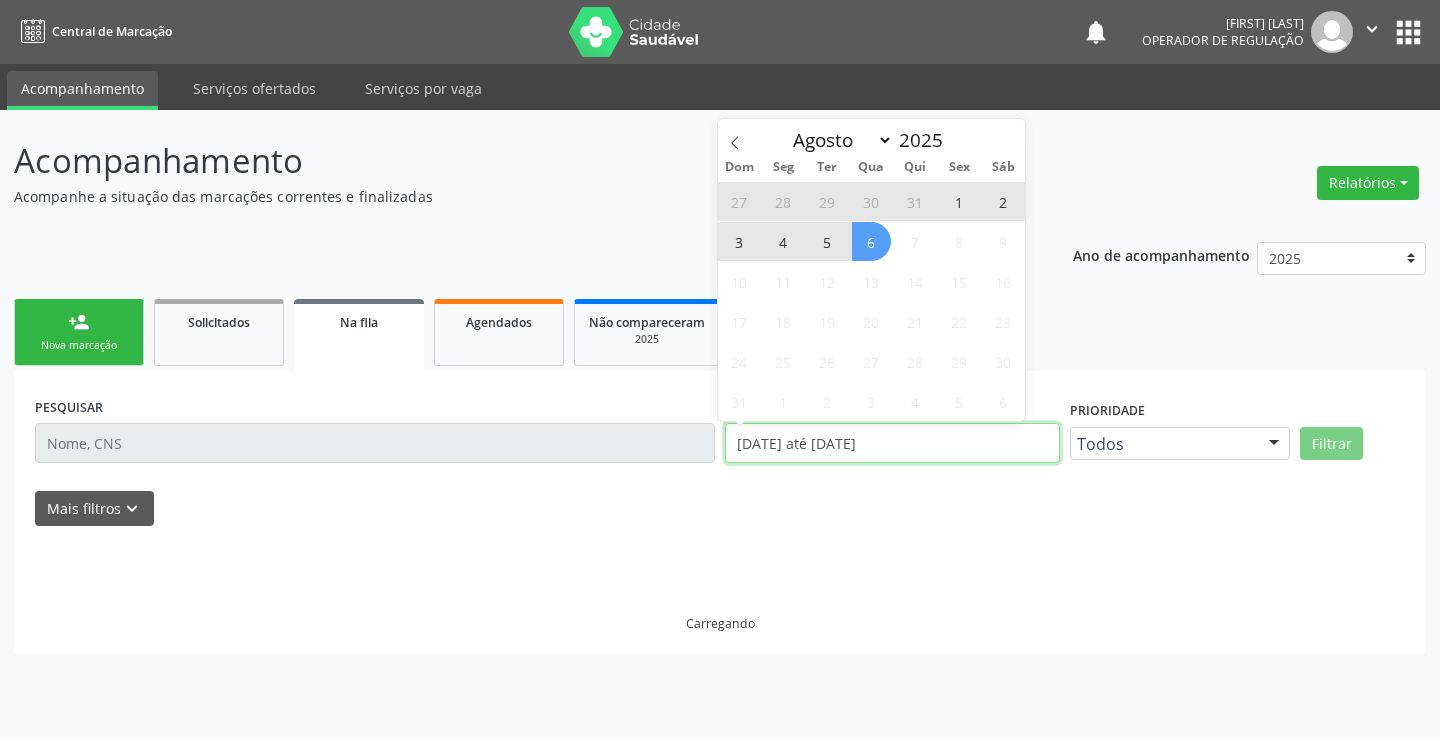 drag, startPoint x: 679, startPoint y: 474, endPoint x: 664, endPoint y: 476, distance: 15.132746 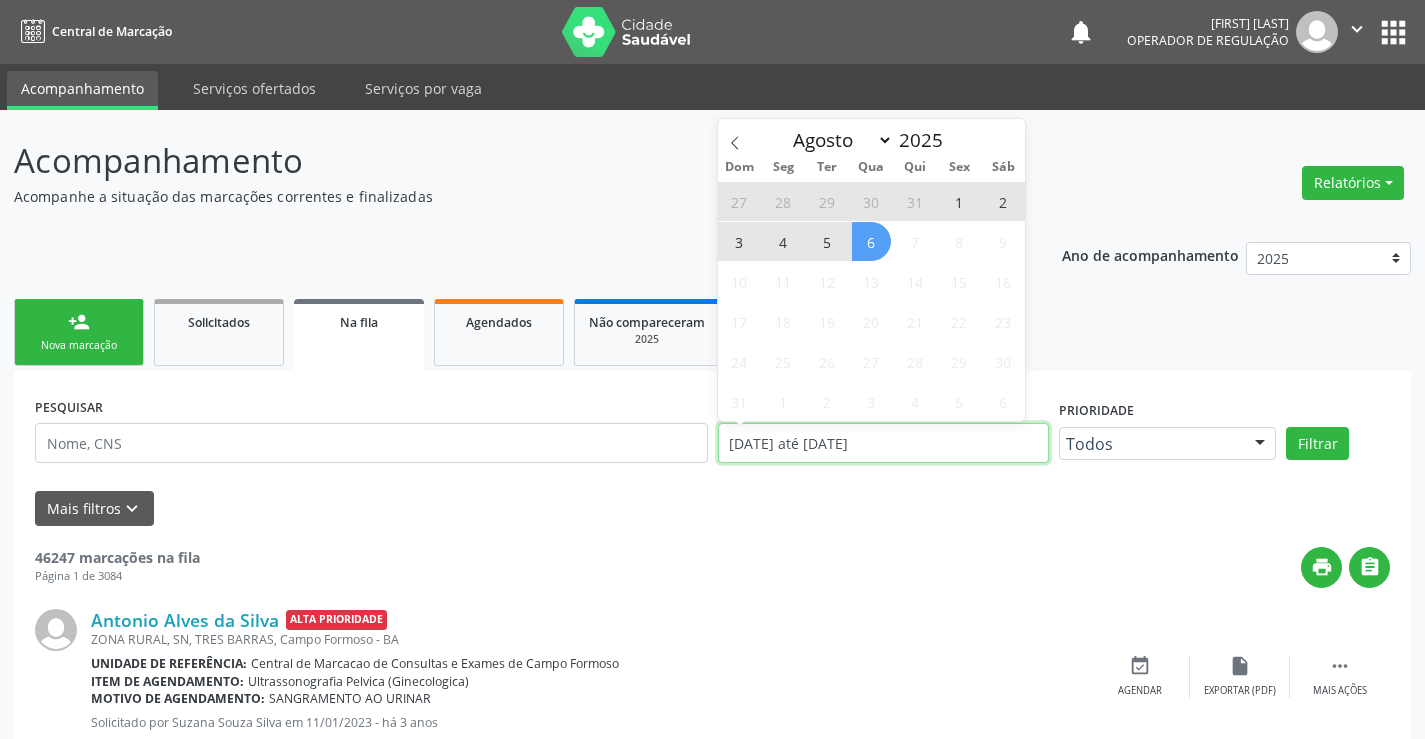 drag, startPoint x: 919, startPoint y: 441, endPoint x: 692, endPoint y: 473, distance: 229.24442 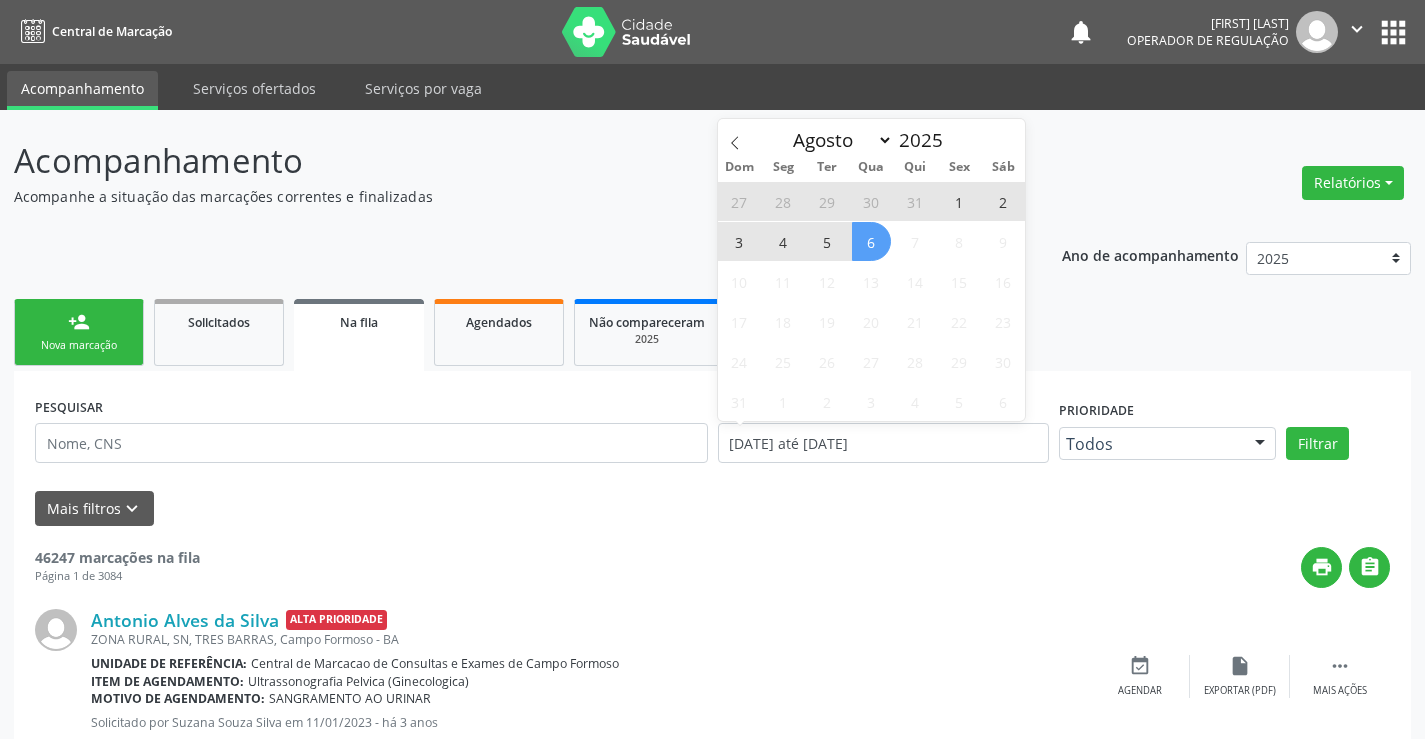 click on "PESQUISAR" at bounding box center (371, 434) 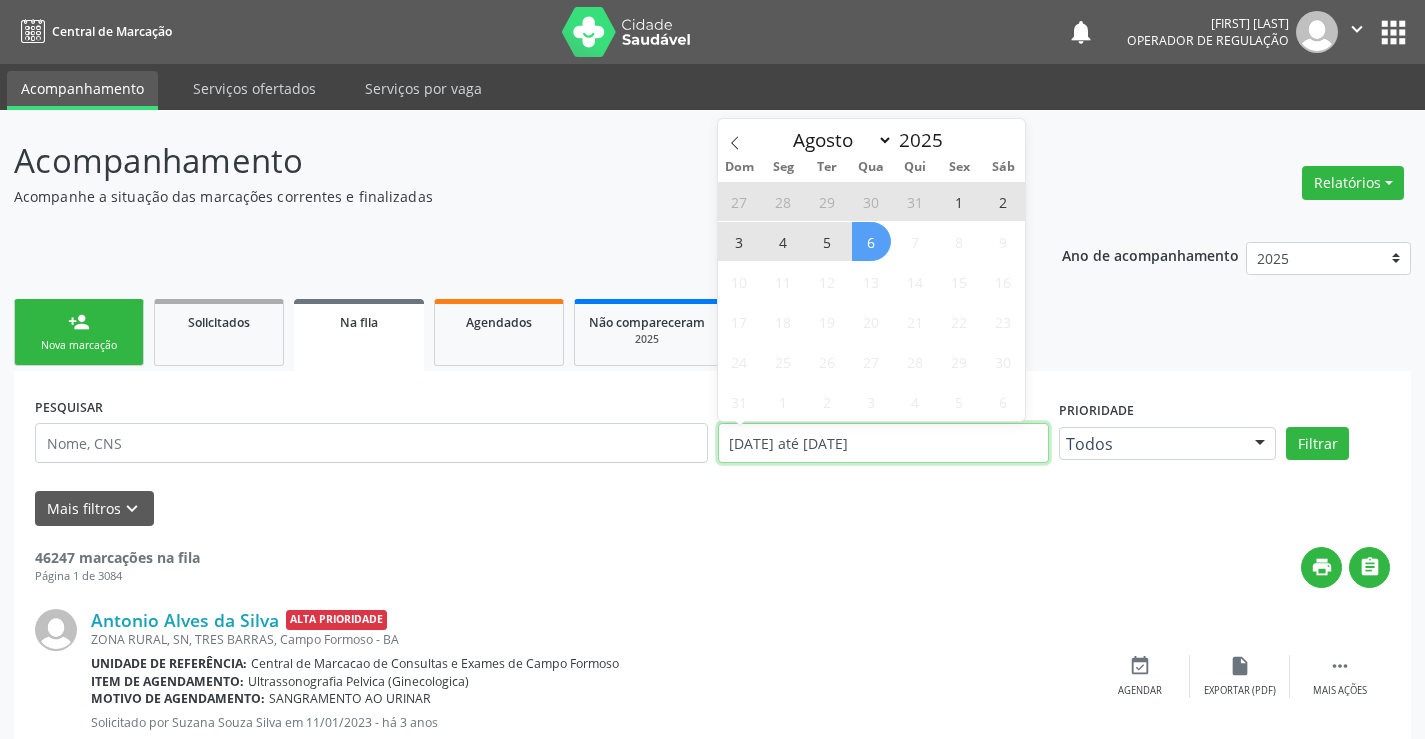 drag, startPoint x: 916, startPoint y: 444, endPoint x: 670, endPoint y: 486, distance: 249.55962 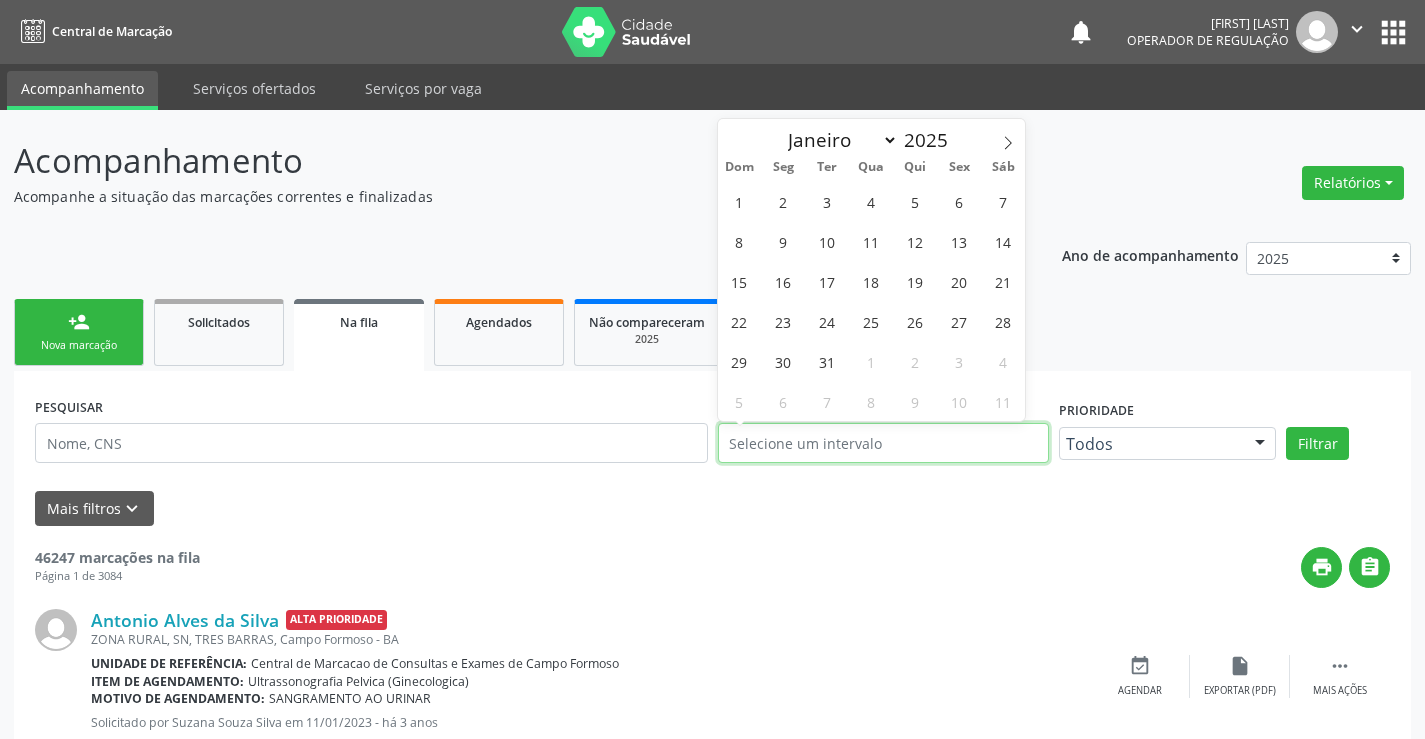select on "0" 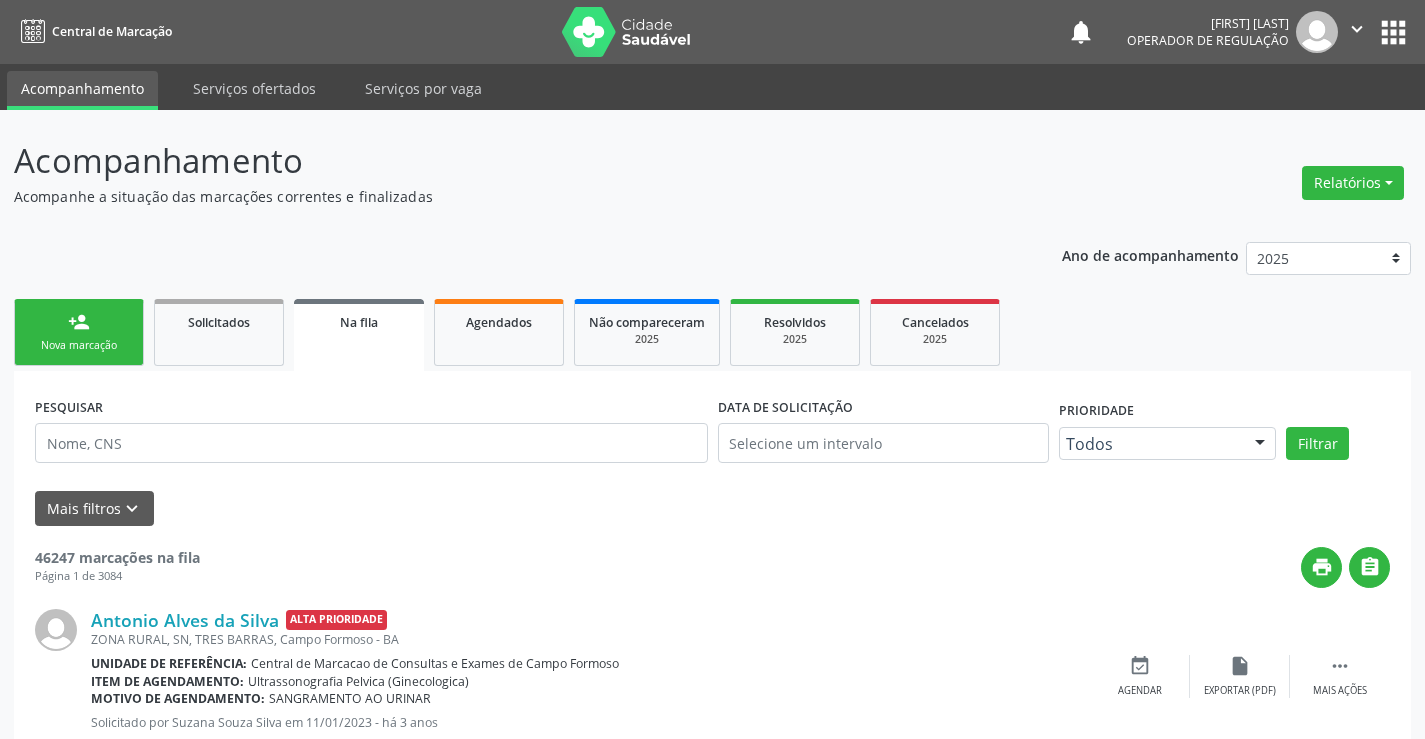 click on "Na fila" at bounding box center [359, 322] 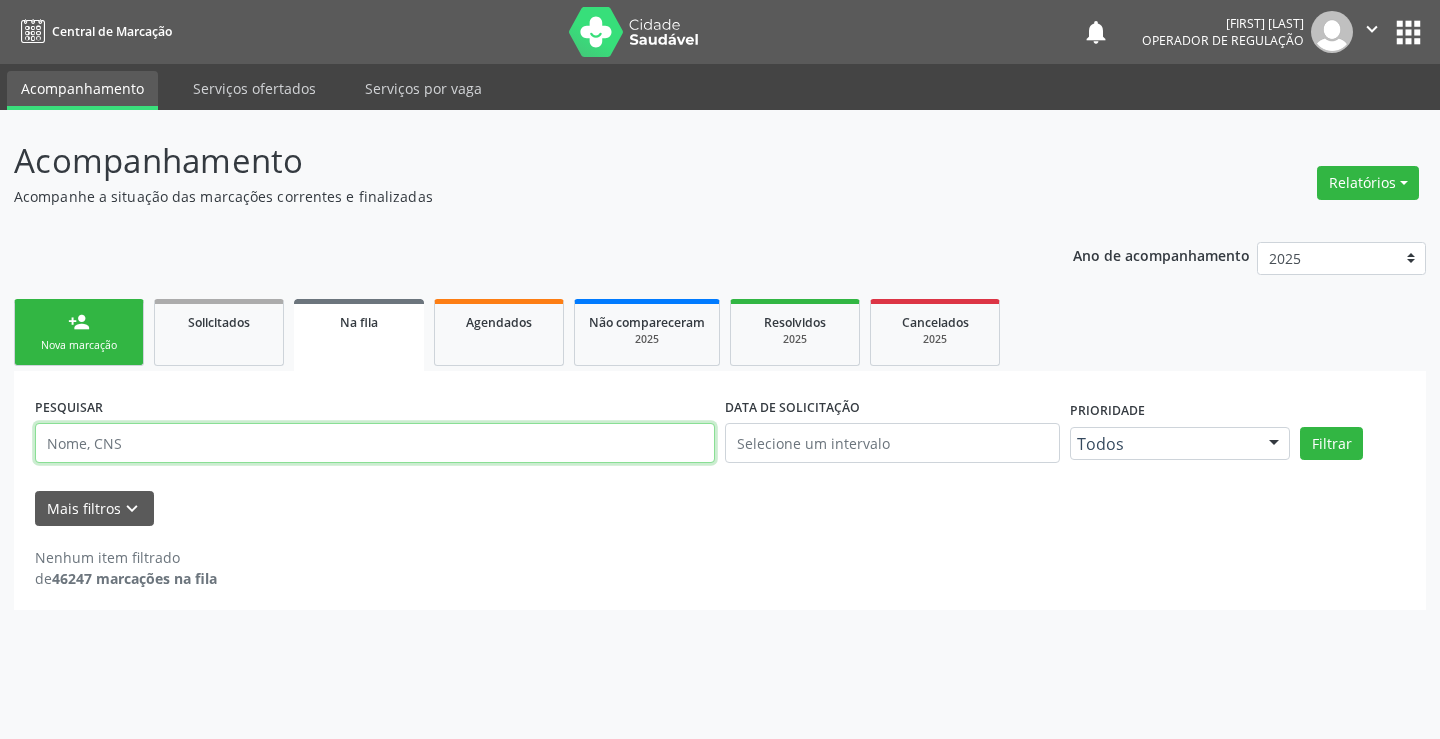 click at bounding box center [375, 443] 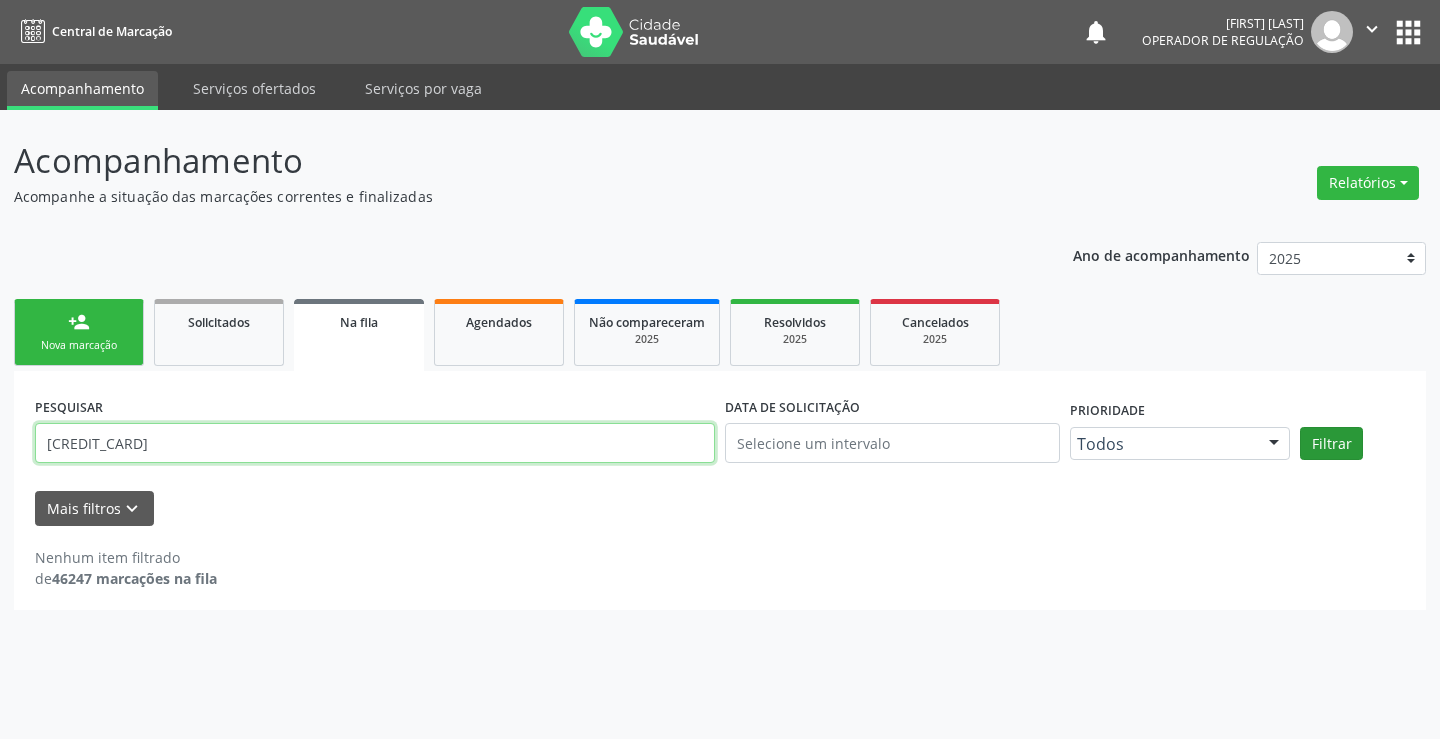 type on "700009114856101" 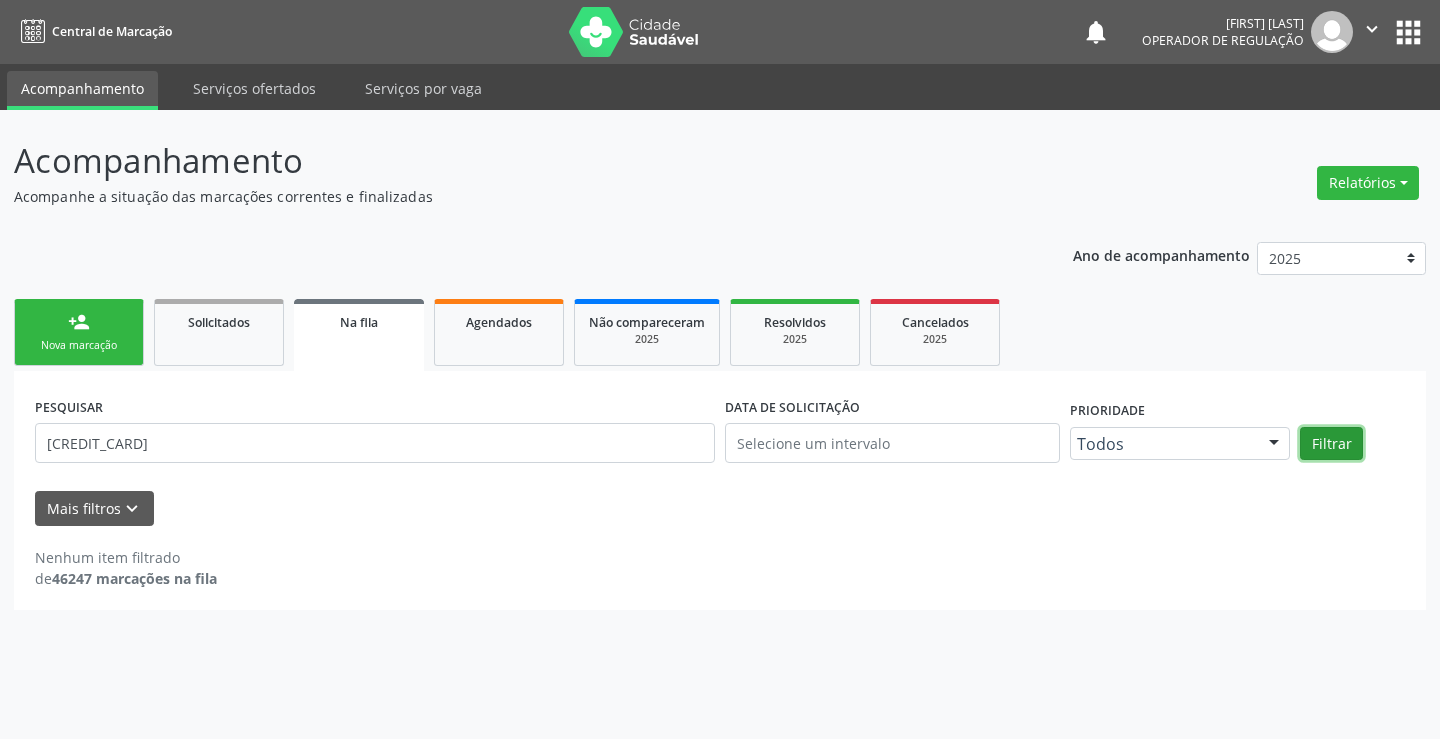 click on "Filtrar" at bounding box center (1331, 444) 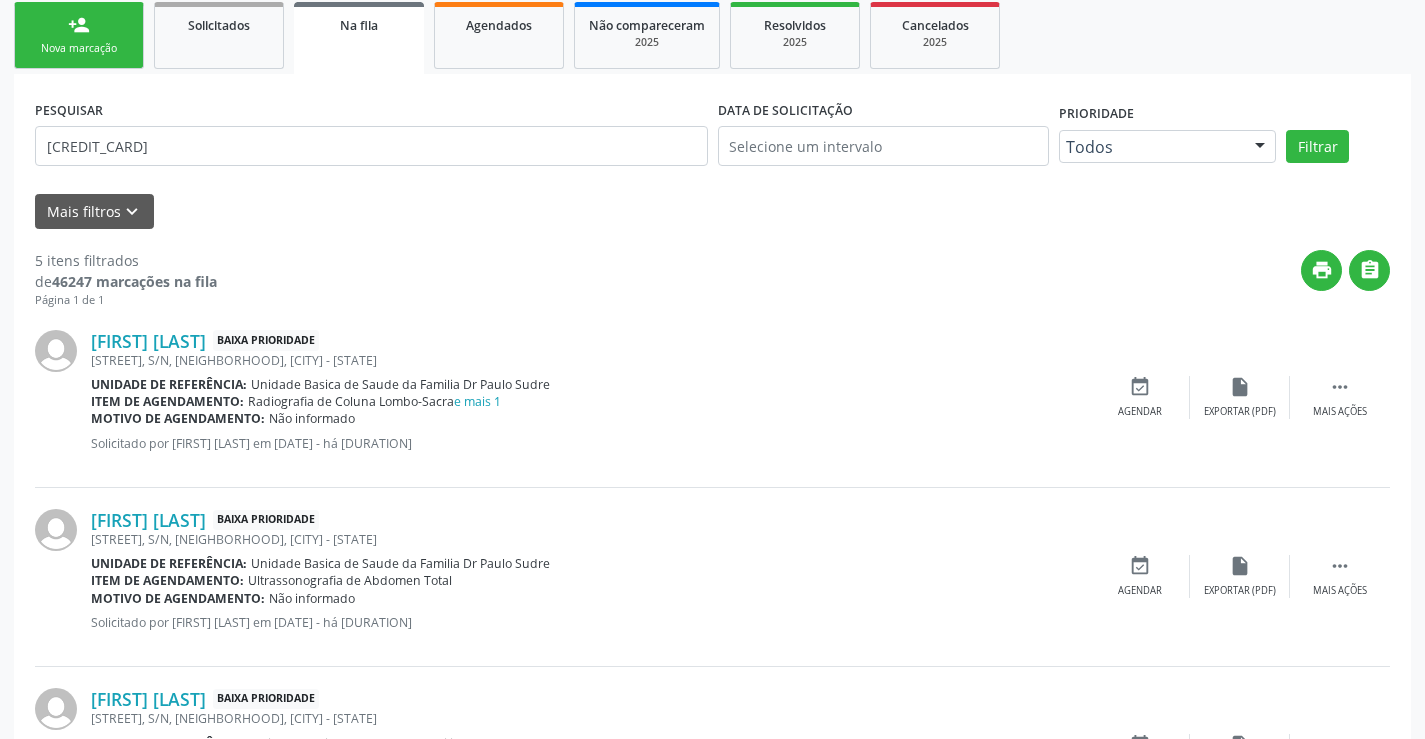 scroll, scrollTop: 0, scrollLeft: 0, axis: both 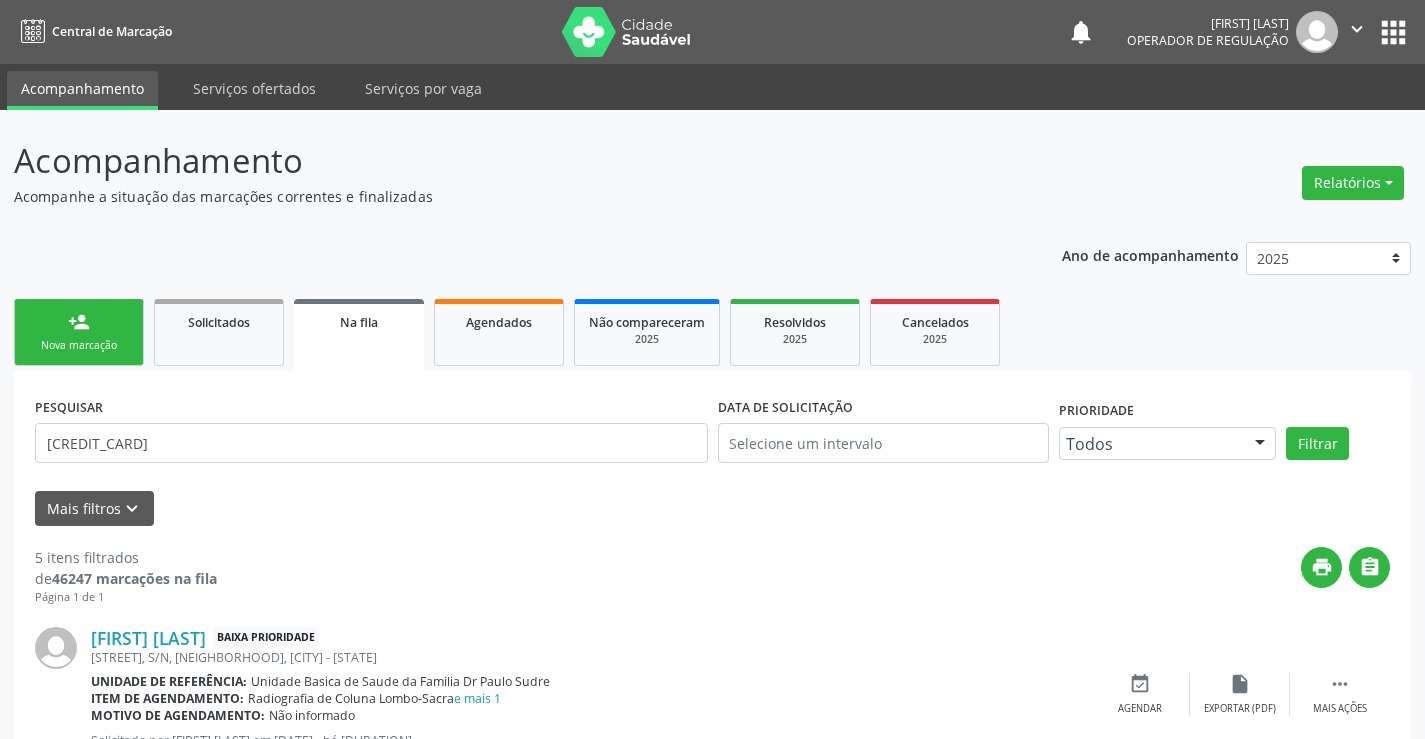 click on "person_add
Nova marcação" at bounding box center (79, 332) 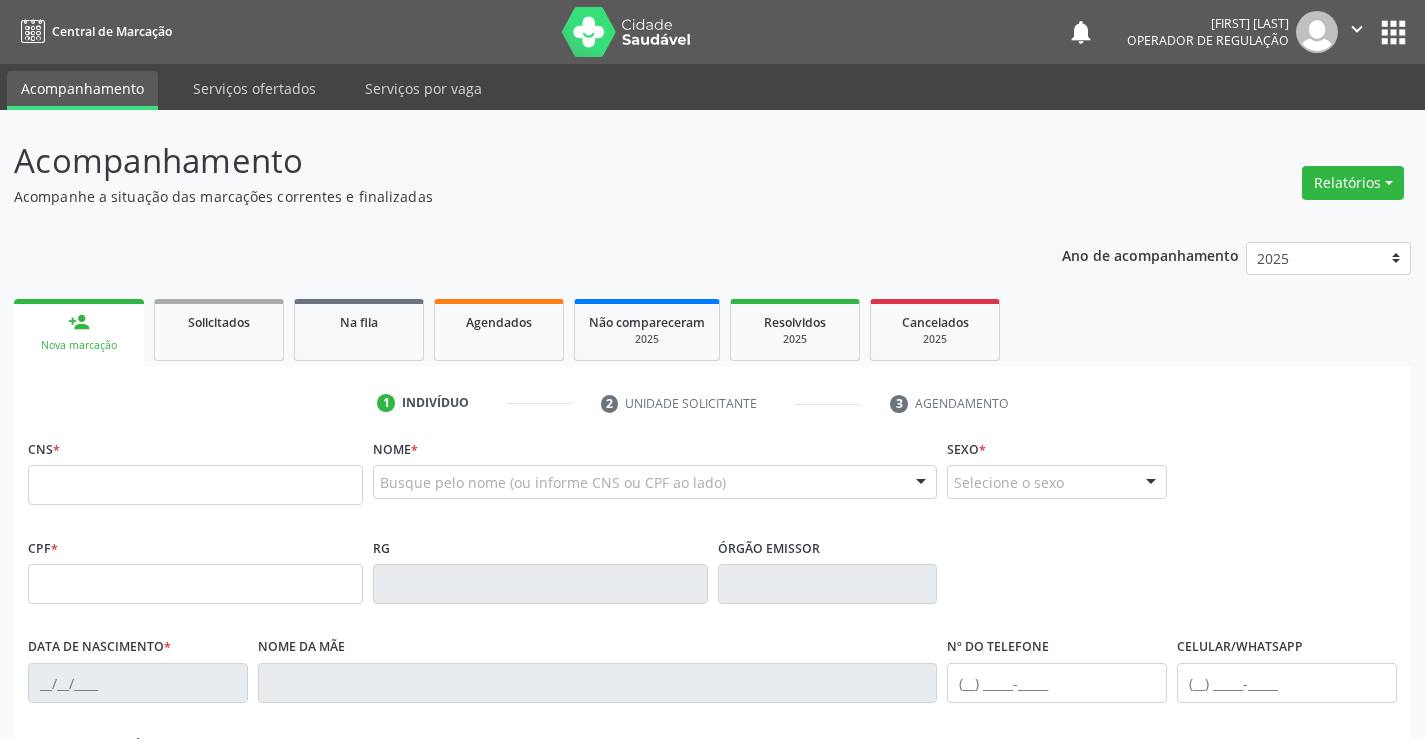 click on "" at bounding box center (1357, 32) 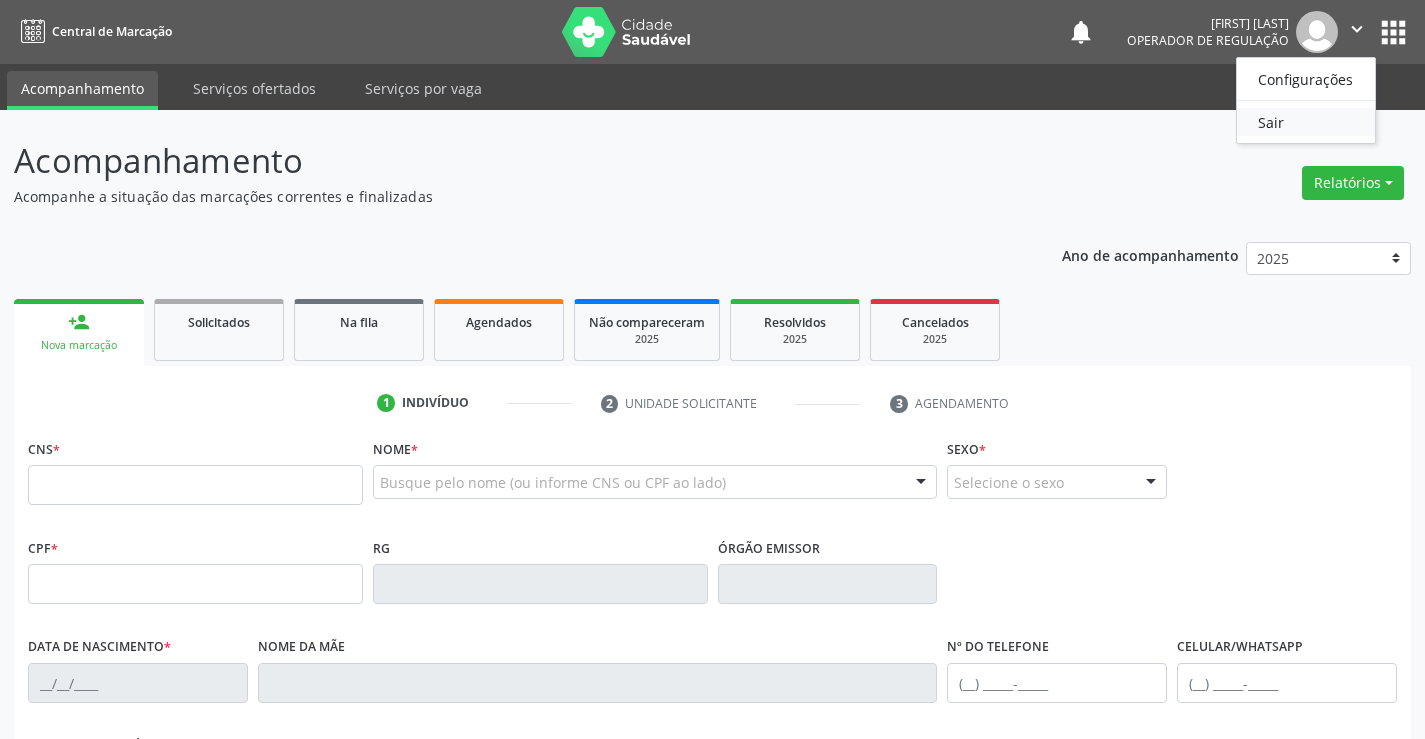 click on "Sair" at bounding box center [1306, 122] 